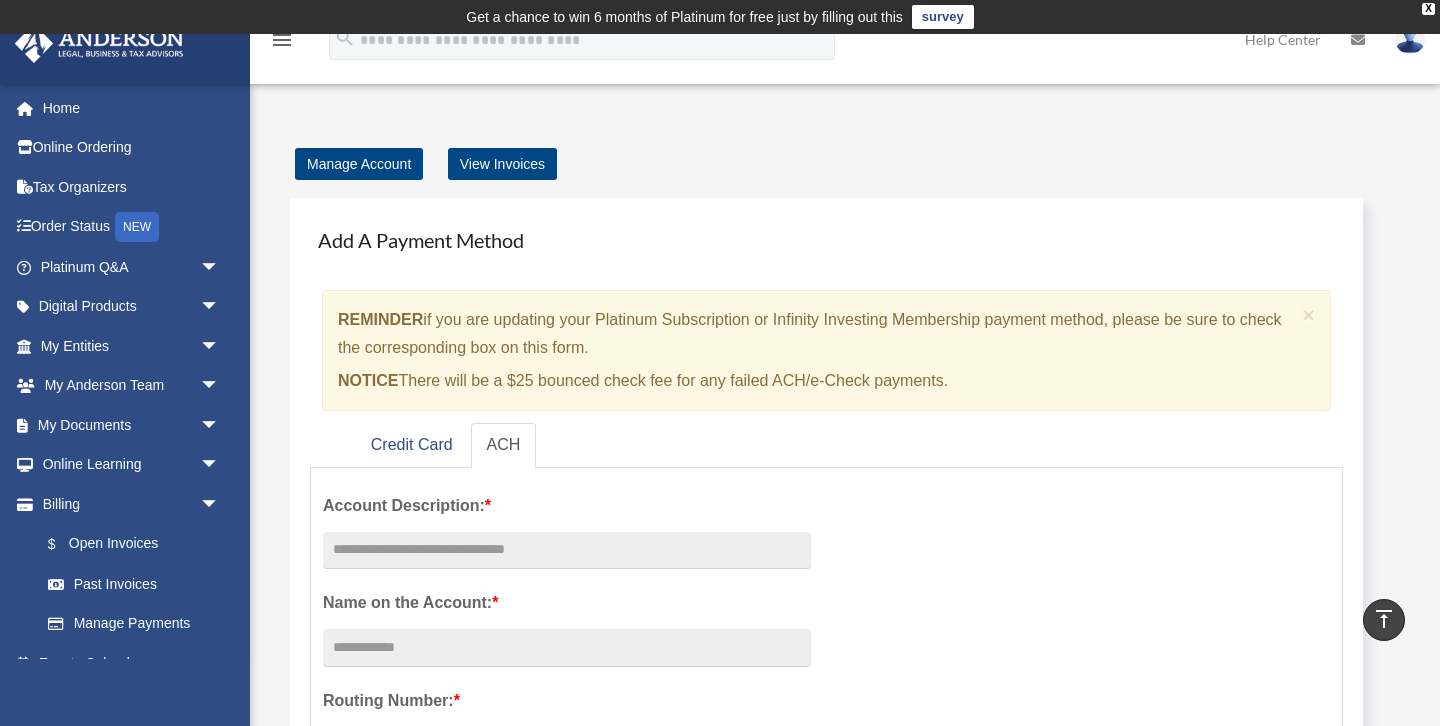 scroll, scrollTop: 332, scrollLeft: 0, axis: vertical 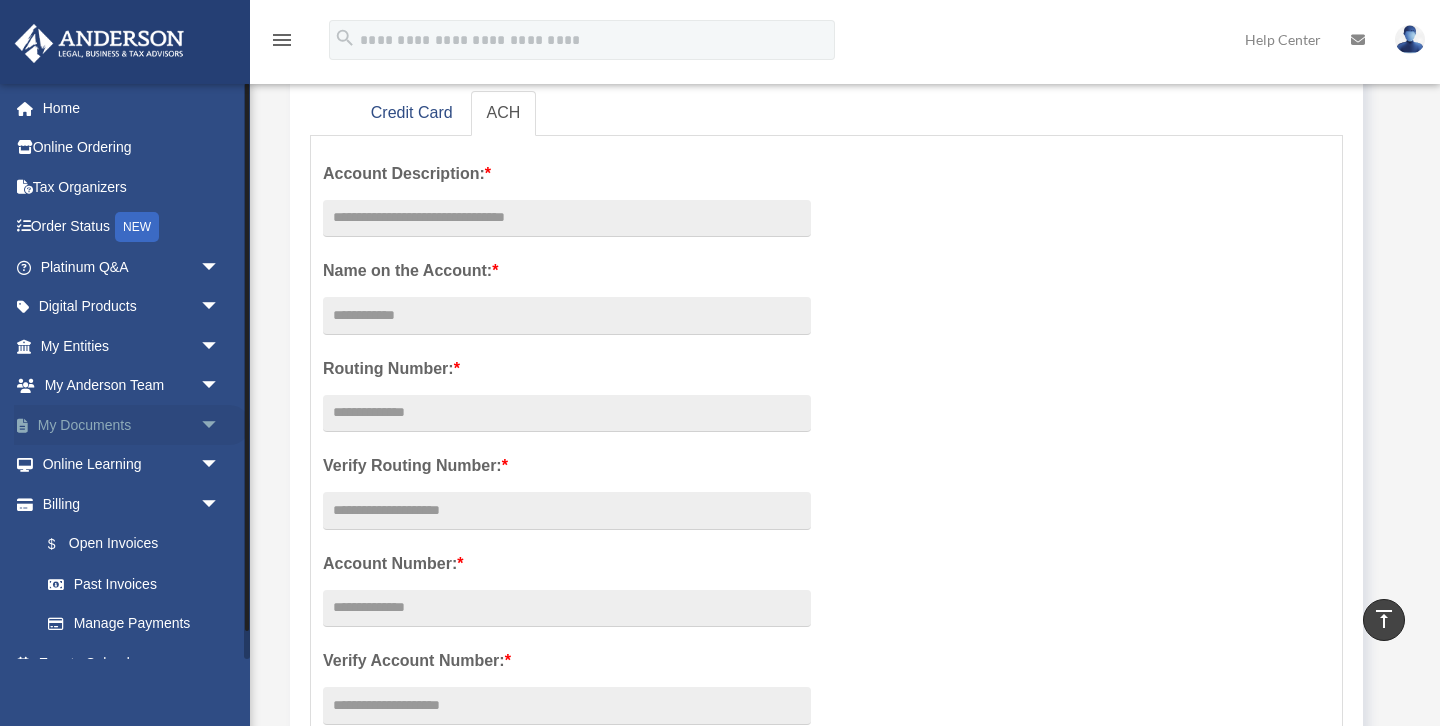 click on "arrow_drop_down" at bounding box center (220, 425) 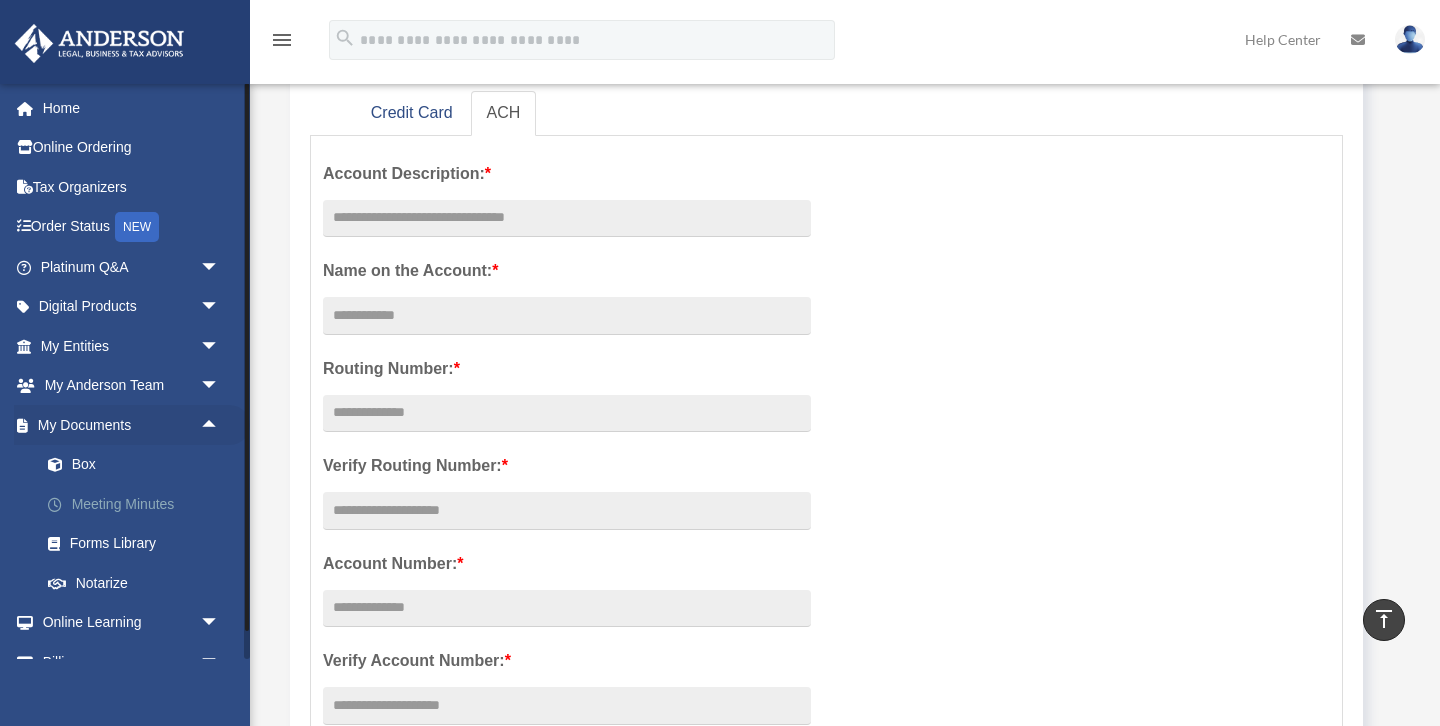 click on "Meeting Minutes" at bounding box center [139, 504] 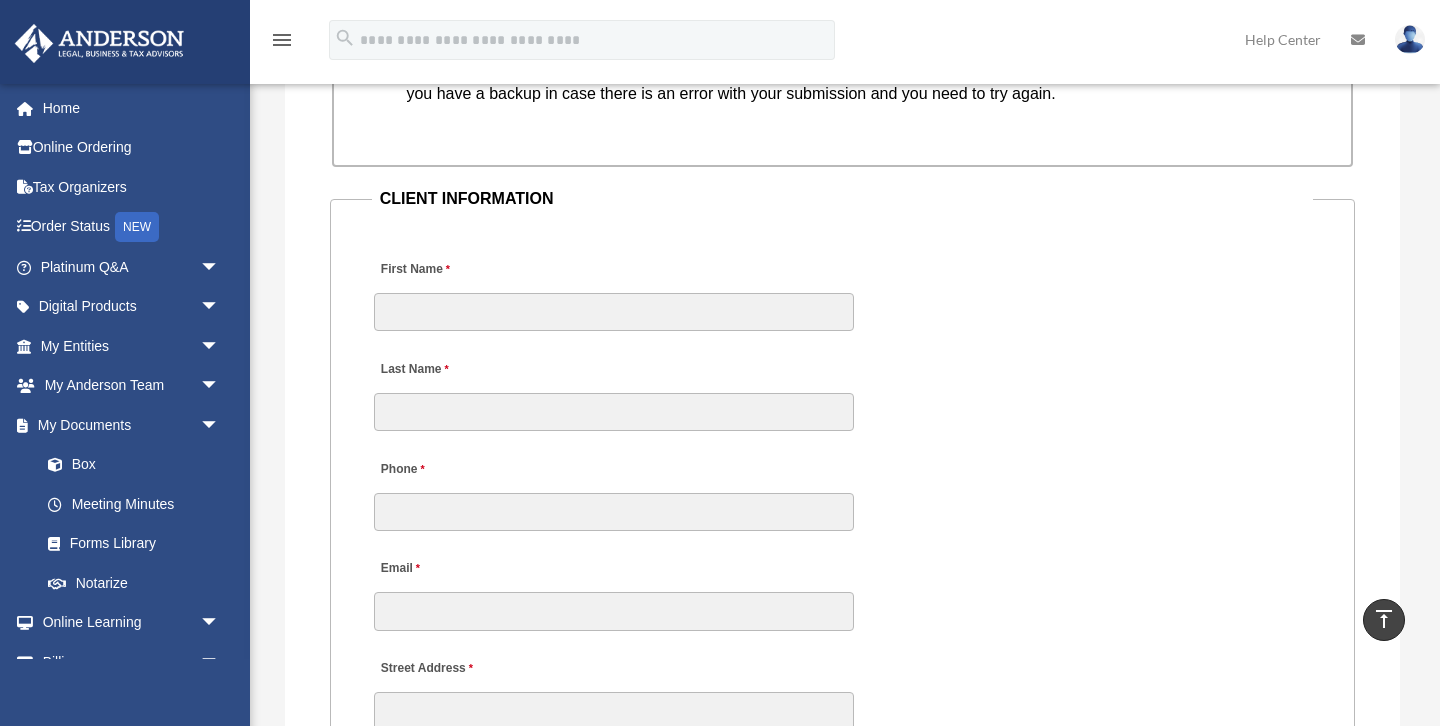 scroll, scrollTop: 1949, scrollLeft: 0, axis: vertical 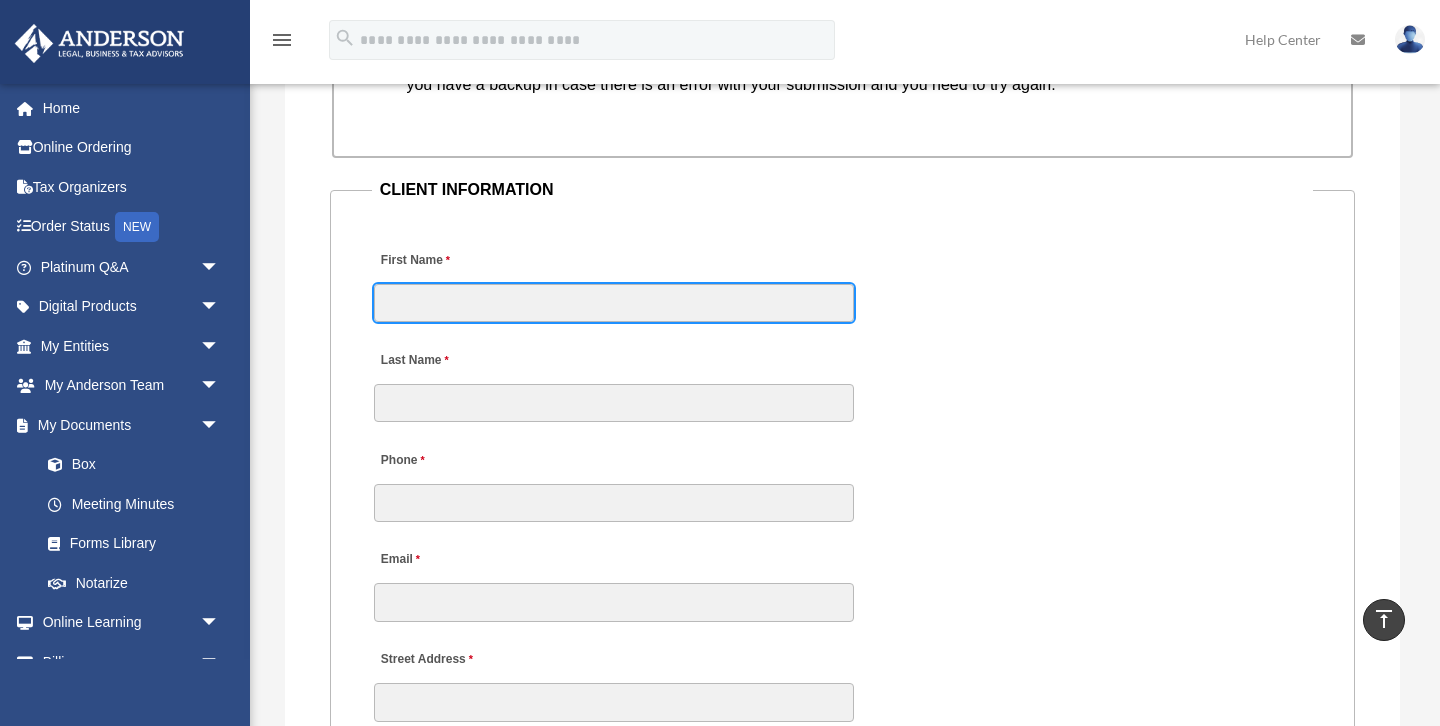 click on "First Name" at bounding box center [614, 303] 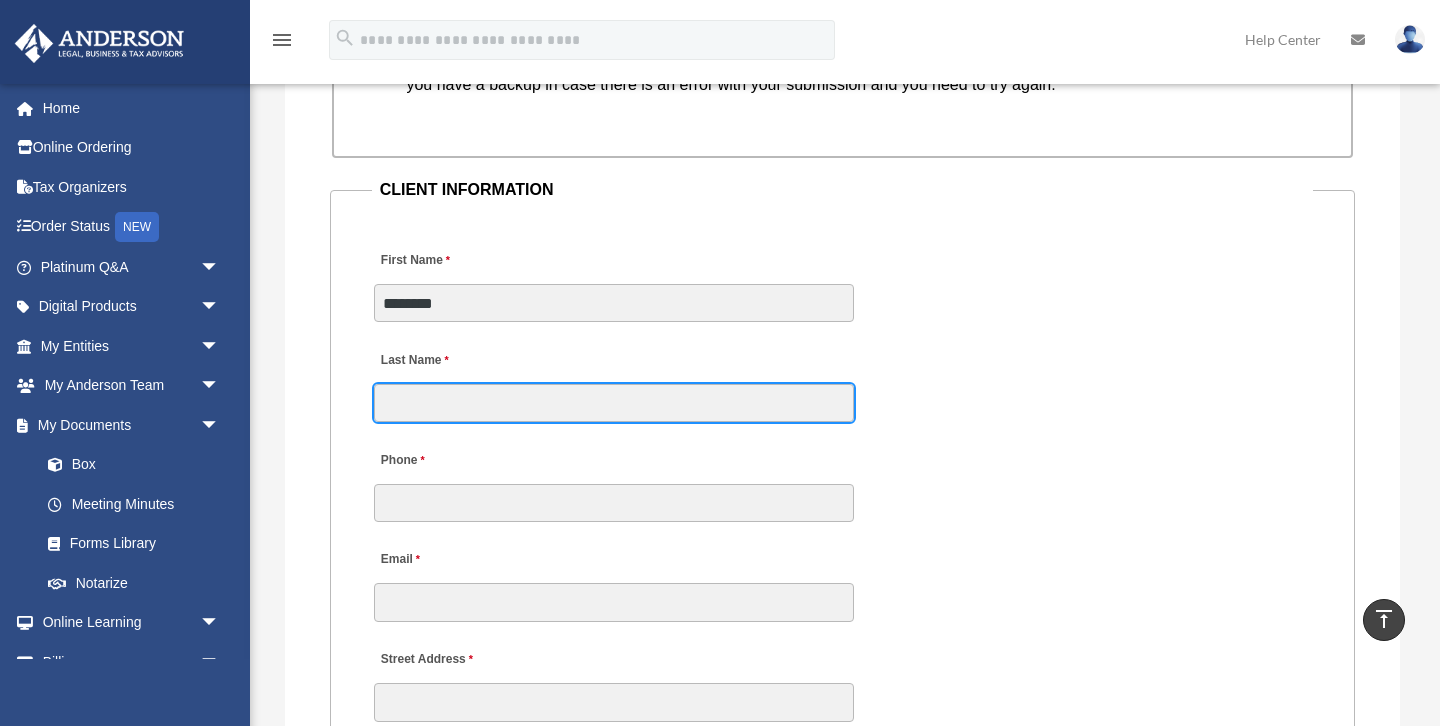 type on "******" 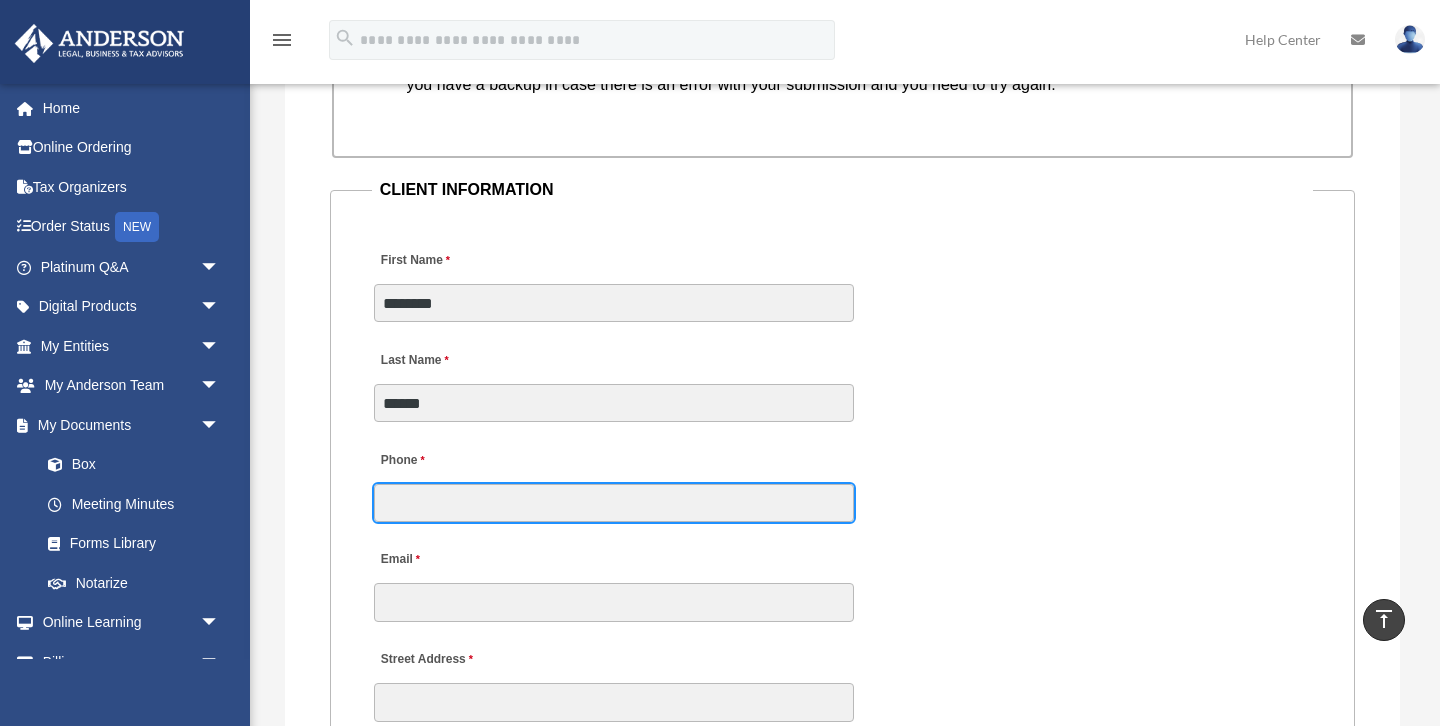 type on "**********" 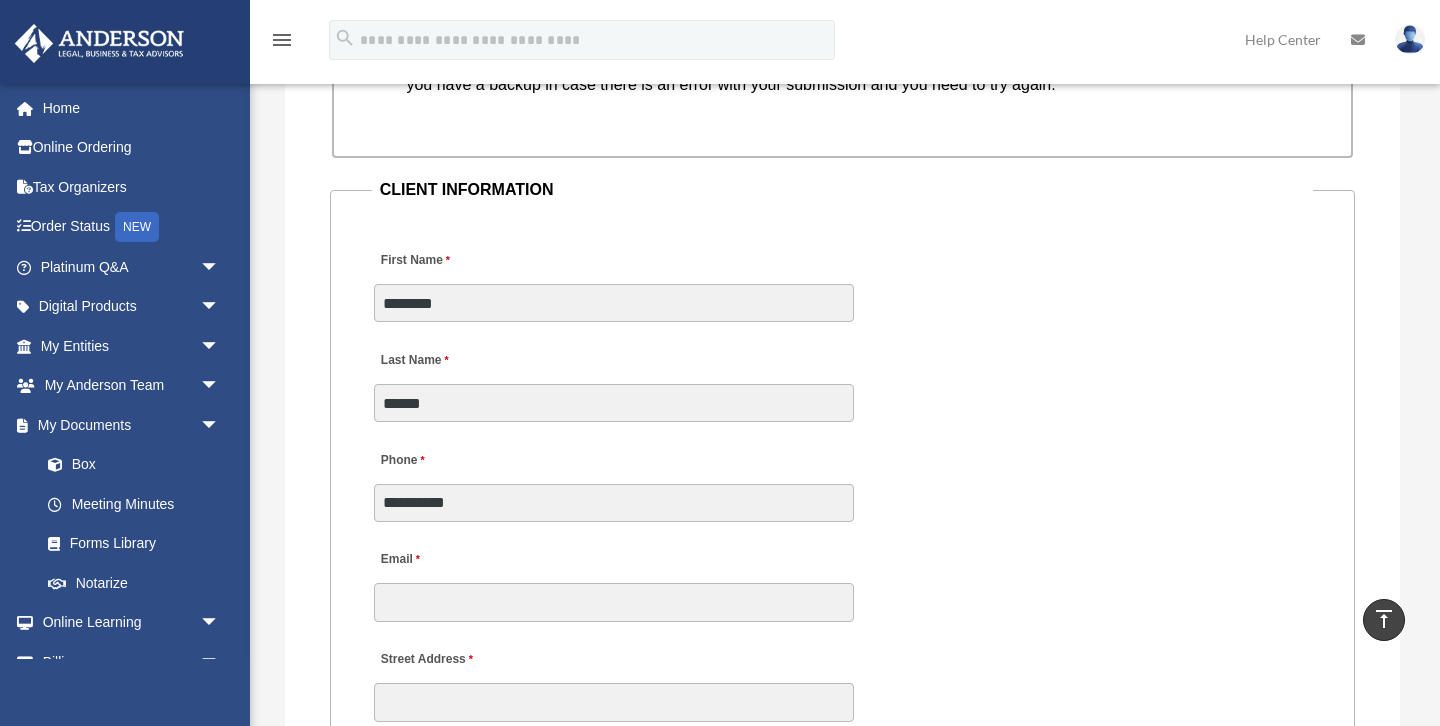 type on "**********" 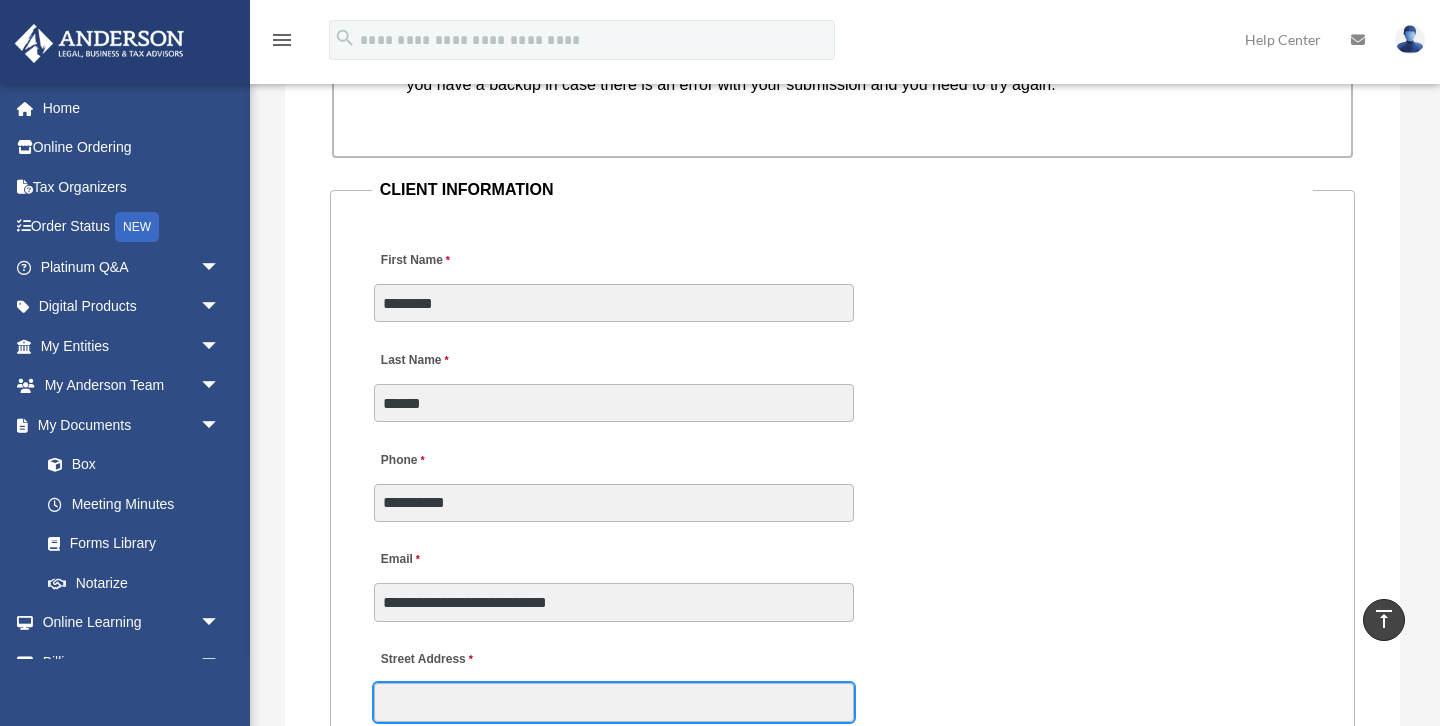 type on "**********" 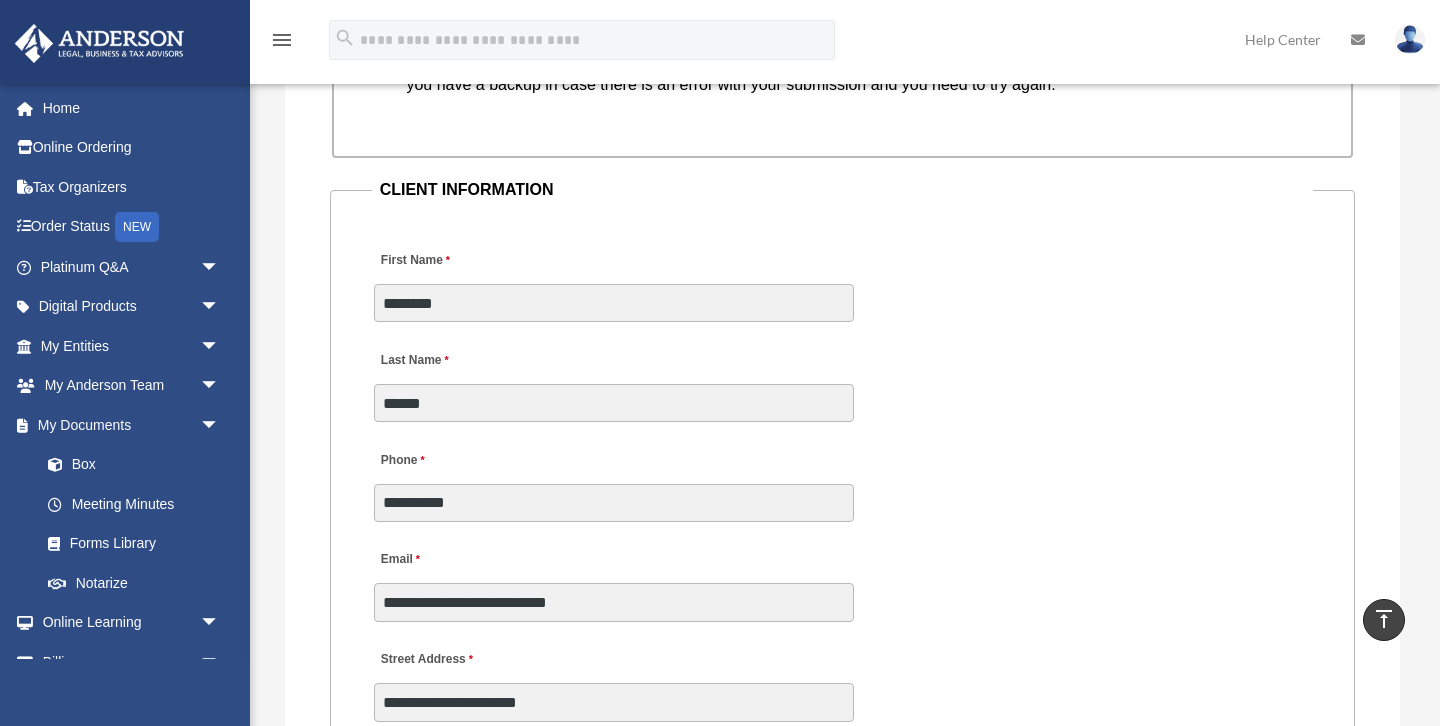 type on "**" 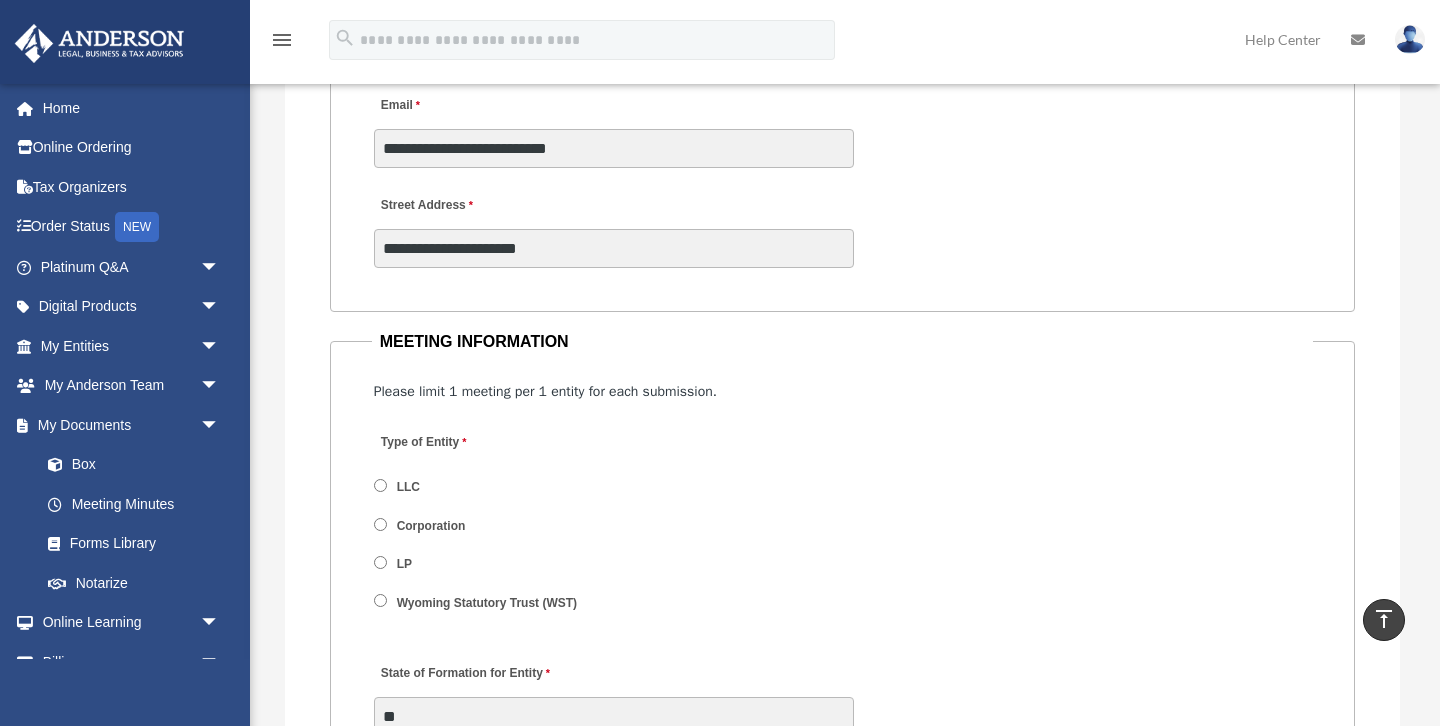 scroll, scrollTop: 2413, scrollLeft: 0, axis: vertical 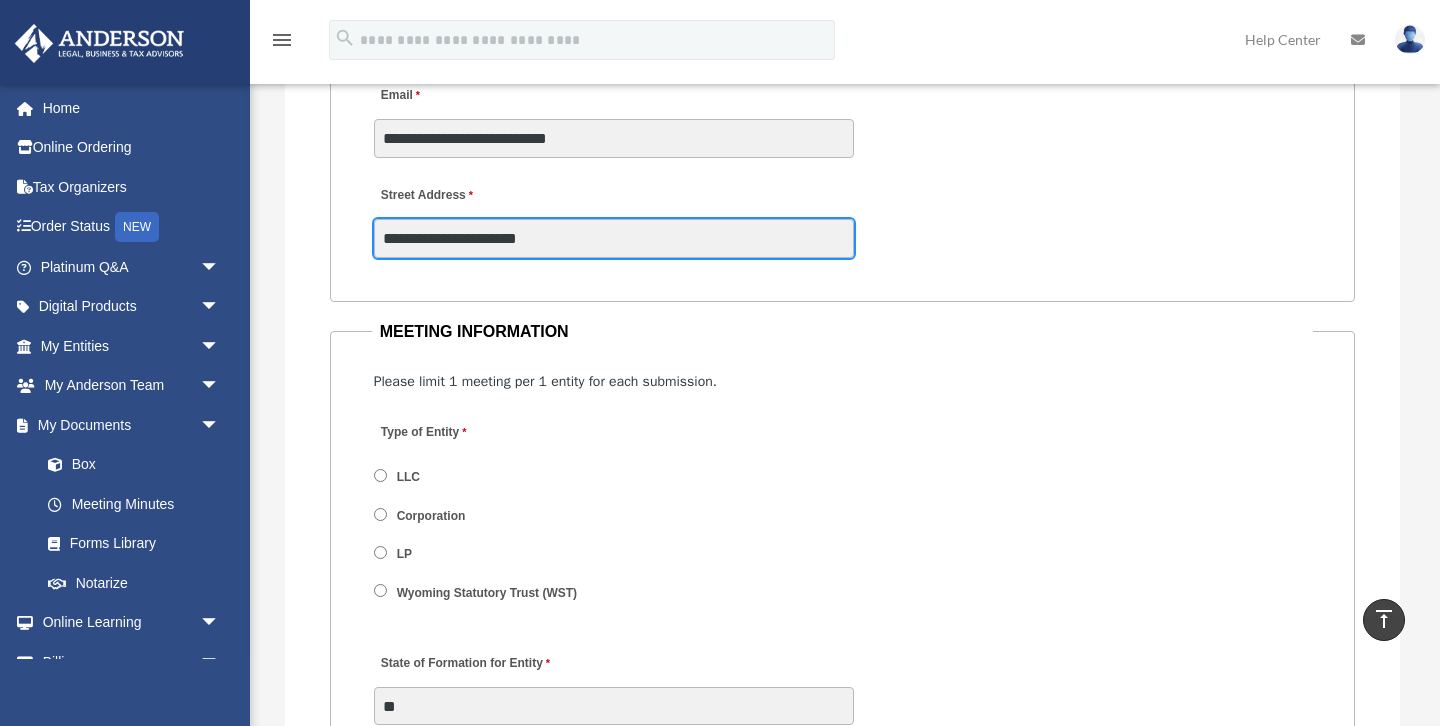 click on "**********" at bounding box center [614, 238] 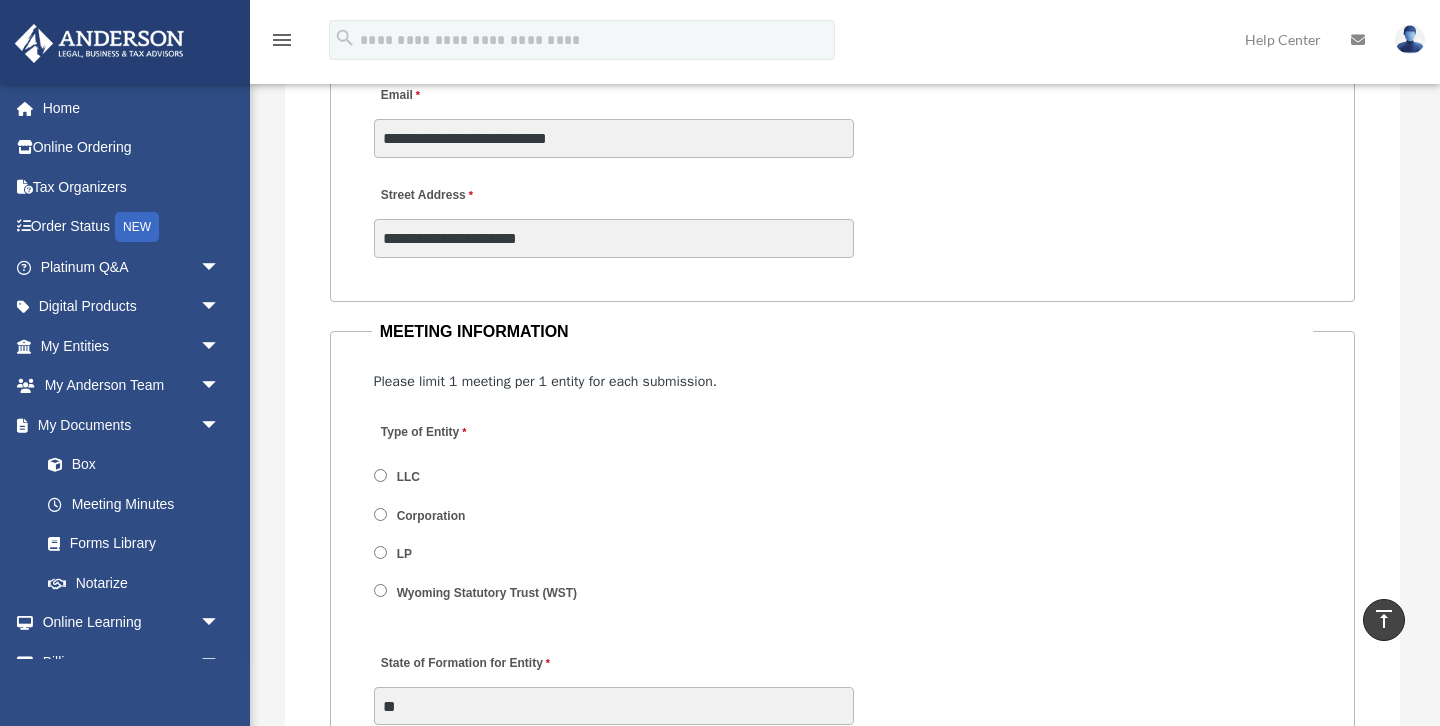 click on "MEETING INFORMATION" at bounding box center [843, 332] 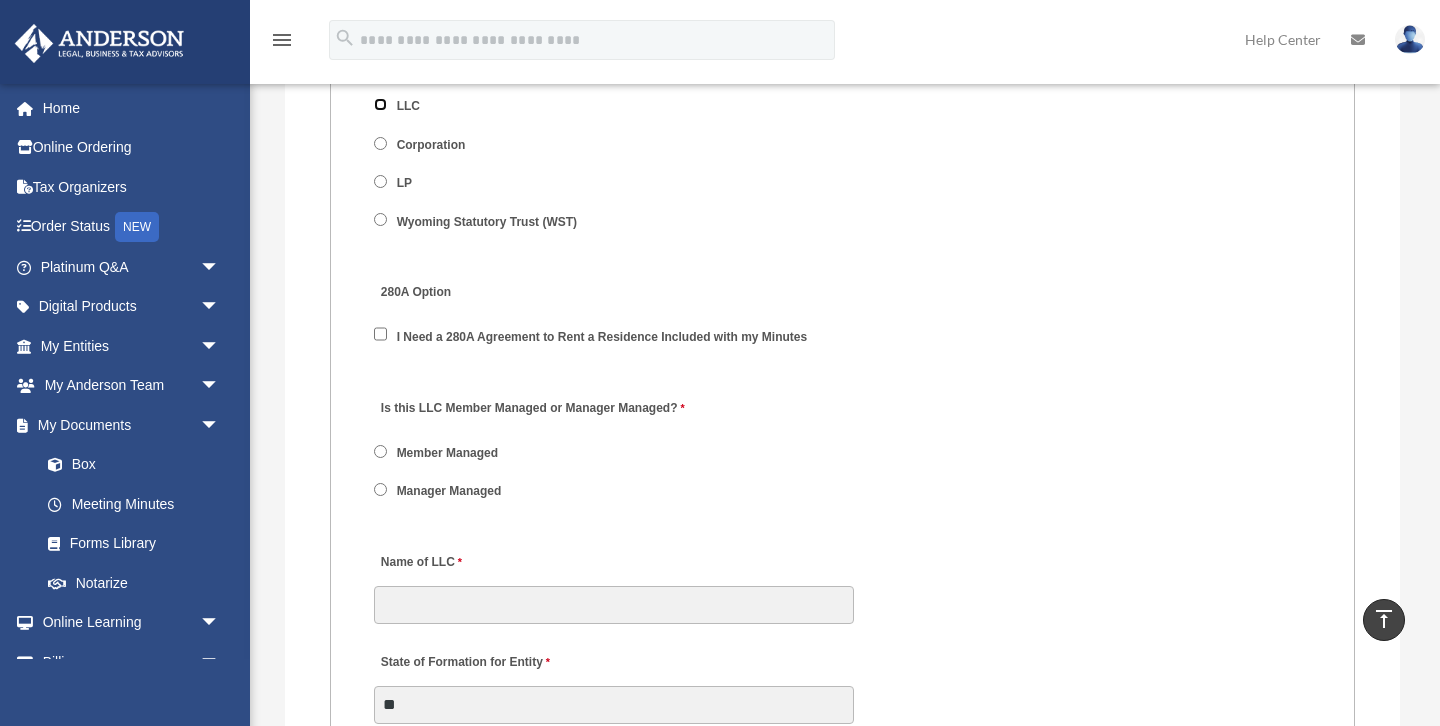 scroll, scrollTop: 2792, scrollLeft: 0, axis: vertical 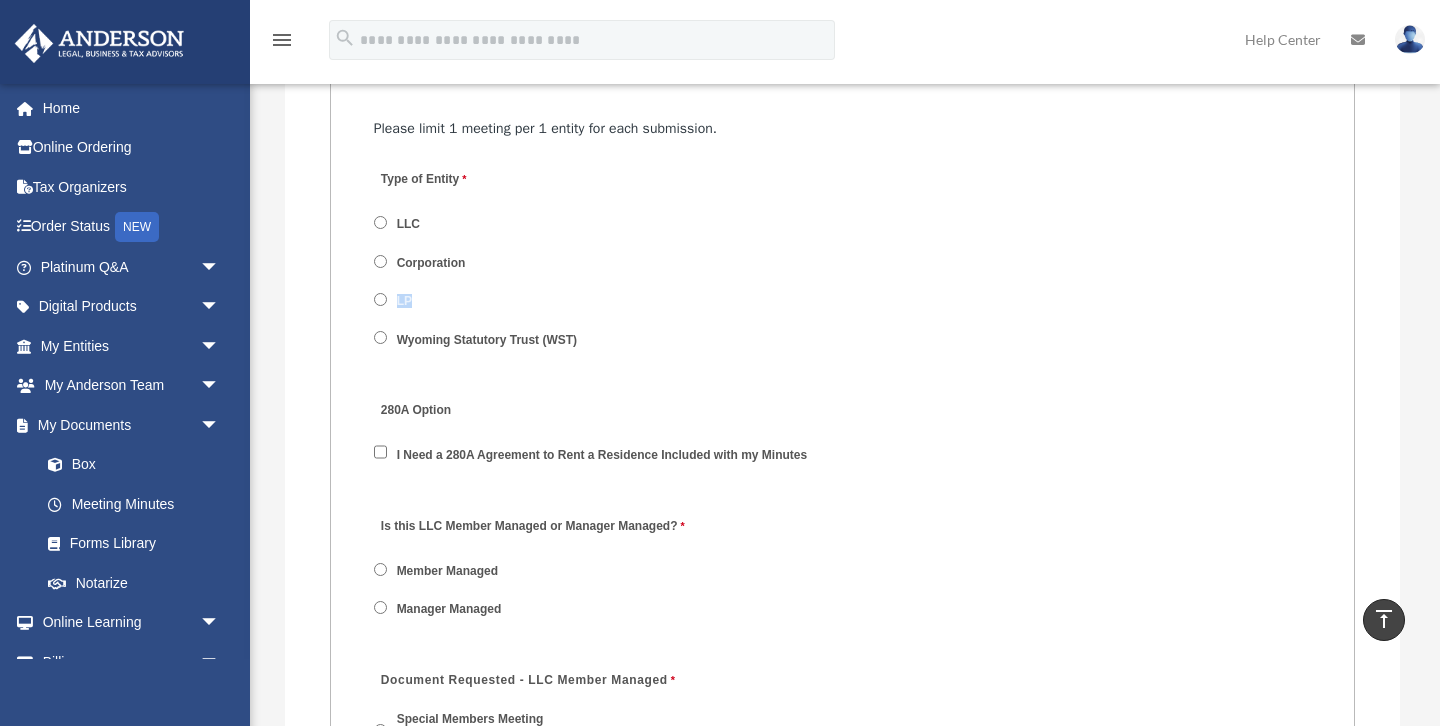 drag, startPoint x: 414, startPoint y: 299, endPoint x: 392, endPoint y: 304, distance: 22.561028 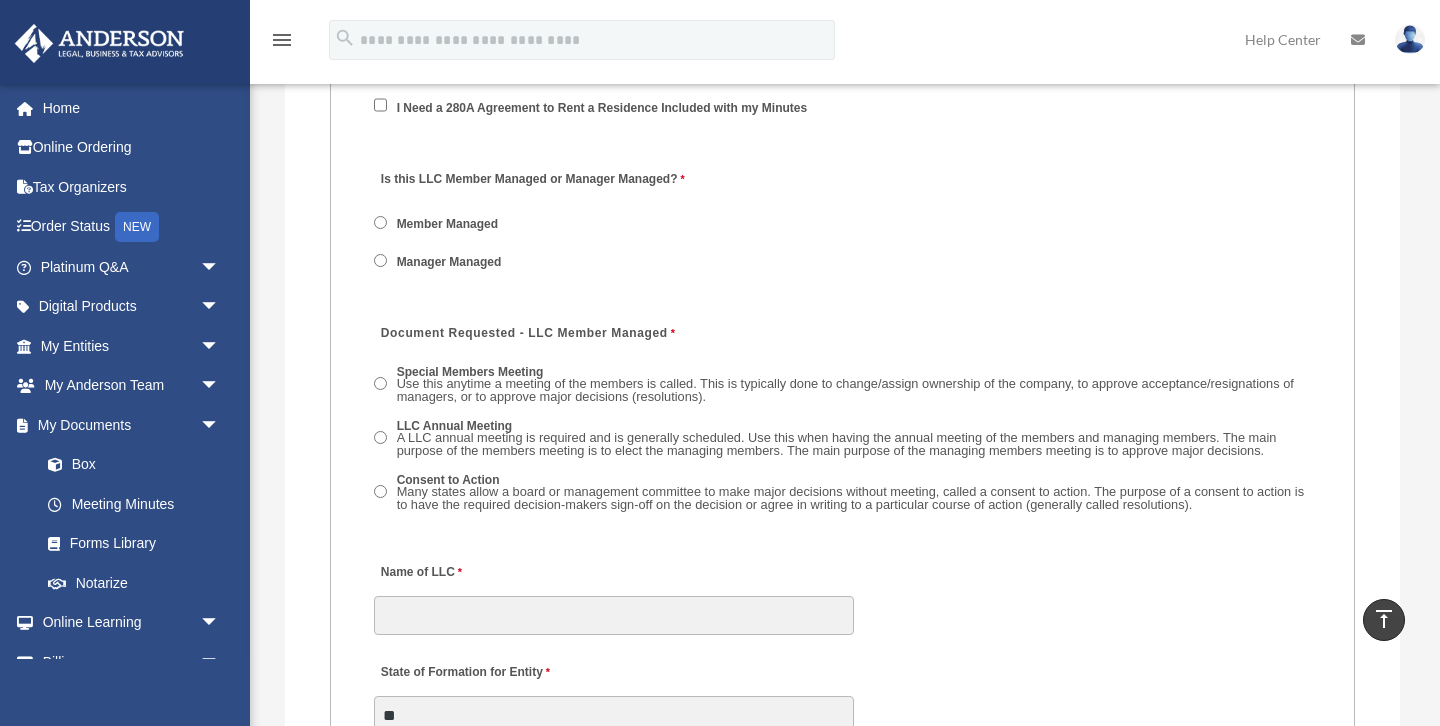 scroll, scrollTop: 3027, scrollLeft: 0, axis: vertical 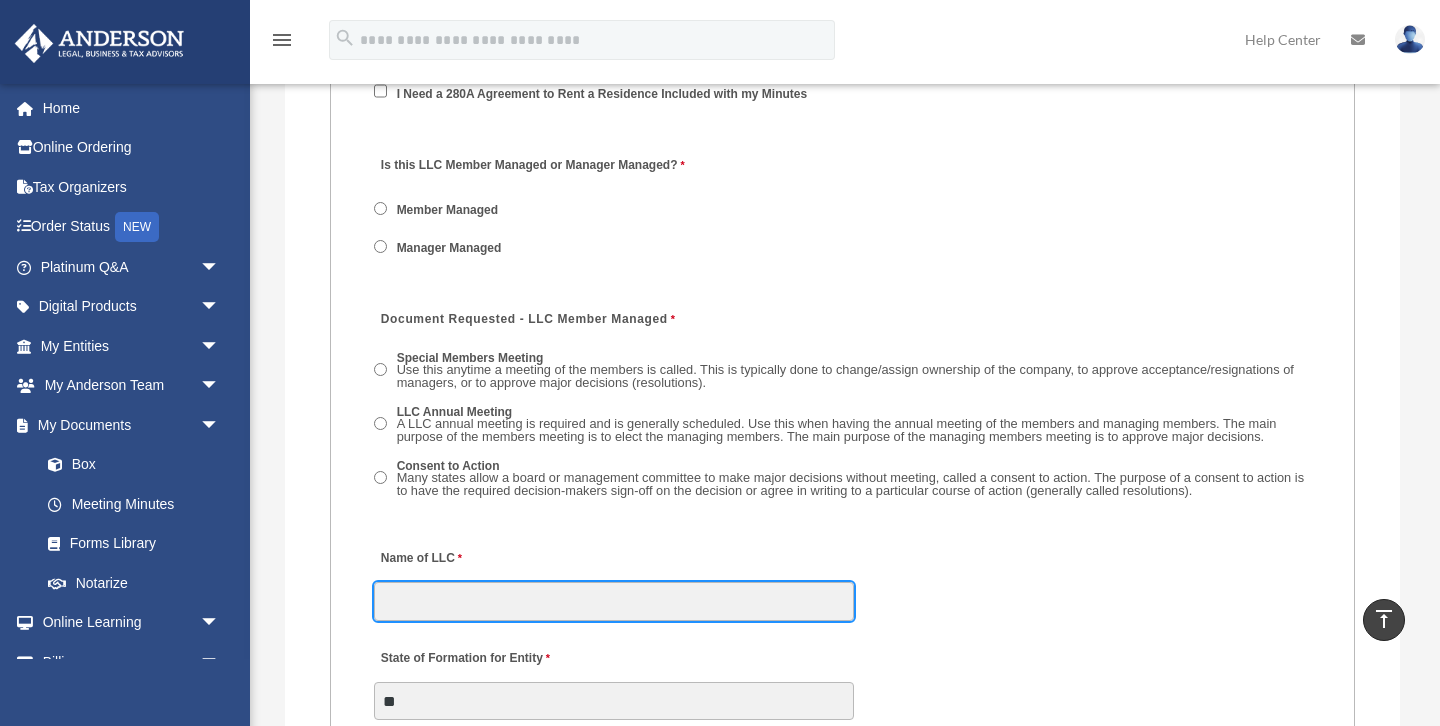 click on "Name of LLC" at bounding box center (614, 601) 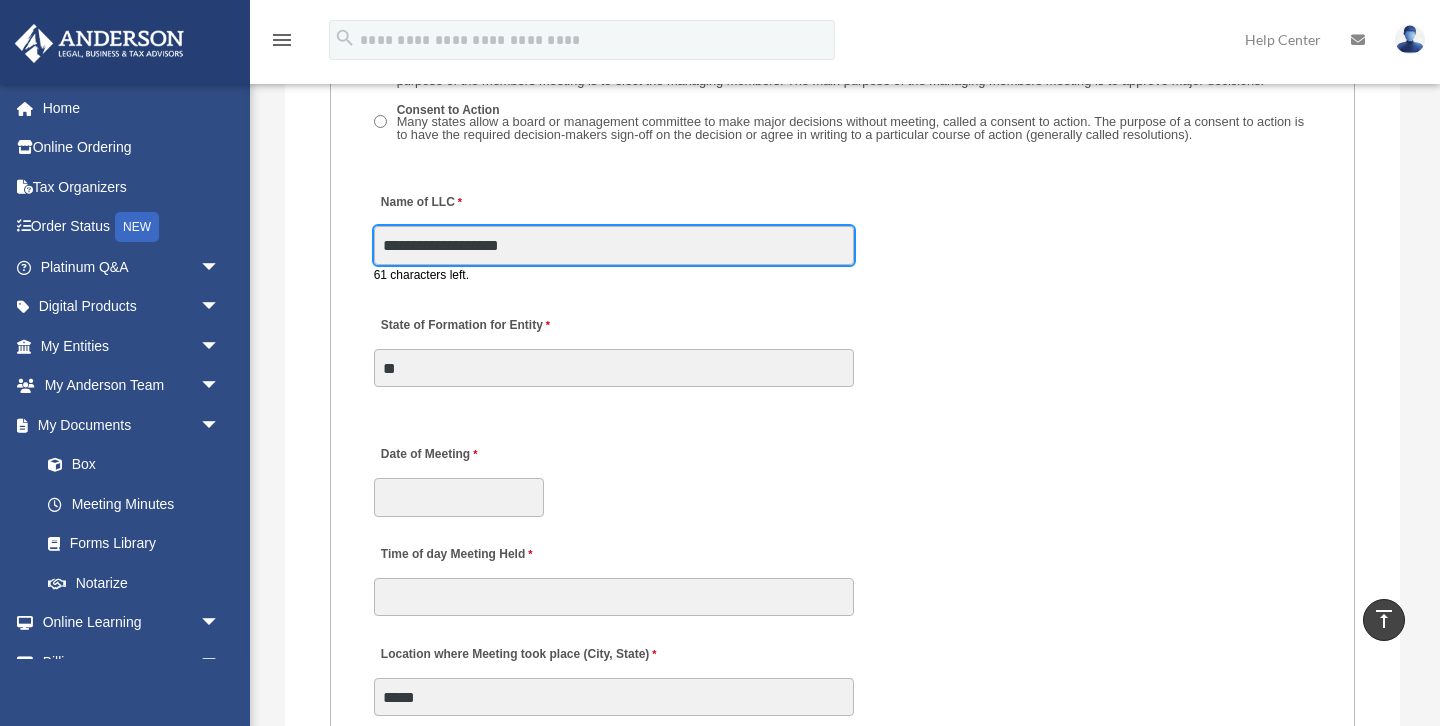 scroll, scrollTop: 3402, scrollLeft: 0, axis: vertical 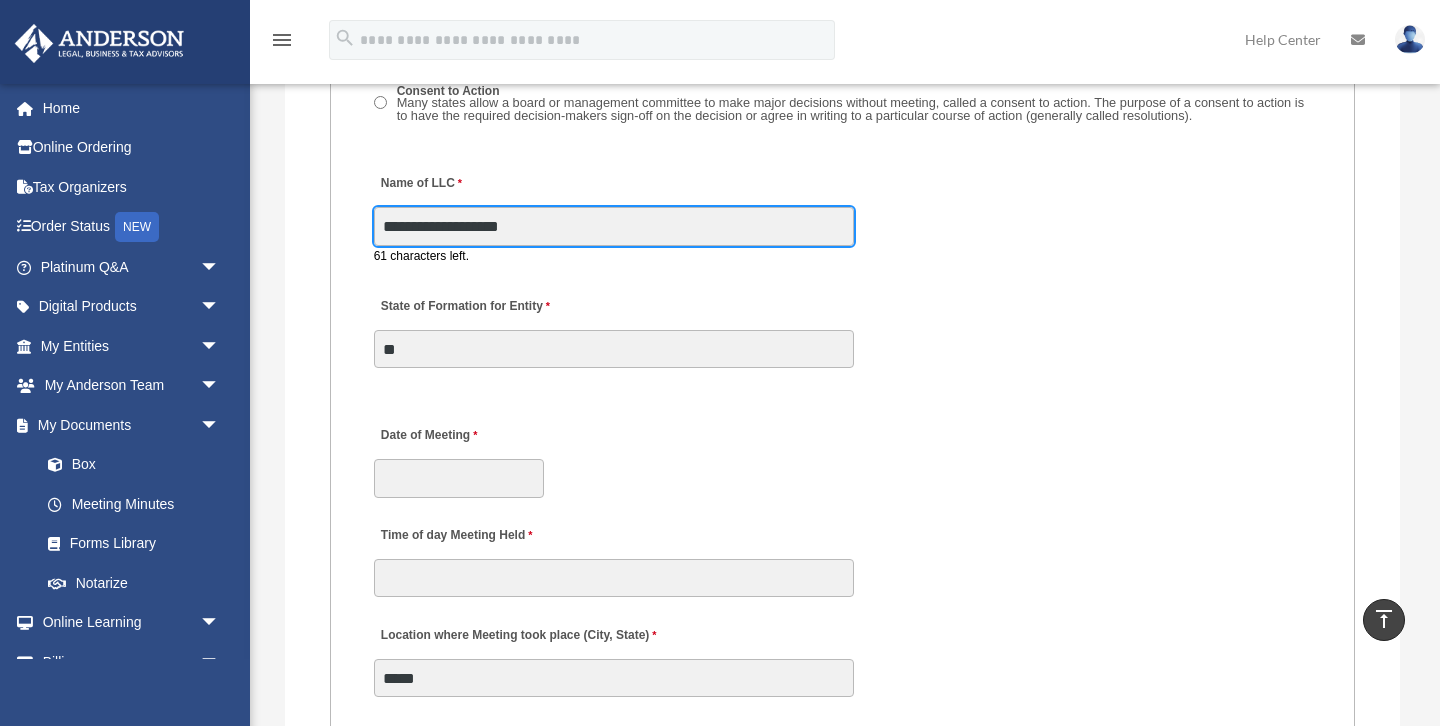 type on "**********" 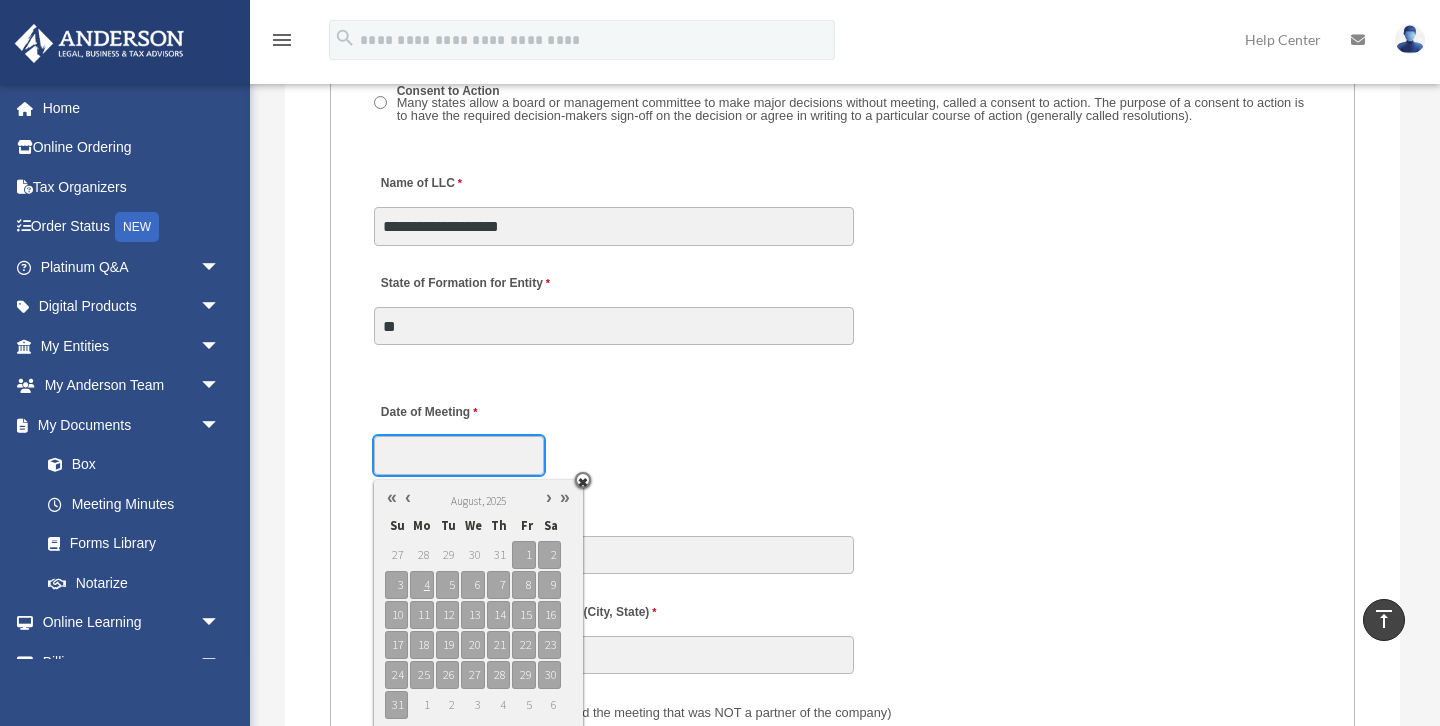 click on "Date of Meeting" at bounding box center (459, 455) 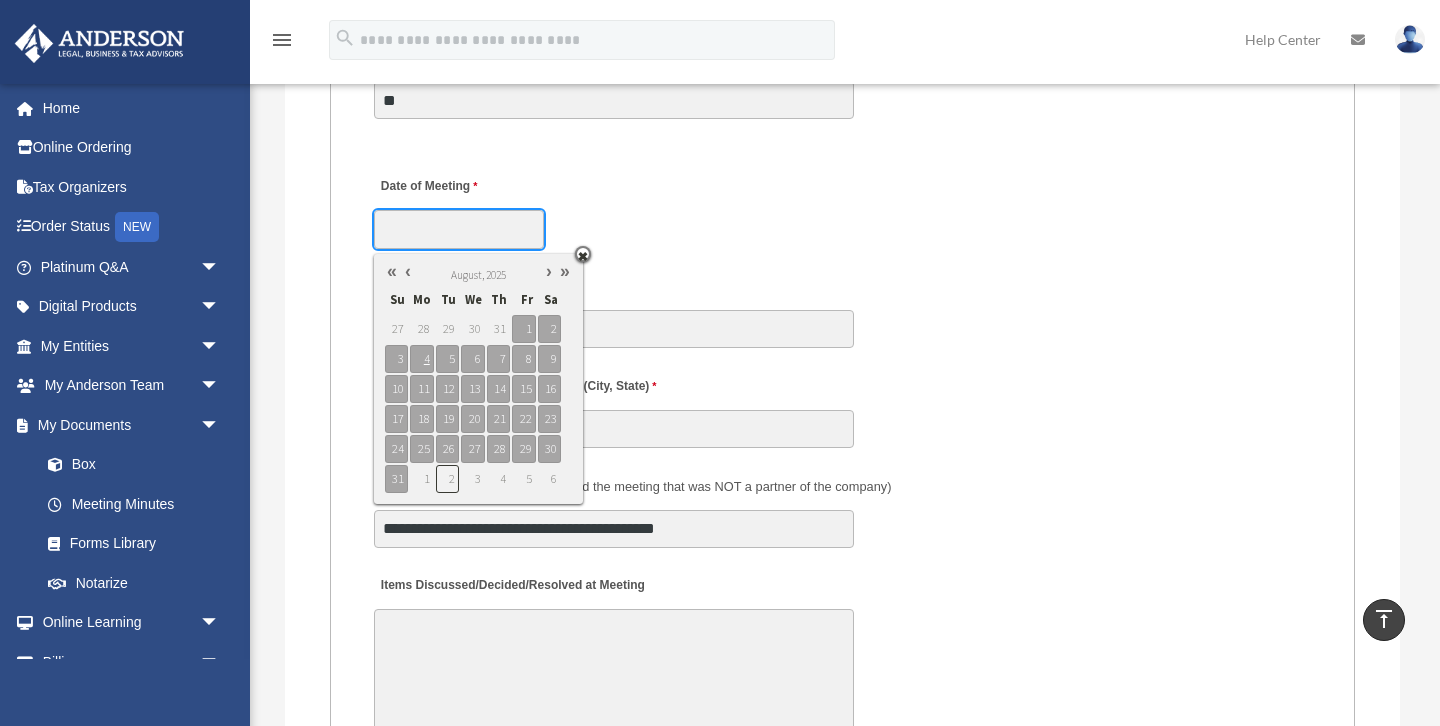 scroll, scrollTop: 3640, scrollLeft: 0, axis: vertical 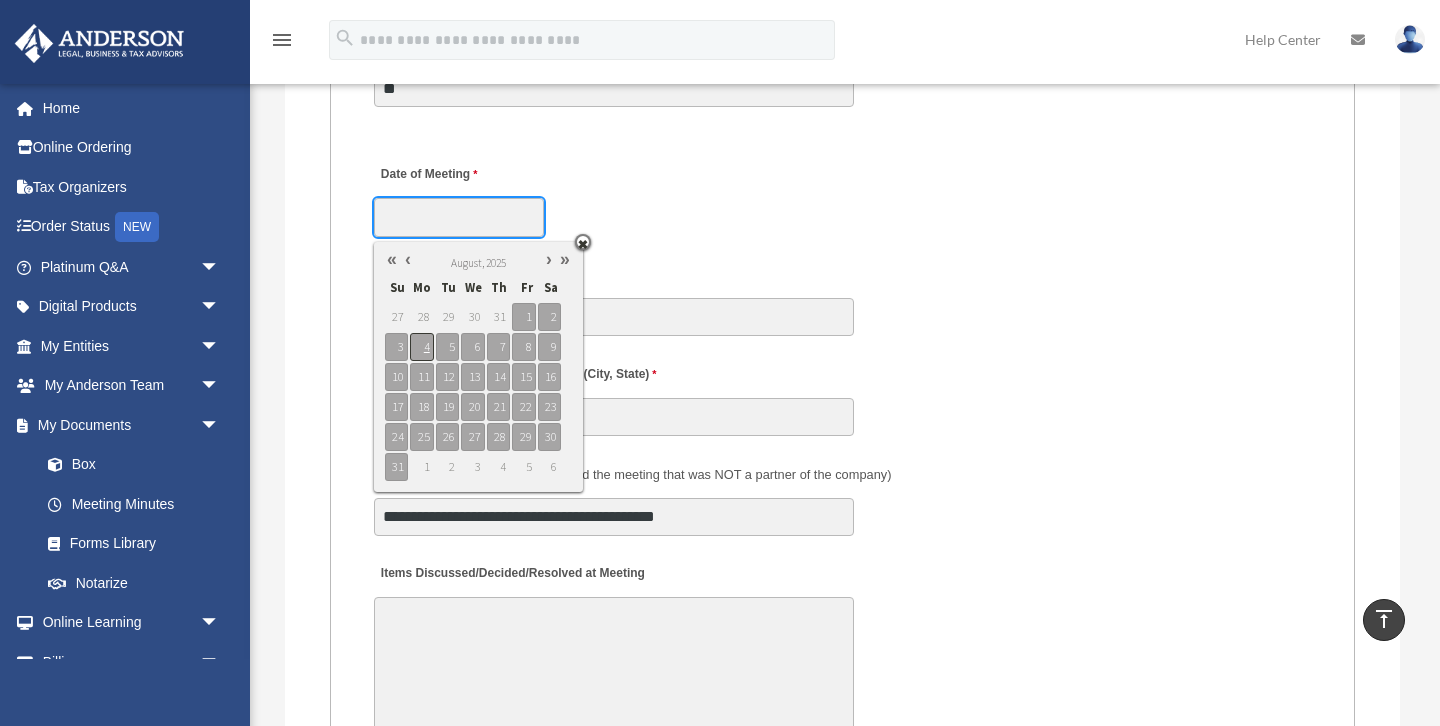 type on "**********" 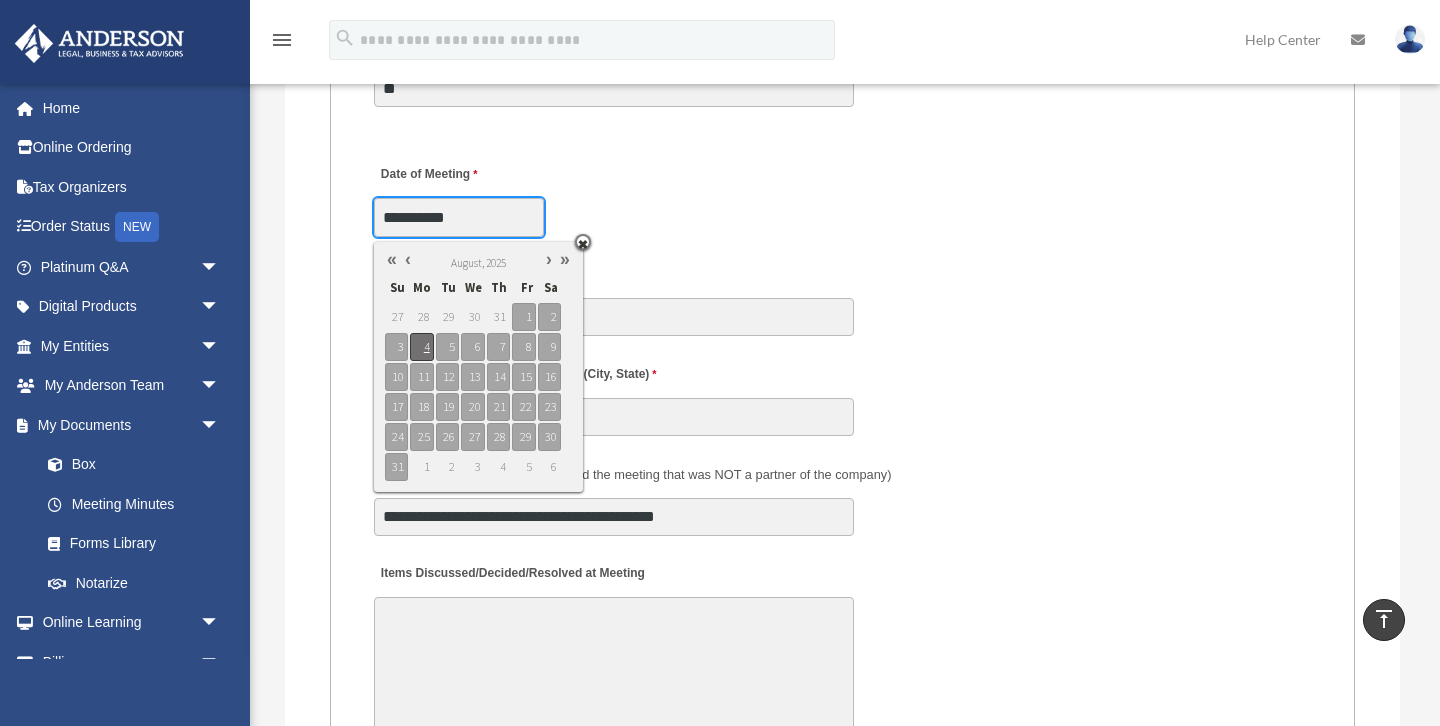 click on "4" at bounding box center [421, 347] 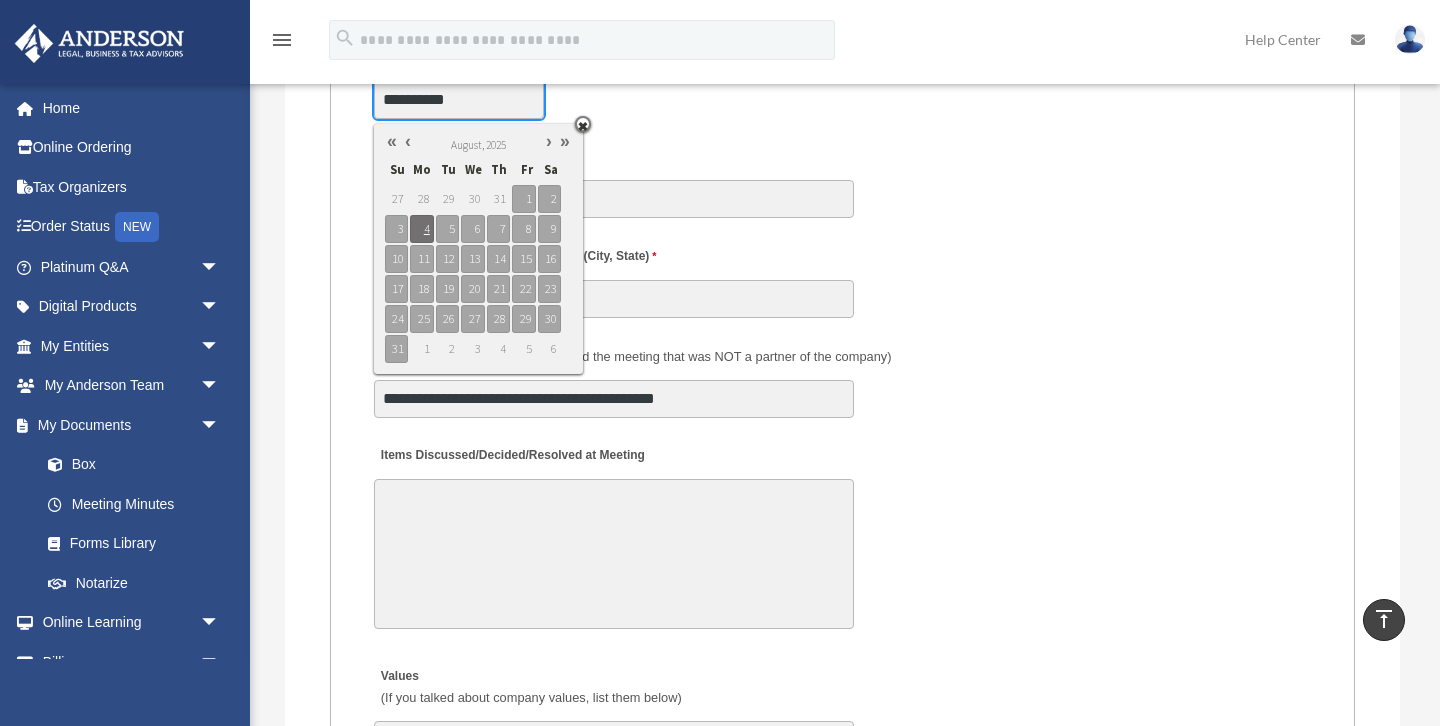 scroll, scrollTop: 3772, scrollLeft: 0, axis: vertical 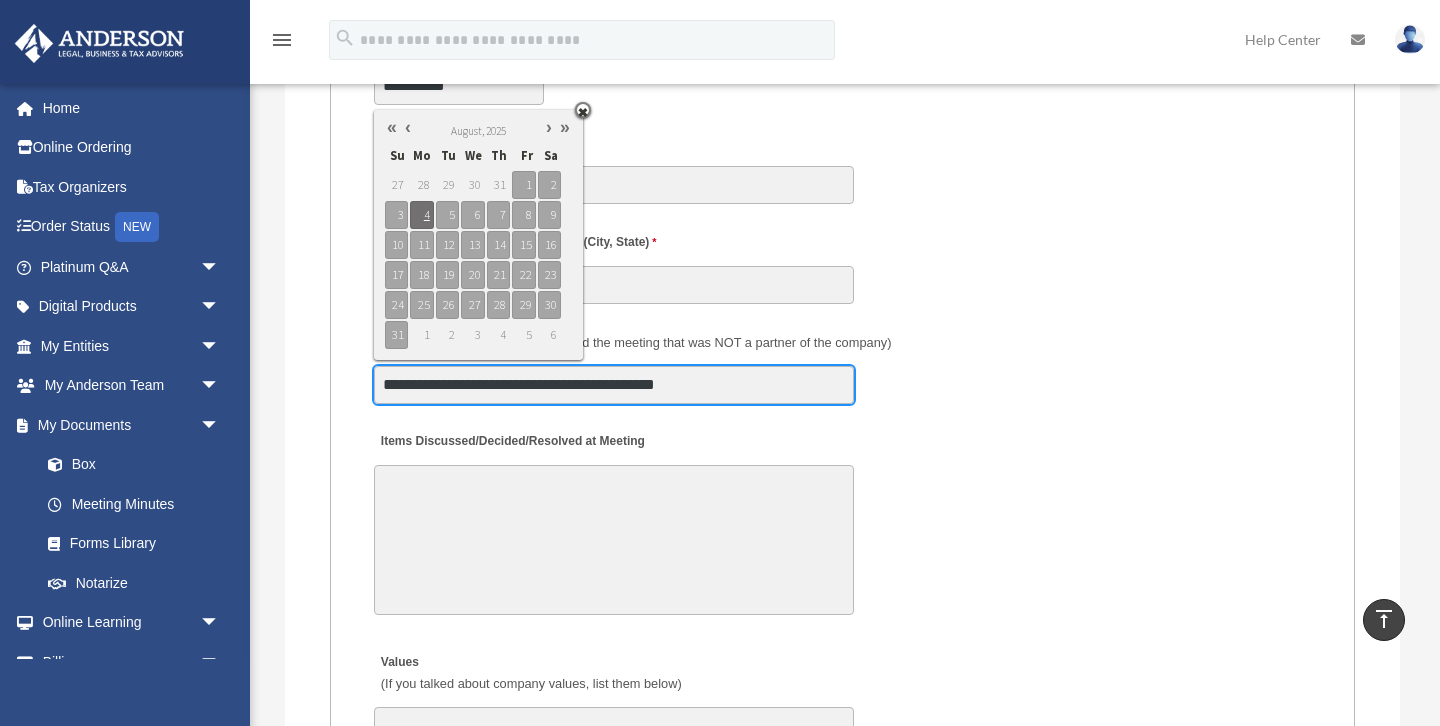 click on "**********" at bounding box center (614, 385) 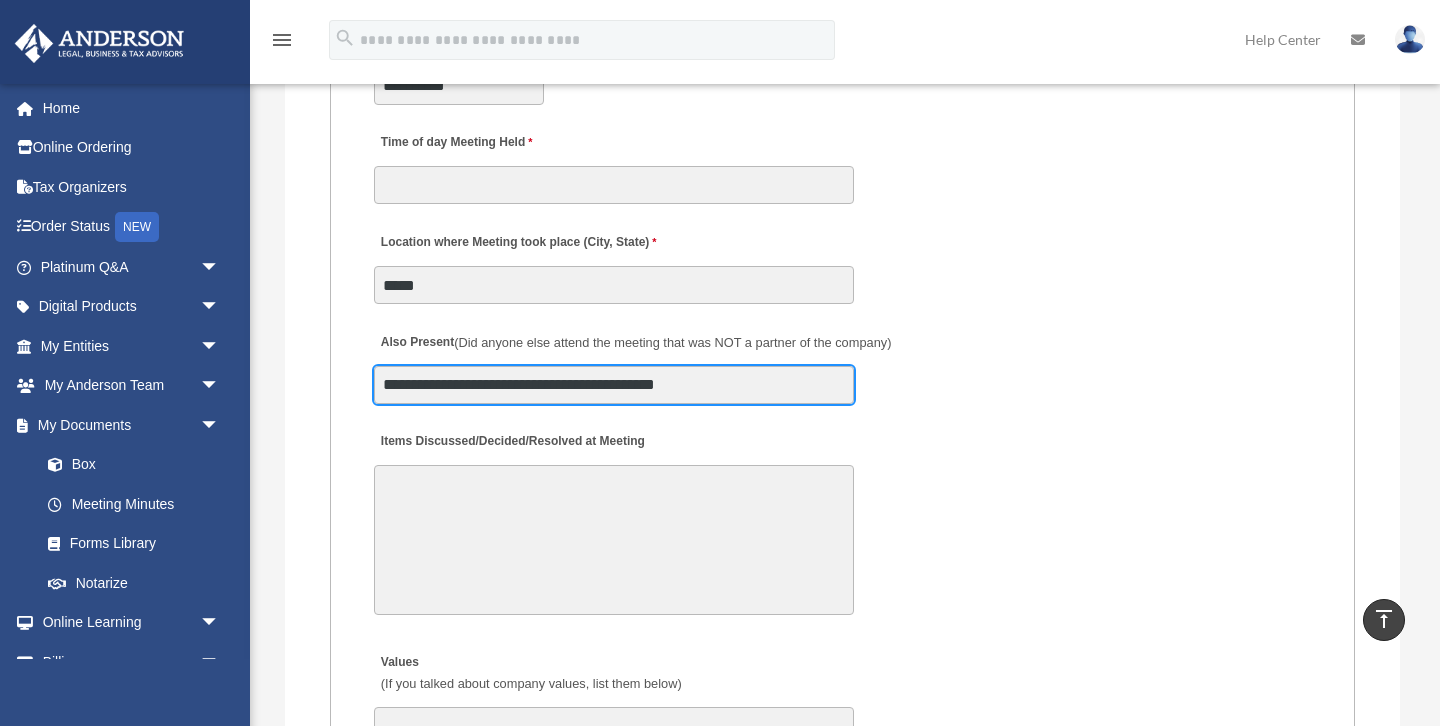 click on "**********" at bounding box center (614, 385) 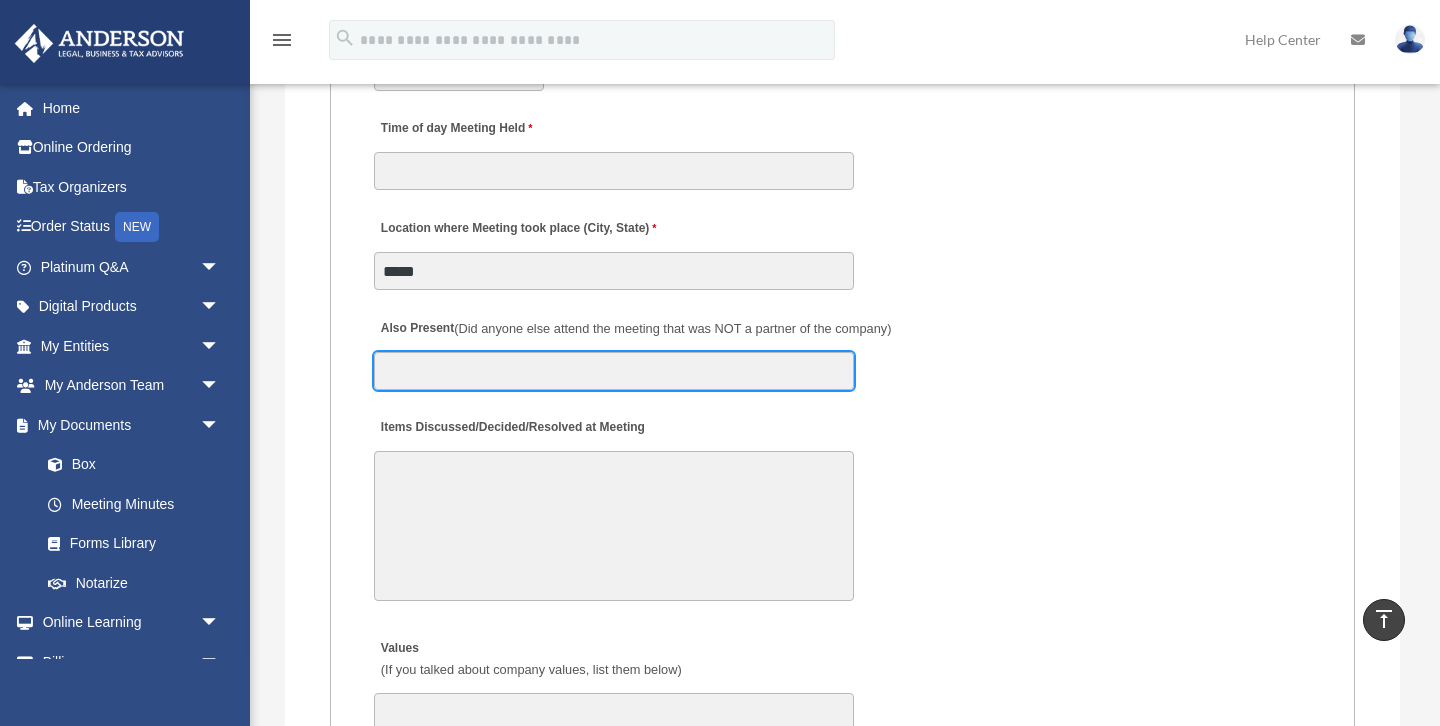 scroll, scrollTop: 3787, scrollLeft: 0, axis: vertical 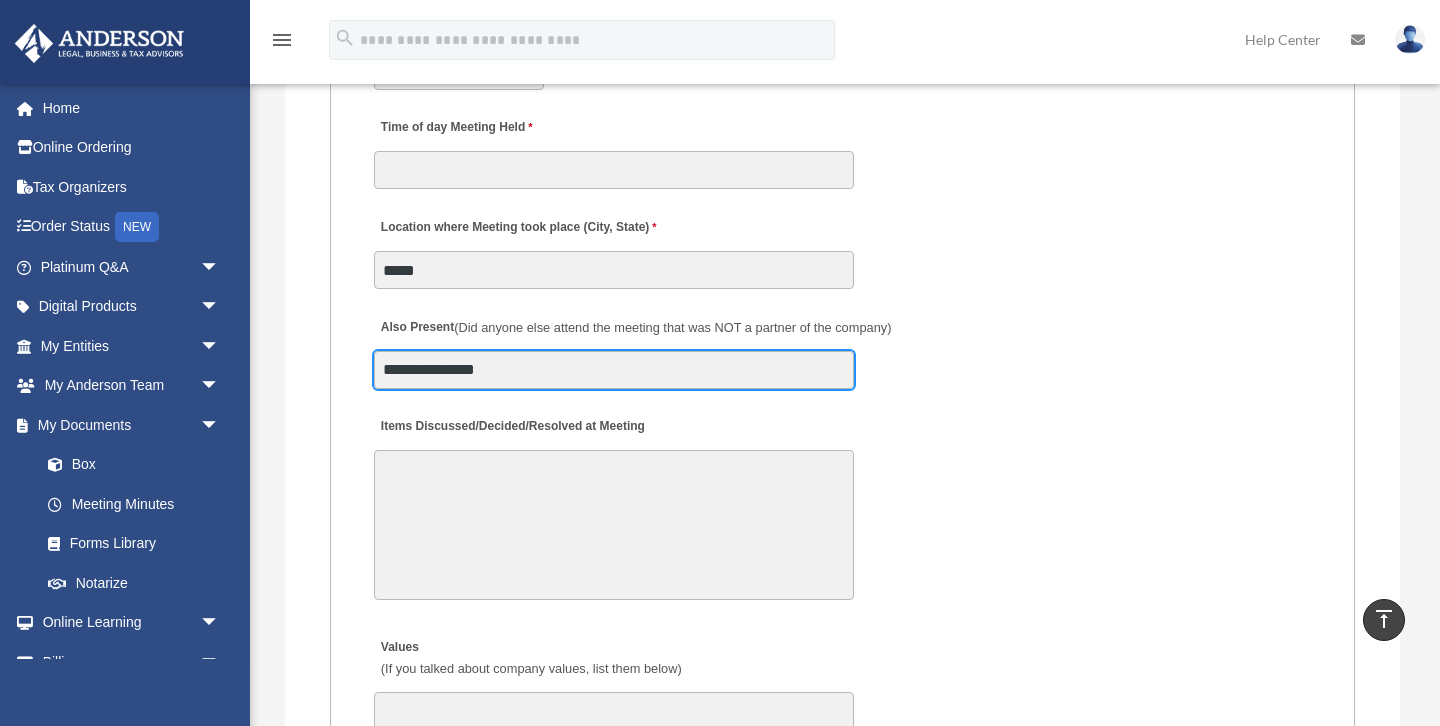 type on "**********" 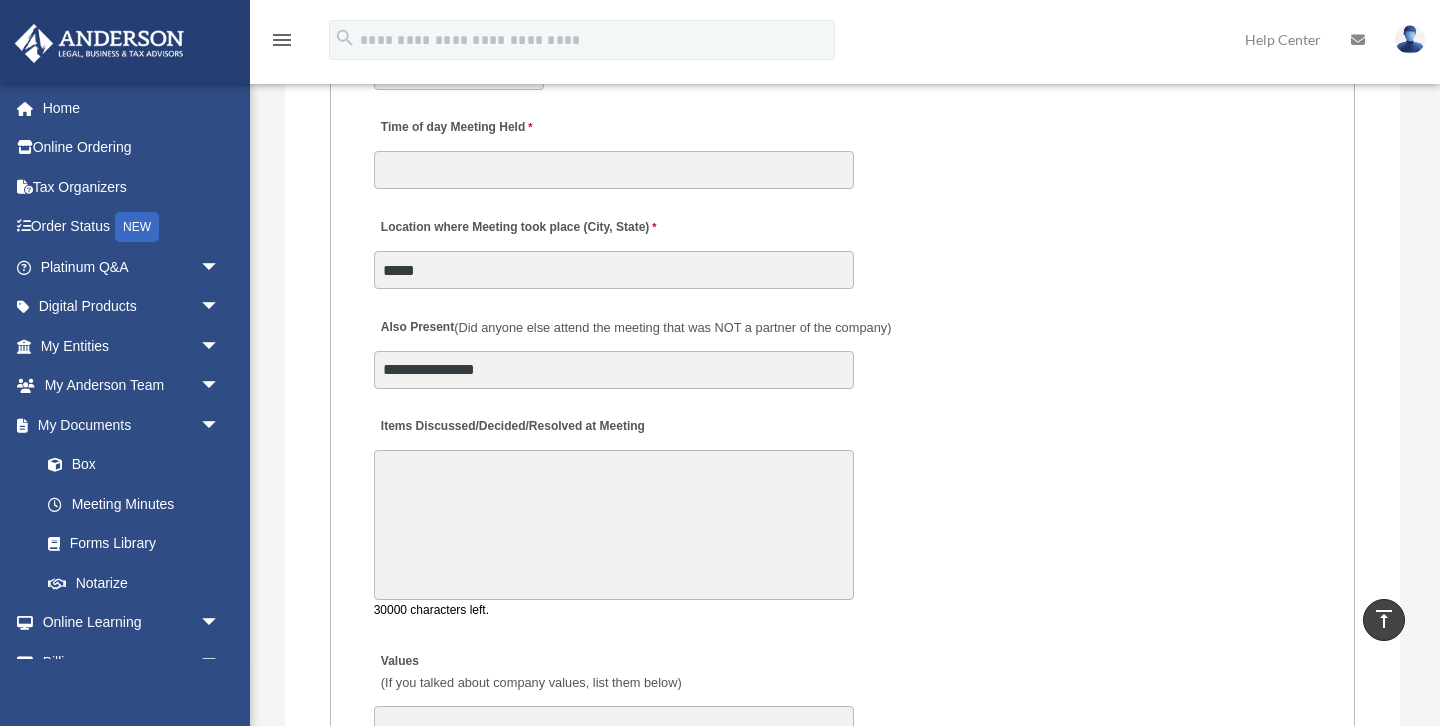 click on "Items Discussed/Decided/Resolved at Meeting" at bounding box center [614, 525] 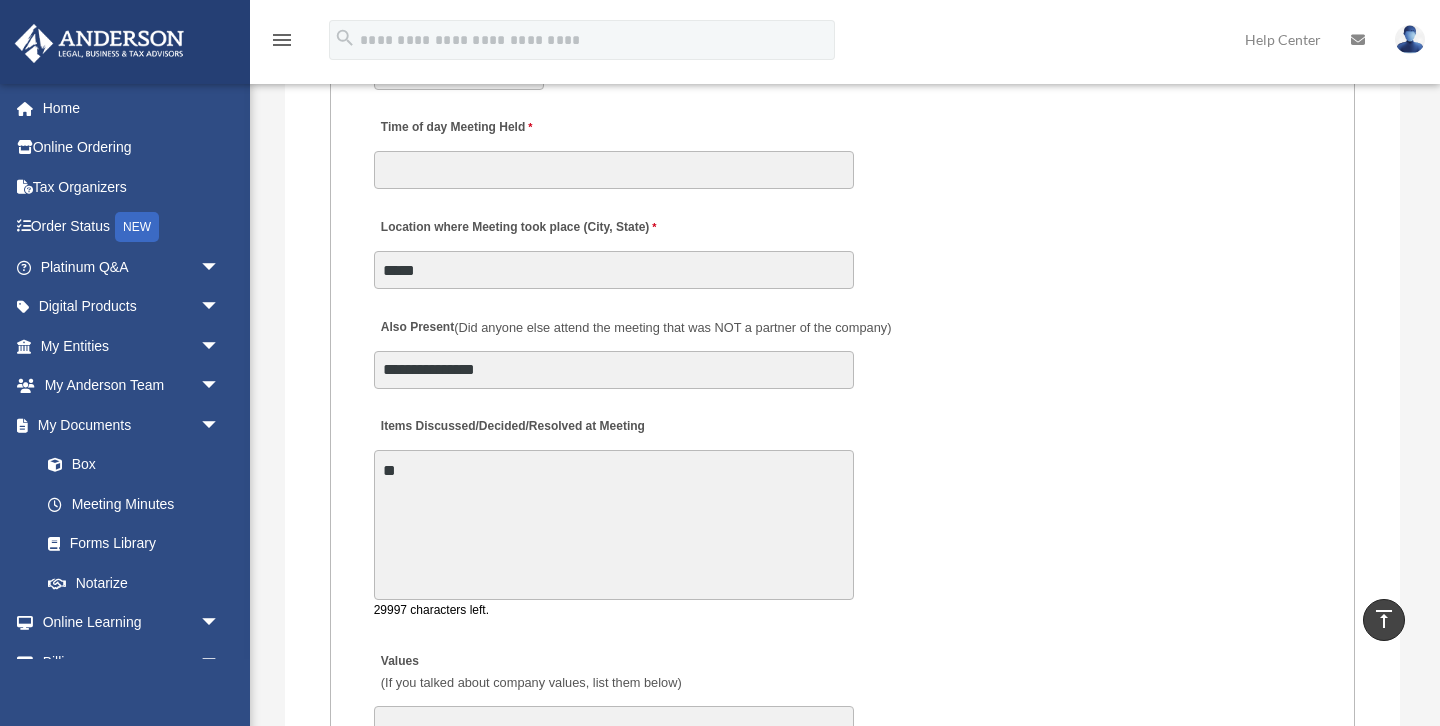 type on "*" 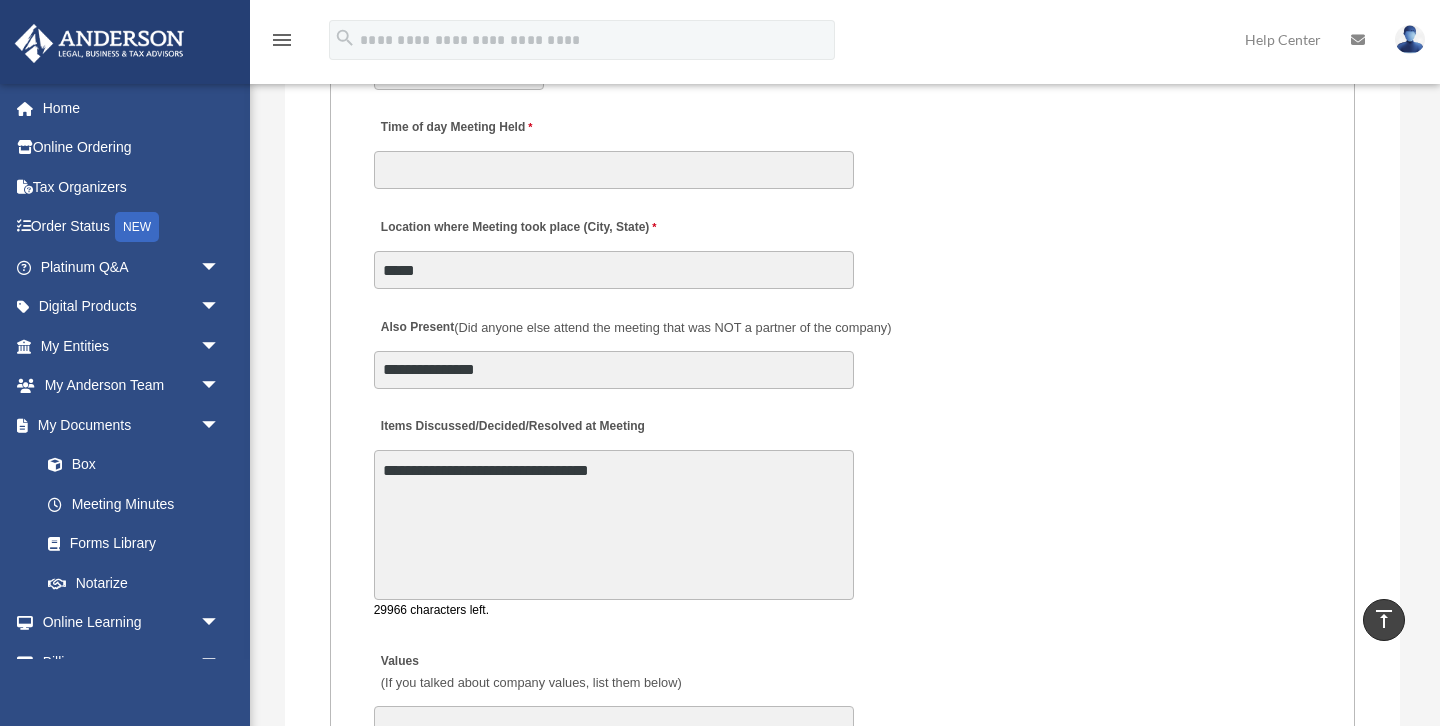click on "**********" at bounding box center [614, 525] 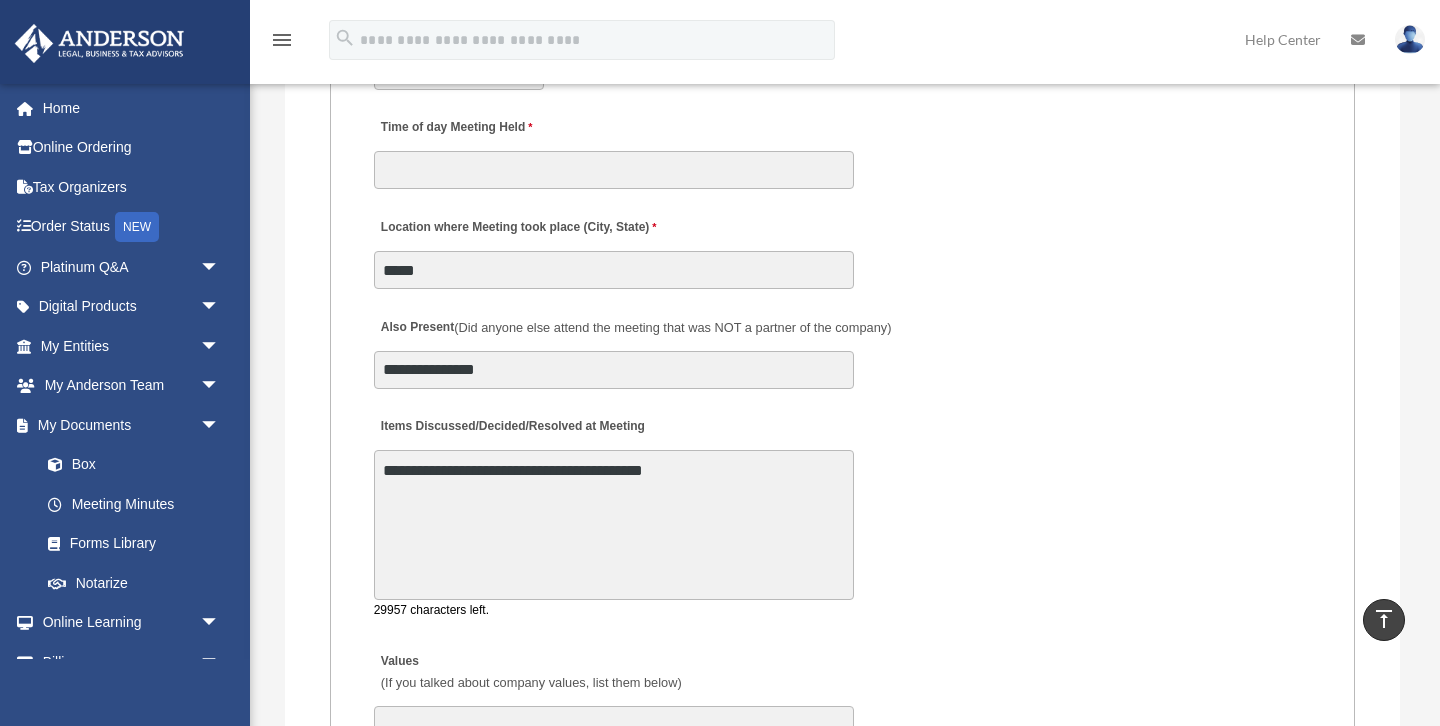 click on "**********" at bounding box center (614, 525) 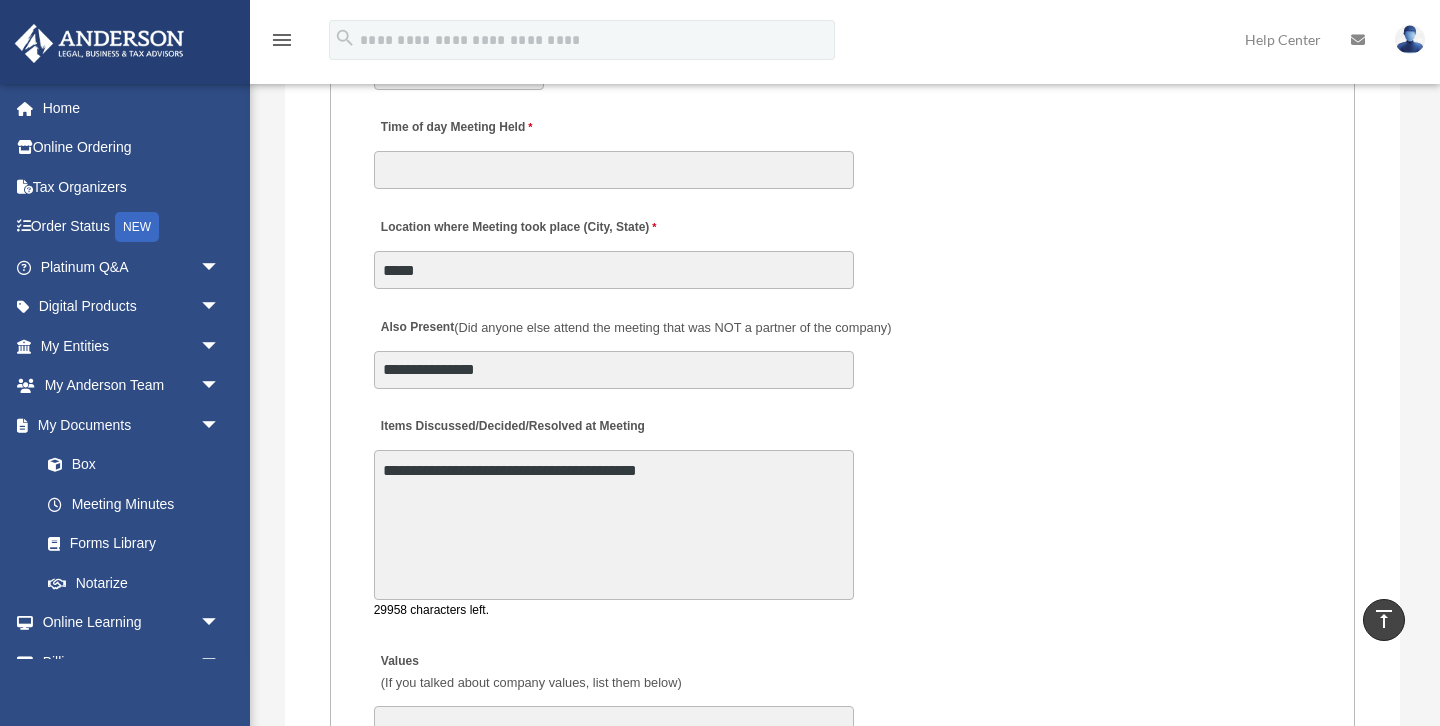 click on "**********" at bounding box center (614, 525) 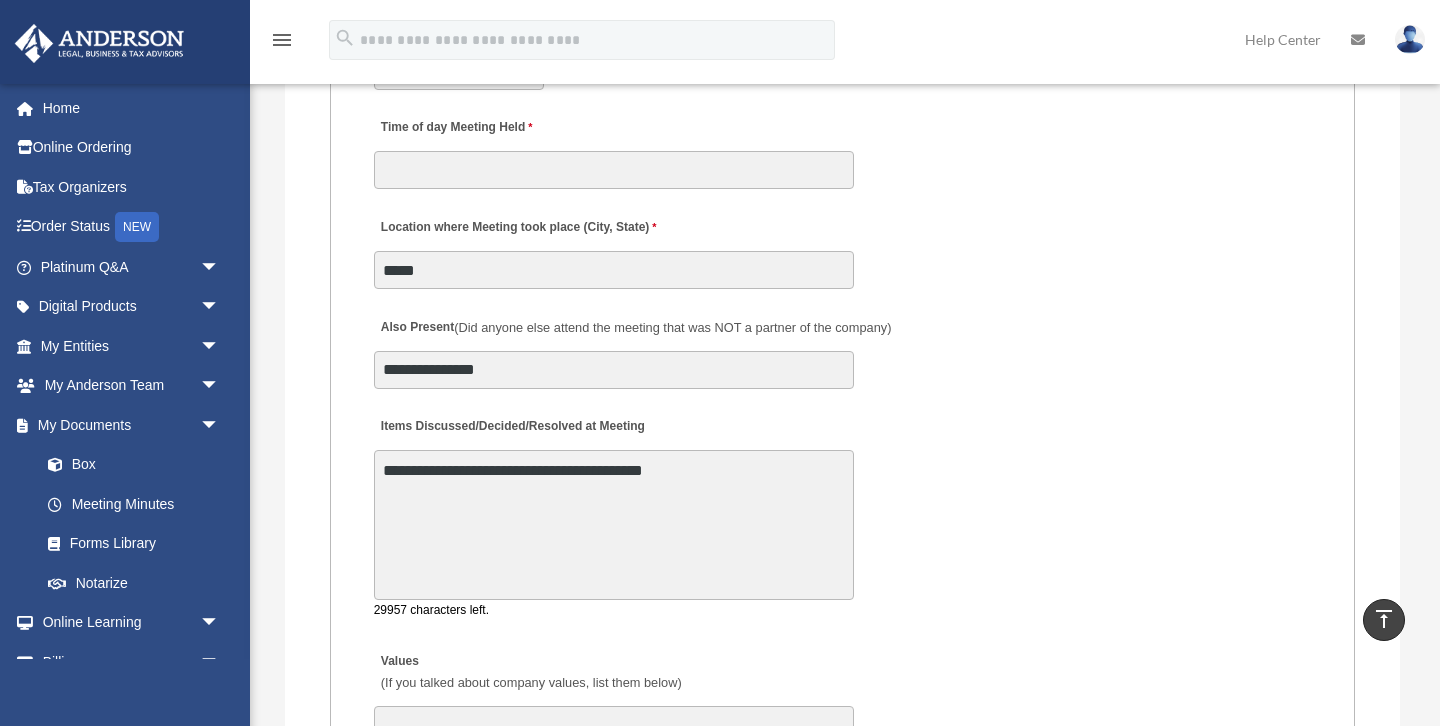 click on "**********" at bounding box center [614, 525] 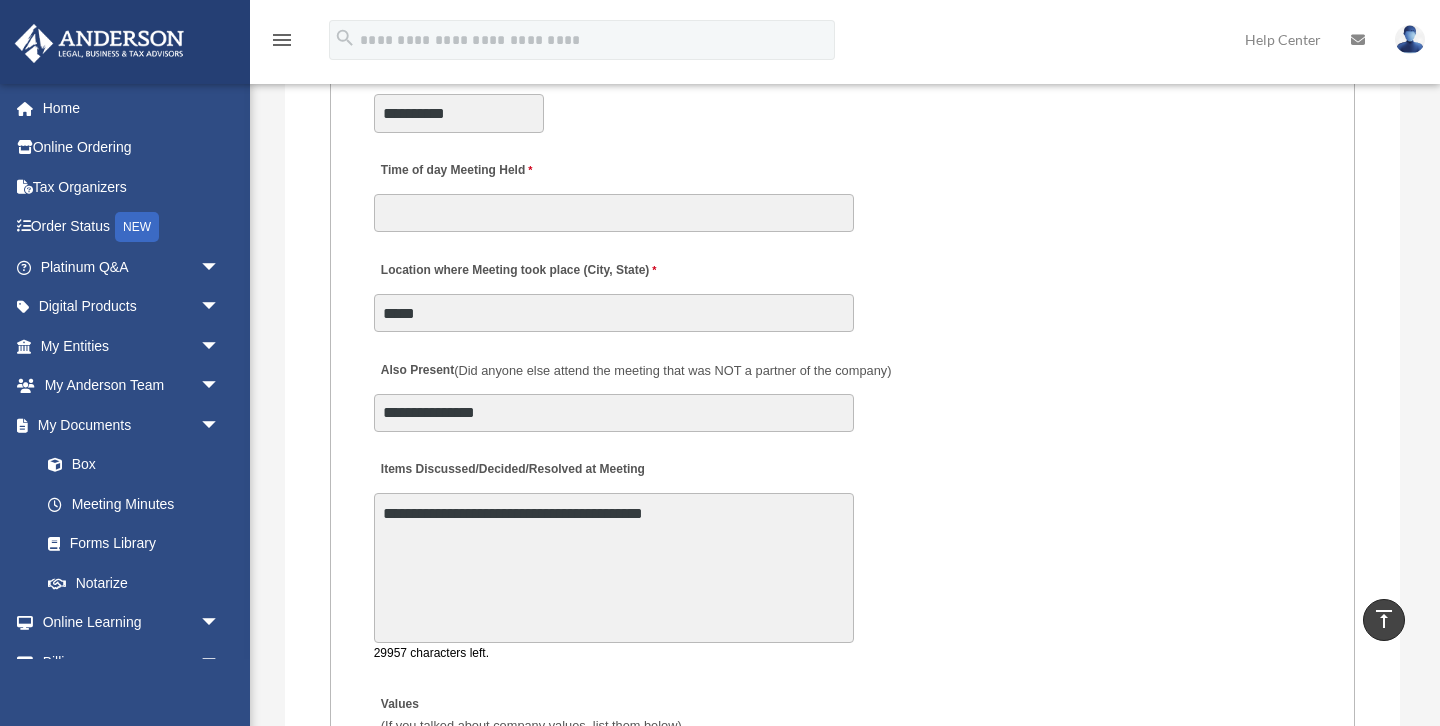 scroll, scrollTop: 3747, scrollLeft: 0, axis: vertical 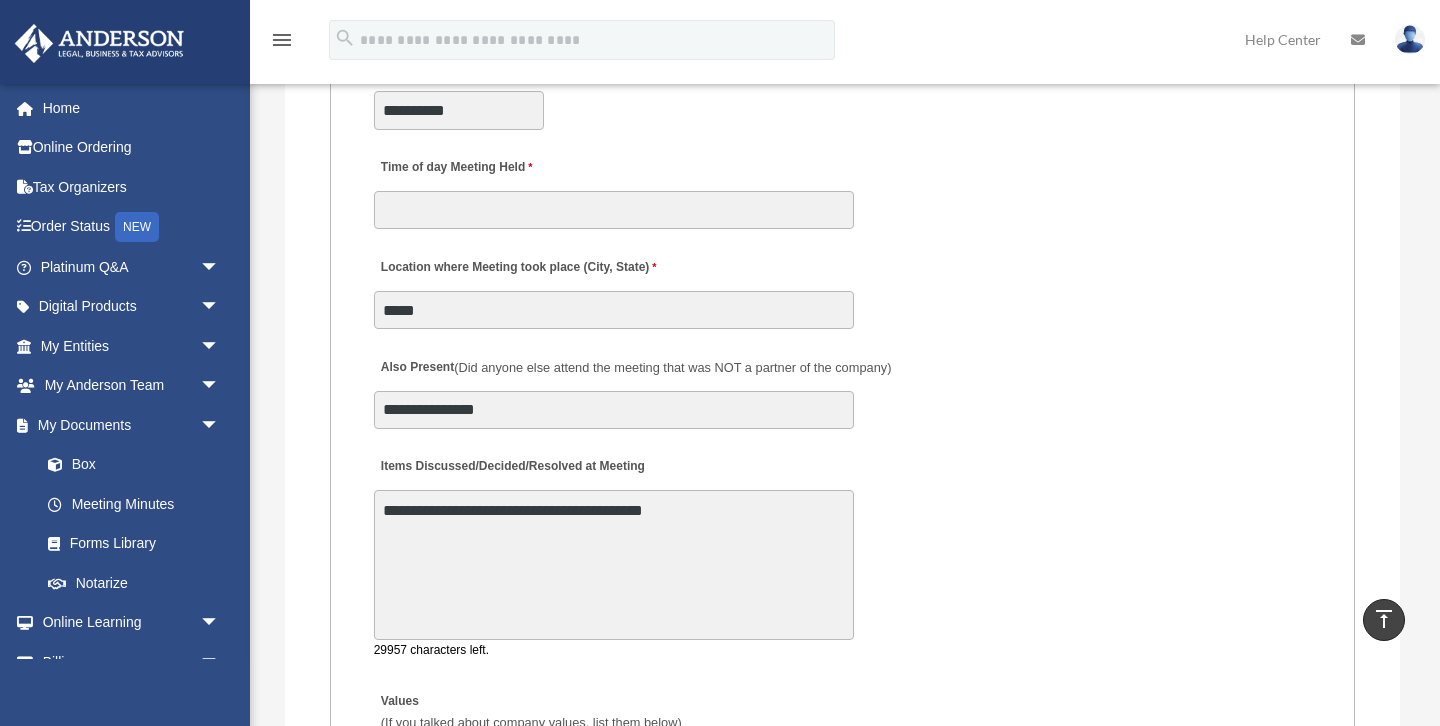 click on "**********" at bounding box center (614, 565) 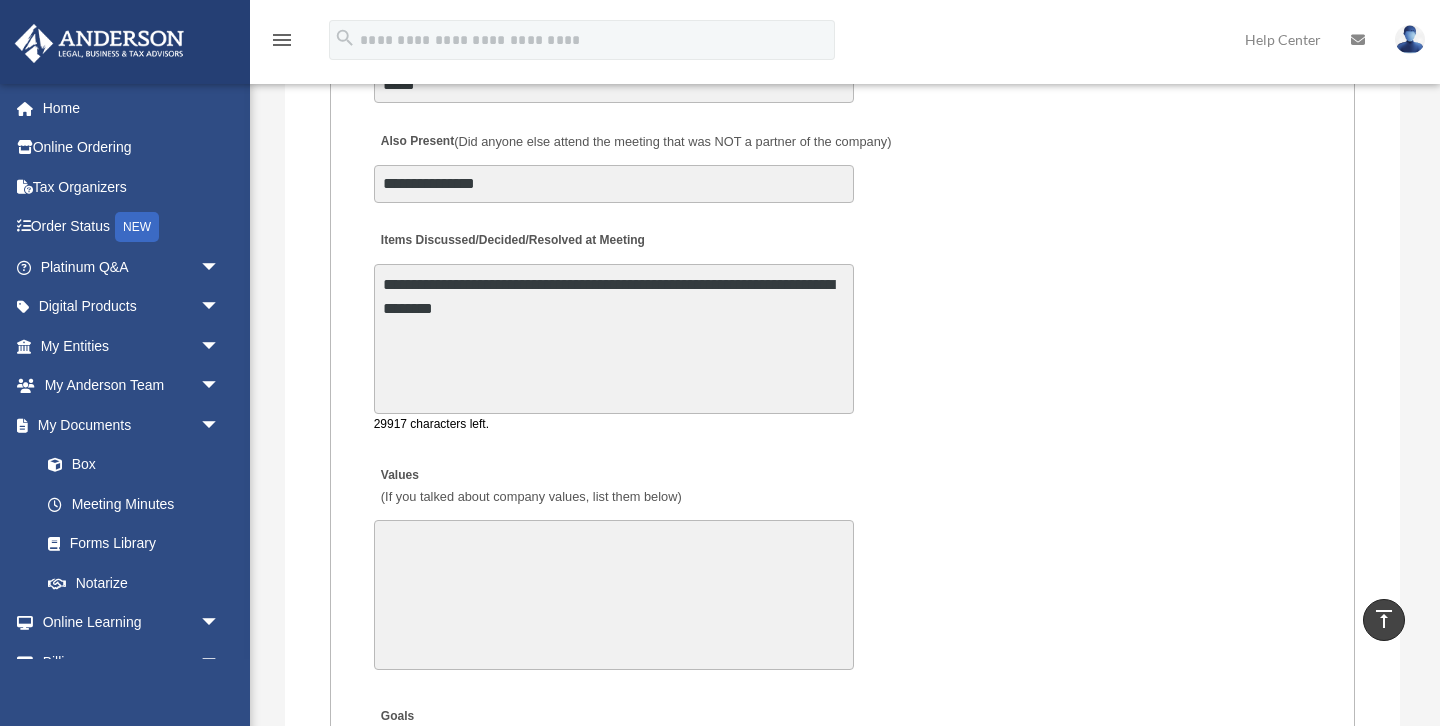 scroll, scrollTop: 3978, scrollLeft: 0, axis: vertical 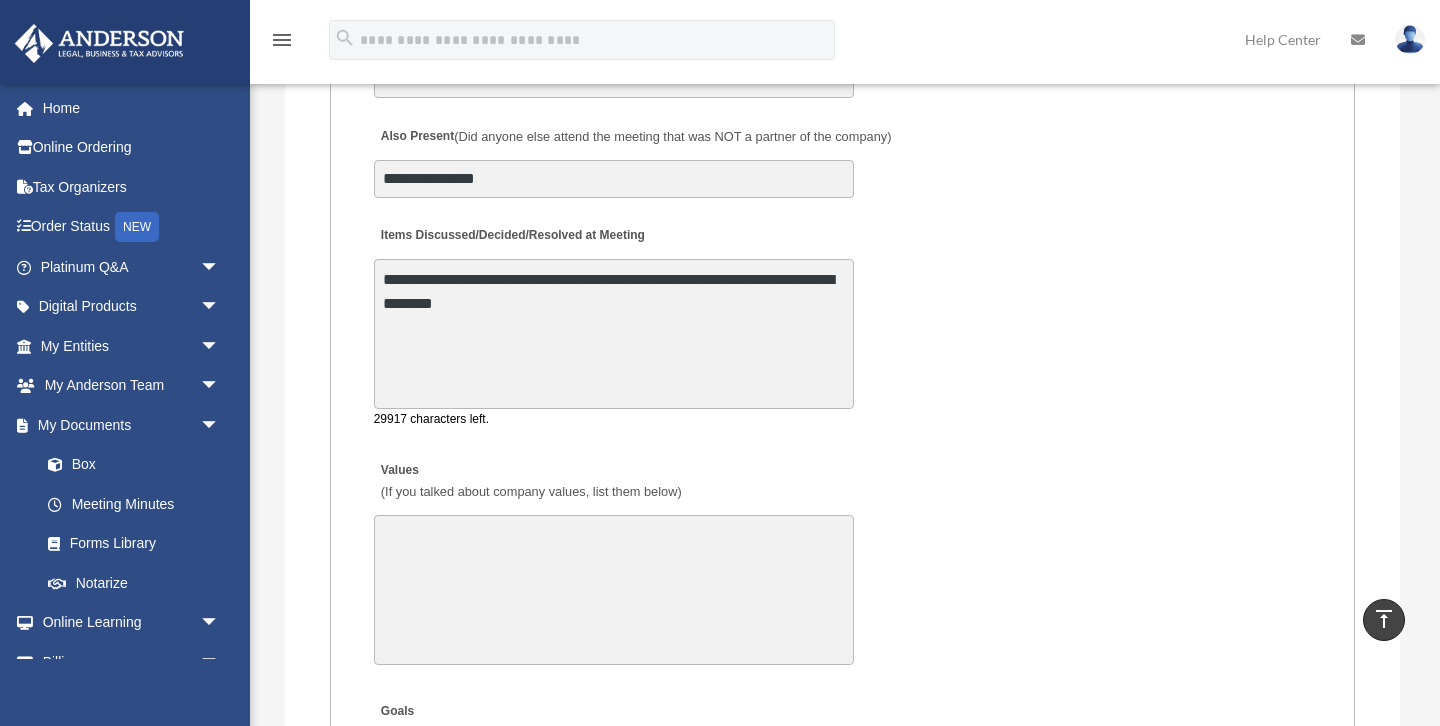 click on "**********" at bounding box center [614, 334] 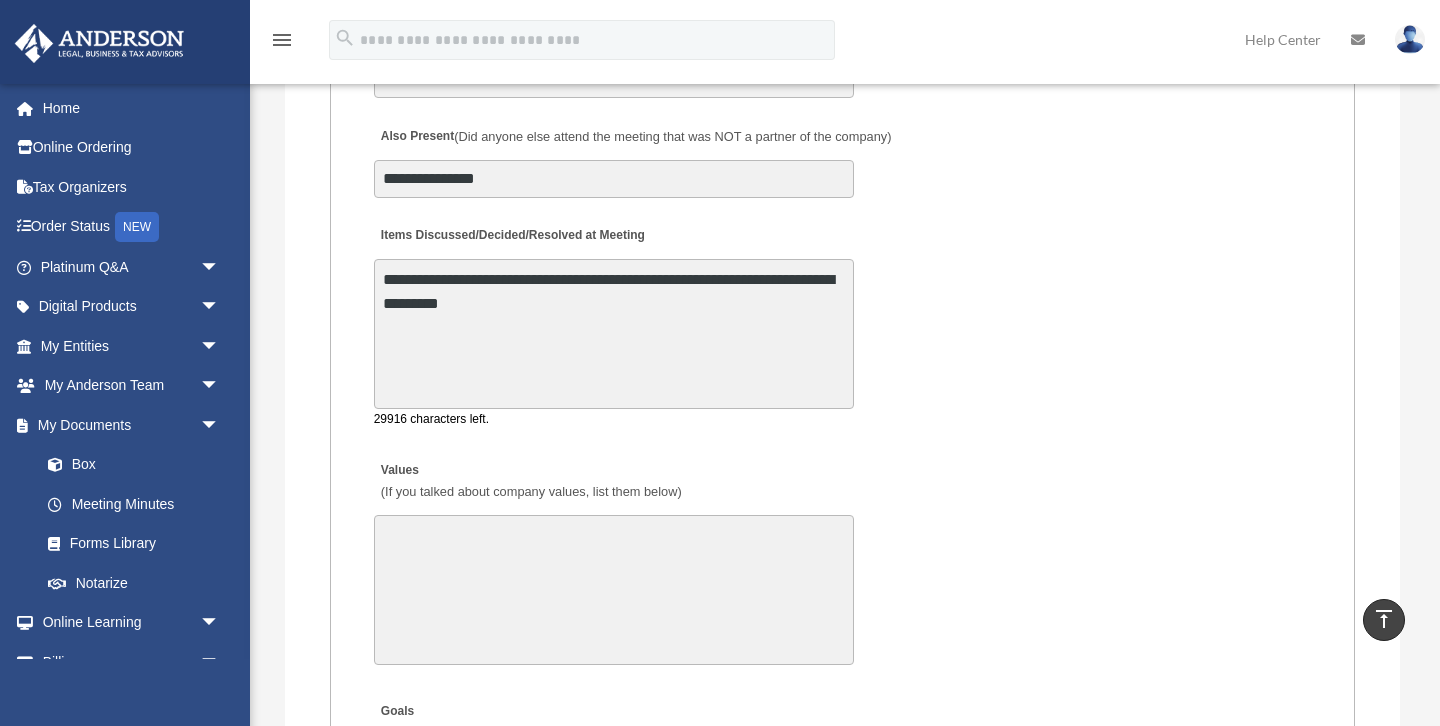 paste on "**********" 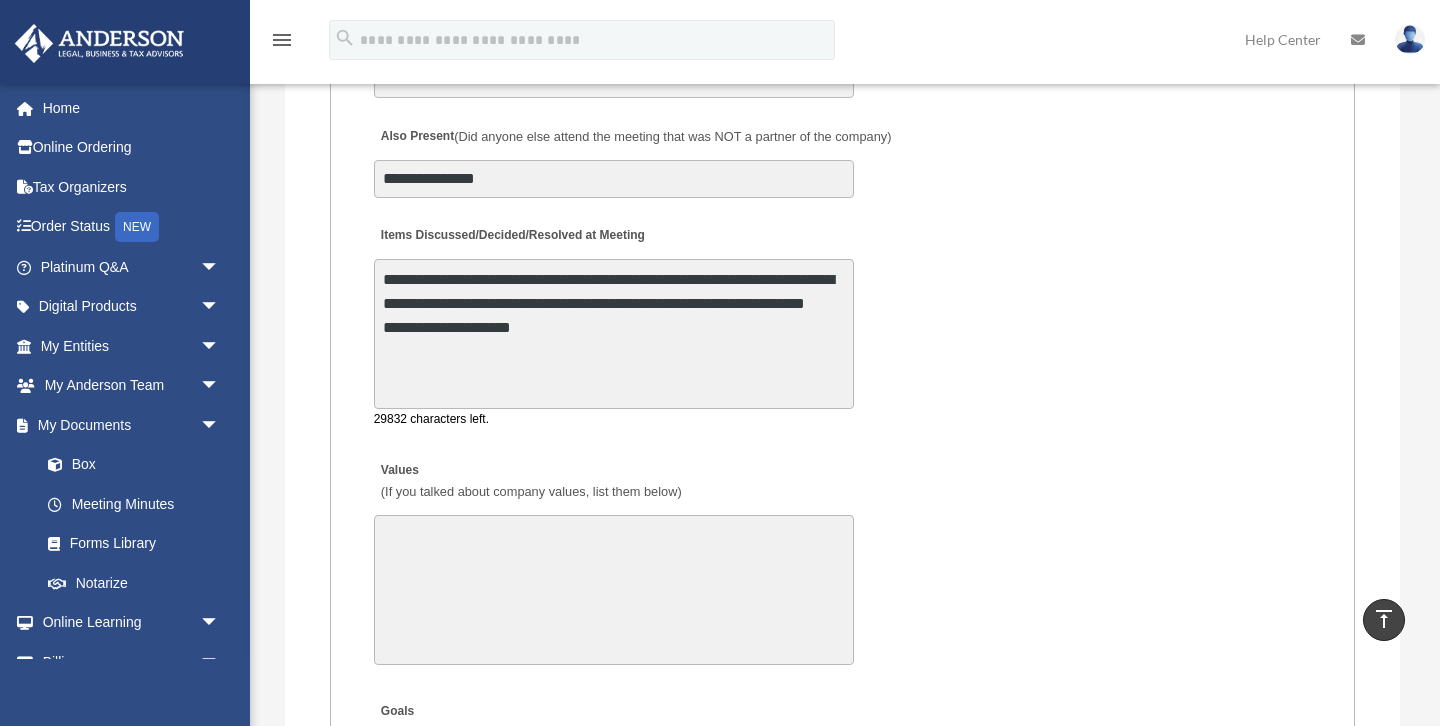 click on "**********" at bounding box center [614, 334] 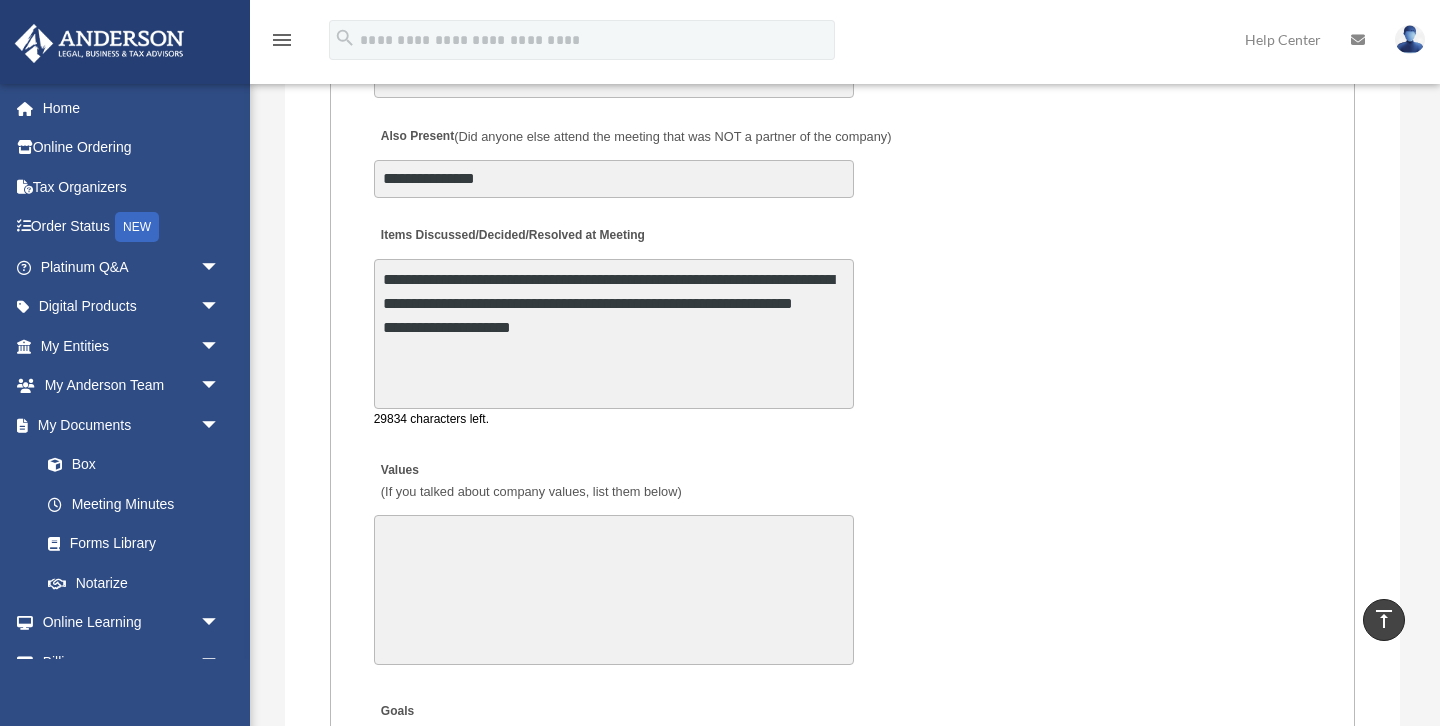 click on "**********" at bounding box center (614, 334) 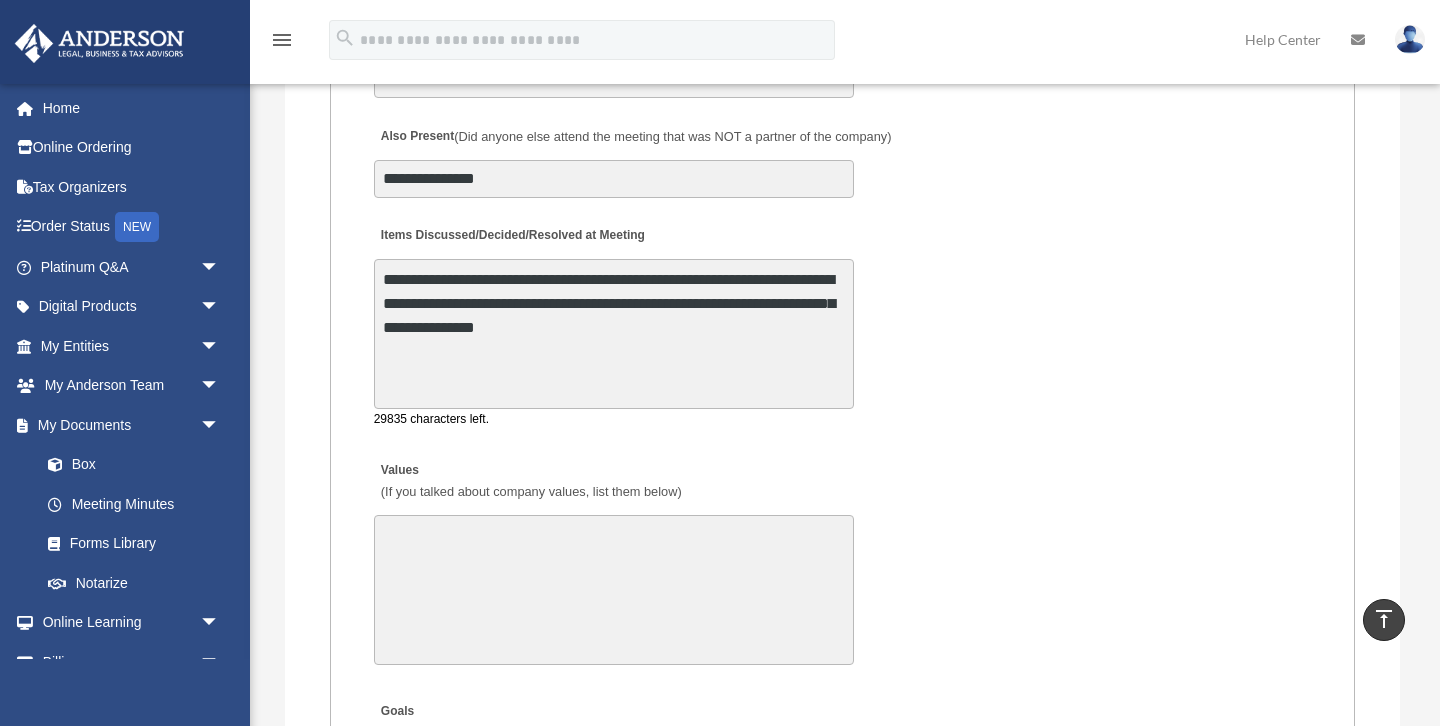 click on "**********" at bounding box center [614, 334] 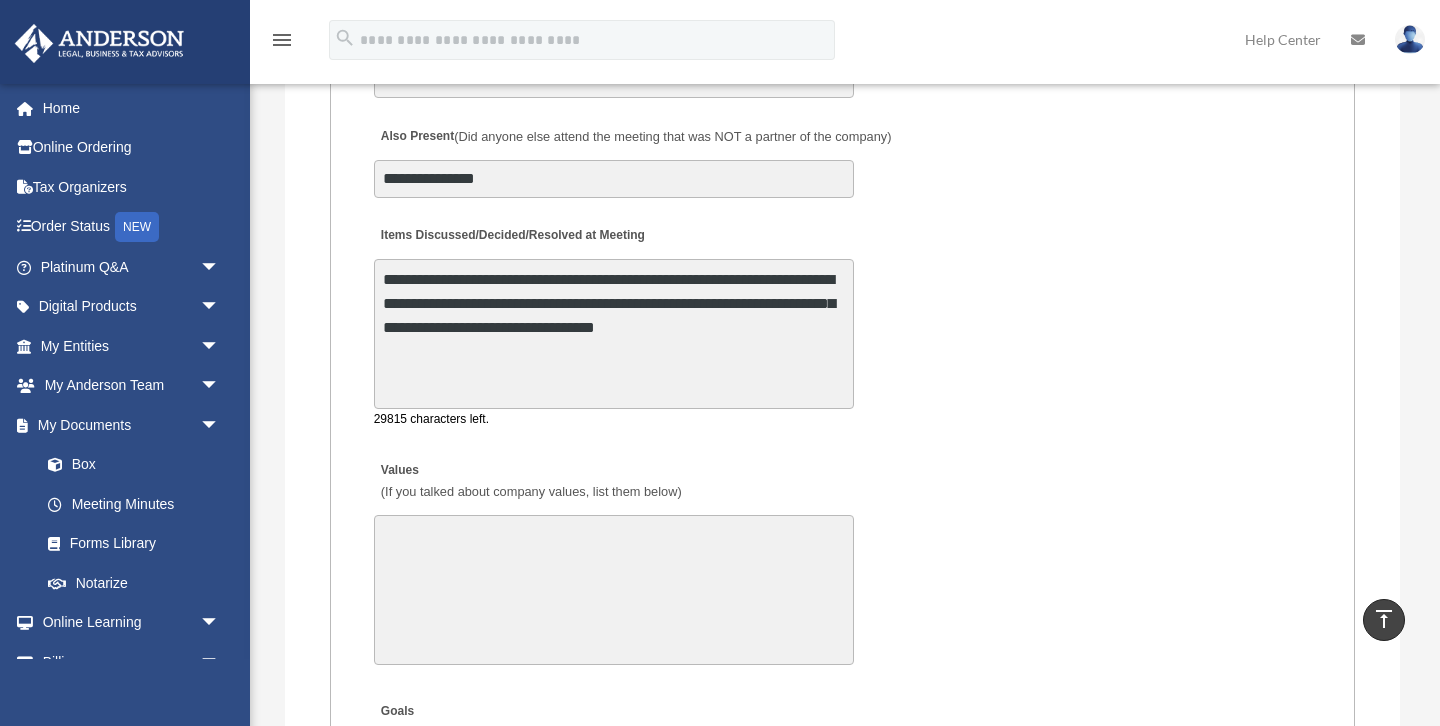 click on "**********" at bounding box center [614, 334] 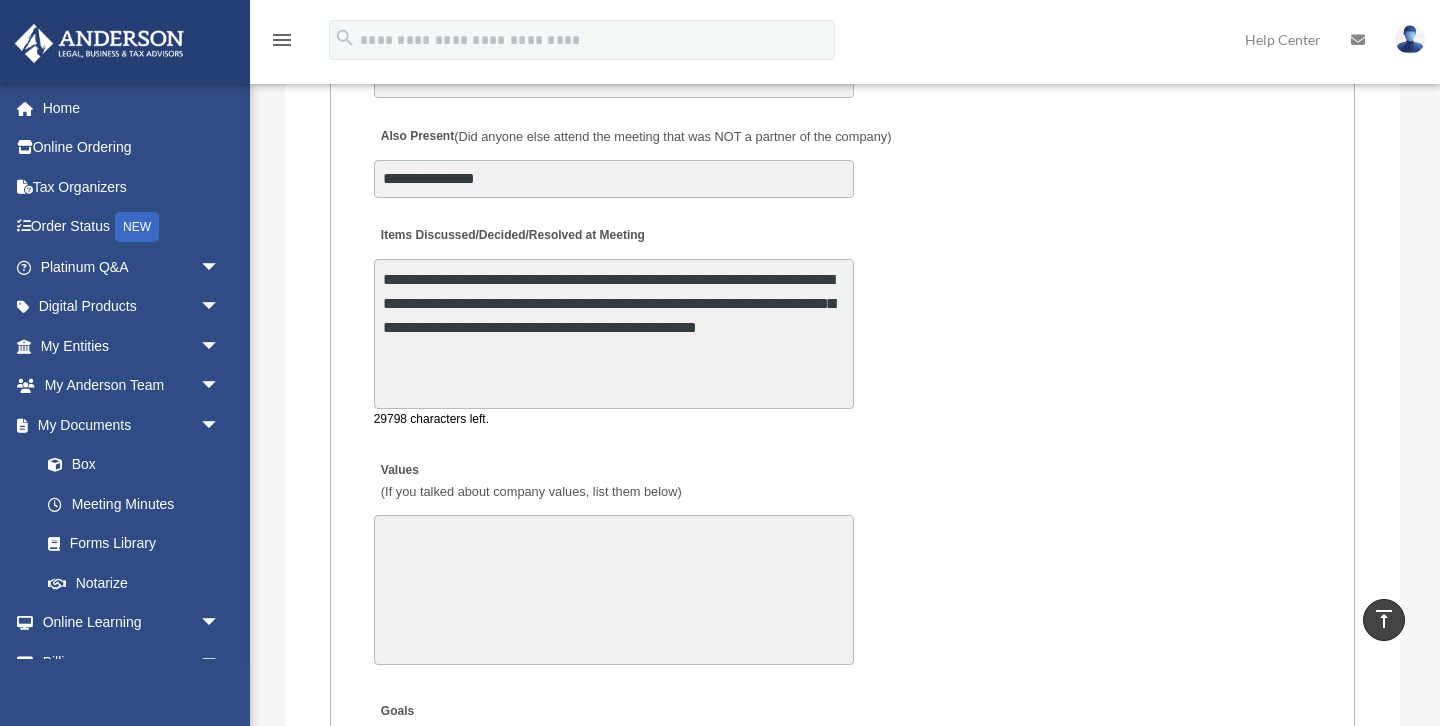 click on "**********" at bounding box center [614, 334] 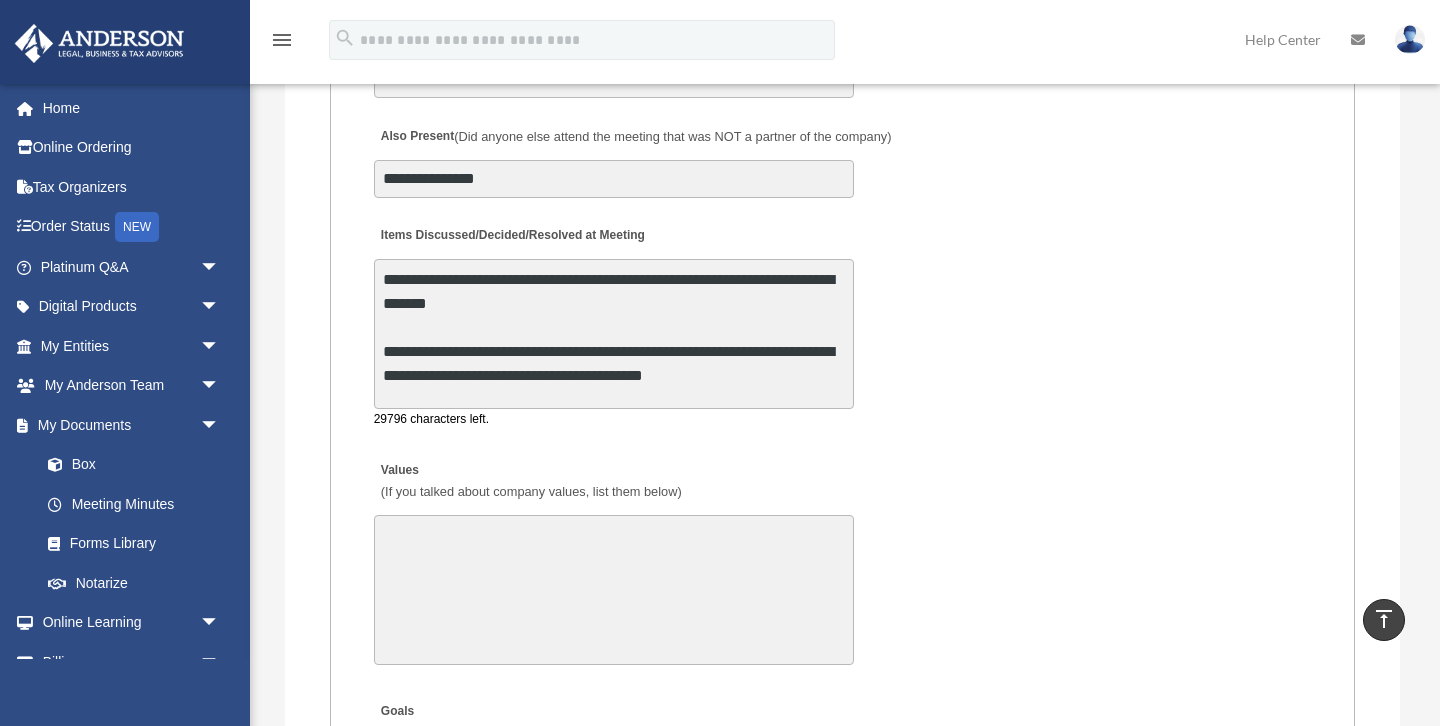 click on "**********" at bounding box center (614, 334) 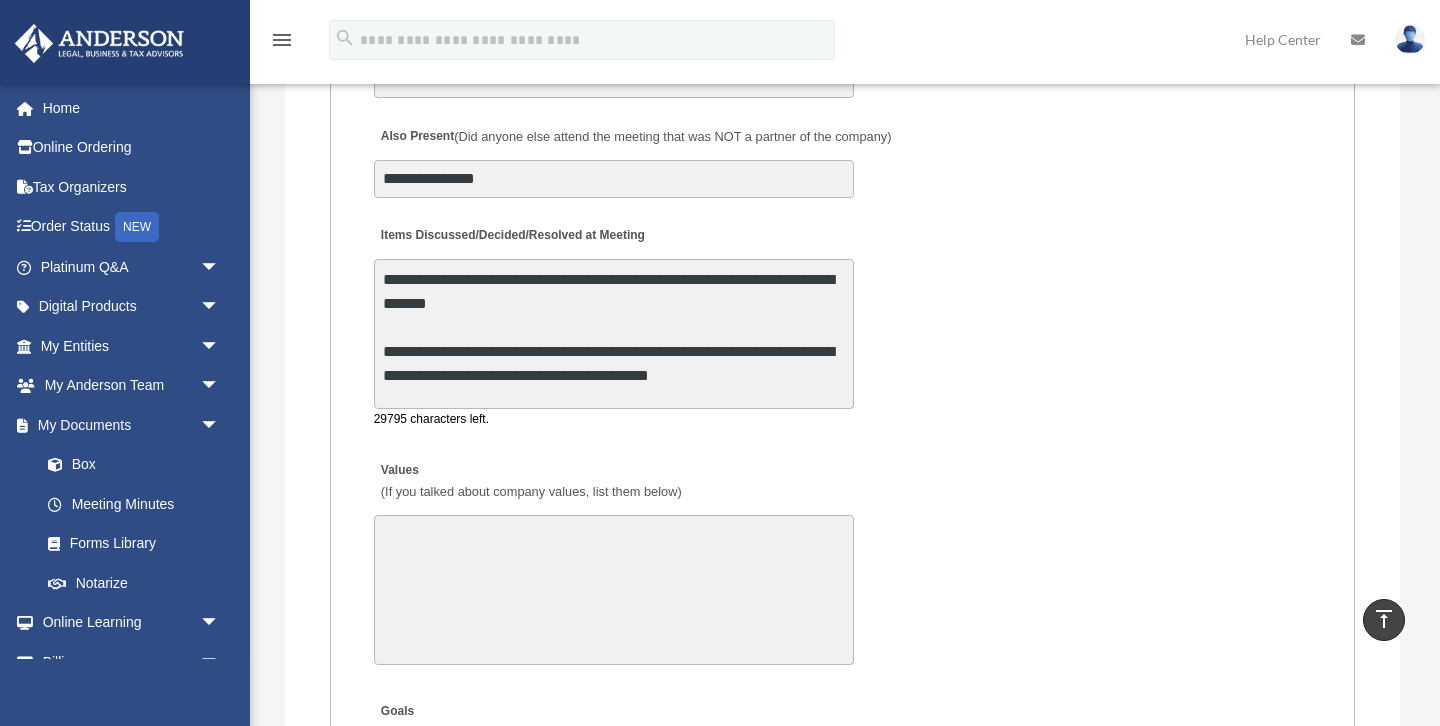 click on "**********" at bounding box center [614, 334] 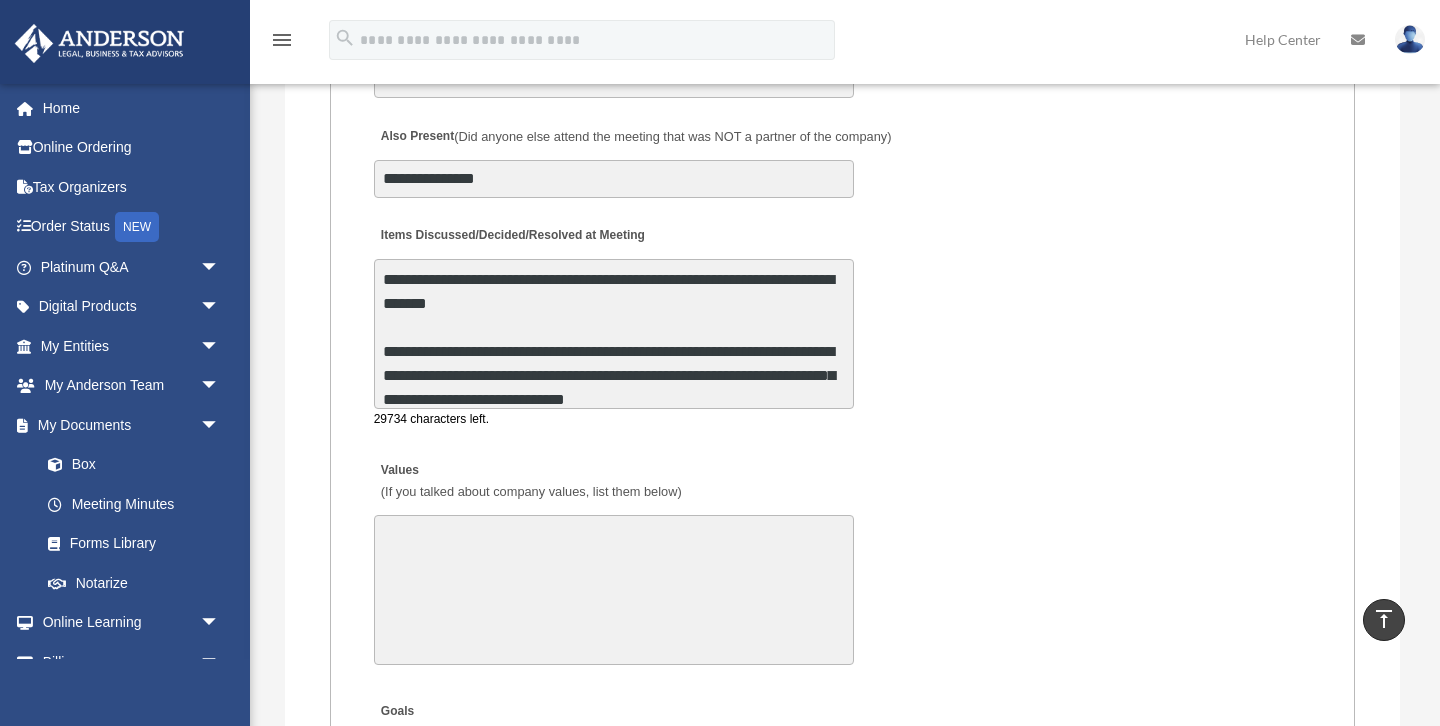 click on "**********" at bounding box center (614, 334) 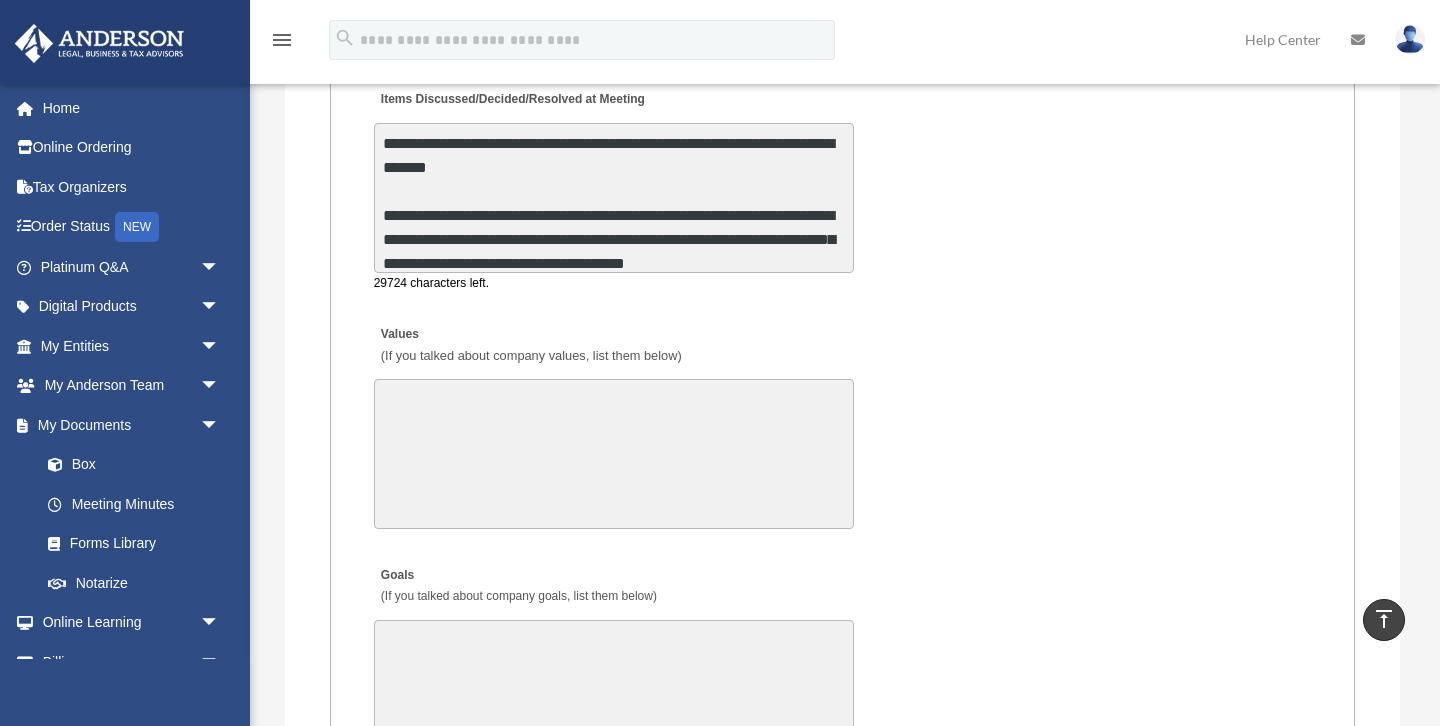 scroll, scrollTop: 4111, scrollLeft: 0, axis: vertical 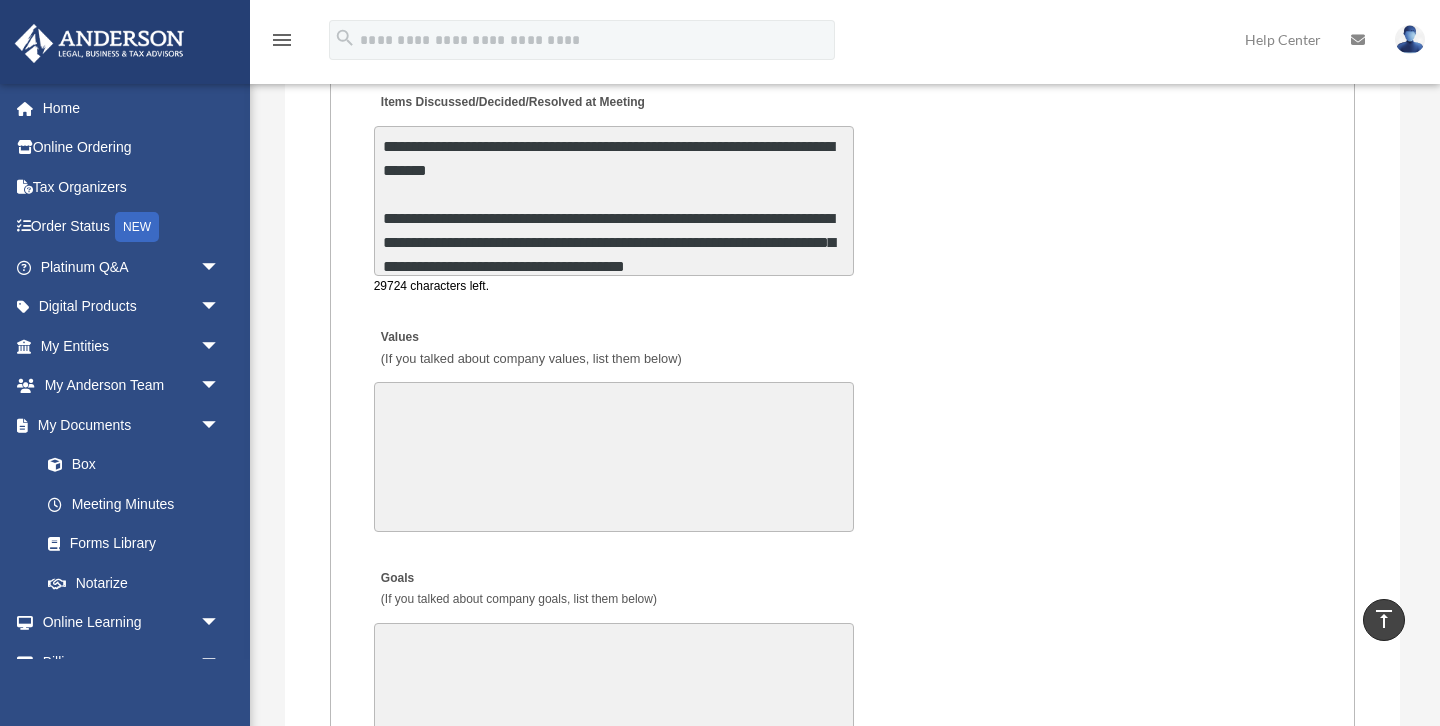 click on "**********" at bounding box center [614, 201] 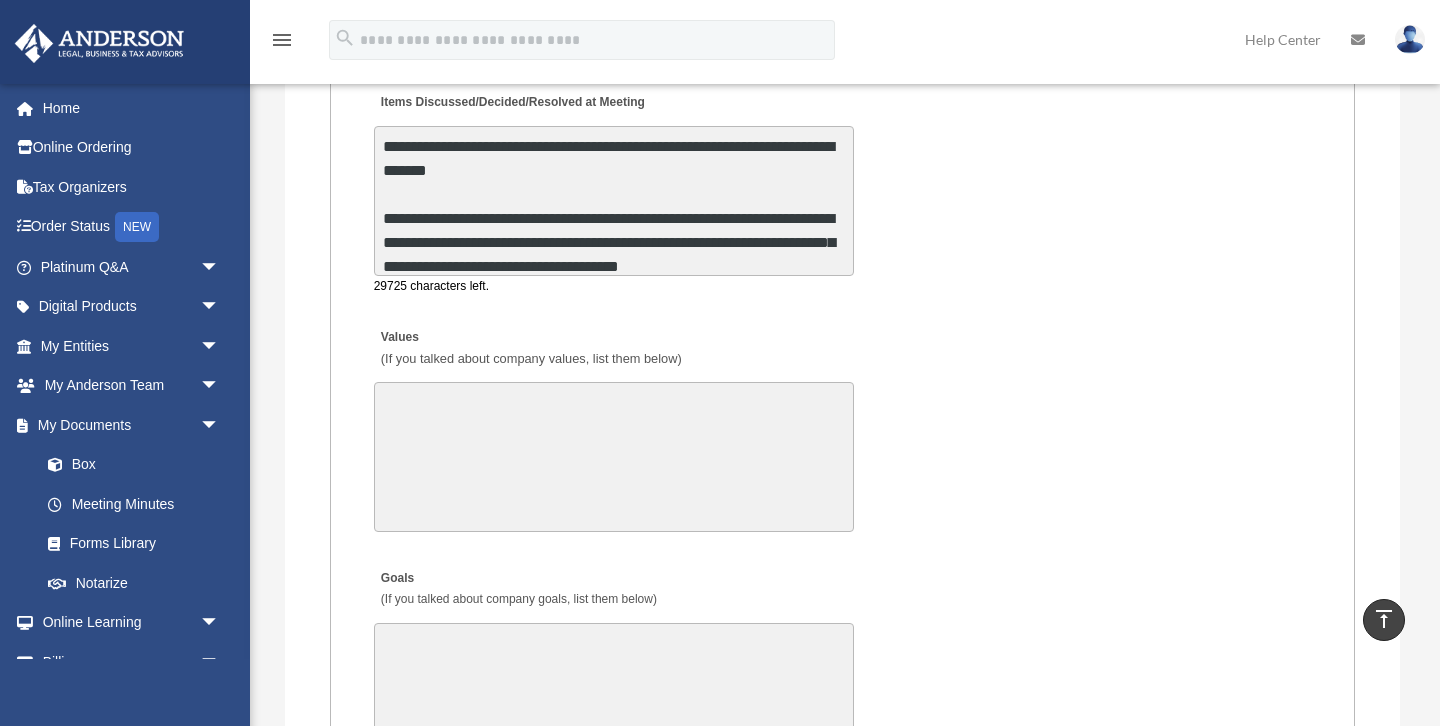 click on "**********" at bounding box center [614, 201] 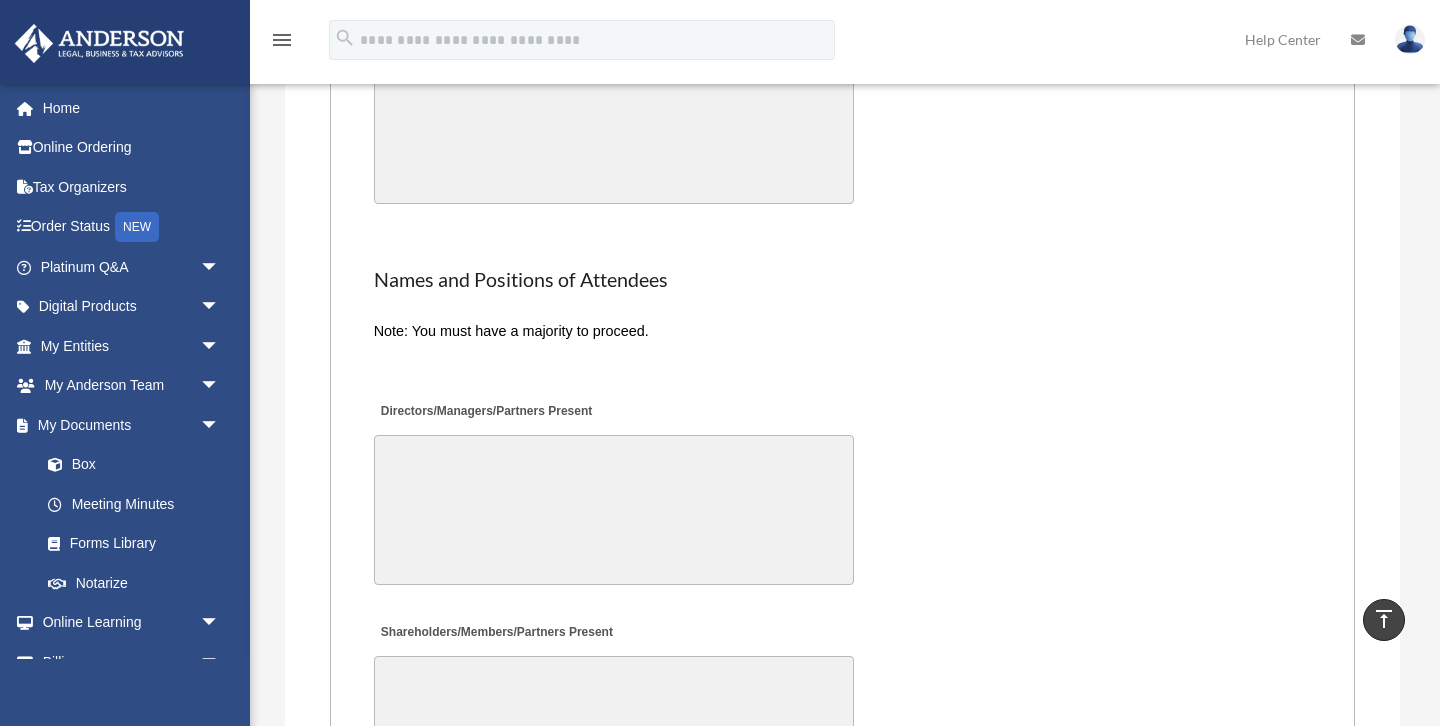 type on "**********" 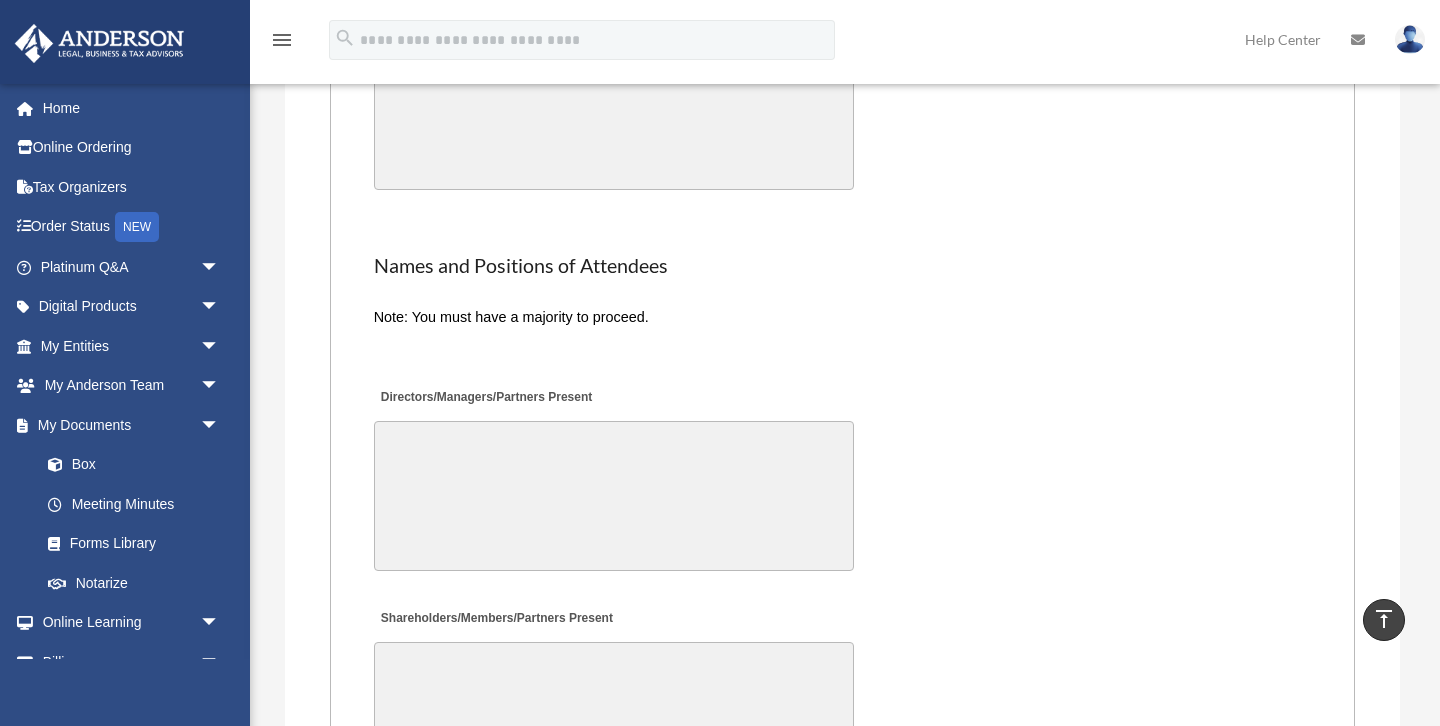 scroll, scrollTop: 4665, scrollLeft: 0, axis: vertical 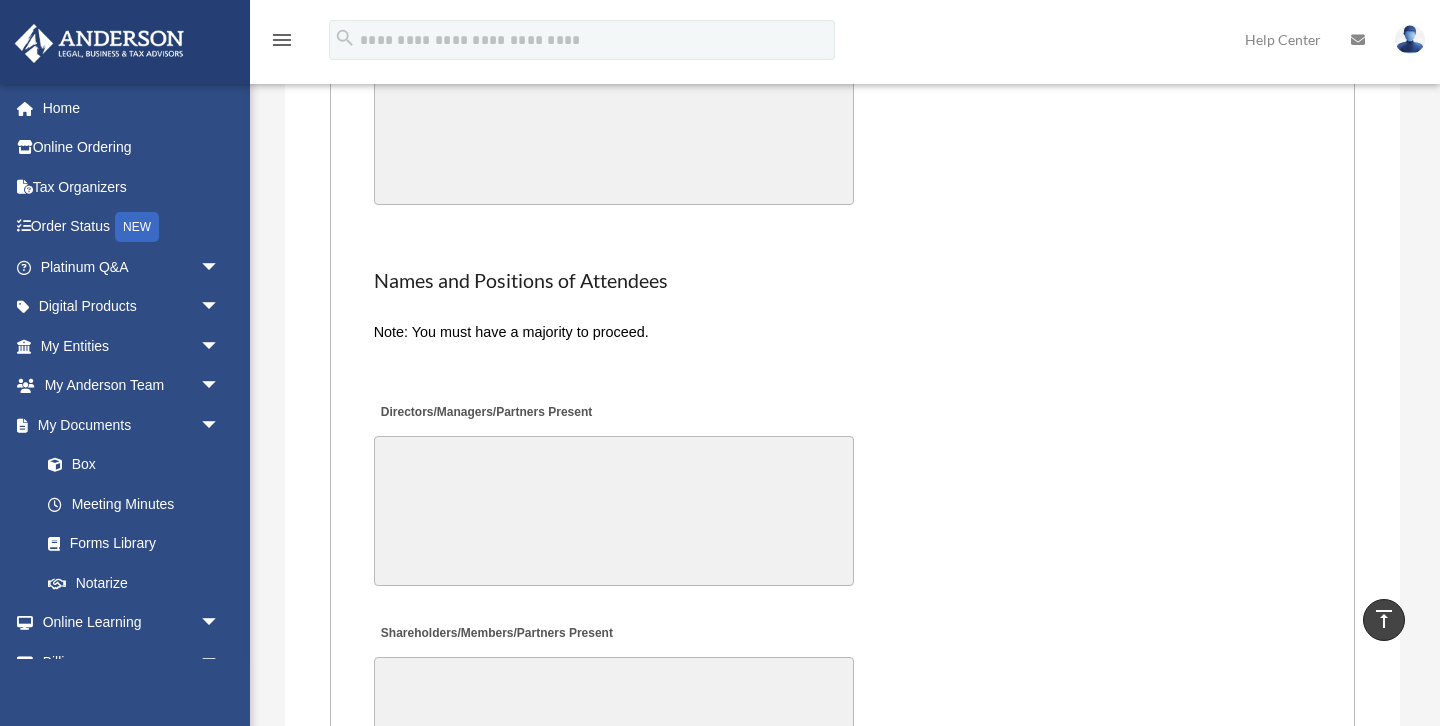 click on "Directors/Managers/Partners Present" at bounding box center [614, 511] 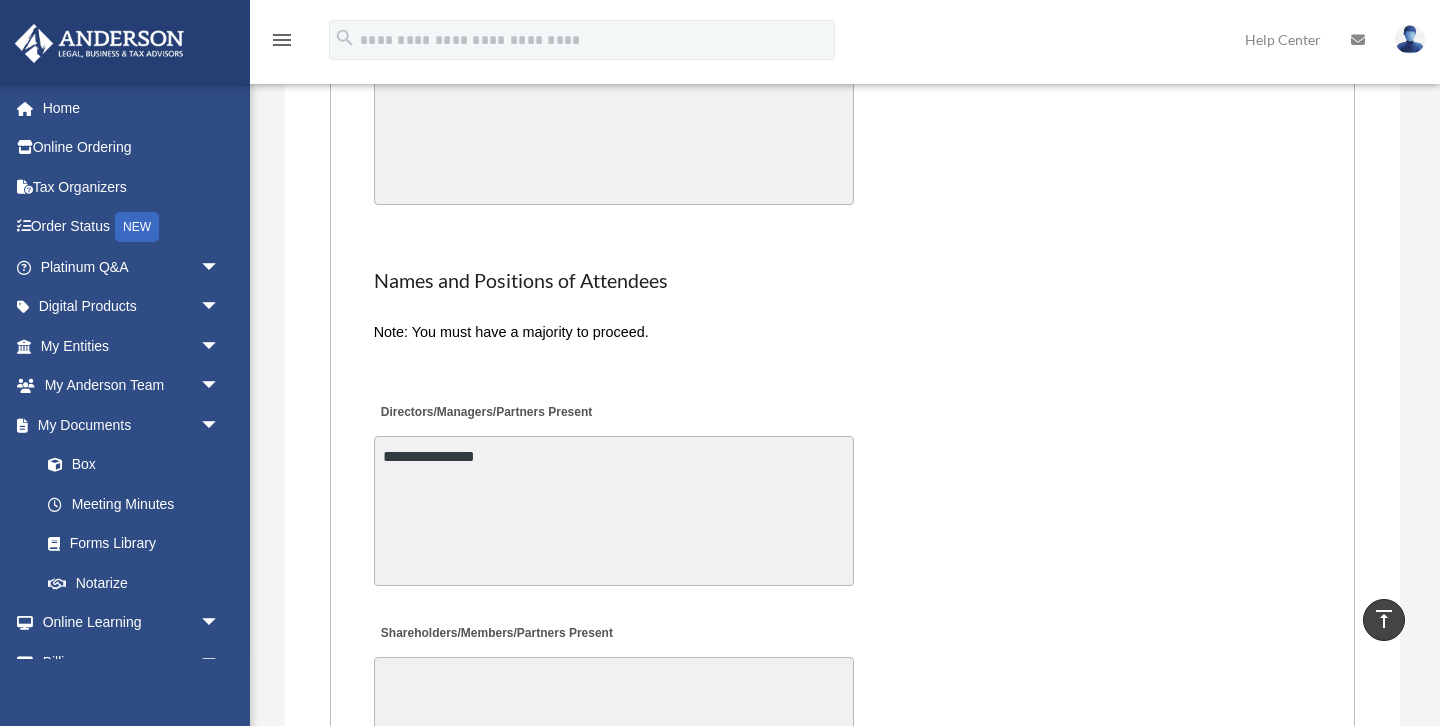 type on "**********" 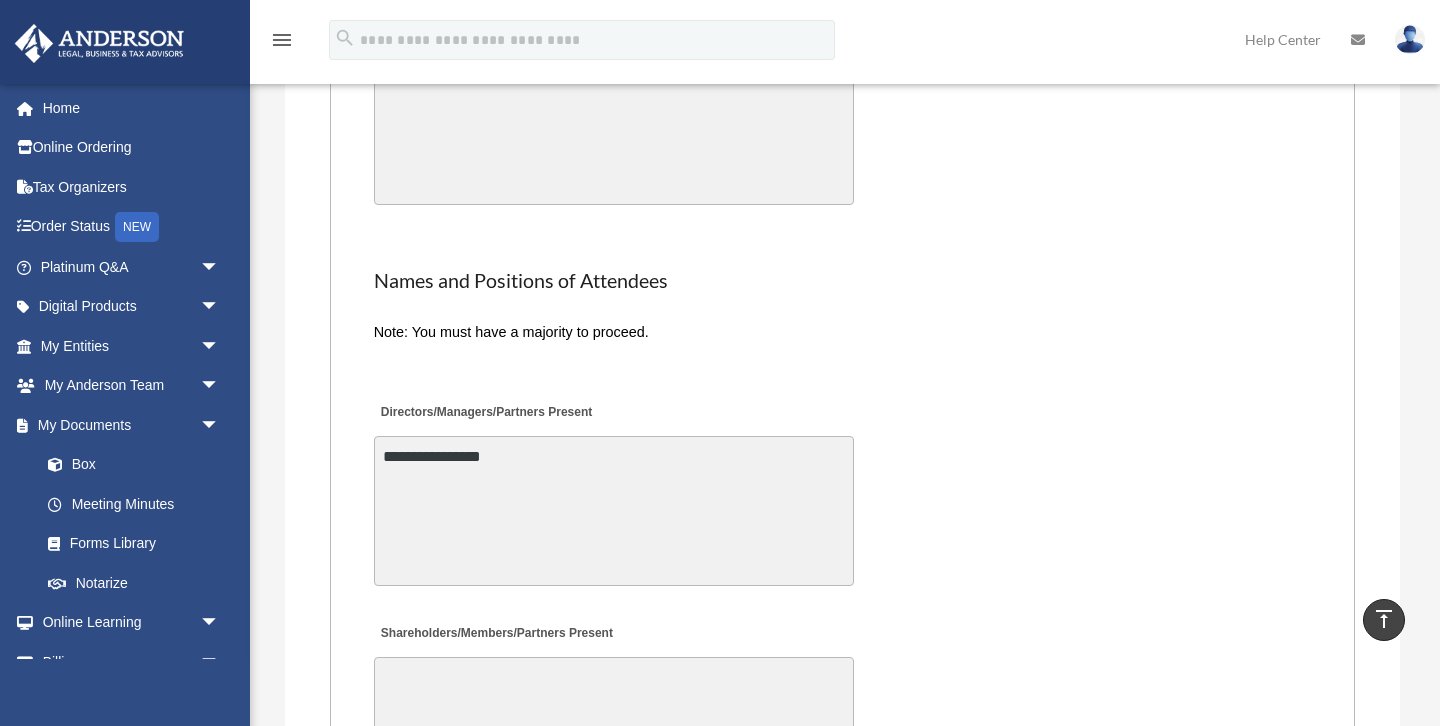 drag, startPoint x: 434, startPoint y: 464, endPoint x: 263, endPoint y: 463, distance: 171.00293 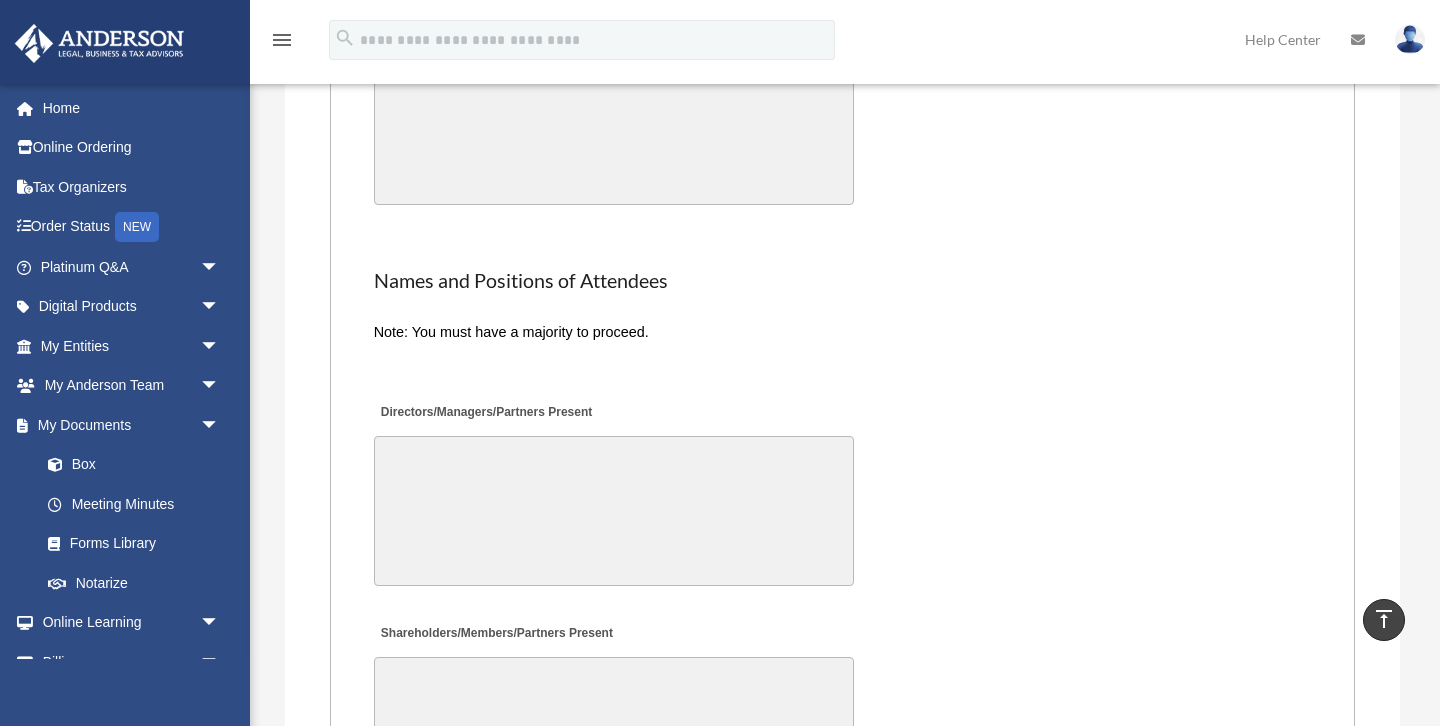 click on "Shareholders/Members/Partners Present" at bounding box center [614, 732] 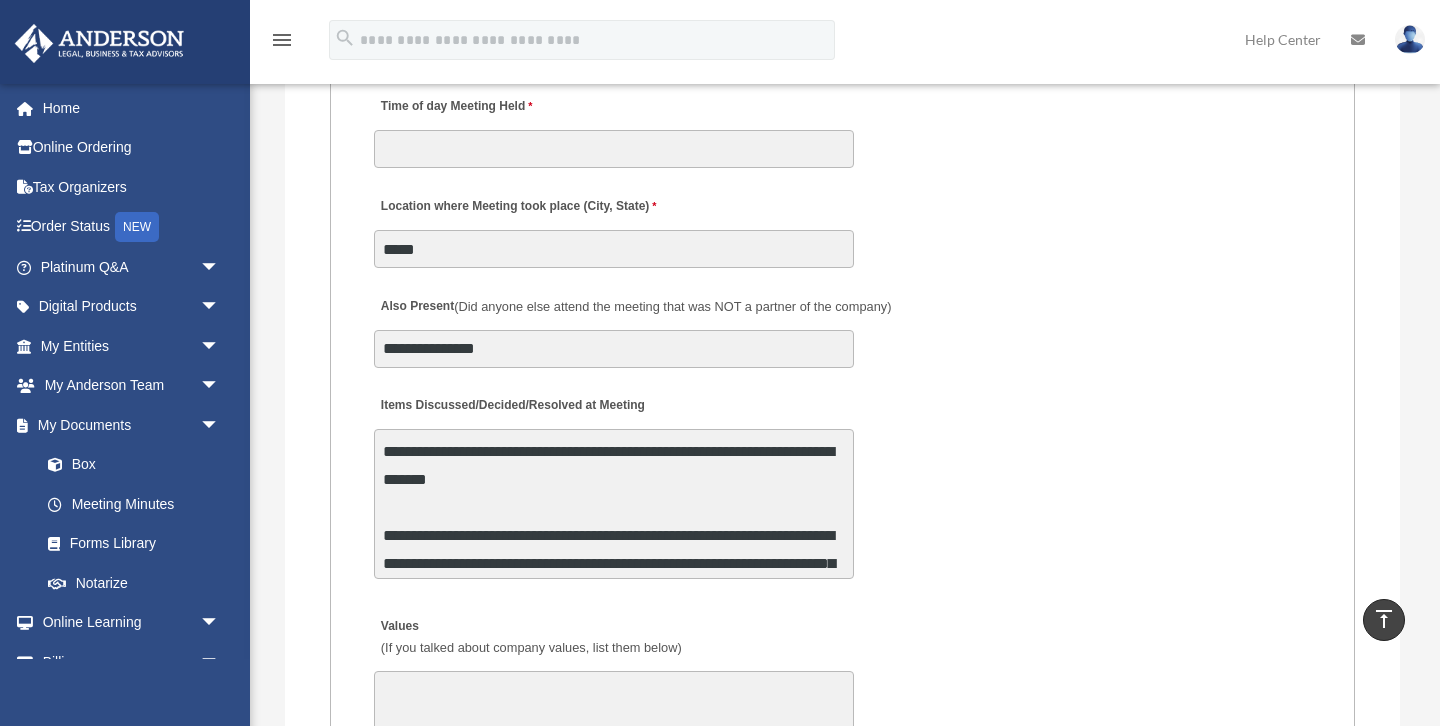 scroll, scrollTop: 3811, scrollLeft: 0, axis: vertical 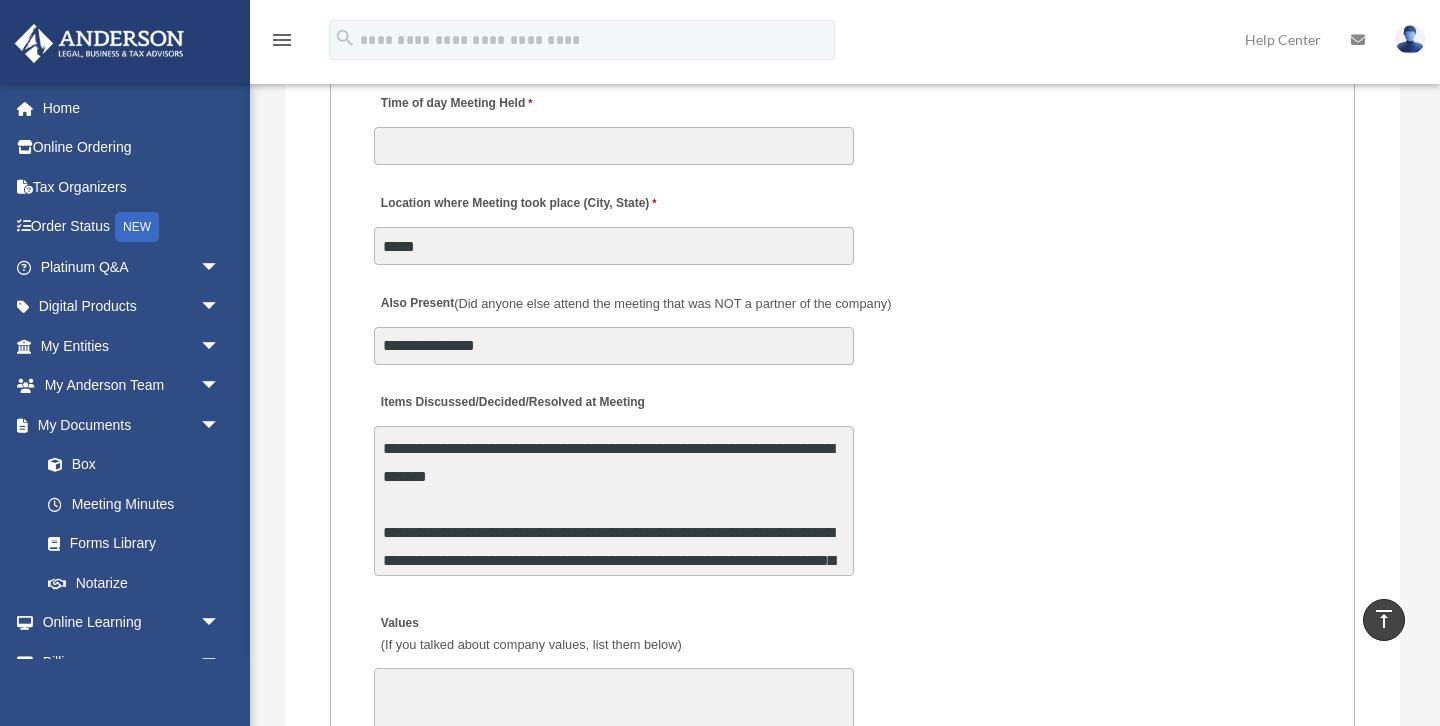 type on "**********" 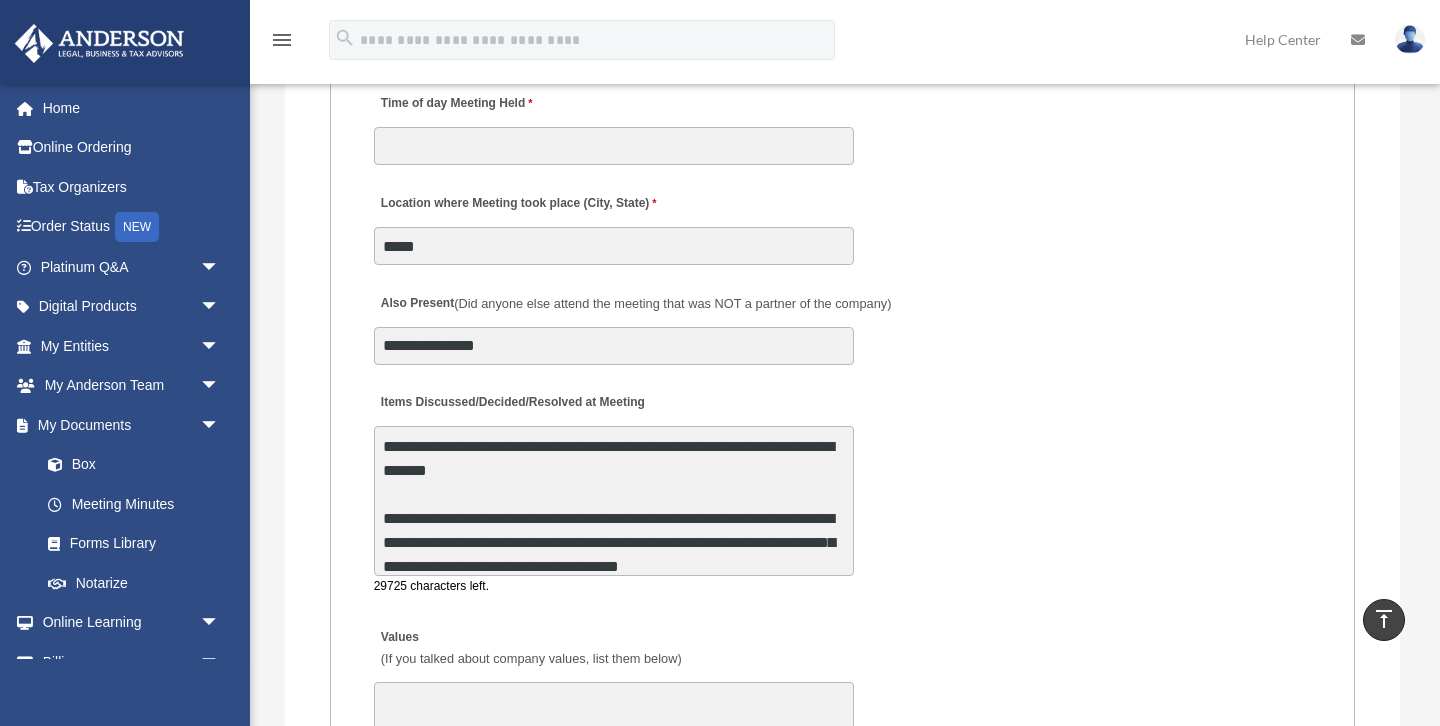 drag, startPoint x: 383, startPoint y: 454, endPoint x: 867, endPoint y: 607, distance: 507.60712 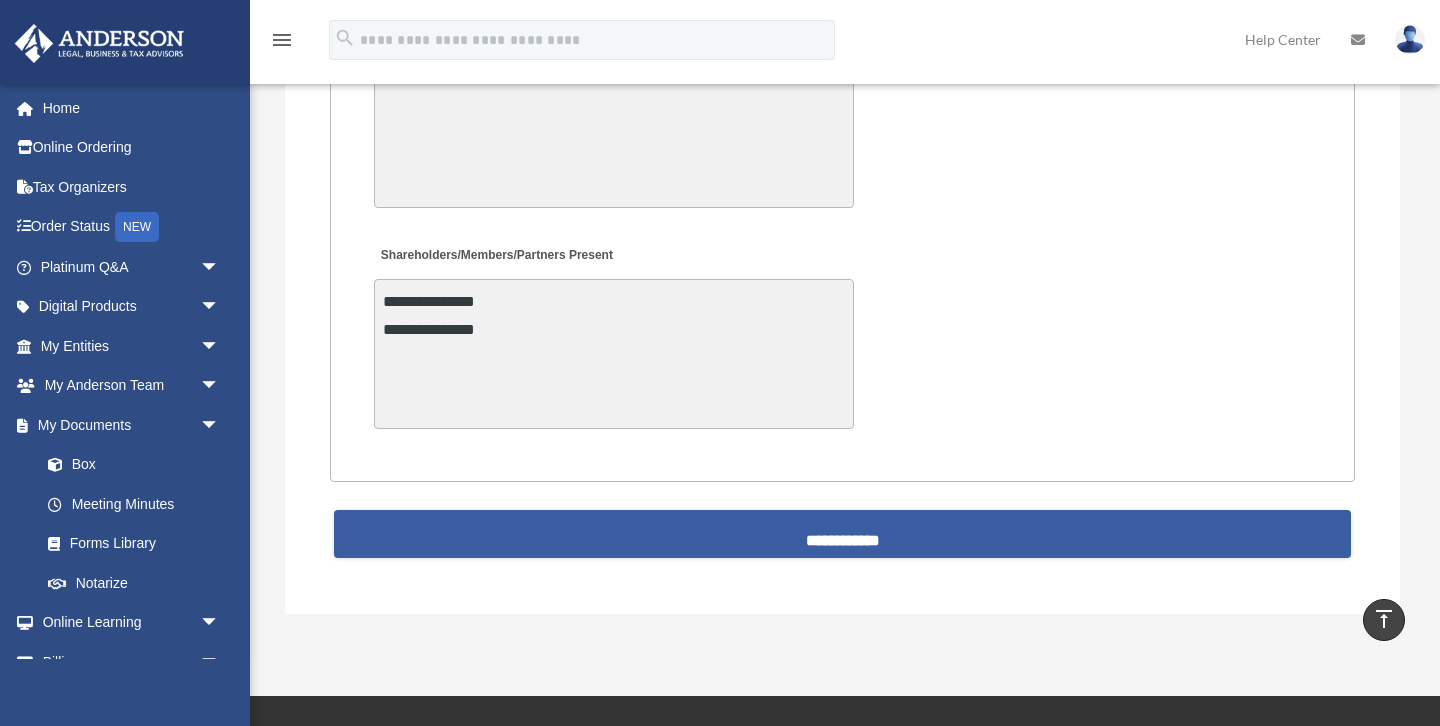 scroll, scrollTop: 5043, scrollLeft: 0, axis: vertical 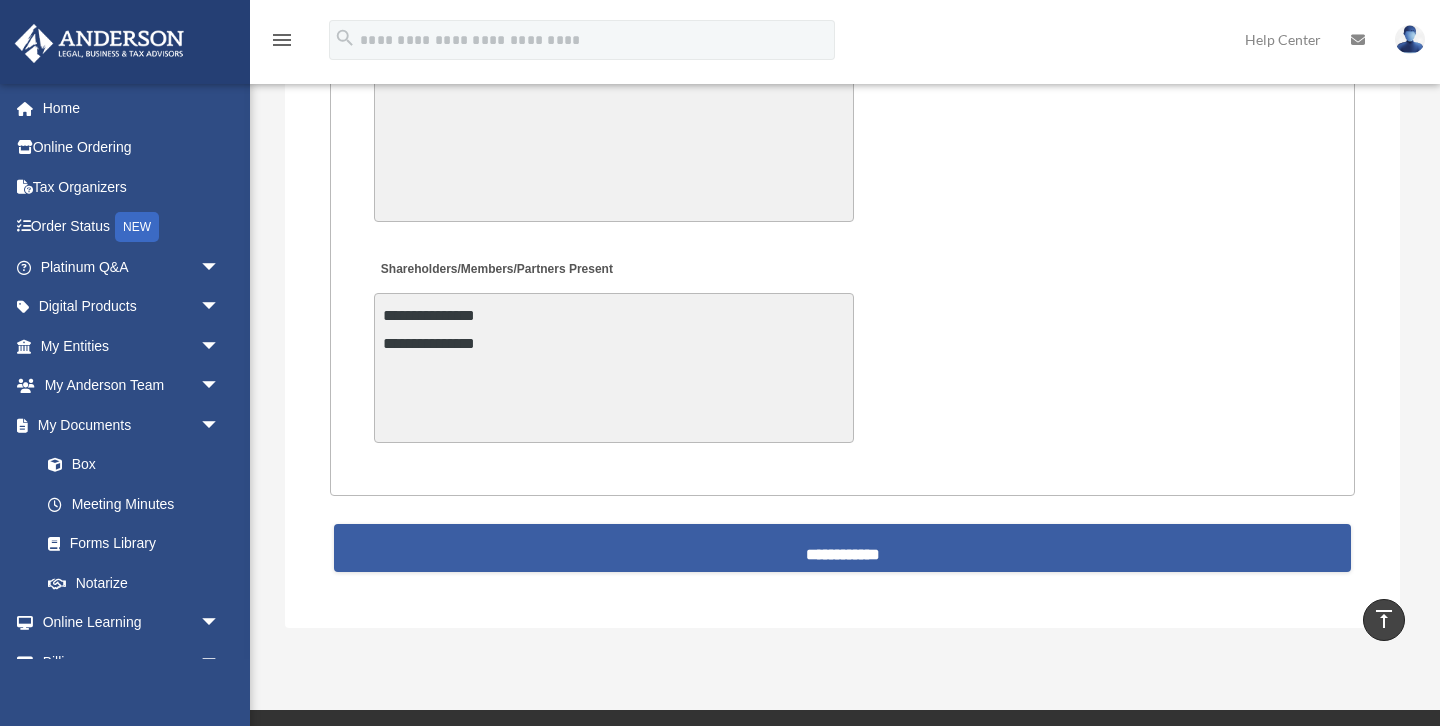 click on "**********" at bounding box center (843, 548) 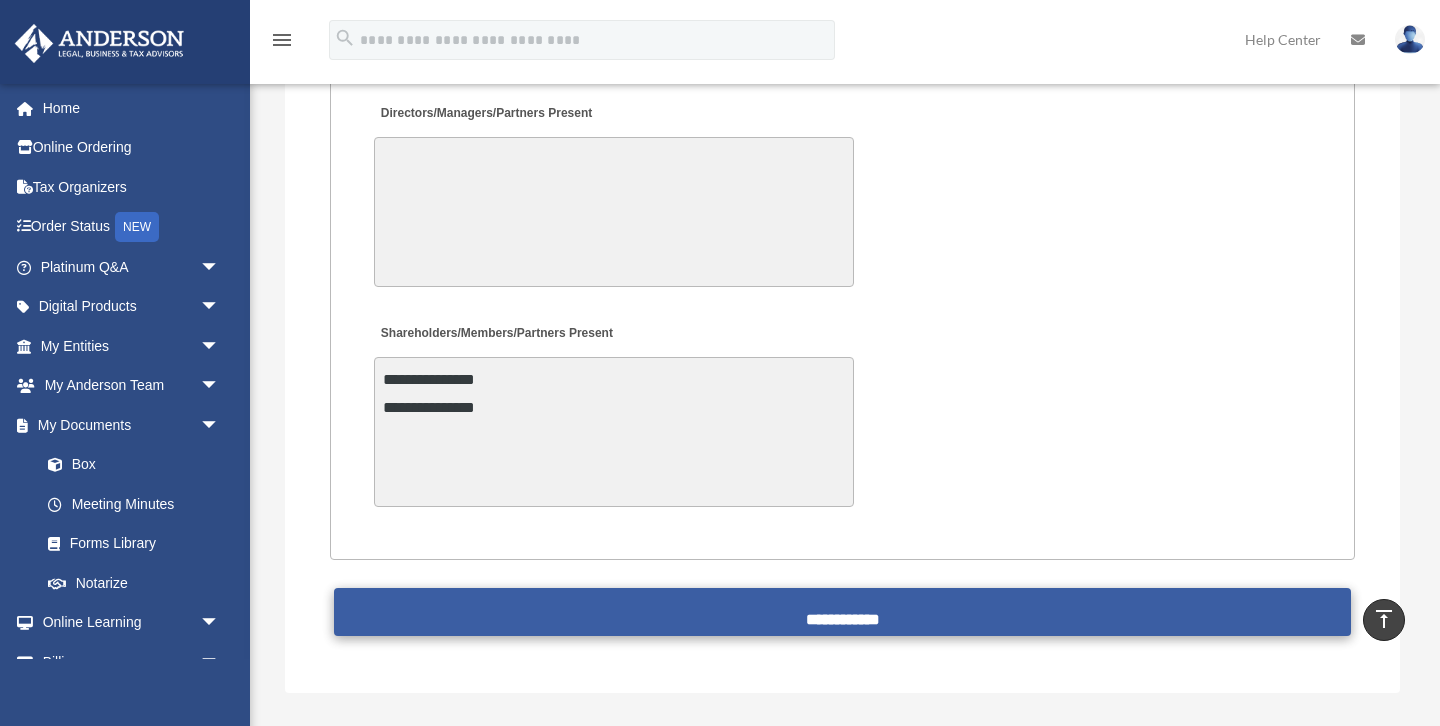 scroll, scrollTop: 3377, scrollLeft: 0, axis: vertical 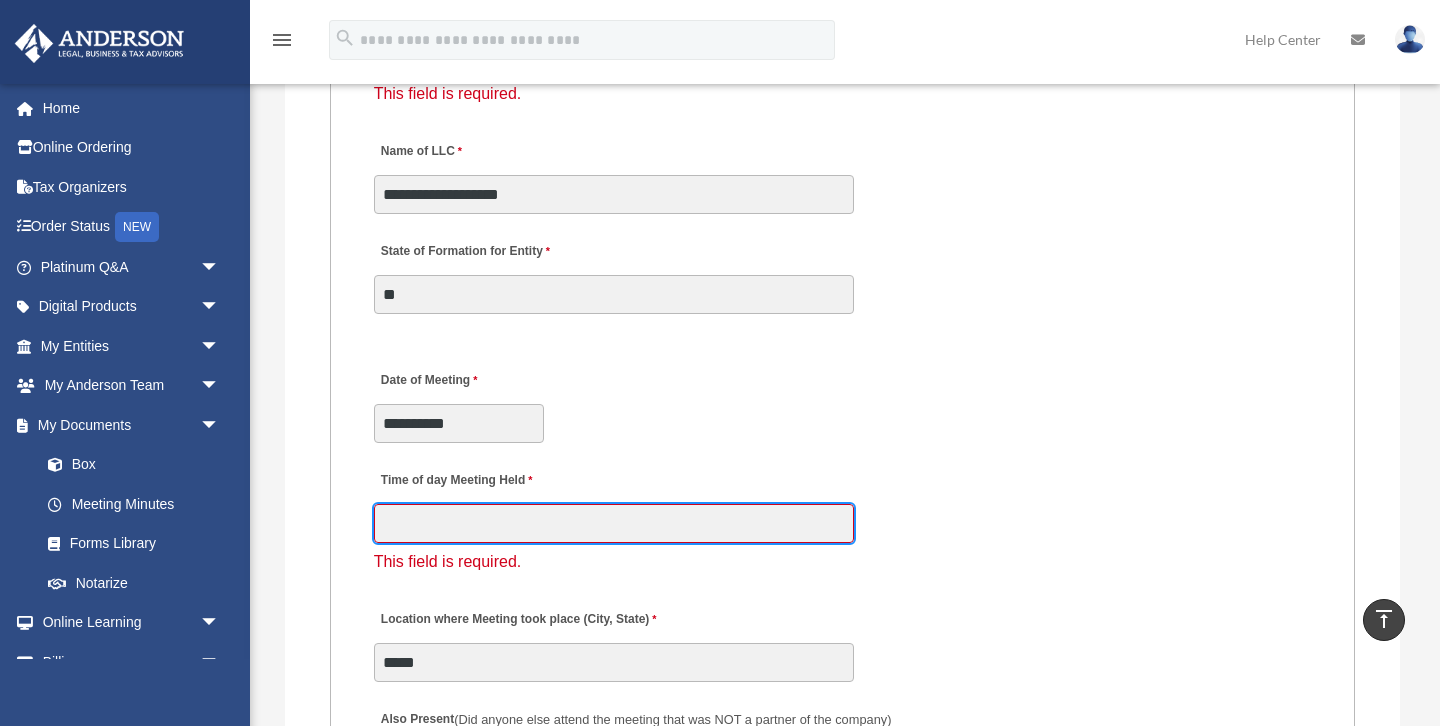 click on "Time of day Meeting Held" at bounding box center [614, 523] 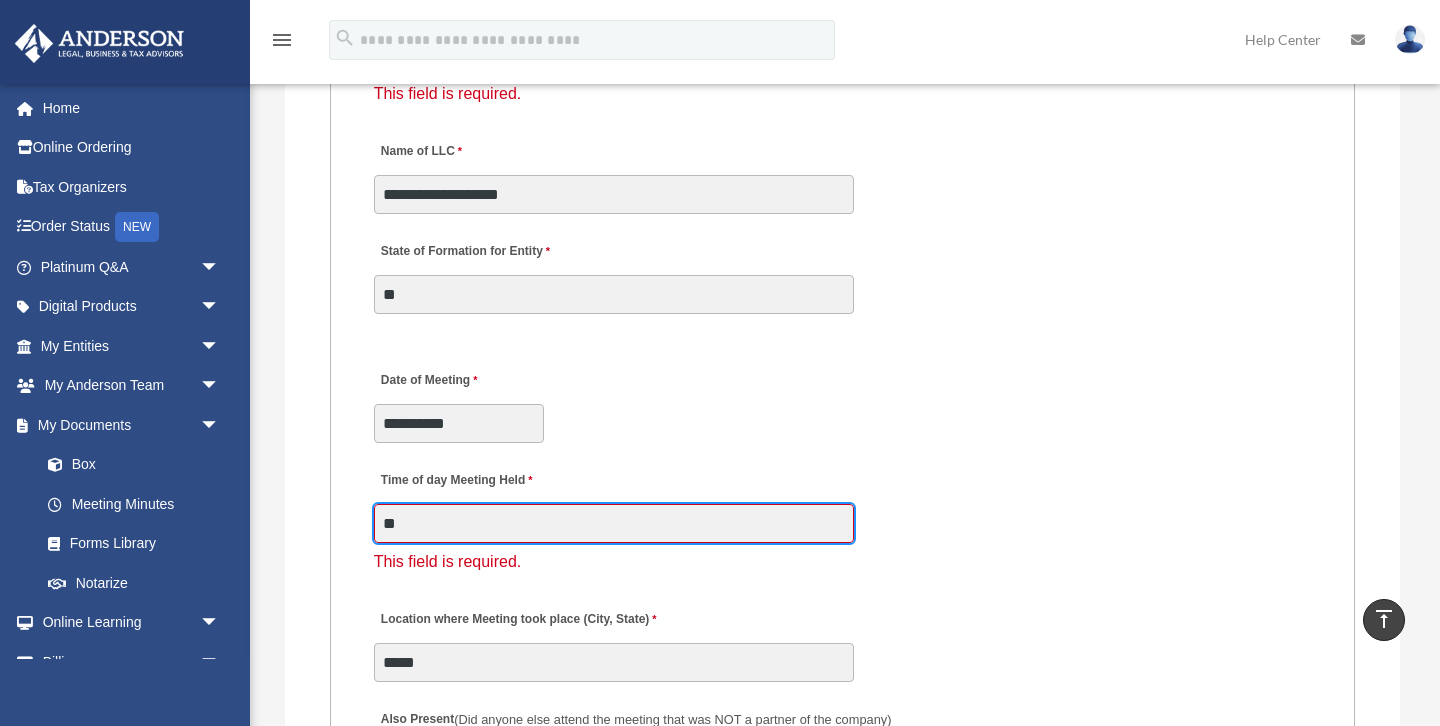 type on "*" 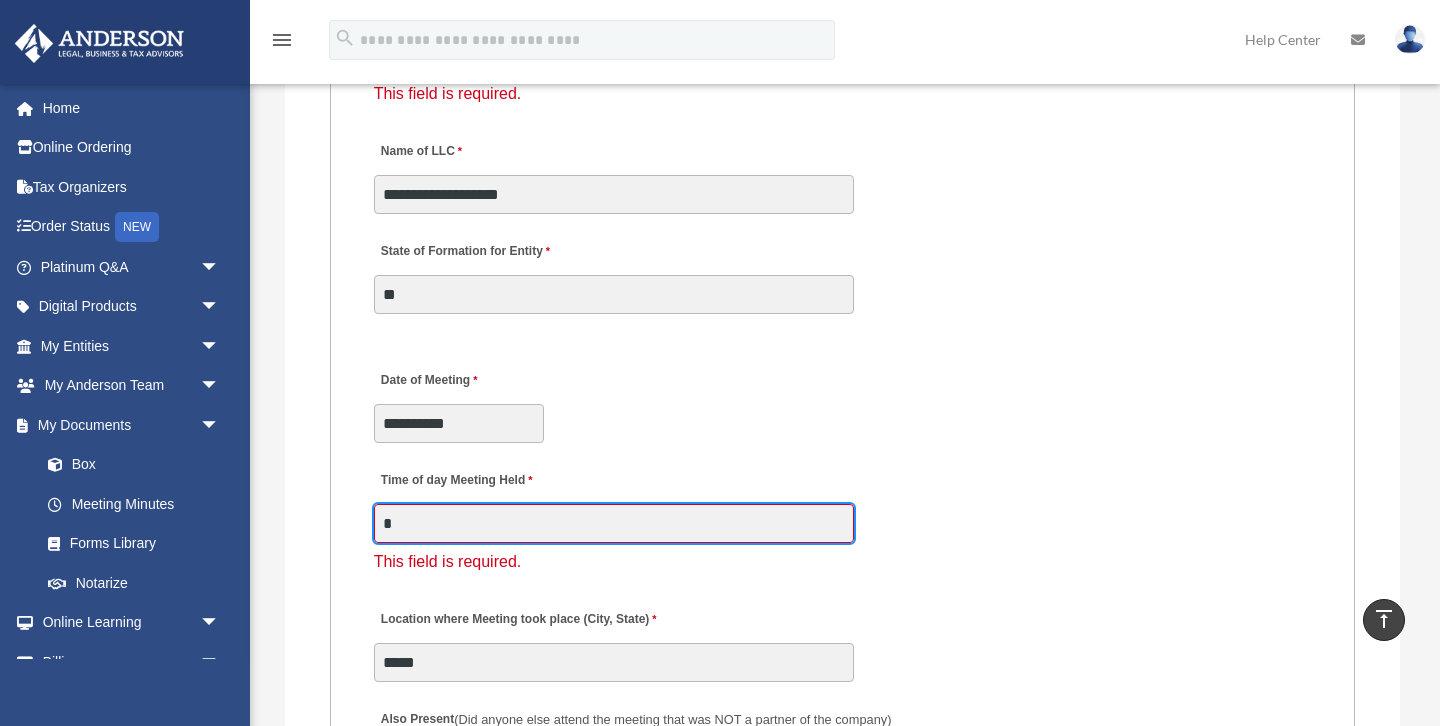 type 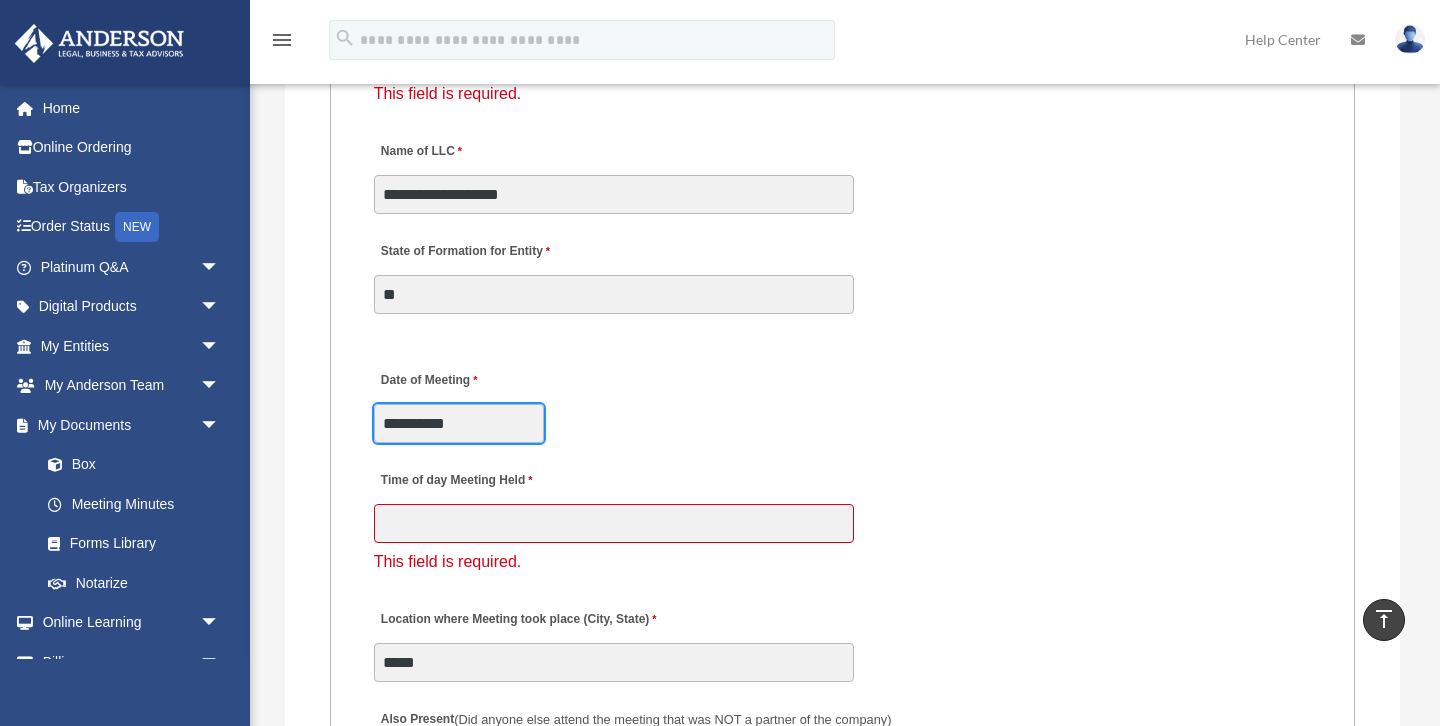 click on "**********" at bounding box center [459, 423] 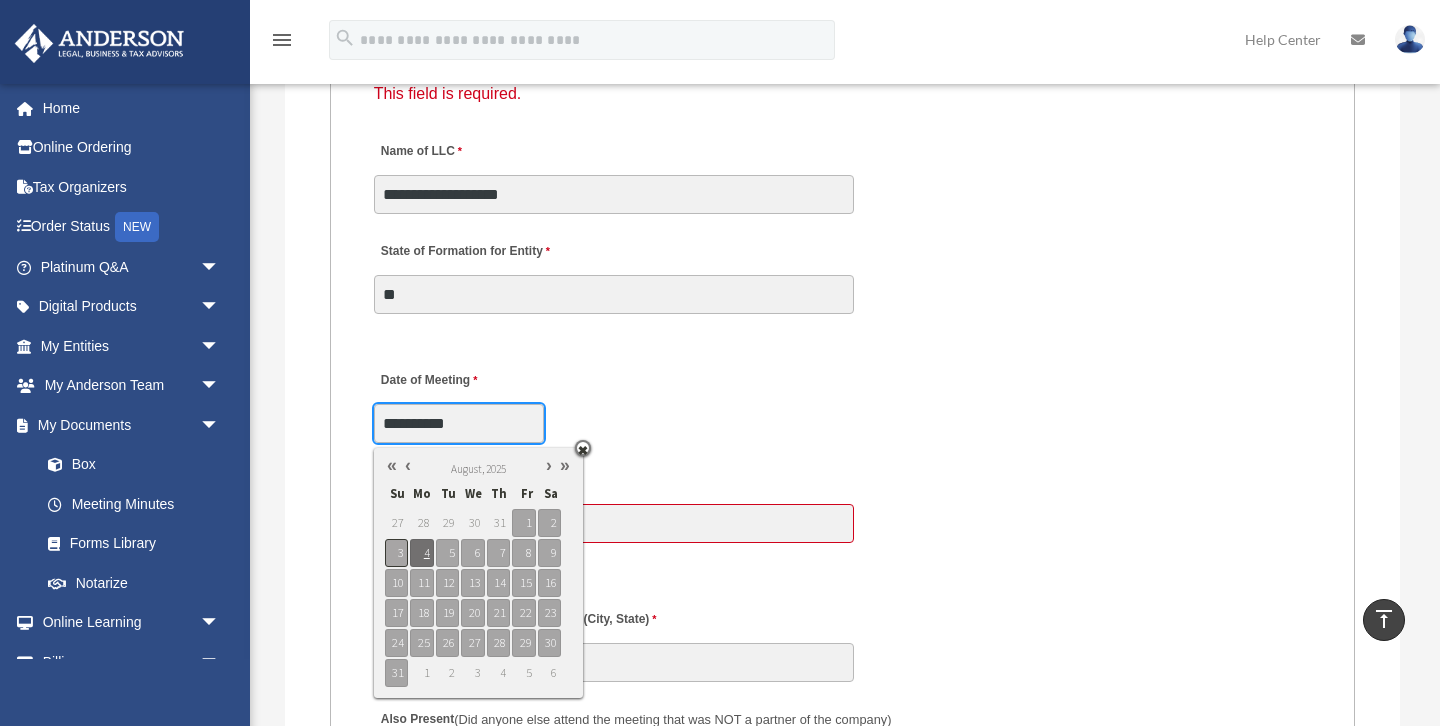 type on "**********" 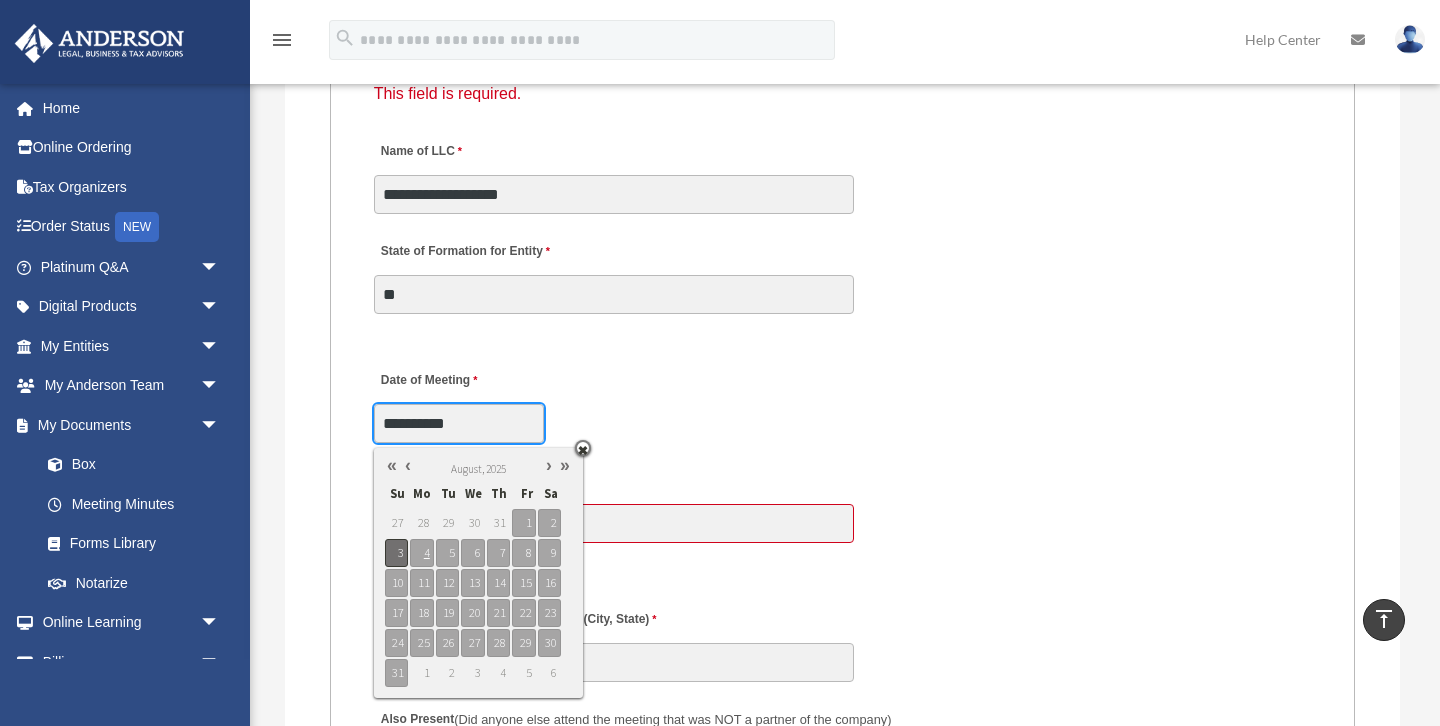 click on "3" at bounding box center [396, 553] 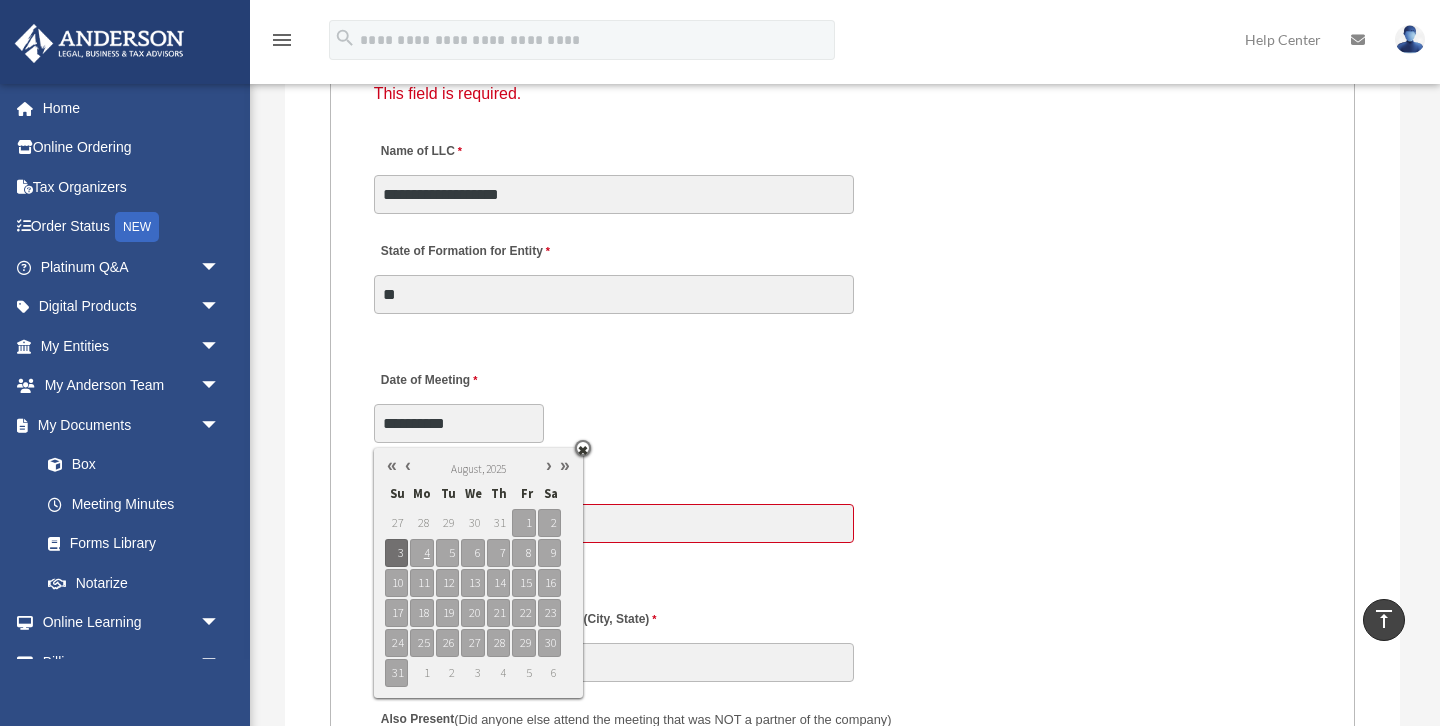 click on "MEETING INFORMATION
Please limit 1 meeting per 1 entity for each submission.
Type of Entity LLC Corporation LP Wyoming Statutory Trust (WST)
280A Option I Need a 280A Agreement to Rent a Residence Included with my Minutes
The 280A Option should only be checked if the LLC is Taxed as a C or S Corporation
WST Option Special Trustees Meeting
Use this when a meeting of trustees is called for a Wyoming Statutory Trust. Please note that technically there are no requirements for meetings in a WST so there are no annual meetings, just trustee meetings.
Name of Wyoming Statutory Trust
I need a Valuation Worksheet included with my minutes
Is this LLC Member Managed or Manager Managed? Member Managed Manager Managed
Document Requested - LLC Member Managed Special Members Meeting LLC Annual Meeting Consent to Action
This field is required.
Document Requested - LLC Manager Managed Special Managers Meeting LLC Annual Meeting Consent to Action
Consent to Action" at bounding box center (843, 694) 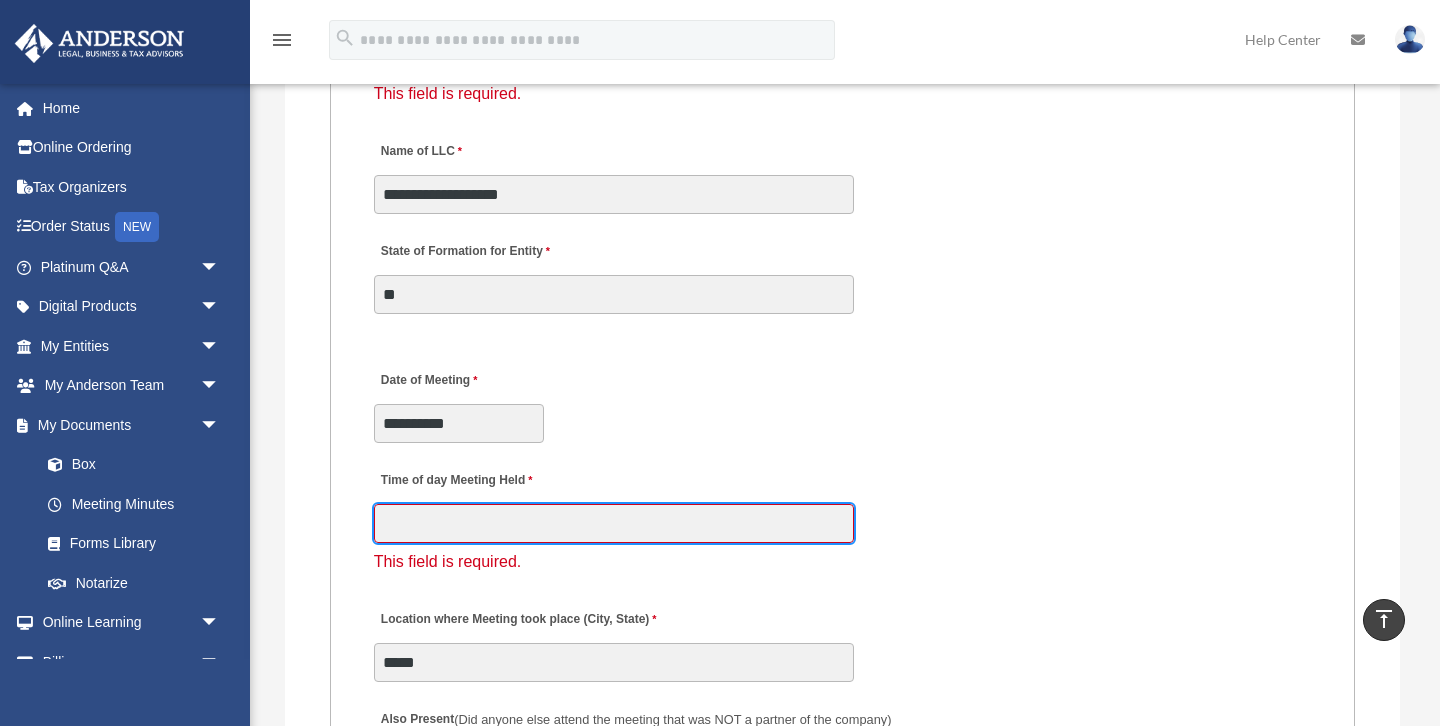 click on "Time of day Meeting Held" at bounding box center [614, 523] 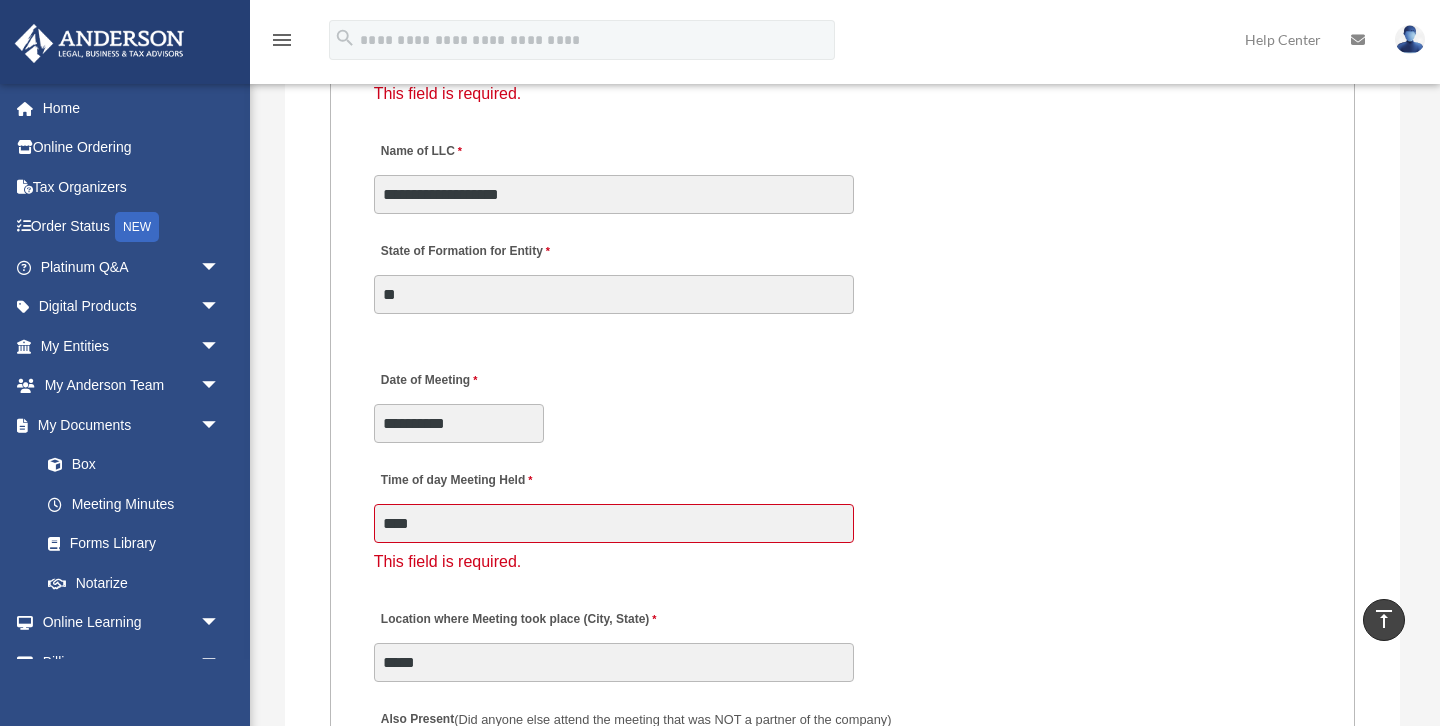 click on "This field is required." at bounding box center (843, 562) 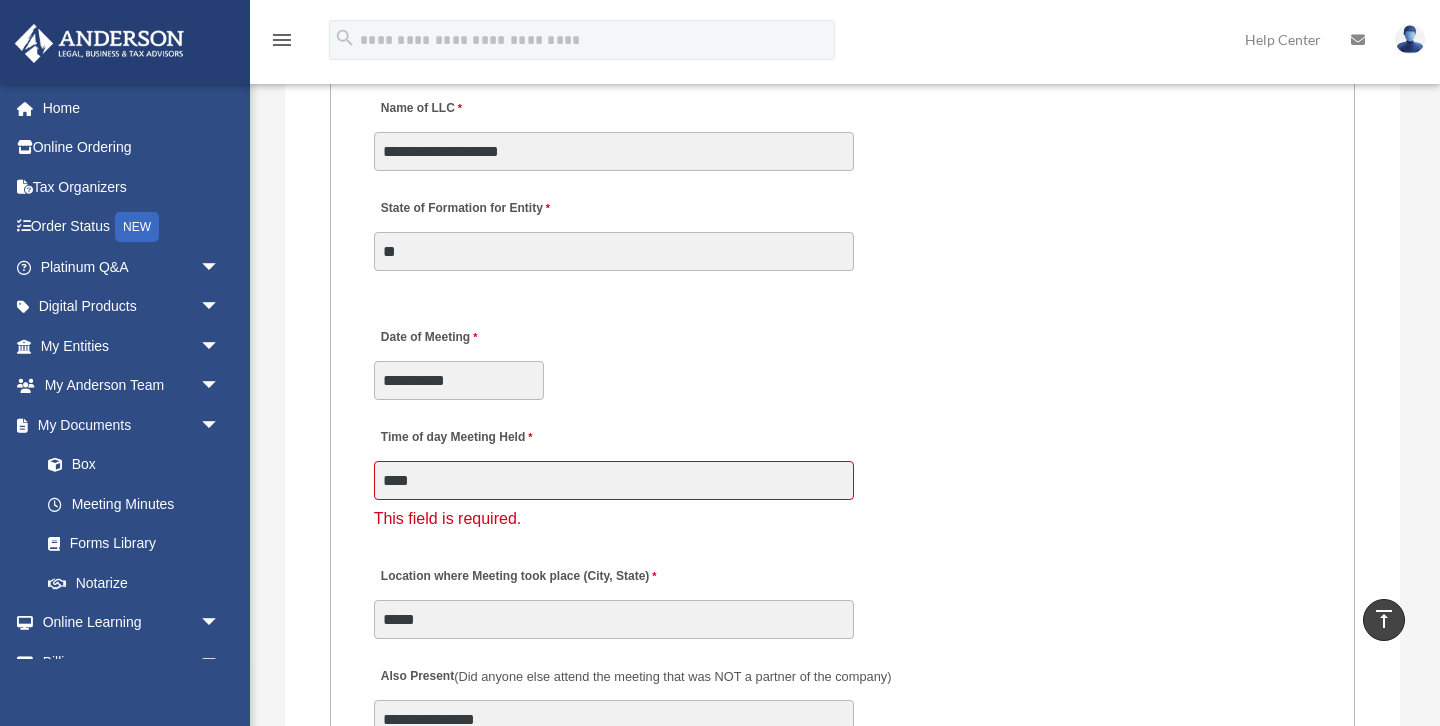 scroll, scrollTop: 3521, scrollLeft: 0, axis: vertical 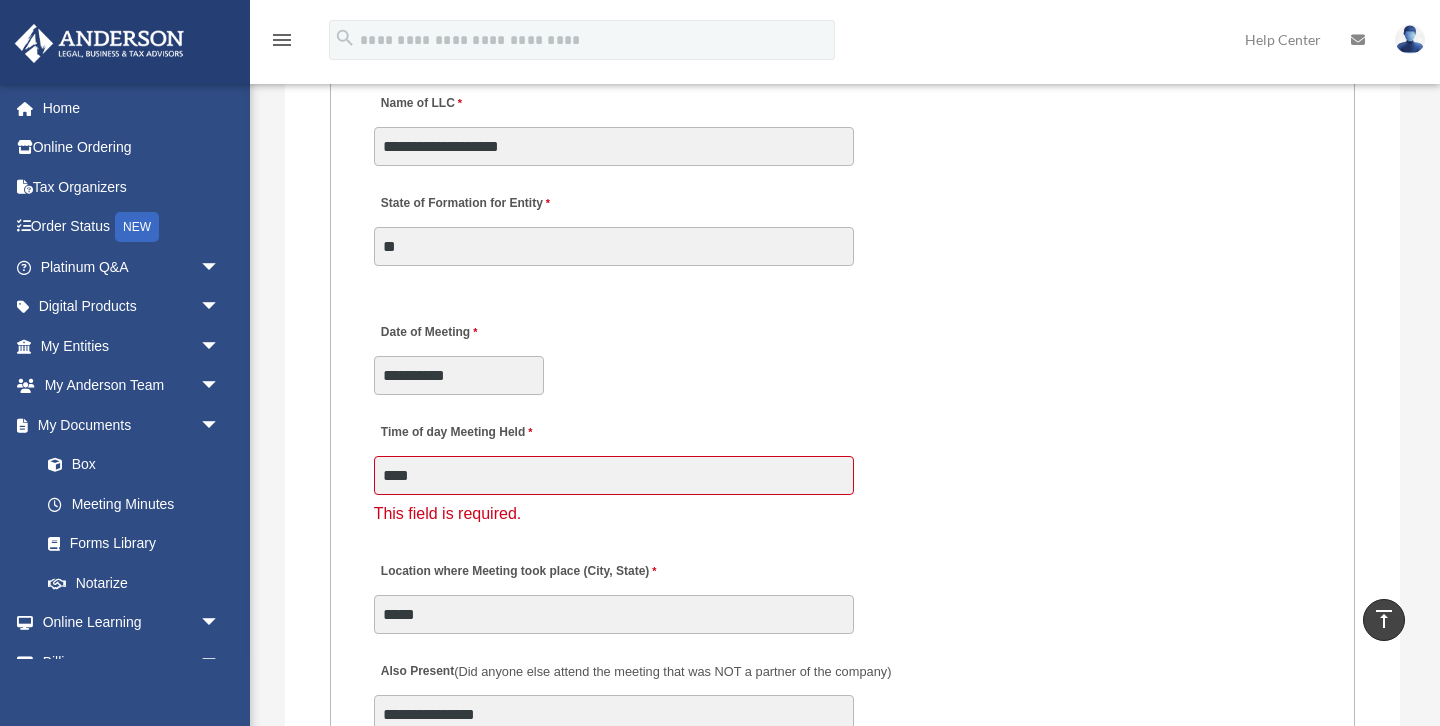 click on "MEETING INFORMATION
Please limit 1 meeting per 1 entity for each submission.
Type of Entity LLC Corporation LP Wyoming Statutory Trust (WST)
280A Option I Need a 280A Agreement to Rent a Residence Included with my Minutes
The 280A Option should only be checked if the LLC is Taxed as a C or S Corporation
WST Option Special Trustees Meeting
Use this when a meeting of trustees is called for a Wyoming Statutory Trust. Please note that technically there are no requirements for meetings in a WST so there are no annual meetings, just trustee meetings.
Name of Wyoming Statutory Trust
I need a Valuation Worksheet included with my minutes
Is this LLC Member Managed or Manager Managed? Member Managed Manager Managed
Document Requested - LLC Member Managed Special Members Meeting LLC Annual Meeting Consent to Action
This field is required.
Document Requested - LLC Manager Managed Special Managers Meeting LLC Annual Meeting Consent to Action
Consent to Action" at bounding box center (843, 646) 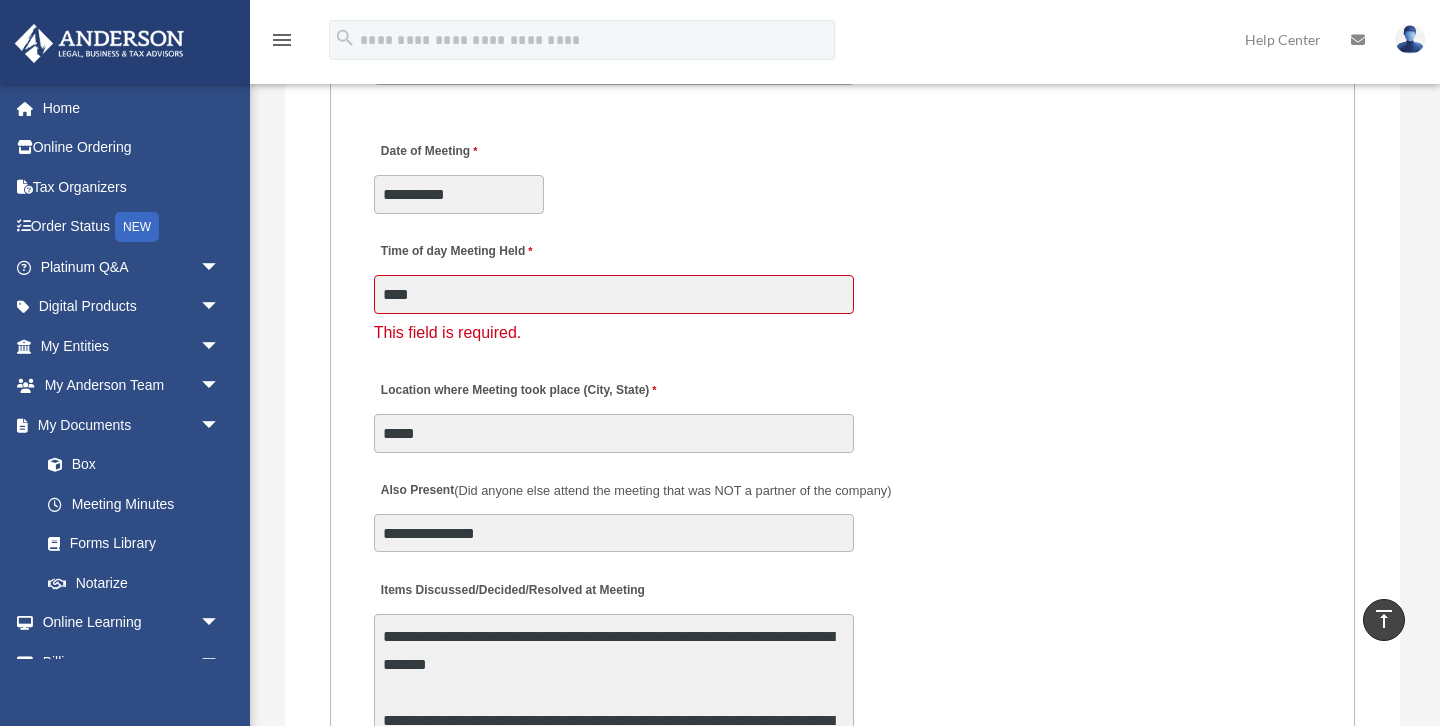 scroll, scrollTop: 3711, scrollLeft: 0, axis: vertical 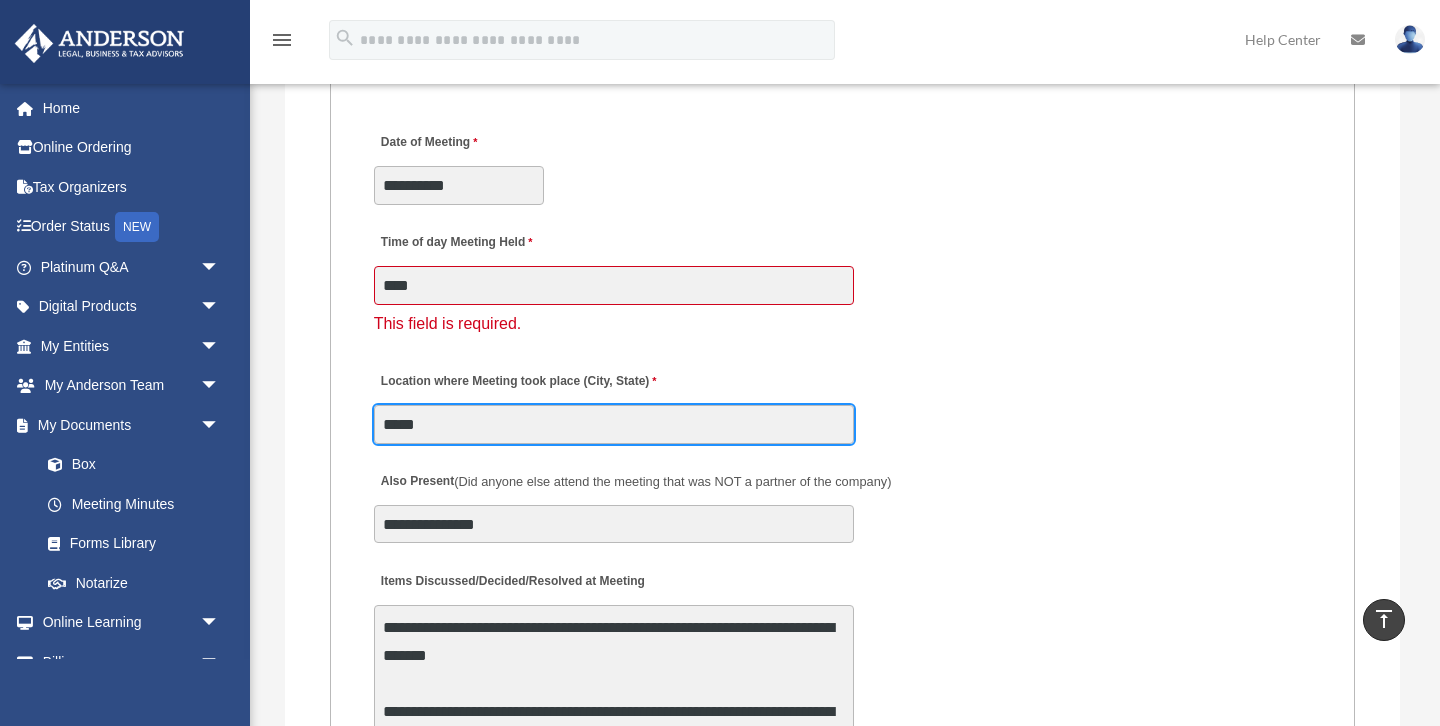 click on "*****" at bounding box center [614, 424] 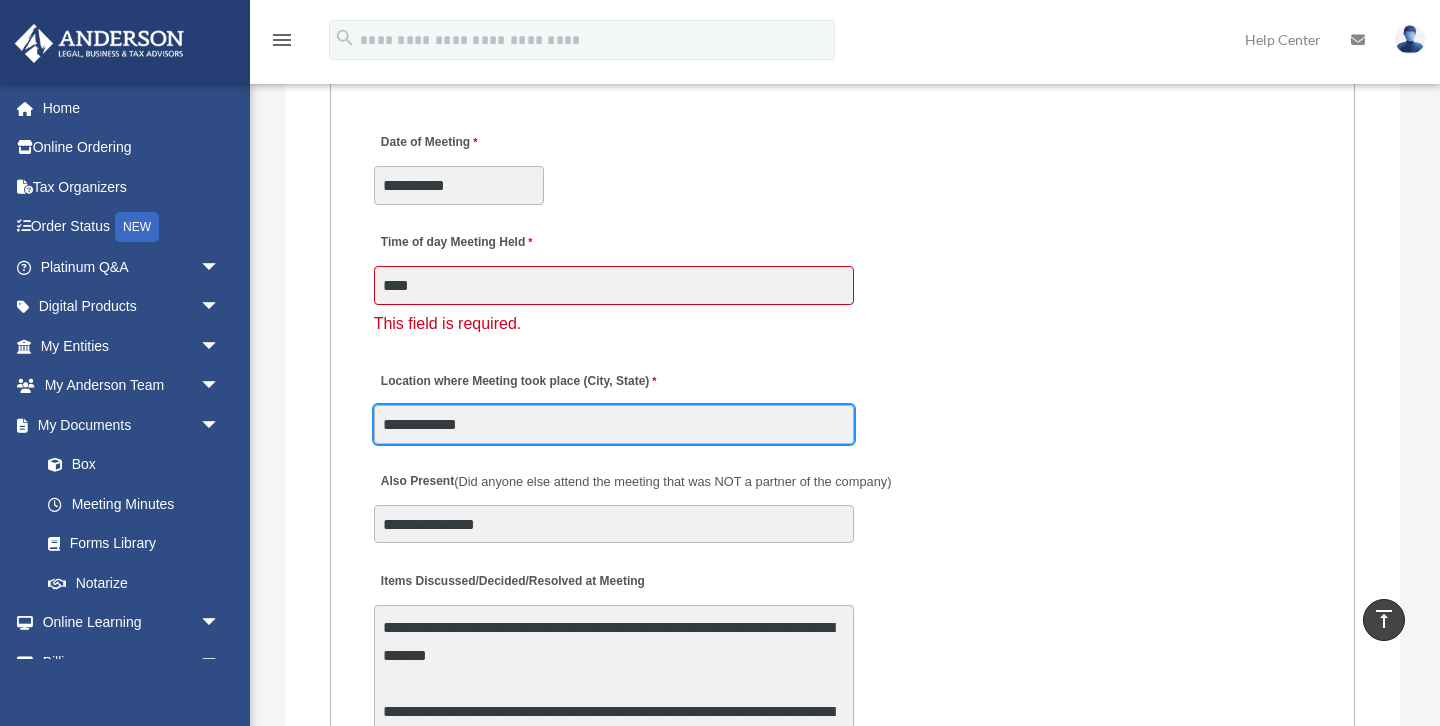type on "**********" 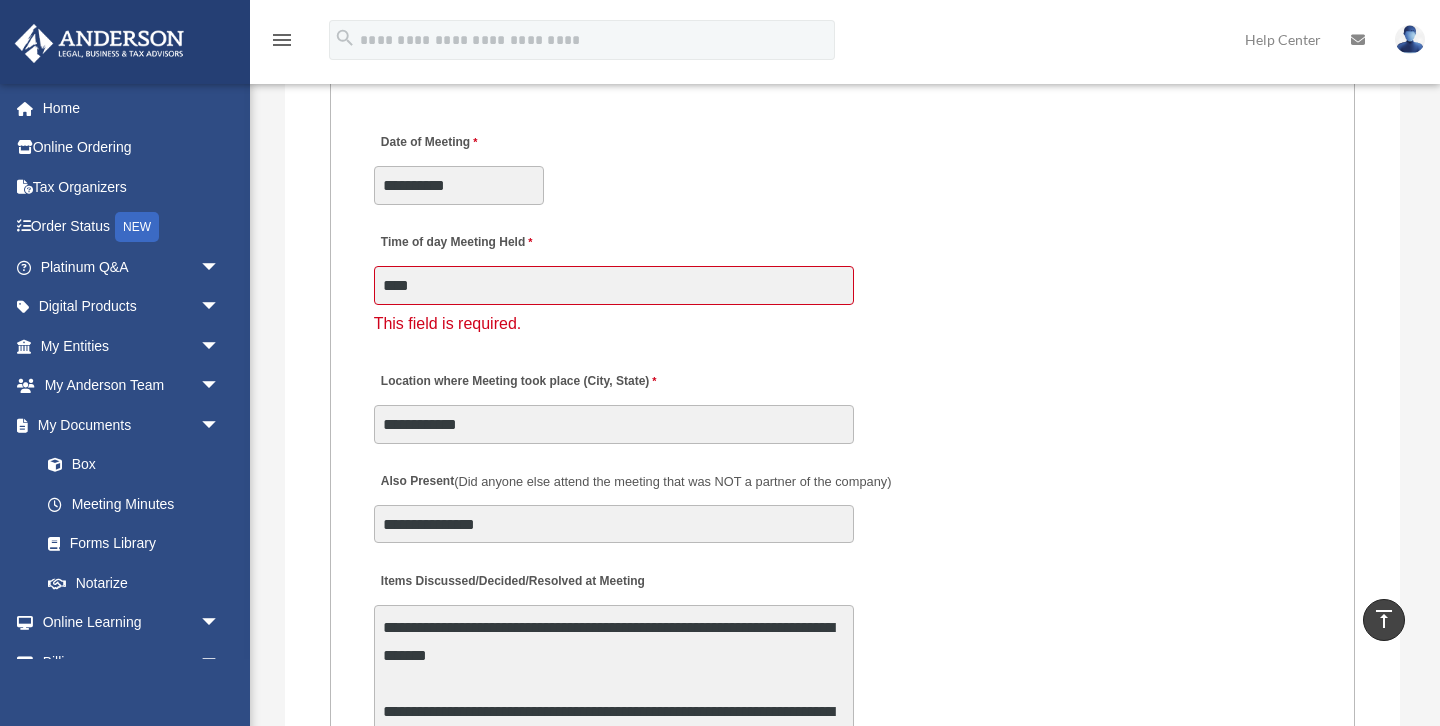 click on "Also Present  (Did anyone else attend the meeting that was NOT a partner of the company)" at bounding box center [635, 482] 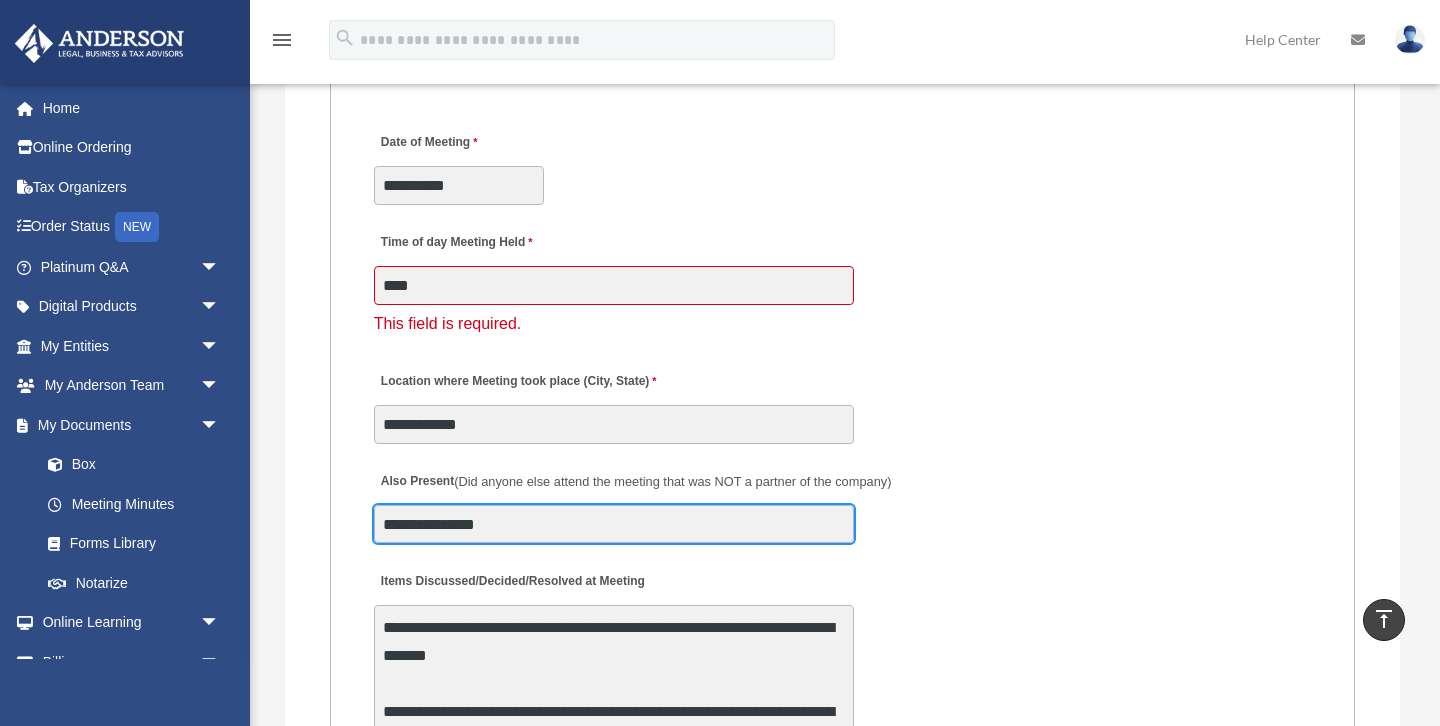 click on "**********" at bounding box center (614, 524) 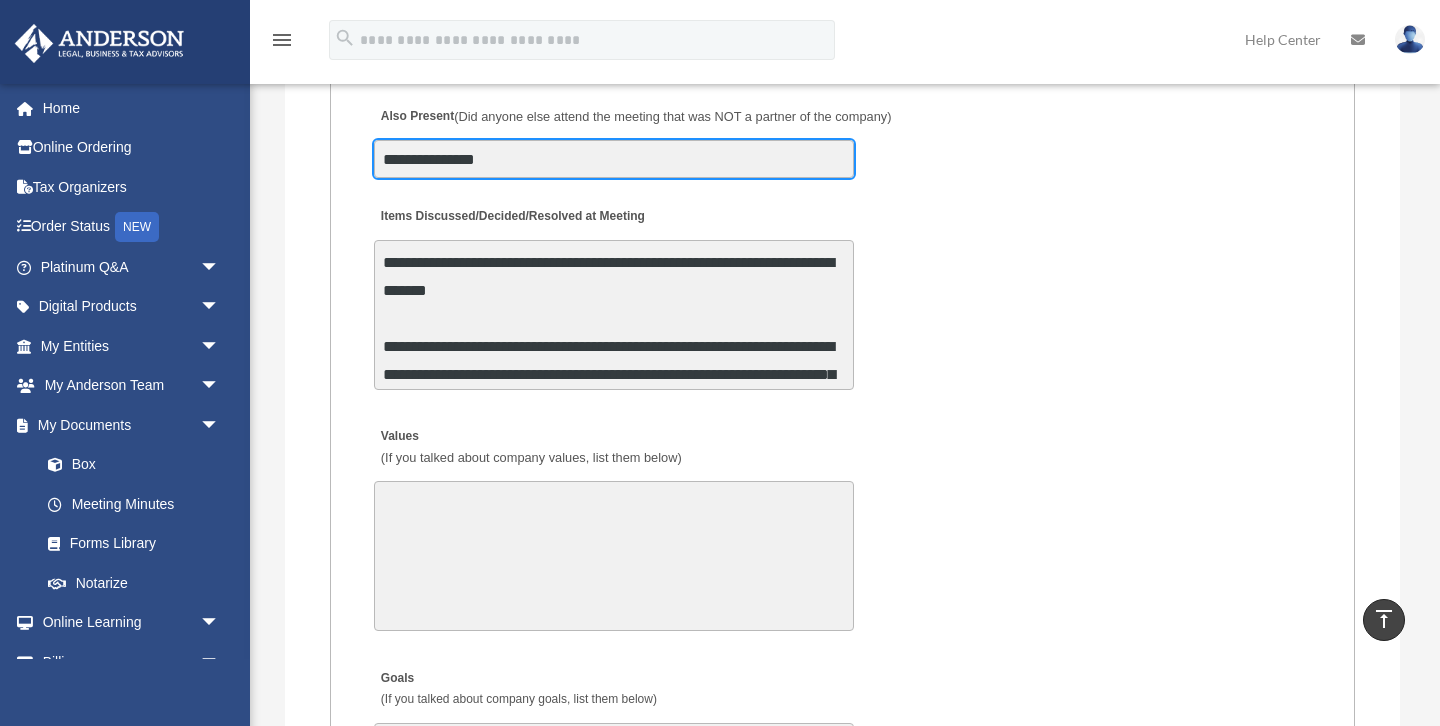 scroll, scrollTop: 4246, scrollLeft: 0, axis: vertical 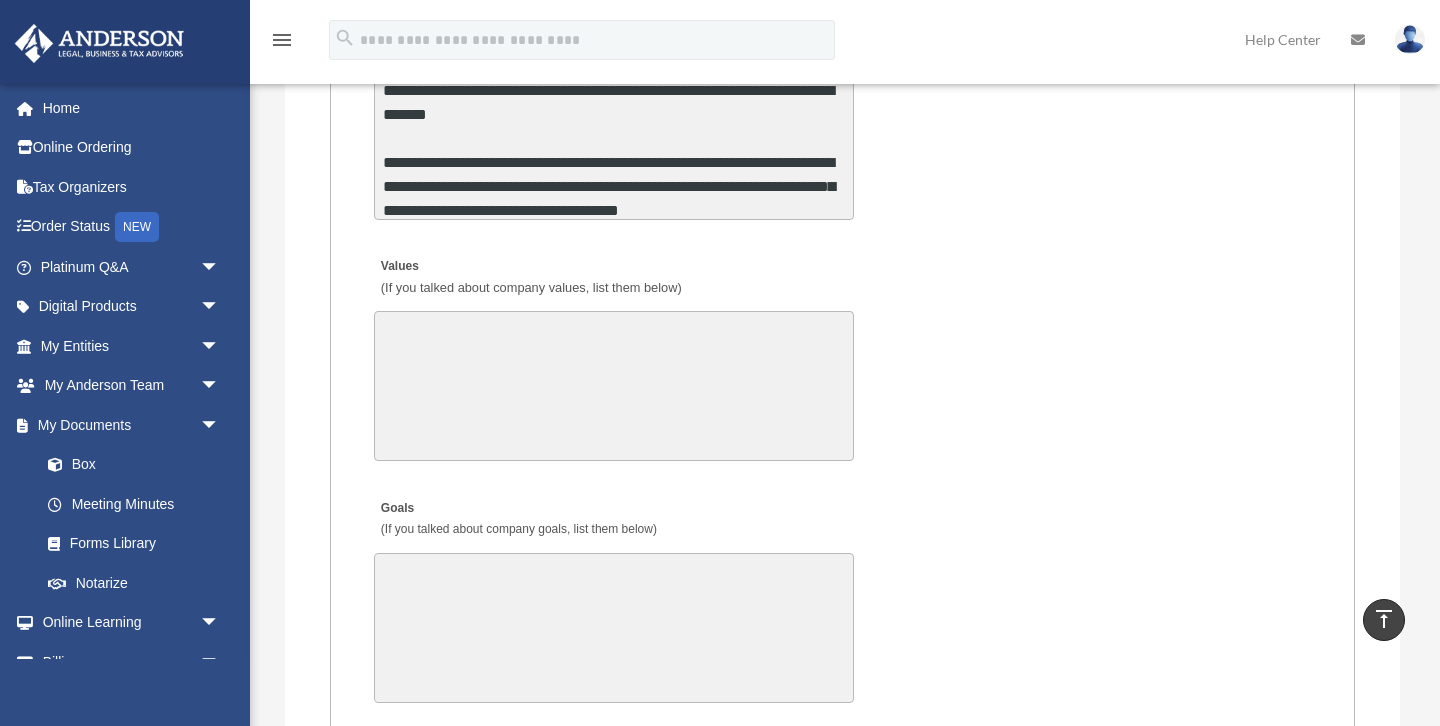 click on "**********" at bounding box center (614, 145) 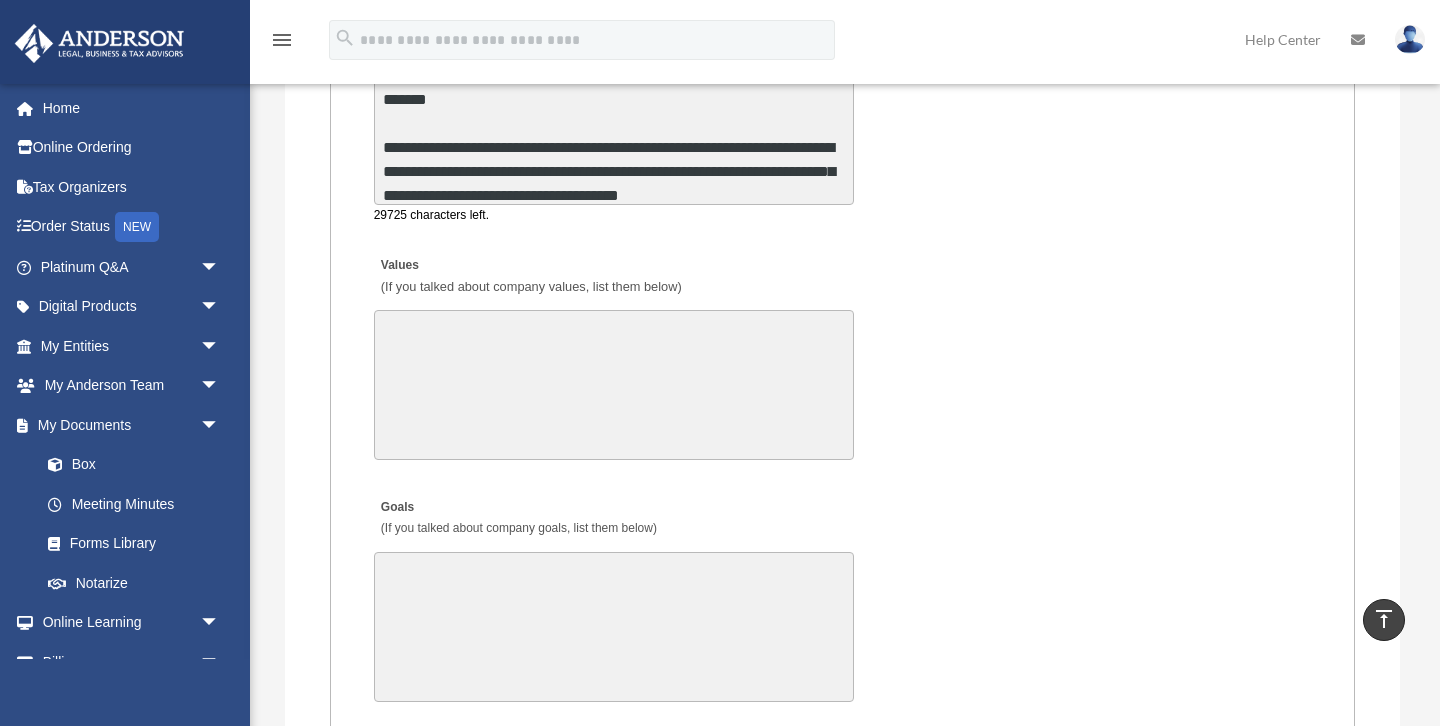 scroll, scrollTop: 4262, scrollLeft: 0, axis: vertical 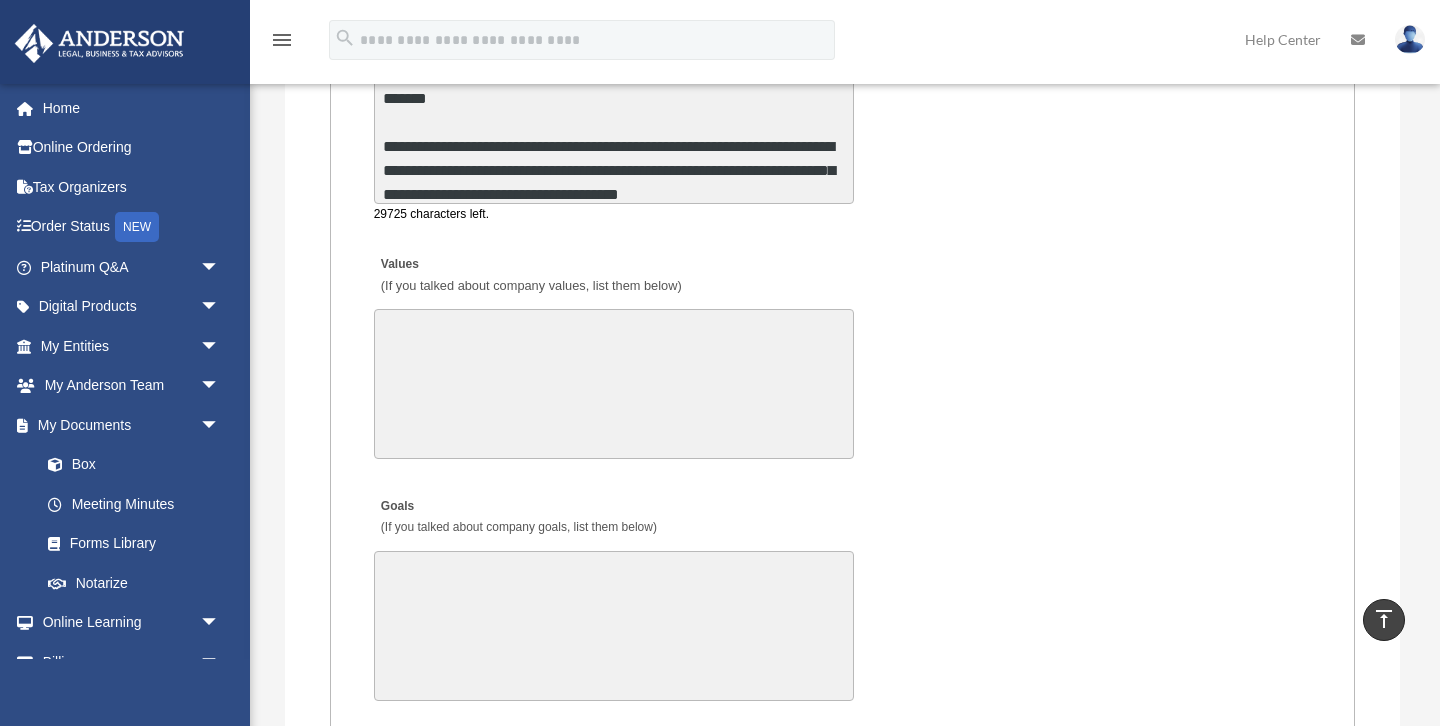 click on "**********" at bounding box center [614, 129] 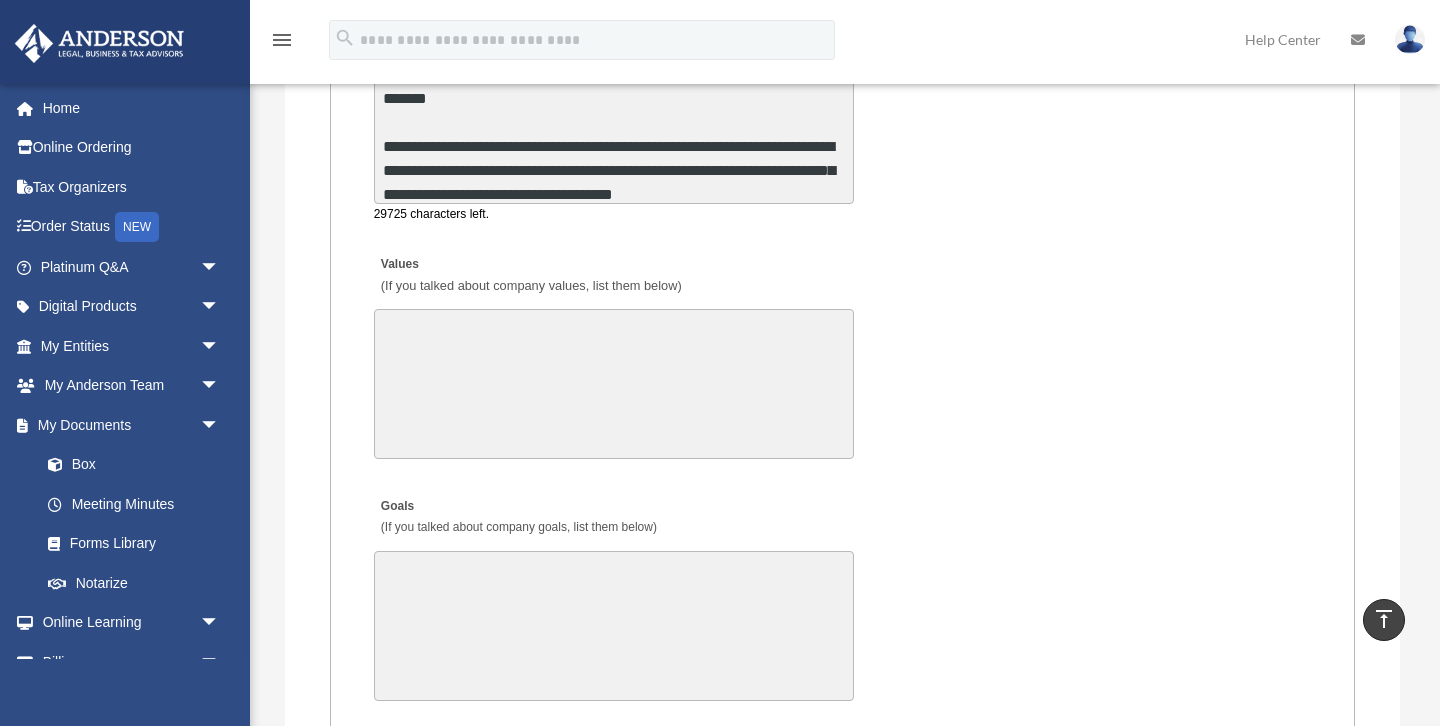 scroll, scrollTop: 1, scrollLeft: 0, axis: vertical 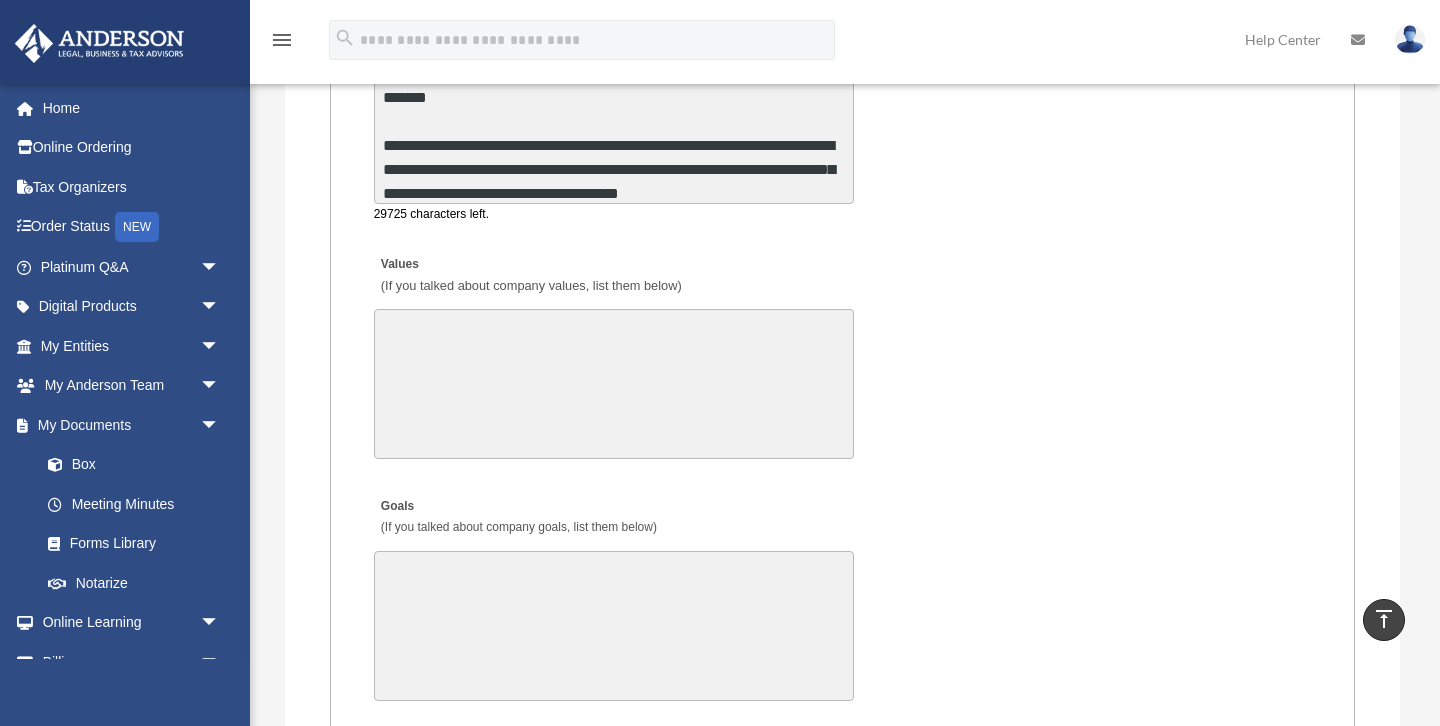 type on "**********" 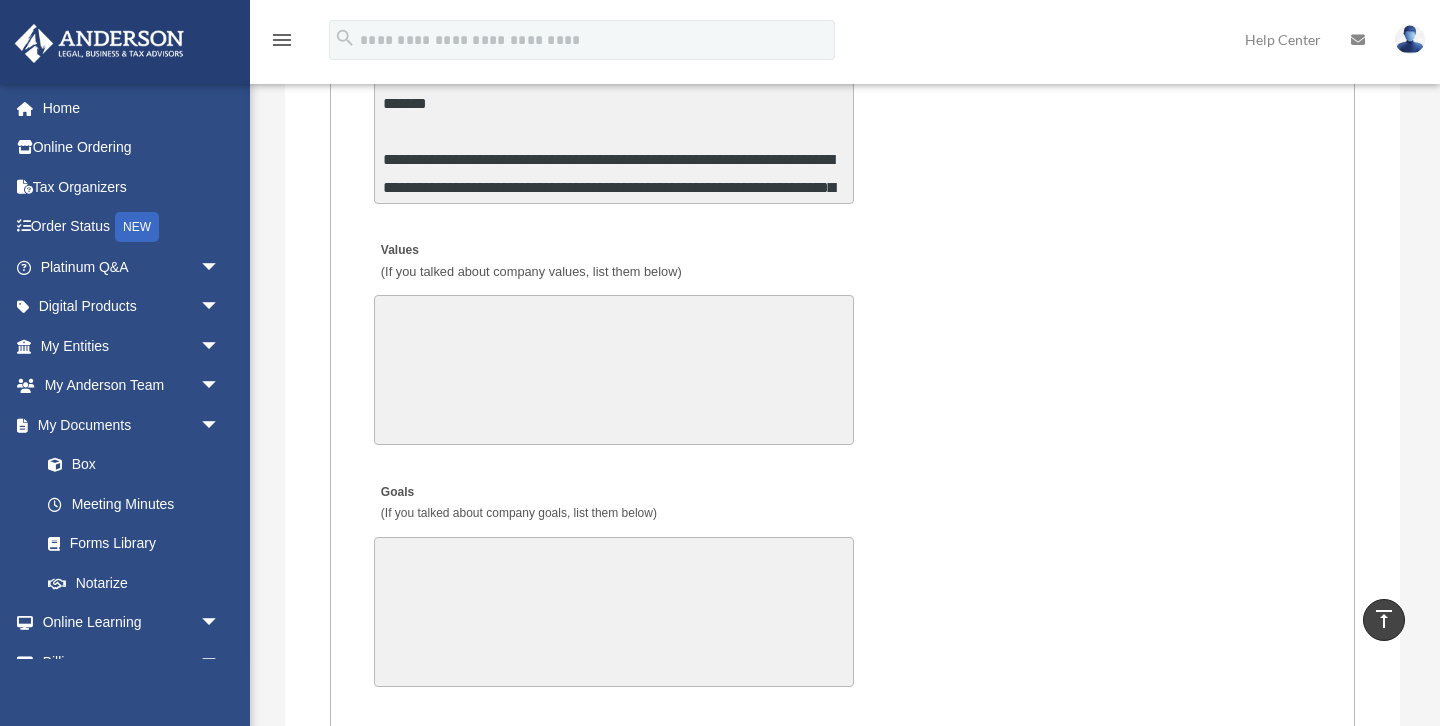 scroll, scrollTop: 3, scrollLeft: 0, axis: vertical 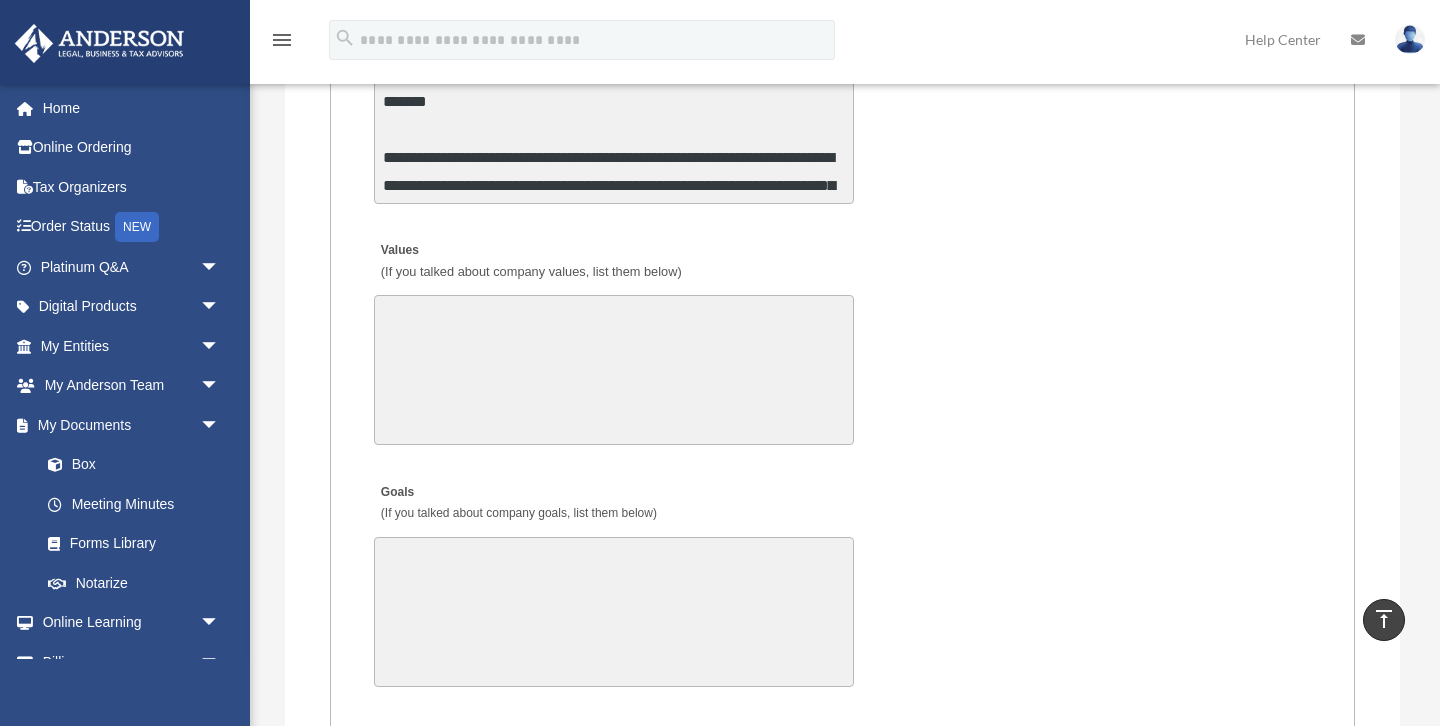 click on "Values (If you talked about company values, list them below) 30000 characters left." at bounding box center (843, 341) 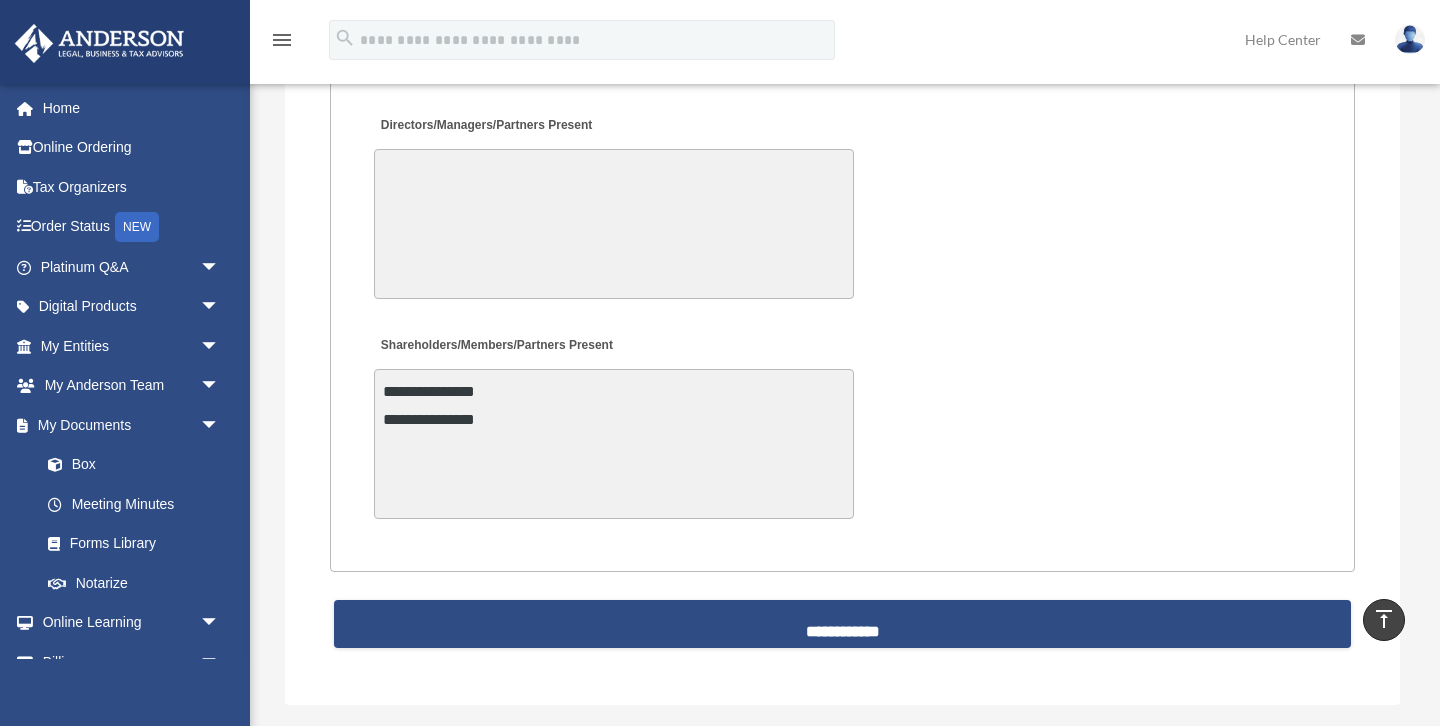 scroll, scrollTop: 5092, scrollLeft: 0, axis: vertical 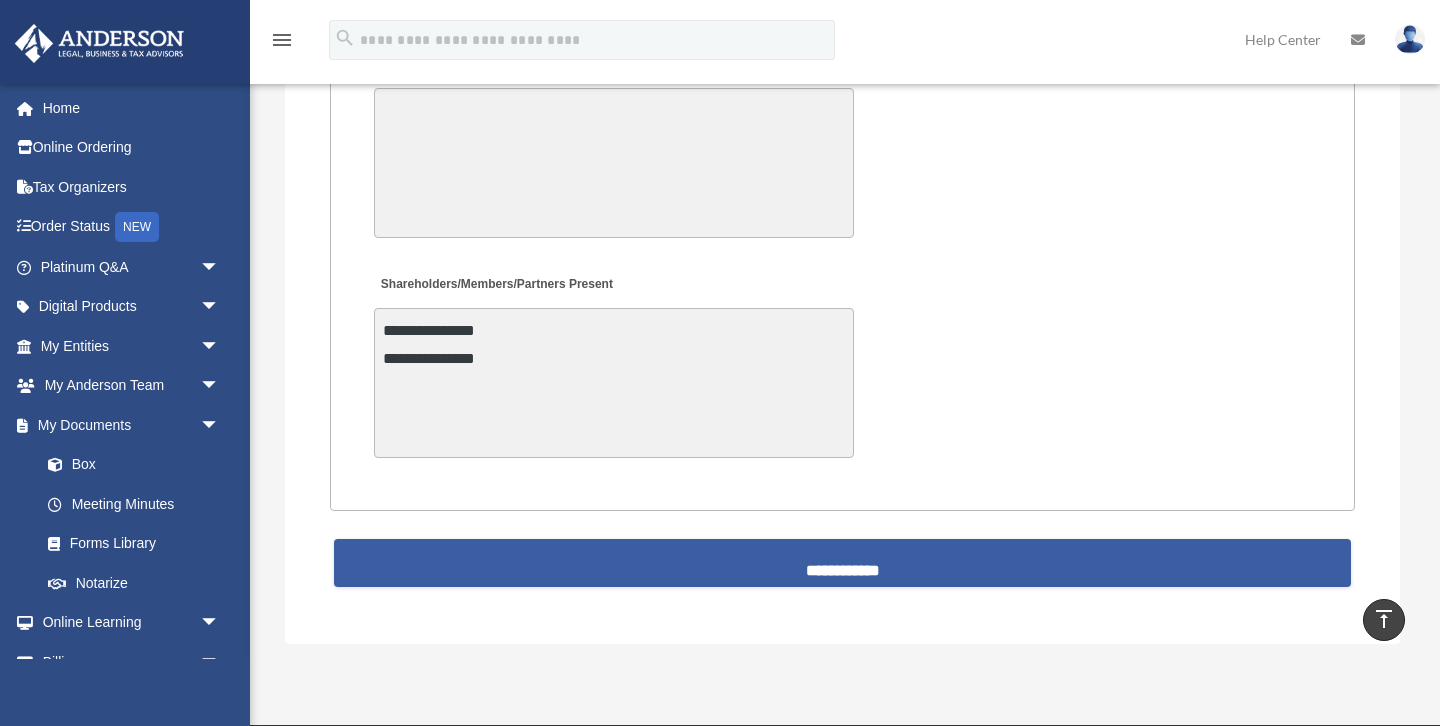 click on "**********" at bounding box center (843, 563) 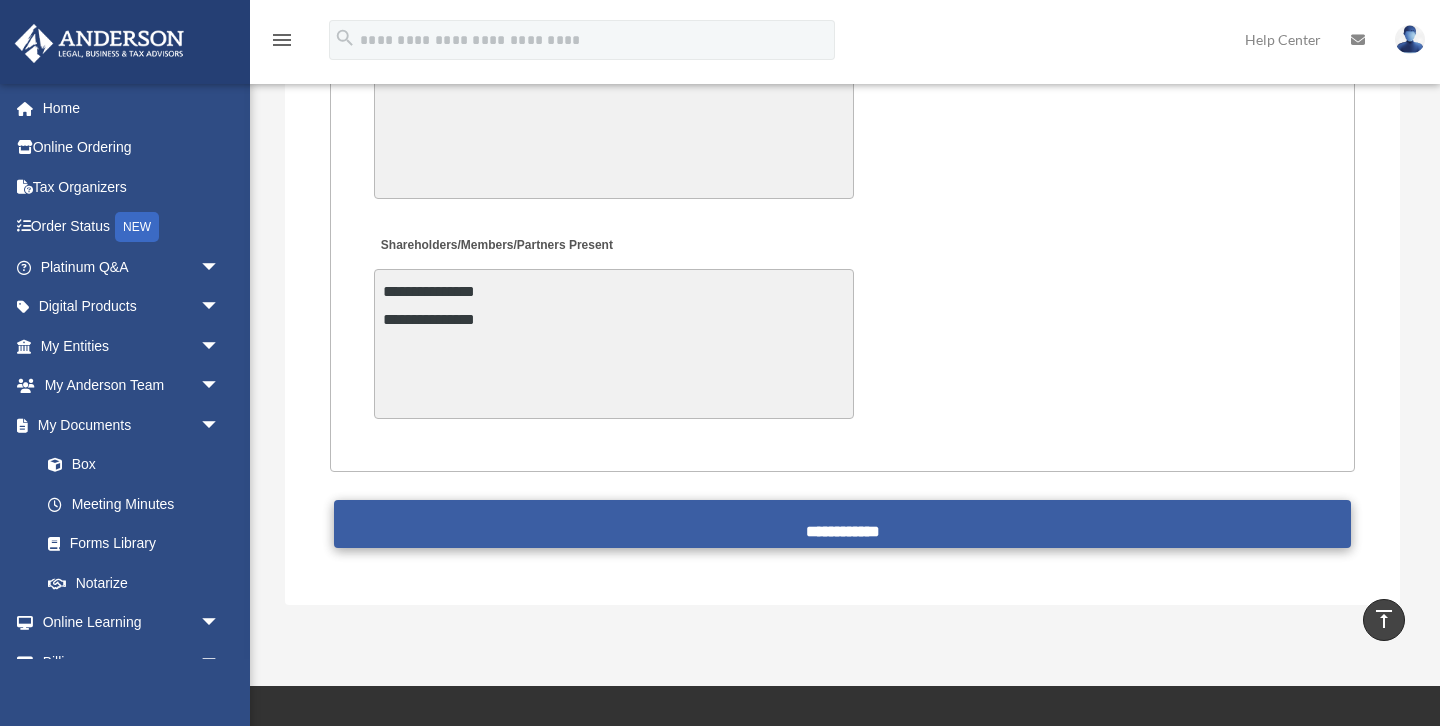 scroll, scrollTop: 3377, scrollLeft: 0, axis: vertical 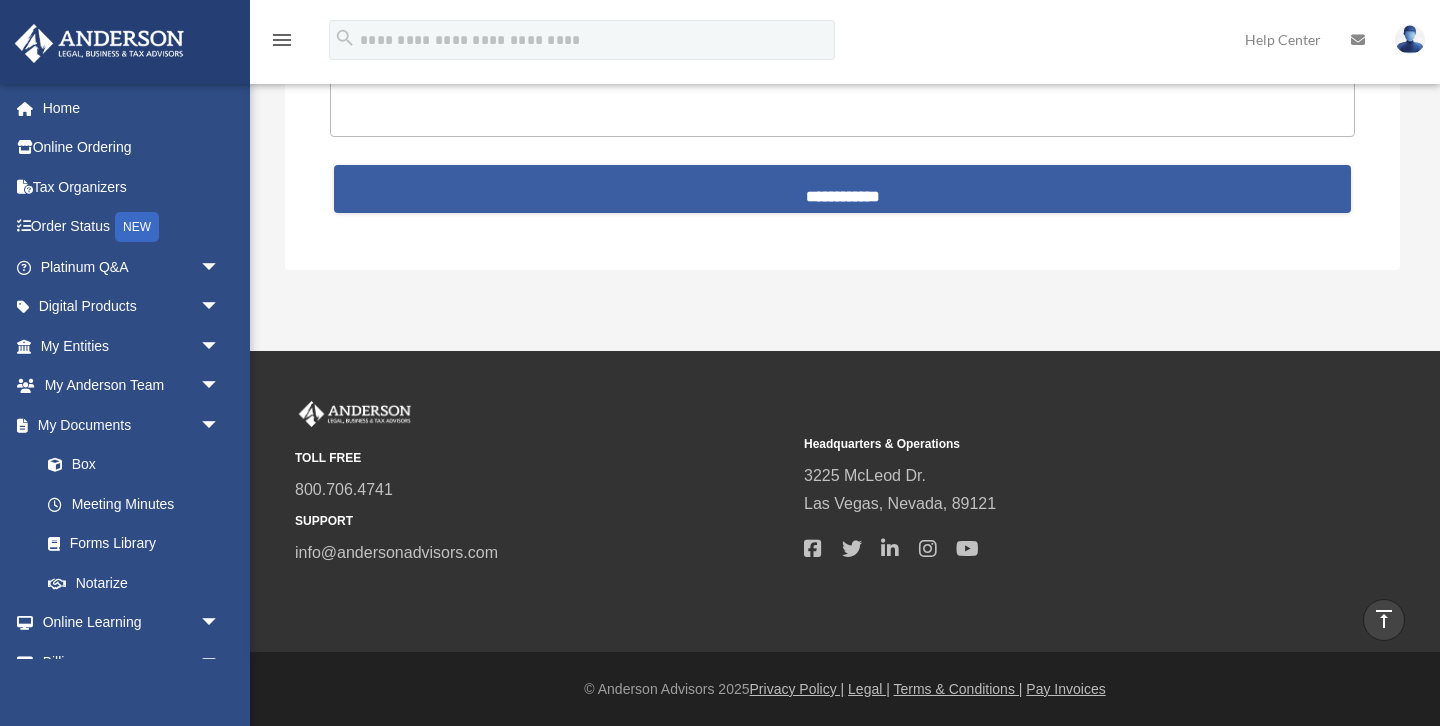 click on "**********" at bounding box center [843, 189] 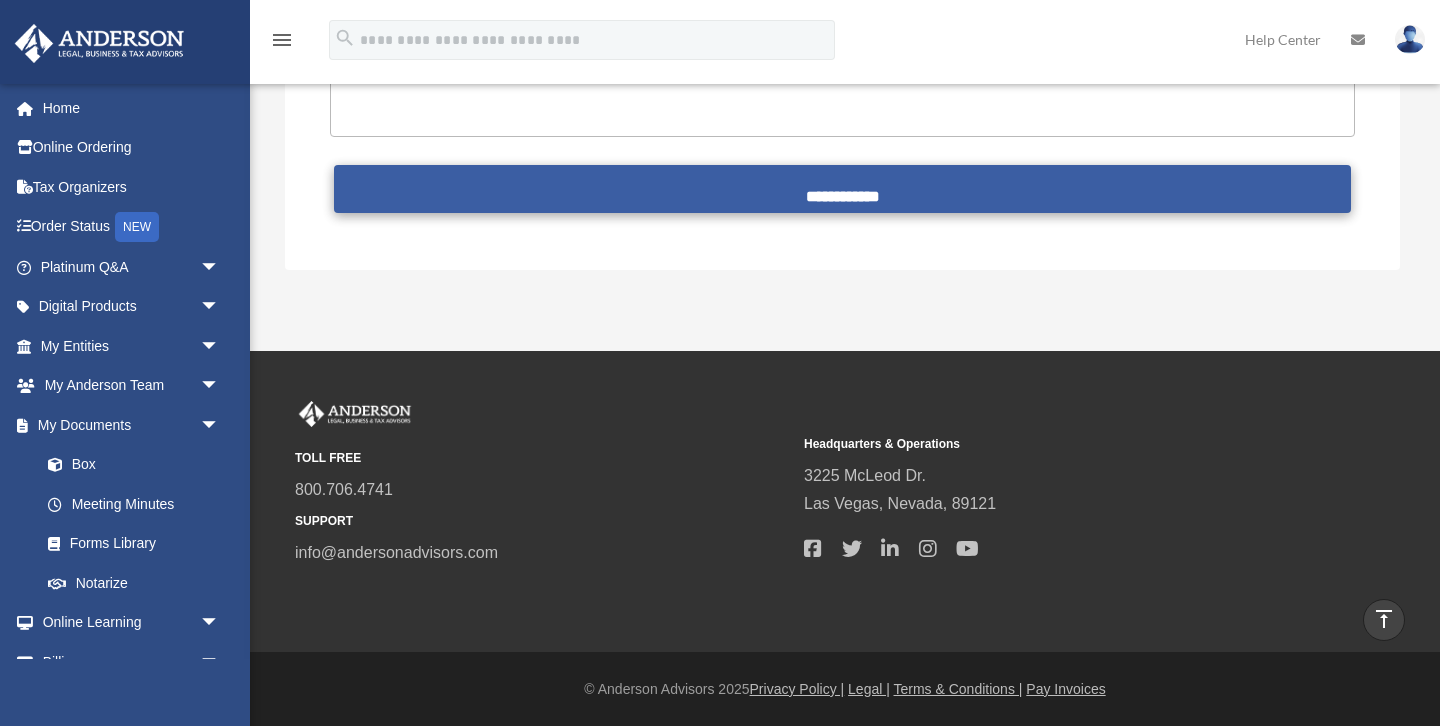scroll, scrollTop: 5391, scrollLeft: 0, axis: vertical 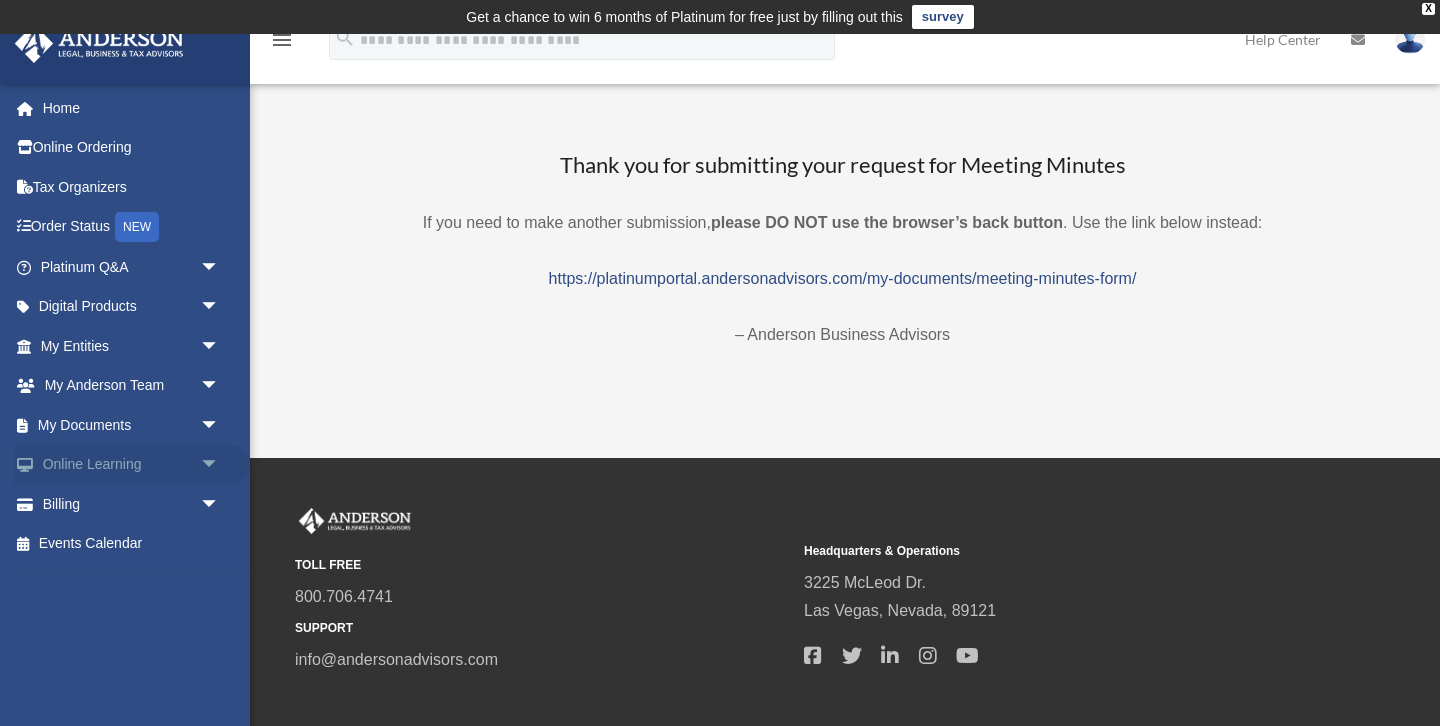 click on "arrow_drop_down" at bounding box center (220, 465) 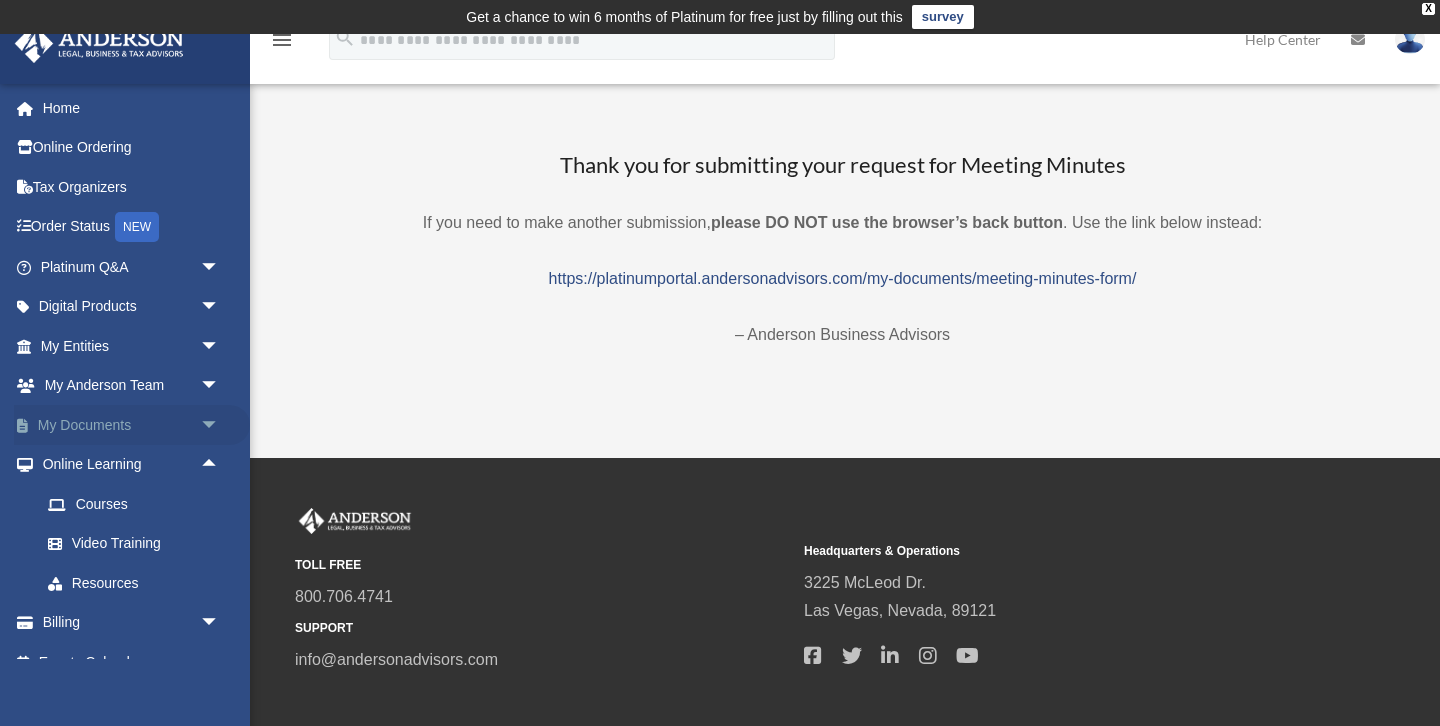 click on "arrow_drop_down" at bounding box center [220, 425] 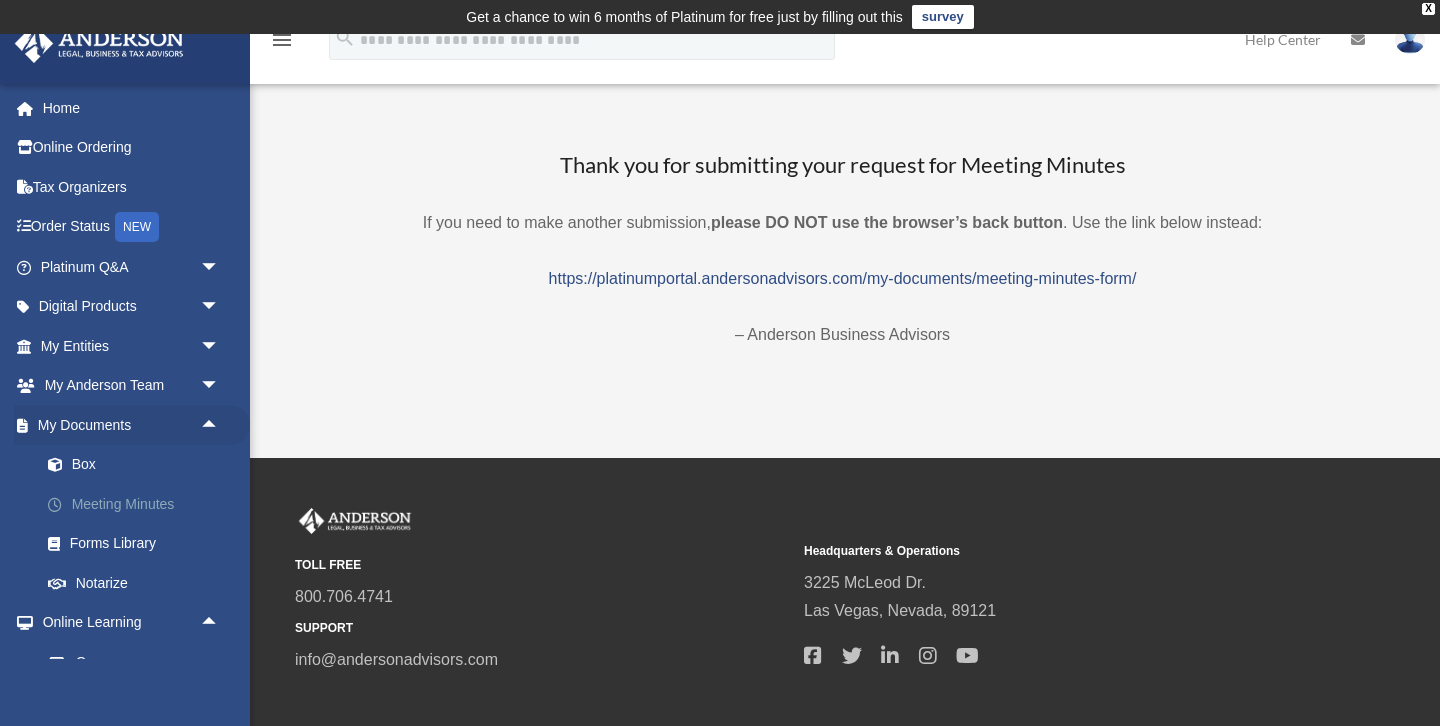 click on "Meeting Minutes" at bounding box center (139, 504) 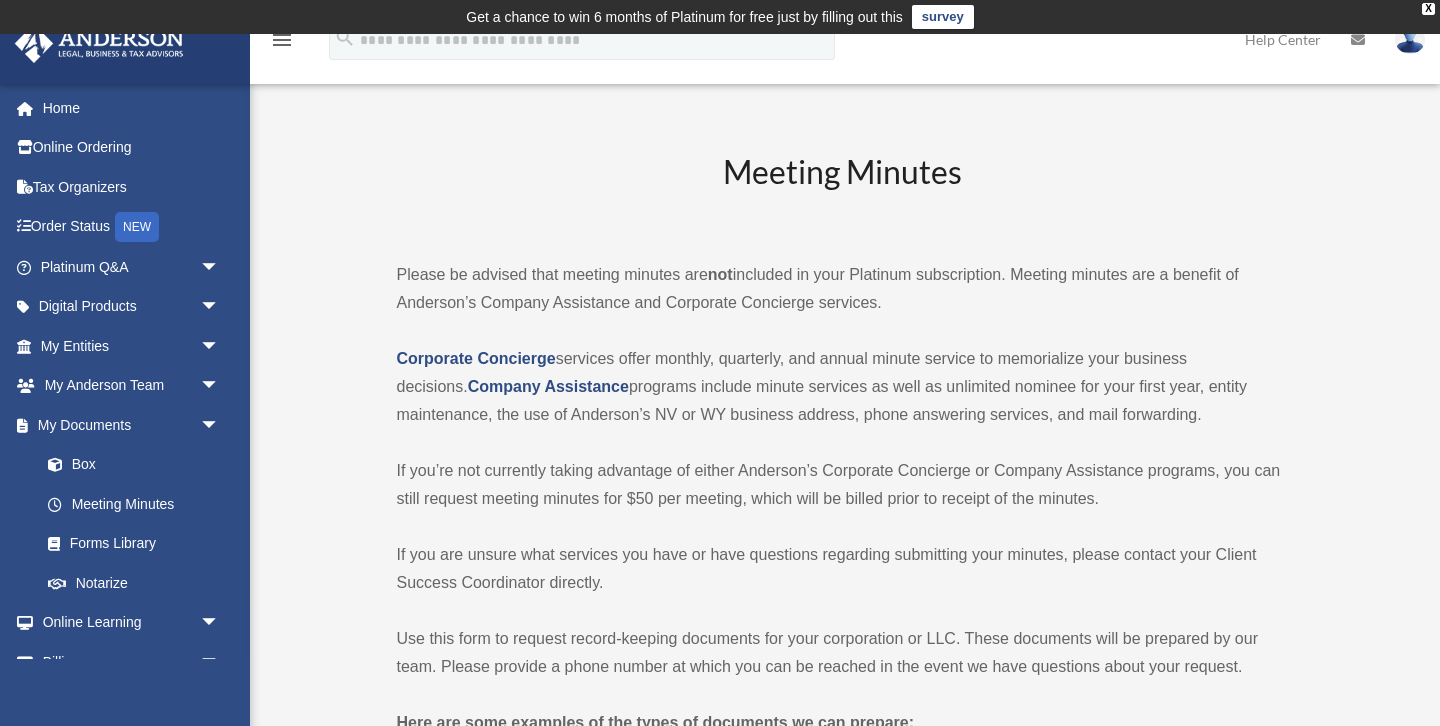 scroll, scrollTop: 0, scrollLeft: 0, axis: both 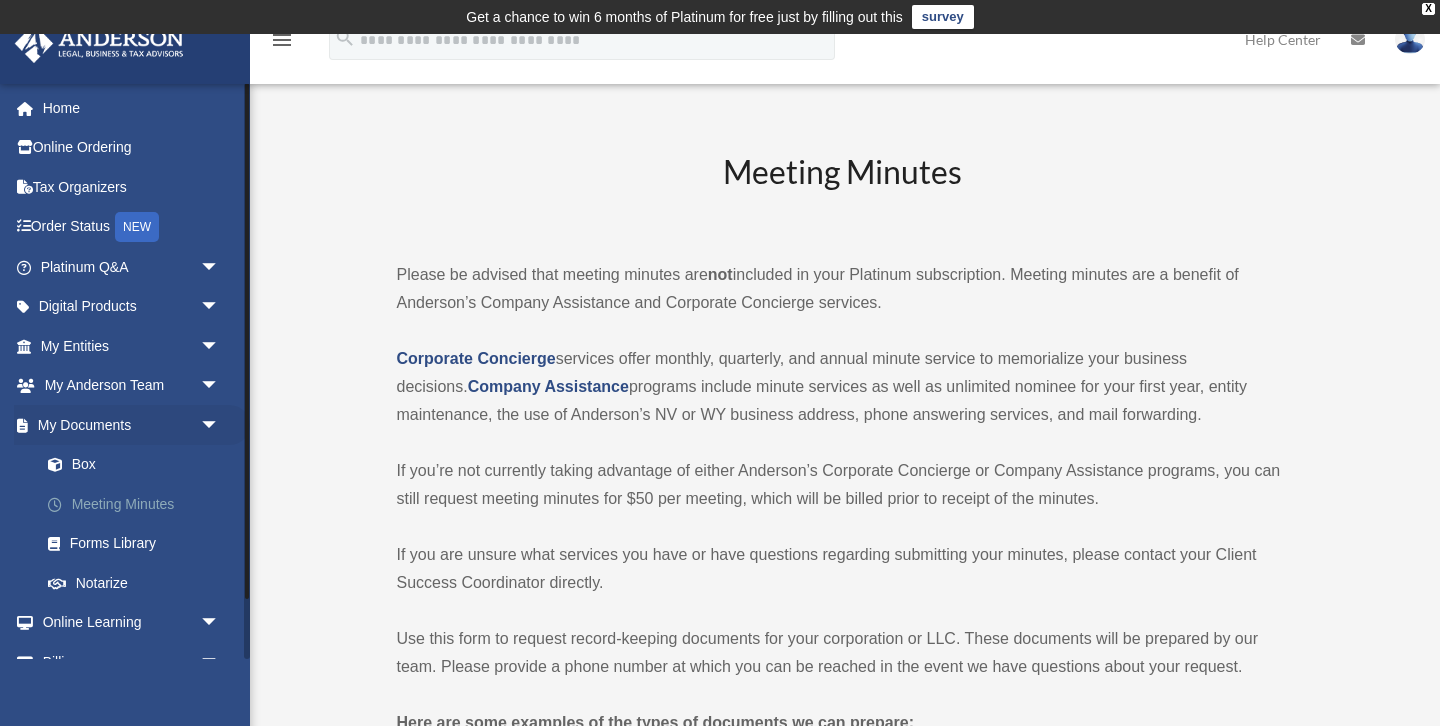 click on "Meeting Minutes" at bounding box center (139, 504) 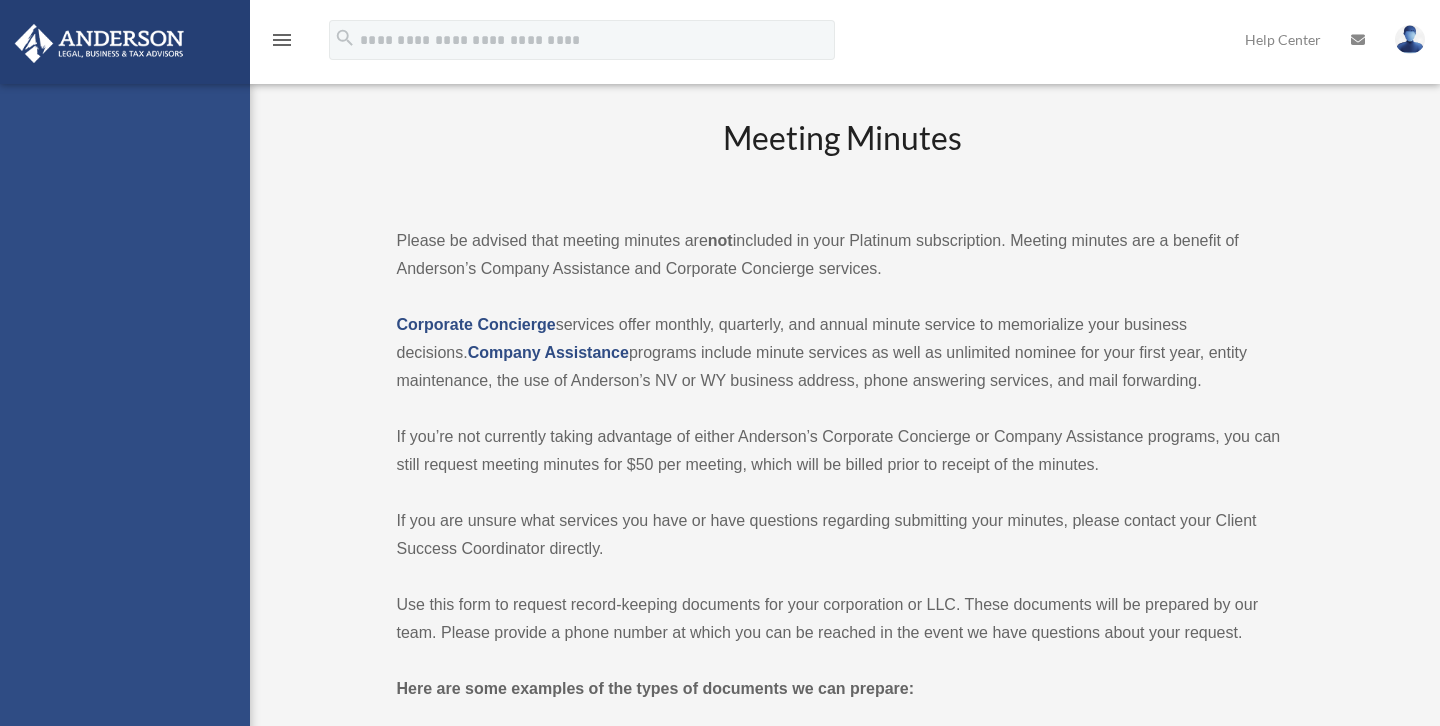 scroll, scrollTop: 0, scrollLeft: 0, axis: both 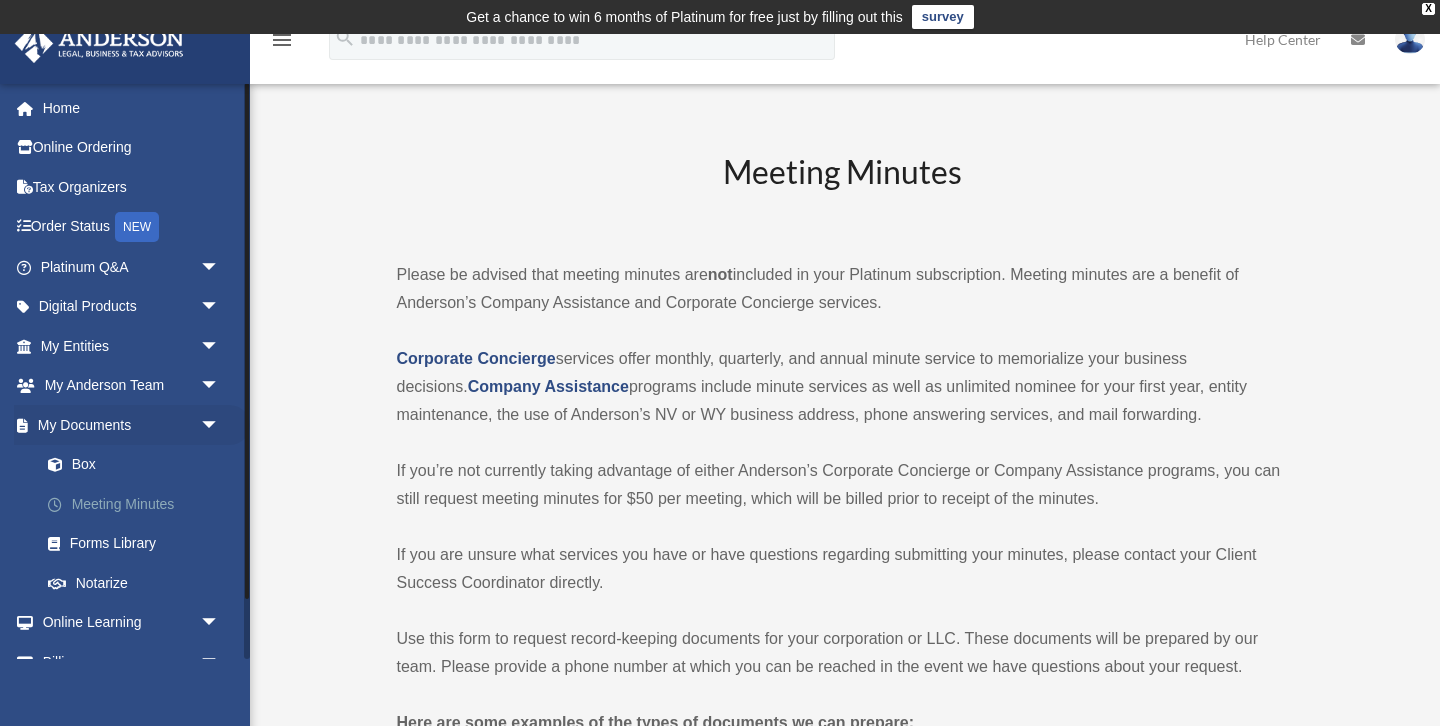 click on "Meeting Minutes" at bounding box center [139, 504] 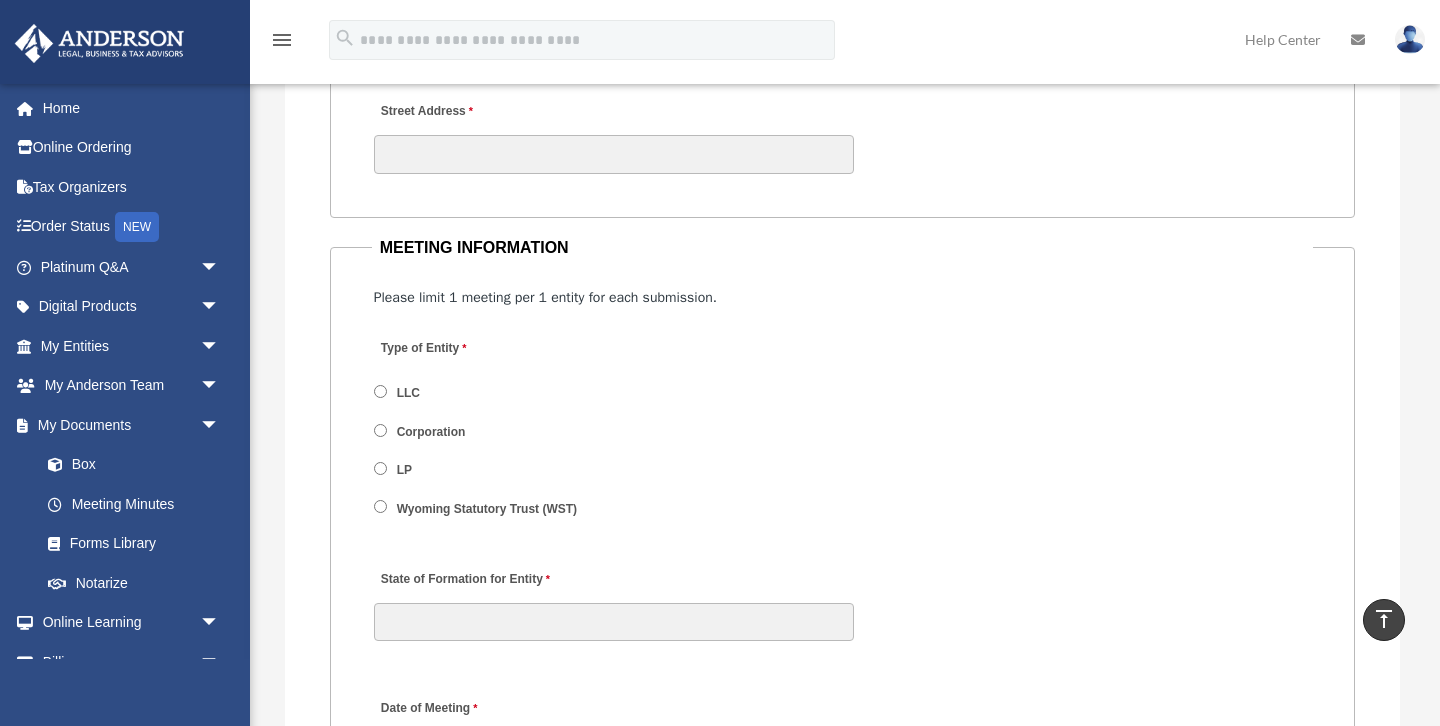 scroll, scrollTop: 2502, scrollLeft: 0, axis: vertical 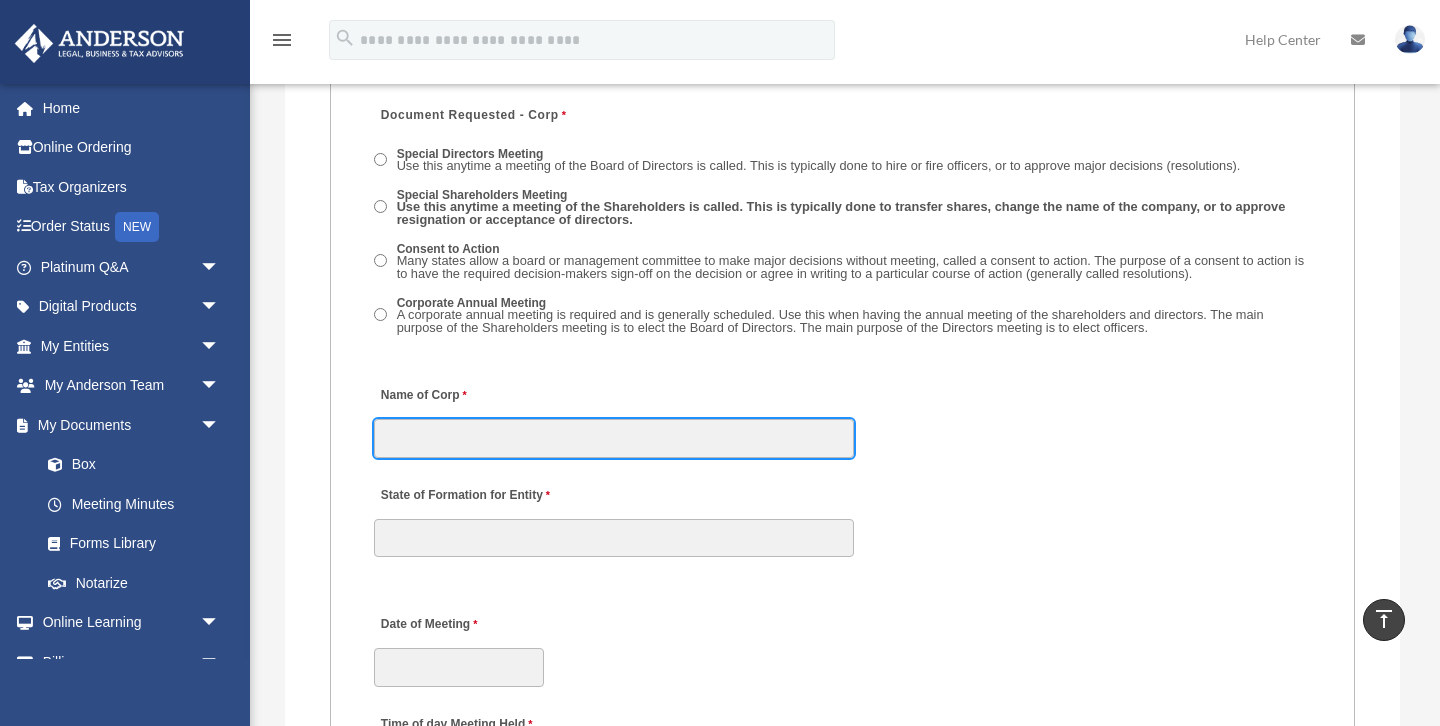click on "Name of Corp" at bounding box center (614, 438) 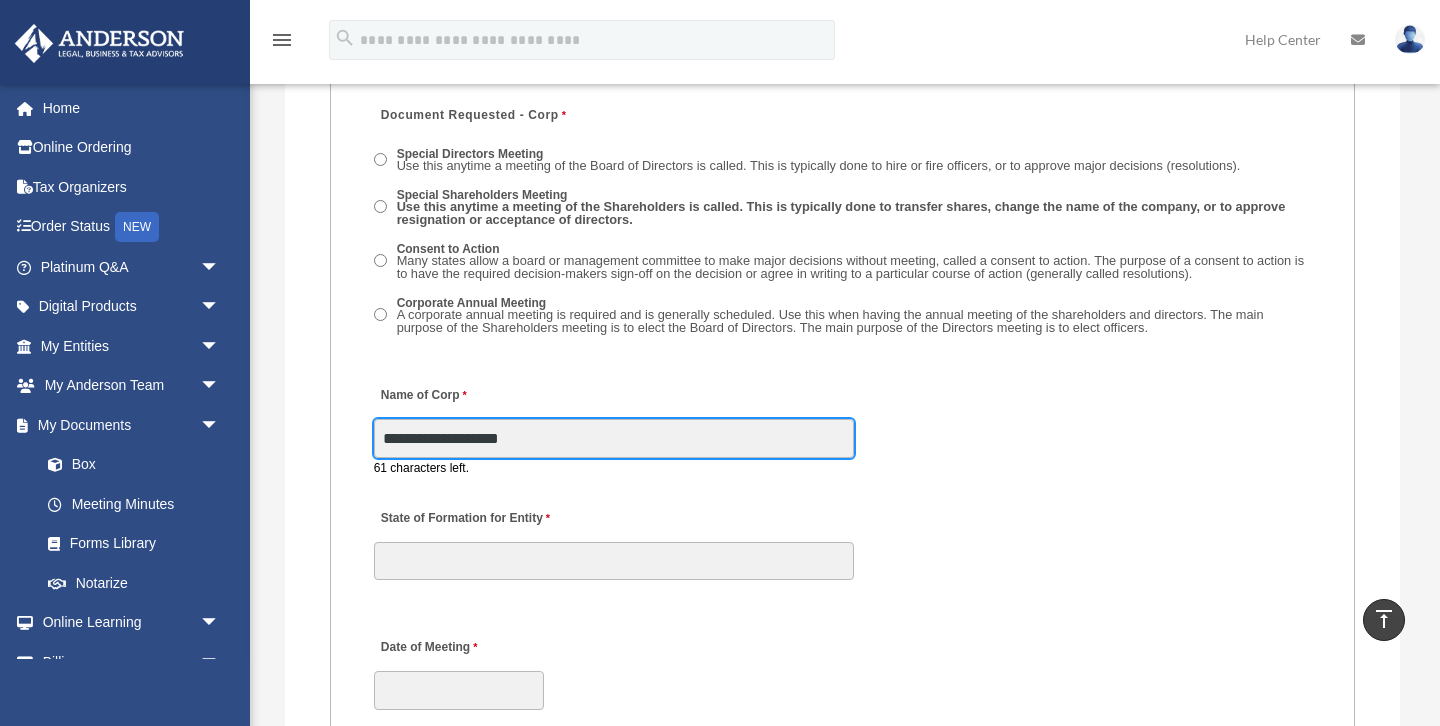 type on "**********" 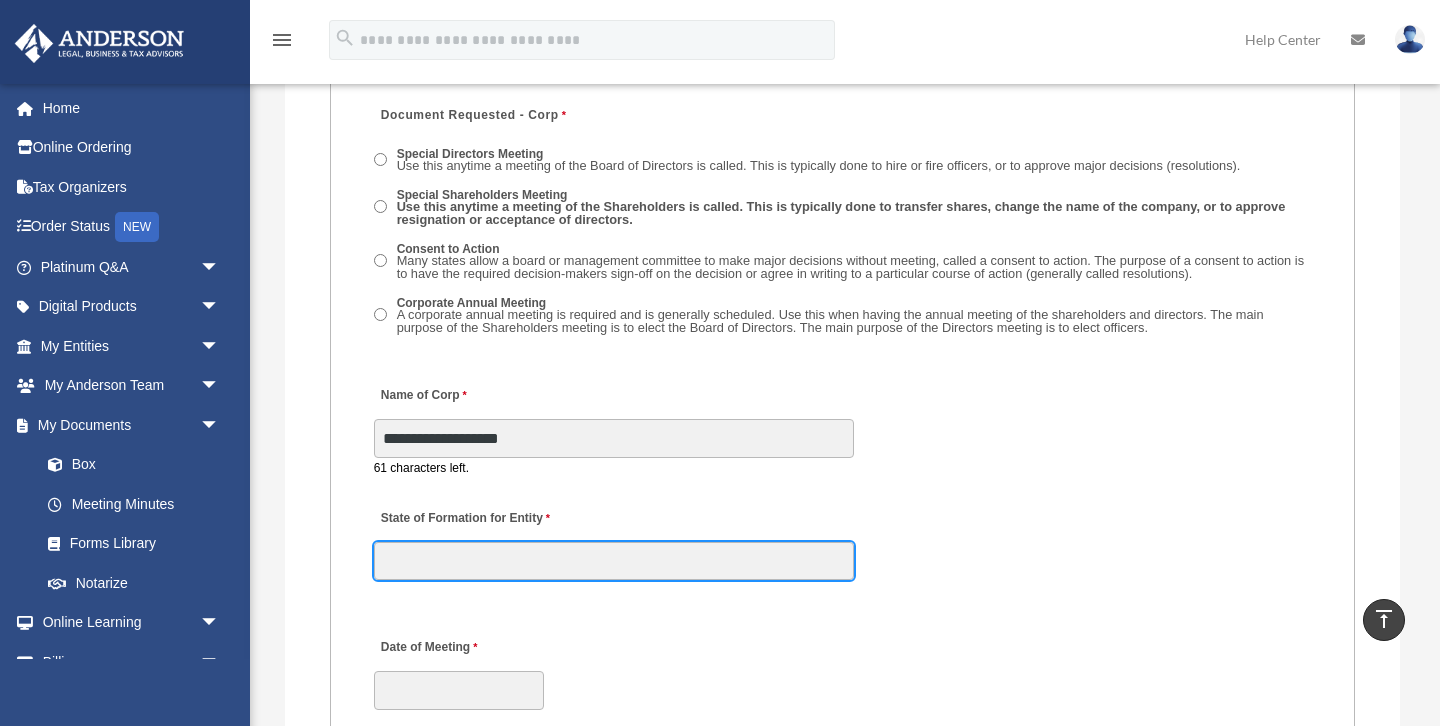click on "MEETING INFORMATION
Please limit 1 meeting per 1 entity for each submission.
Type of Entity LLC Corporation LP Wyoming Statutory Trust (WST)
280A Option I Need a 280A Agreement to Rent a Residence Included with my Minutes
The 280A Option should only be checked if the LLC is Taxed as a C or S Corporation
WST Option Special Trustees Meeting
Use this when a meeting of trustees is called for a Wyoming Statutory Trust. Please note that technically there are no requirements for meetings in a WST so there are no annual meetings, just trustee meetings.
Name of Wyoming Statutory Trust
I need a Valuation Worksheet included with my minutes
Is this LLC Member Managed or Manager Managed? Member Managed Manager Managed
Document Requested - LLC Member Managed Special Members Meeting LLC Annual Meeting Consent to Action
Document Requested - LLC Manager Managed Special Managers Meeting LLC Annual Meeting Consent to Action Special Document - Special Members Meeting" at bounding box center [843, 1006] 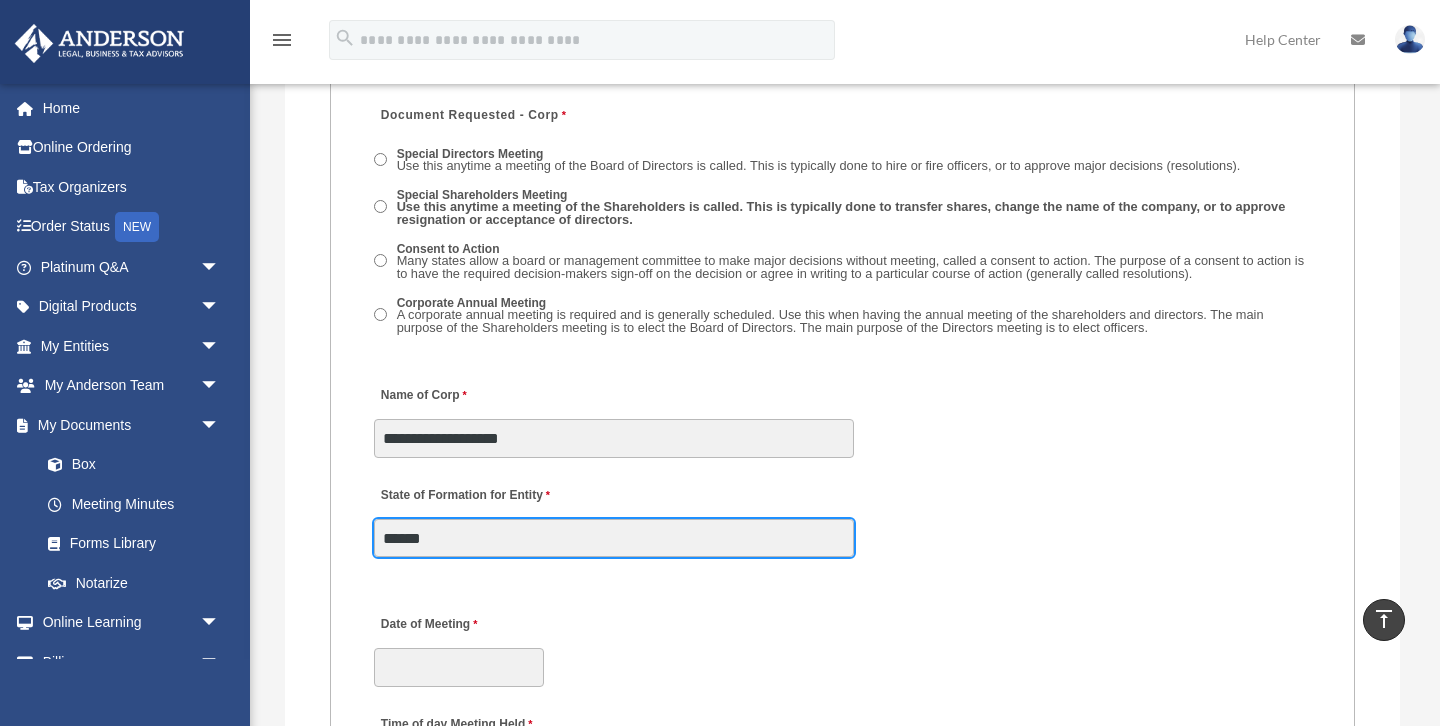 type on "*****" 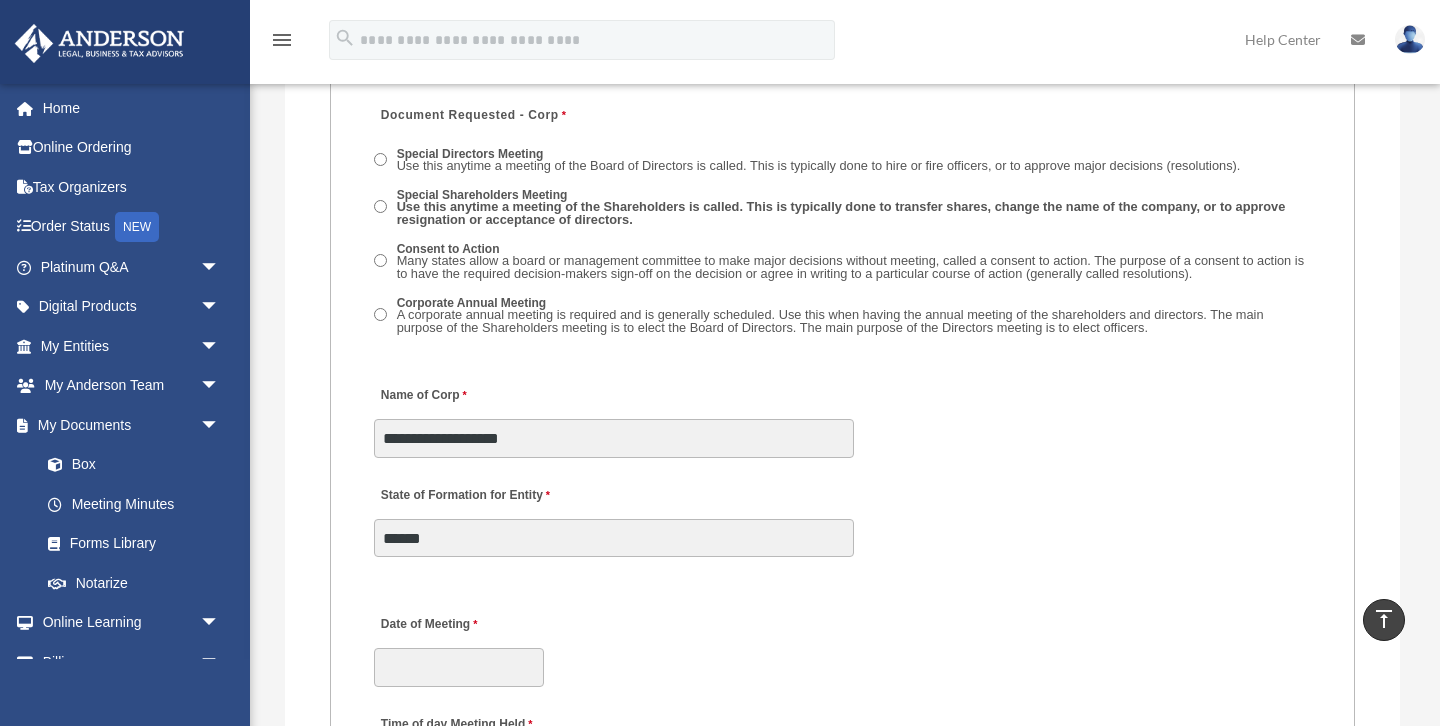 click on "Date of Meeting" at bounding box center [843, 645] 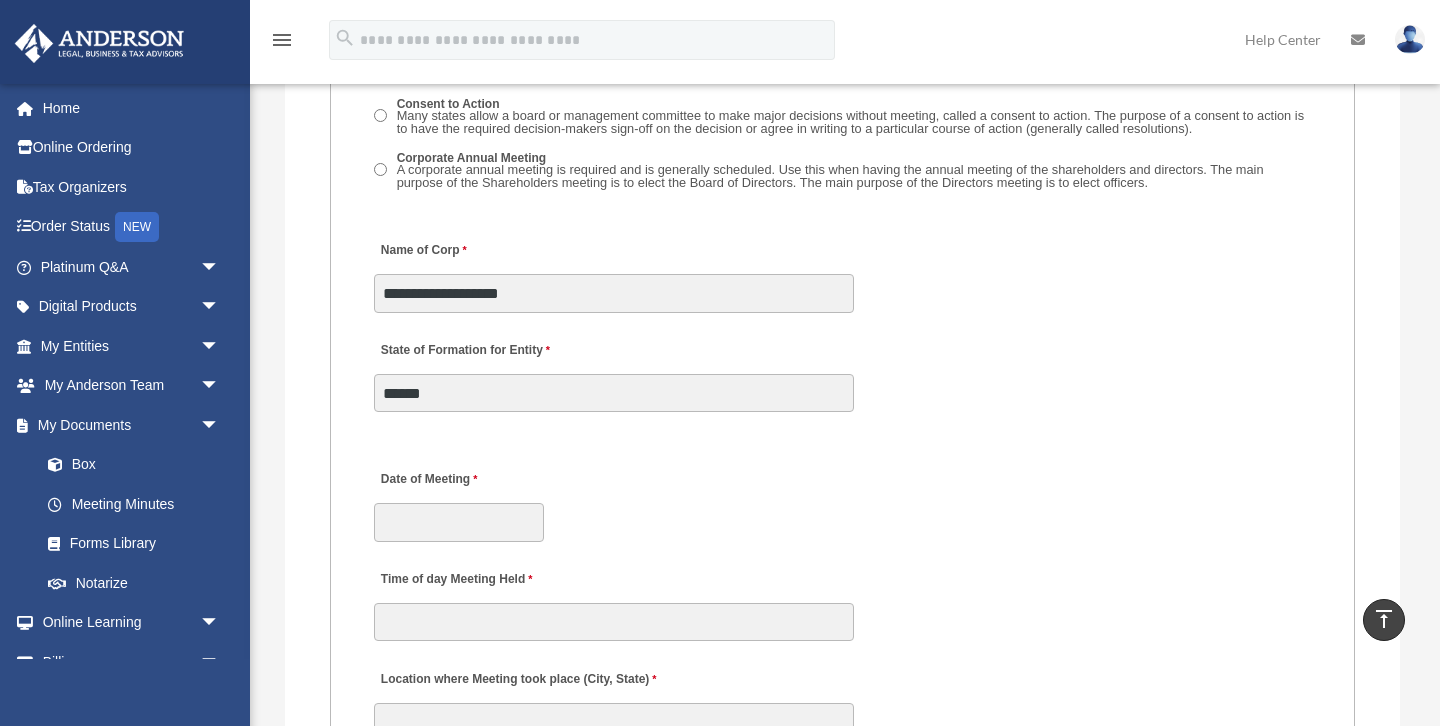 scroll, scrollTop: 3225, scrollLeft: 0, axis: vertical 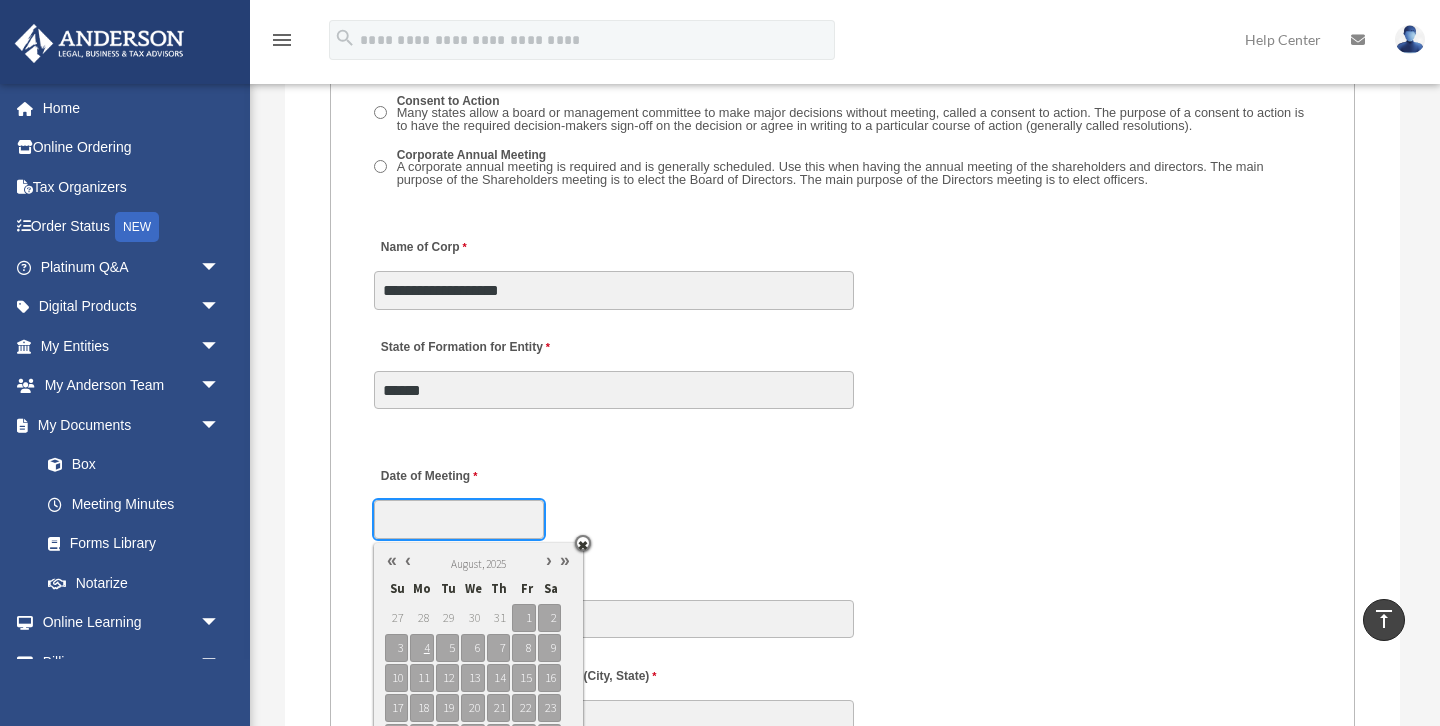 click on "Date of Meeting" at bounding box center [459, 519] 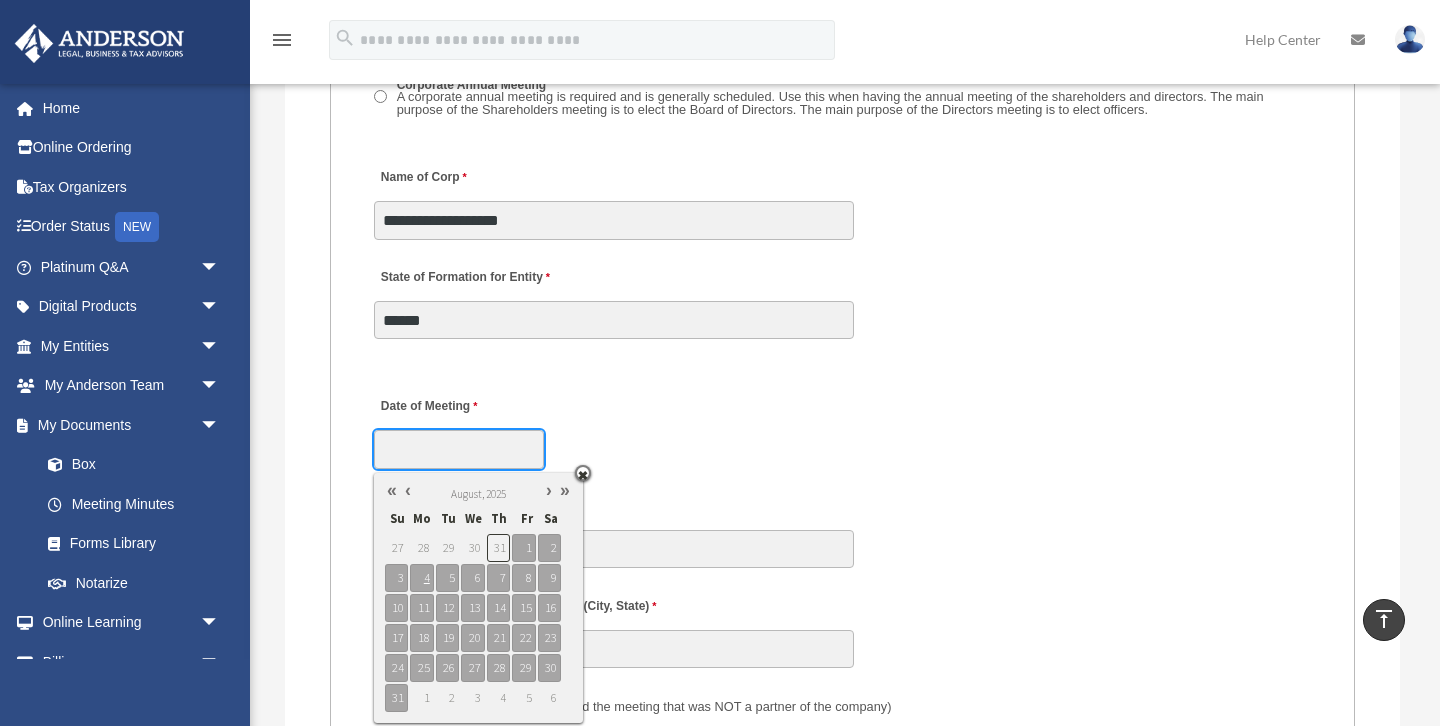 scroll, scrollTop: 3322, scrollLeft: 0, axis: vertical 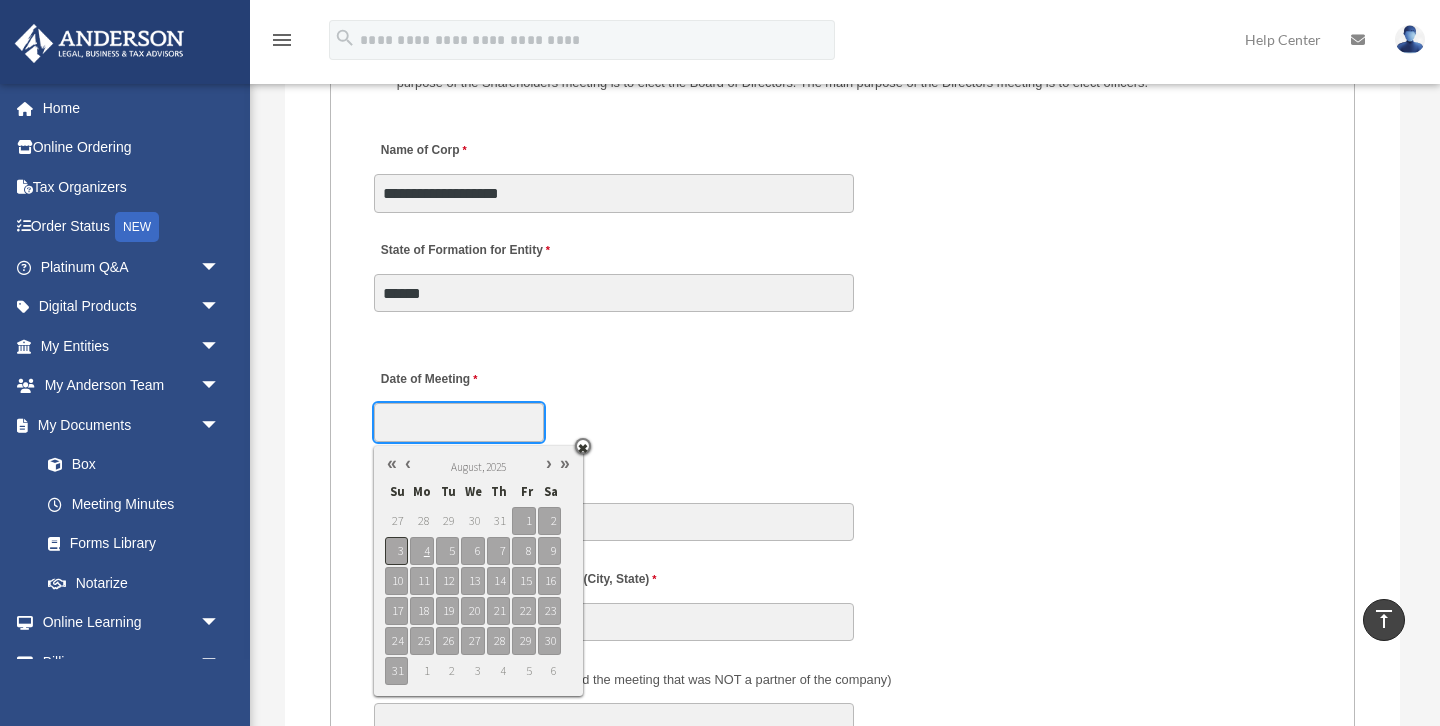 type on "**********" 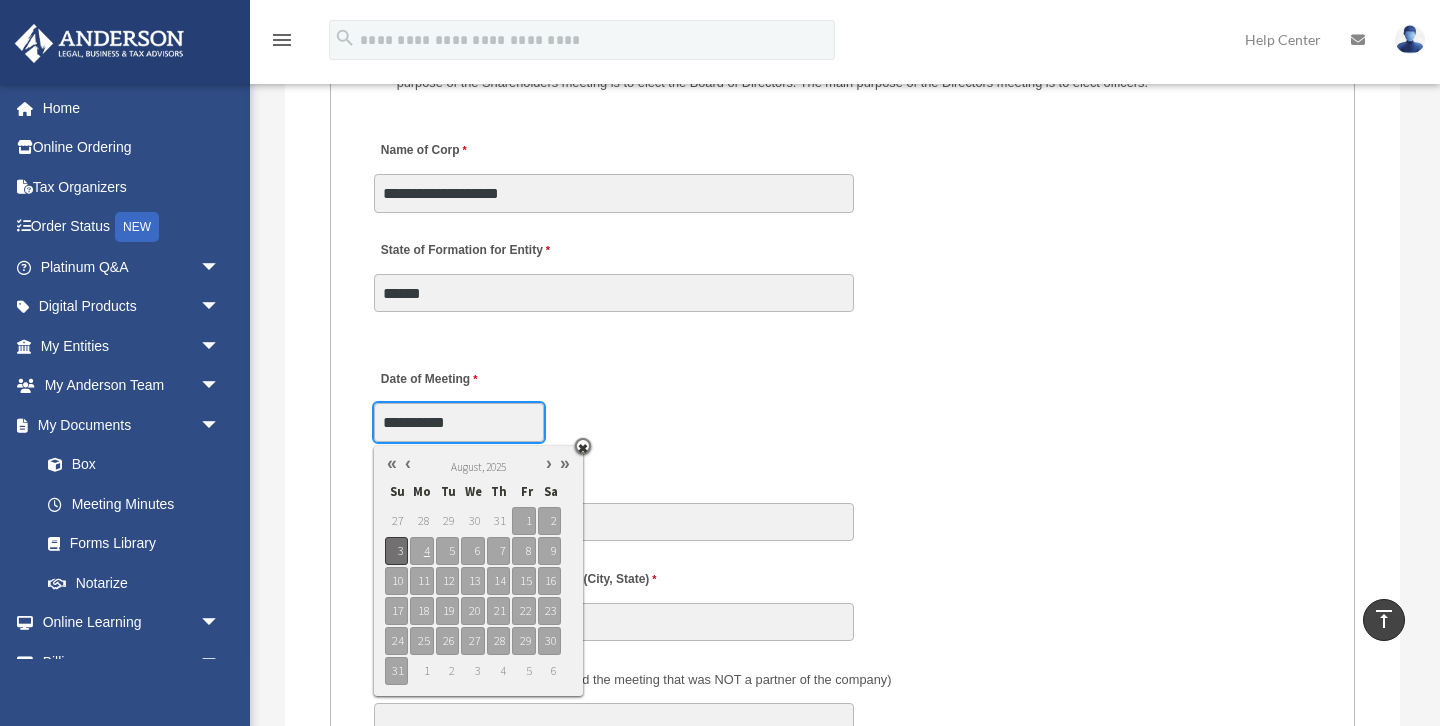 click on "3" at bounding box center [396, 551] 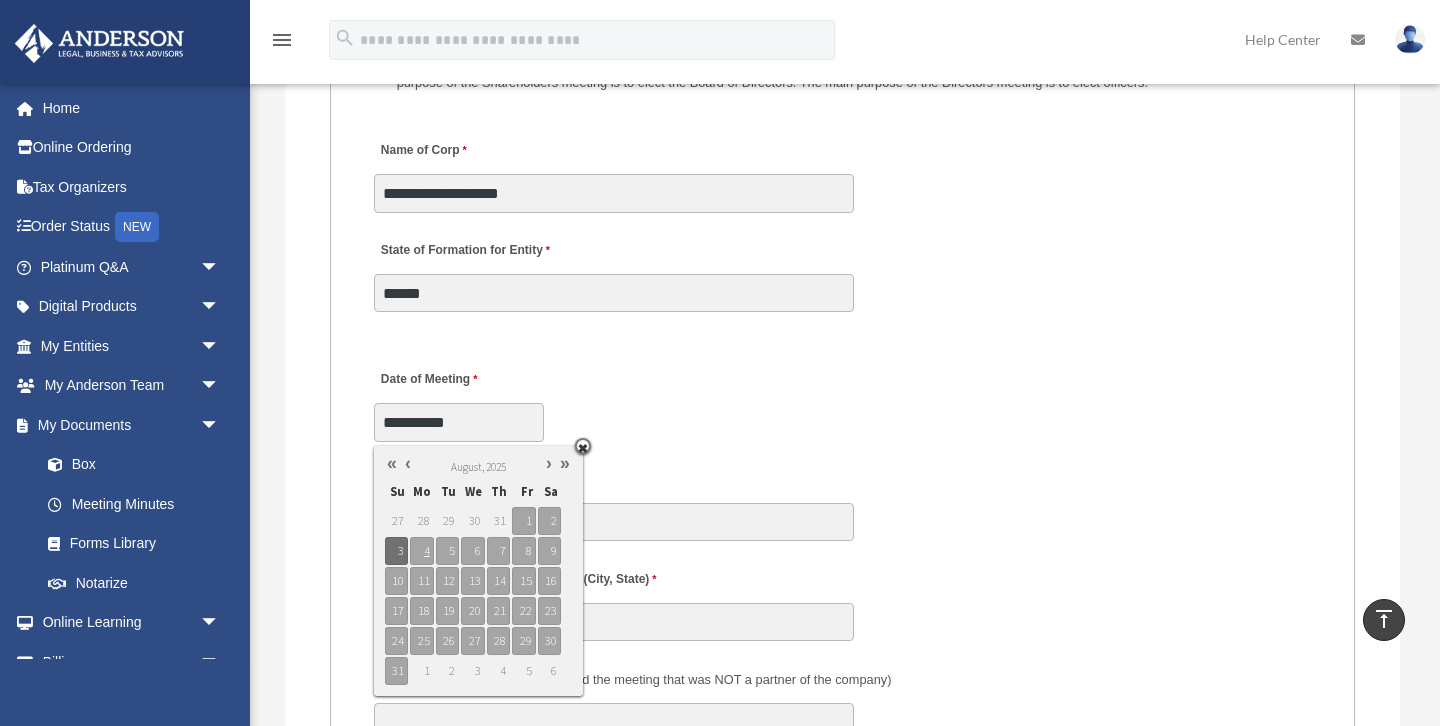 click on "Time of day Meeting Held" at bounding box center (843, 500) 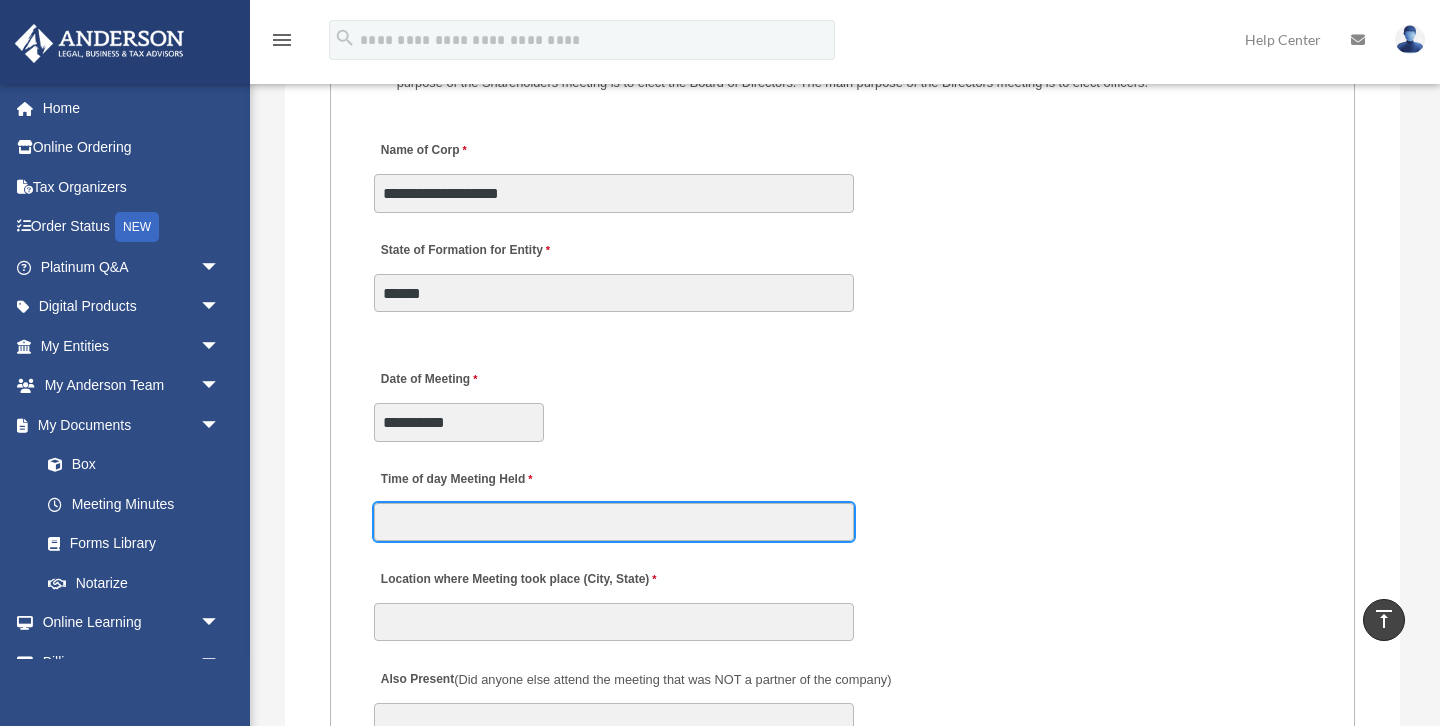 click on "Time of day Meeting Held" at bounding box center [614, 522] 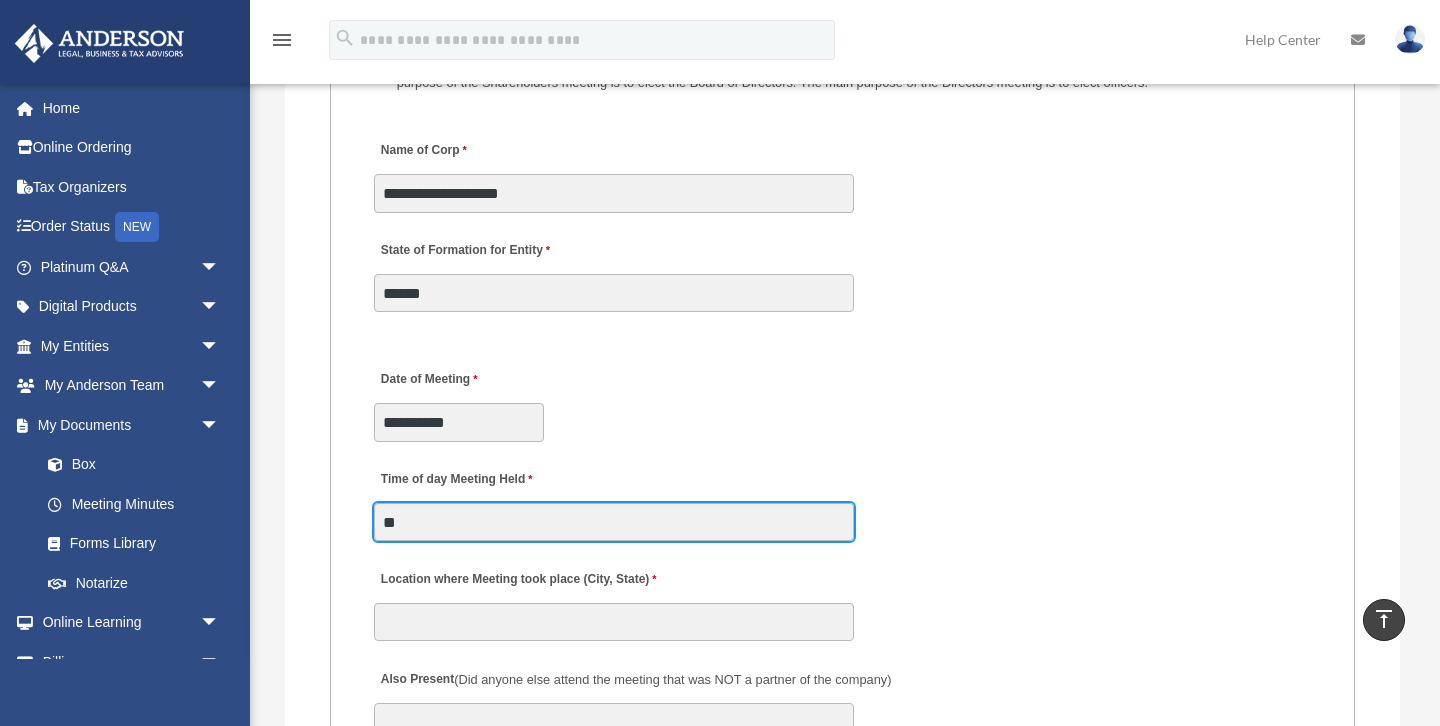 type on "*" 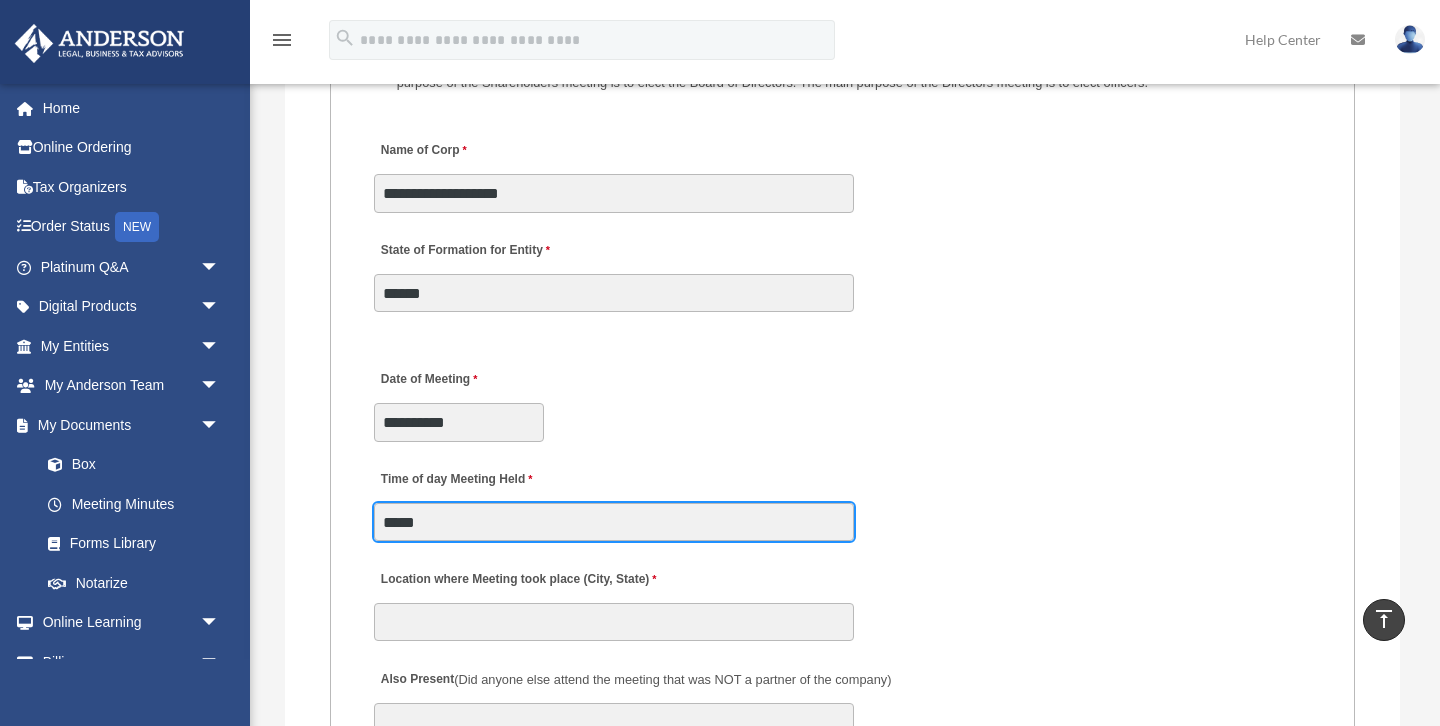 type on "****" 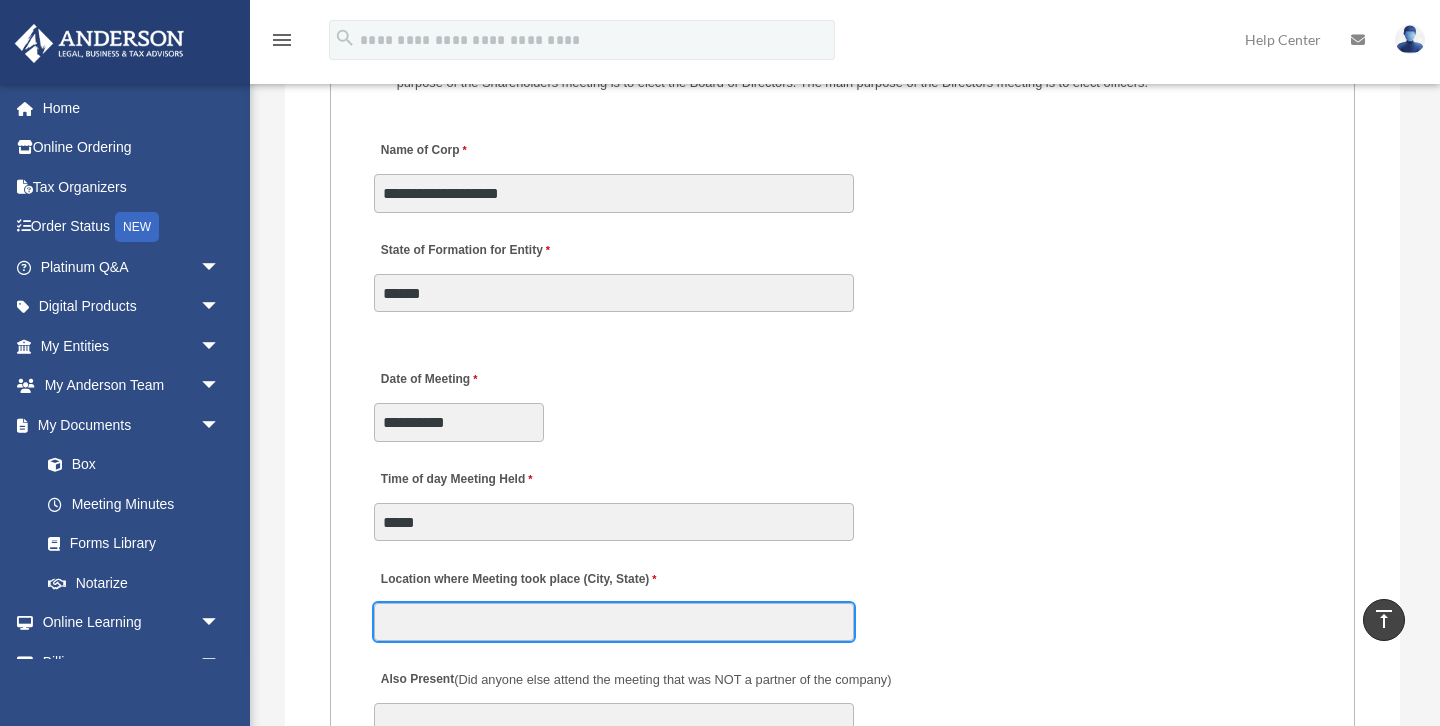 click on "Location where Meeting took place (City, State)" at bounding box center (614, 622) 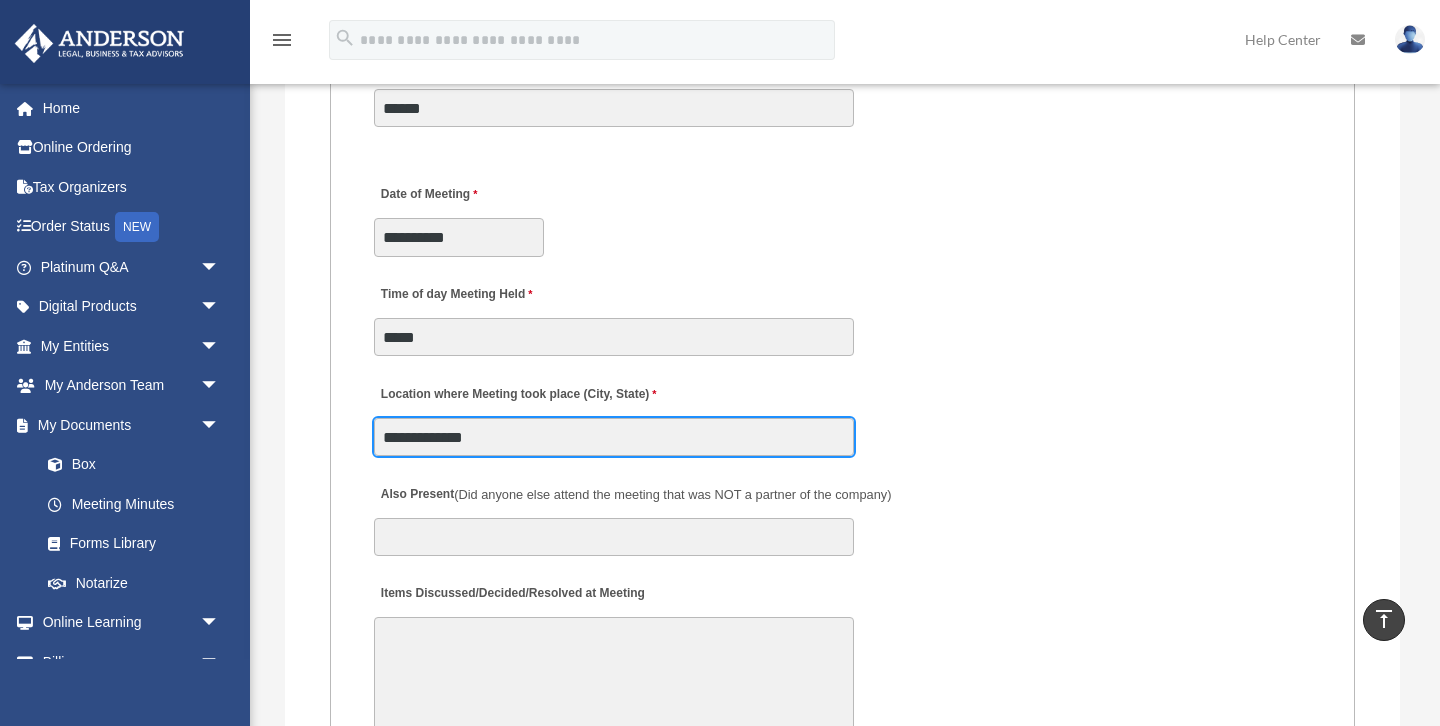 scroll, scrollTop: 3530, scrollLeft: 0, axis: vertical 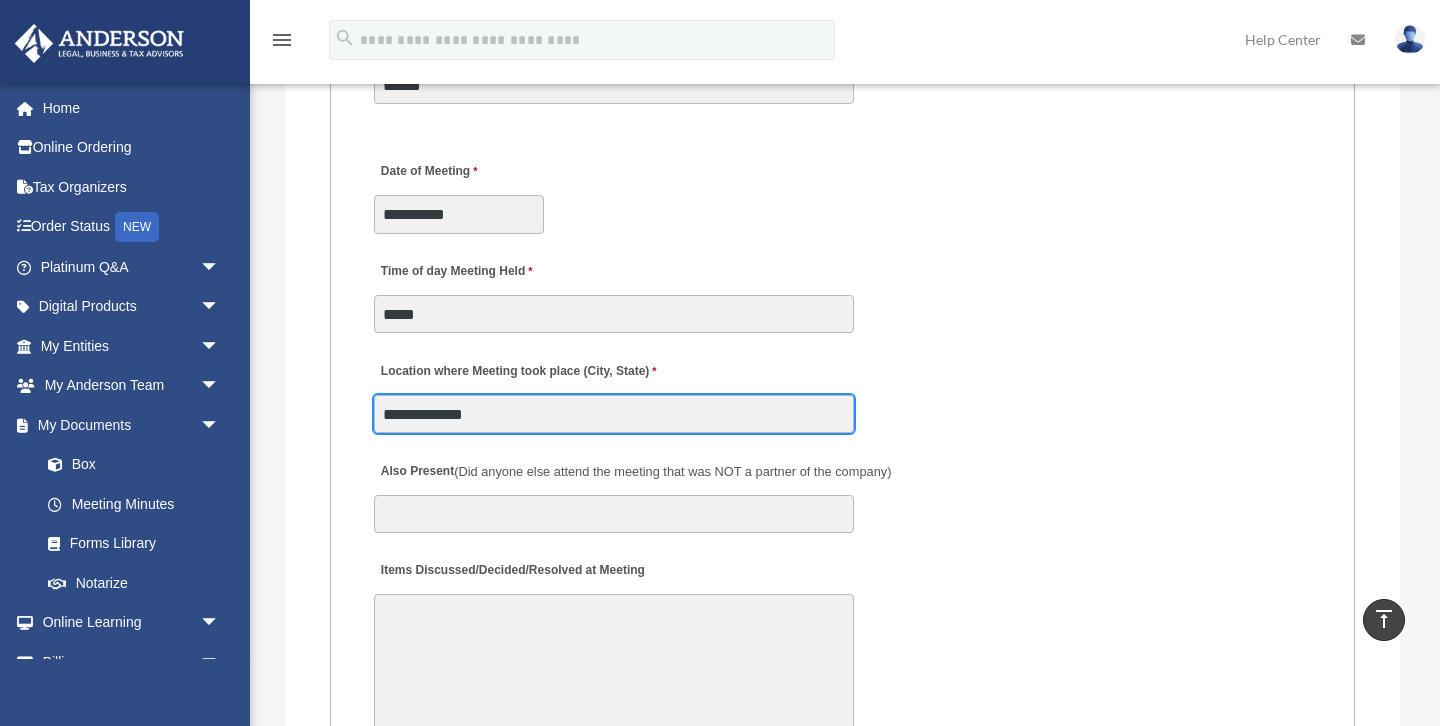 type on "**********" 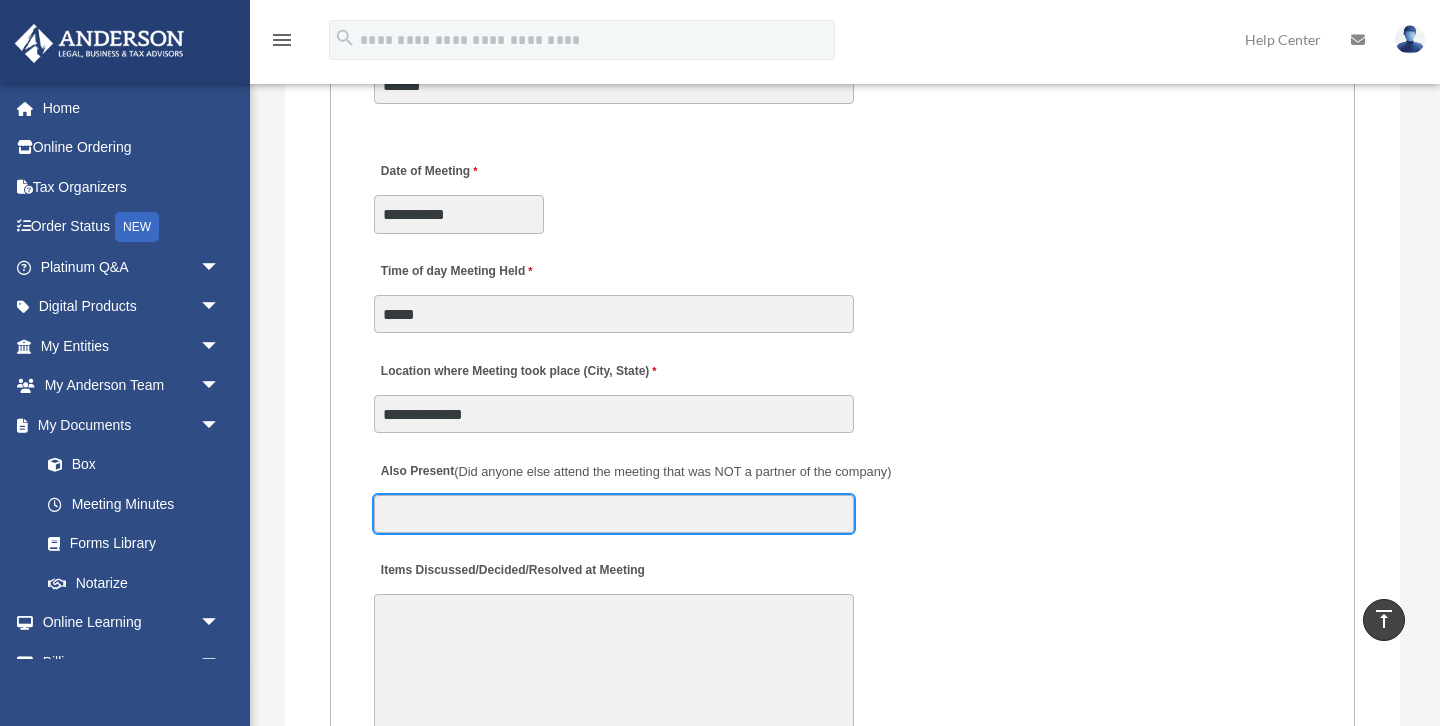 click on "Also Present  (Did anyone else attend the meeting that was NOT a partner of the company)" at bounding box center (614, 514) 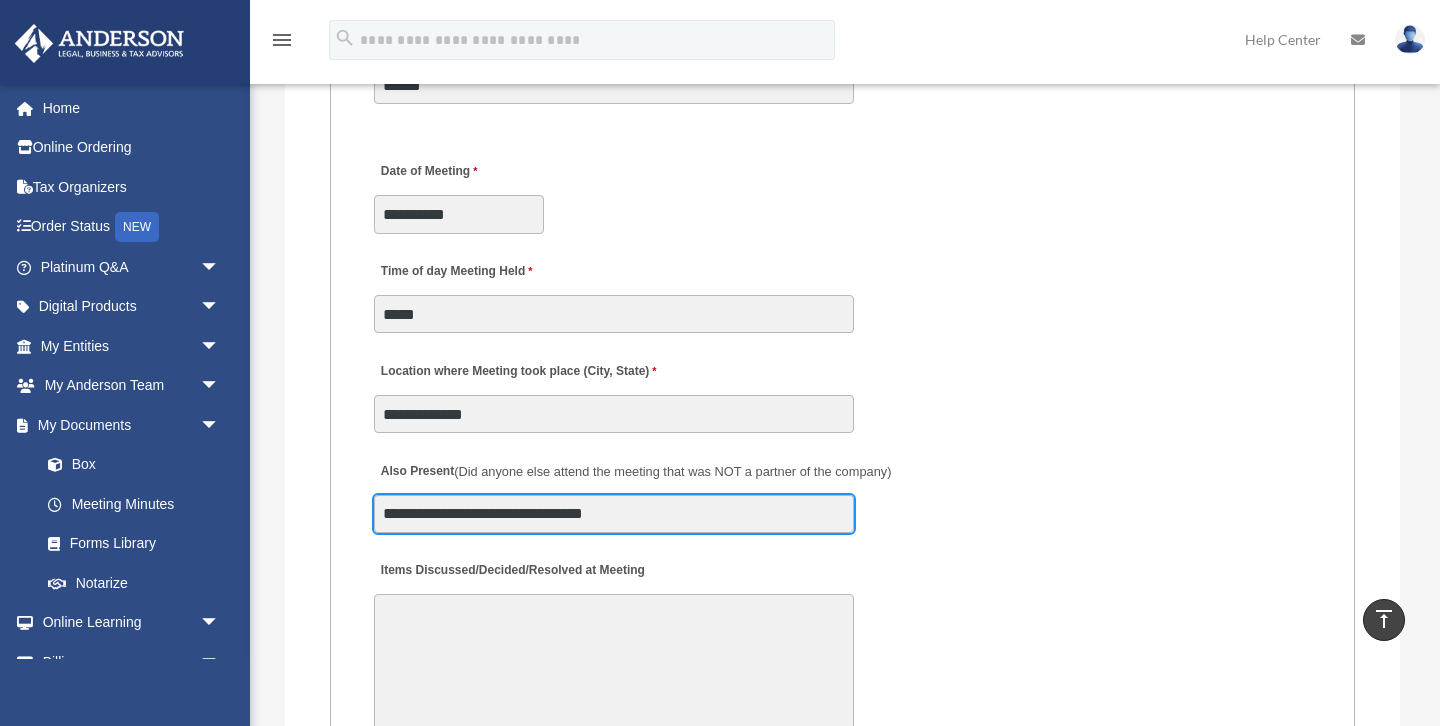 type on "**********" 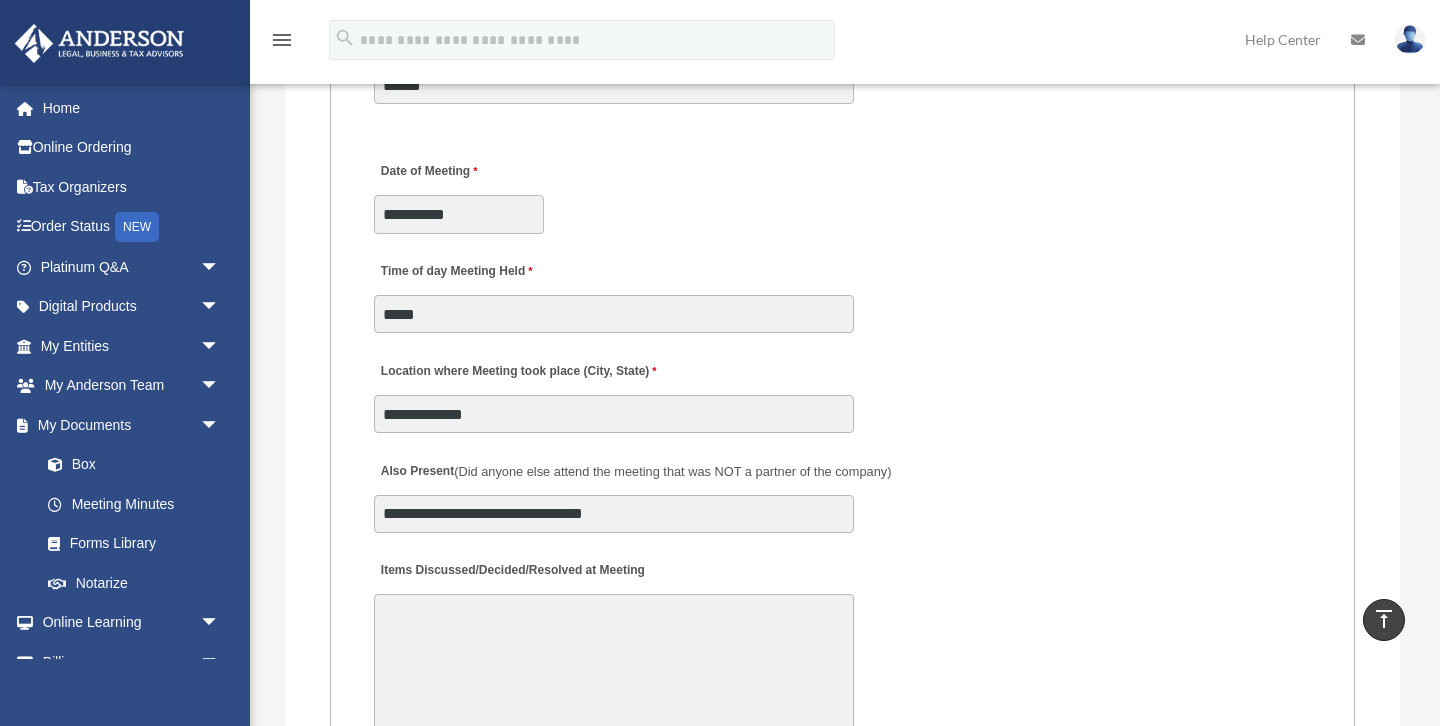 click on "Items Discussed/Decided/Resolved at Meeting" at bounding box center (614, 669) 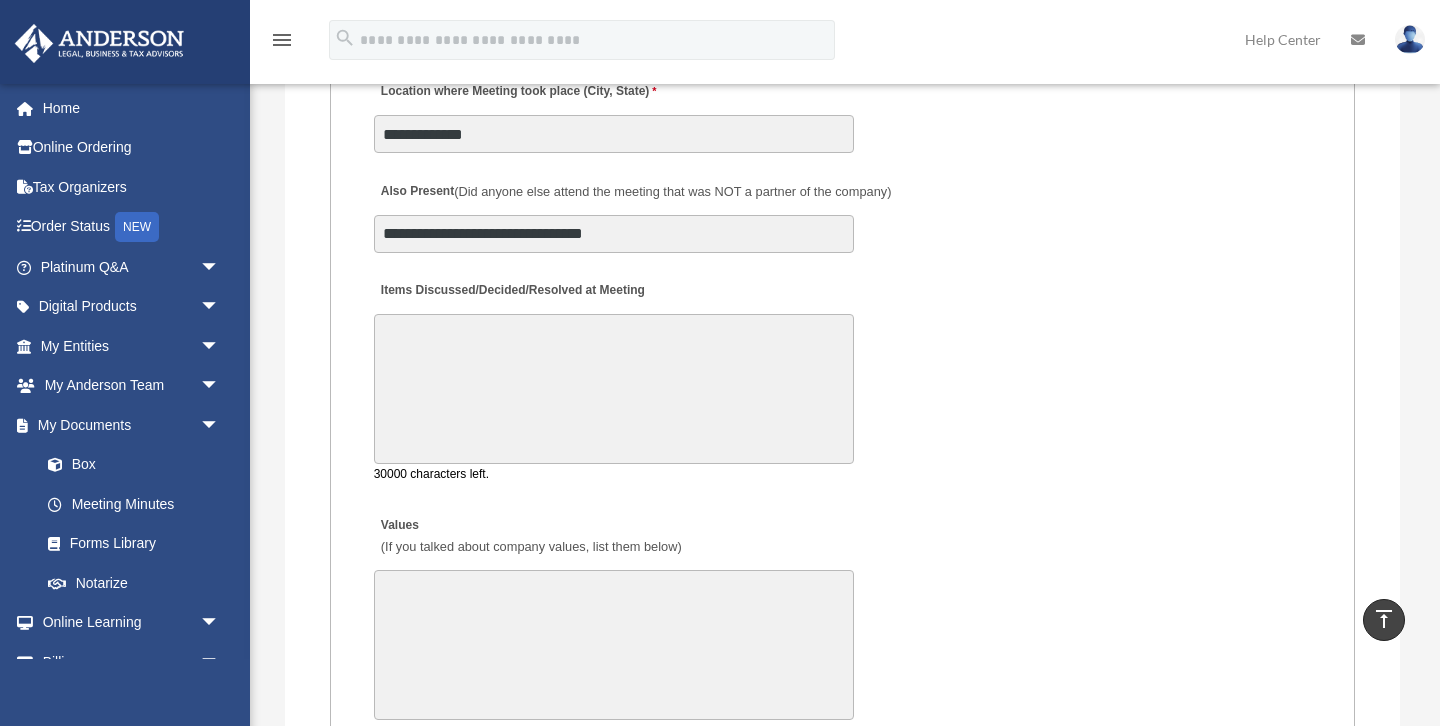 scroll, scrollTop: 3812, scrollLeft: 0, axis: vertical 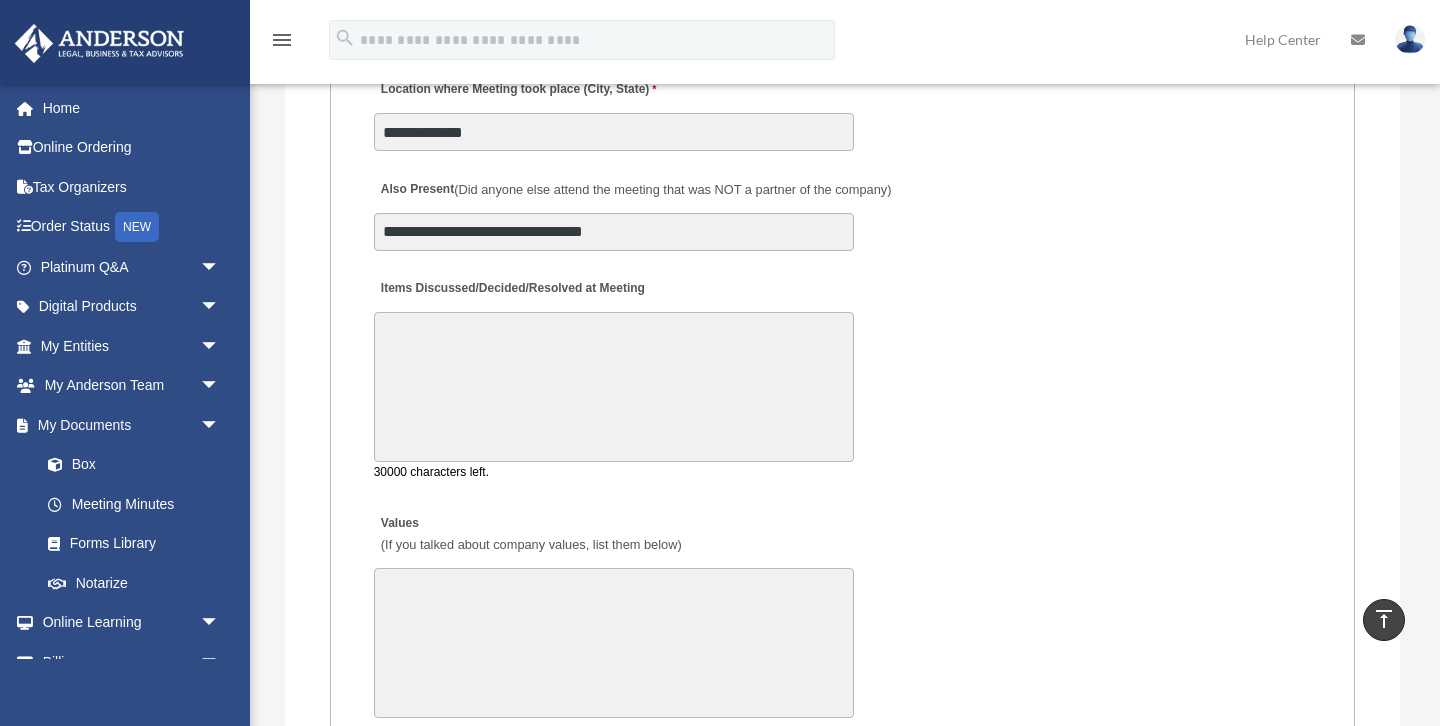 paste on "**********" 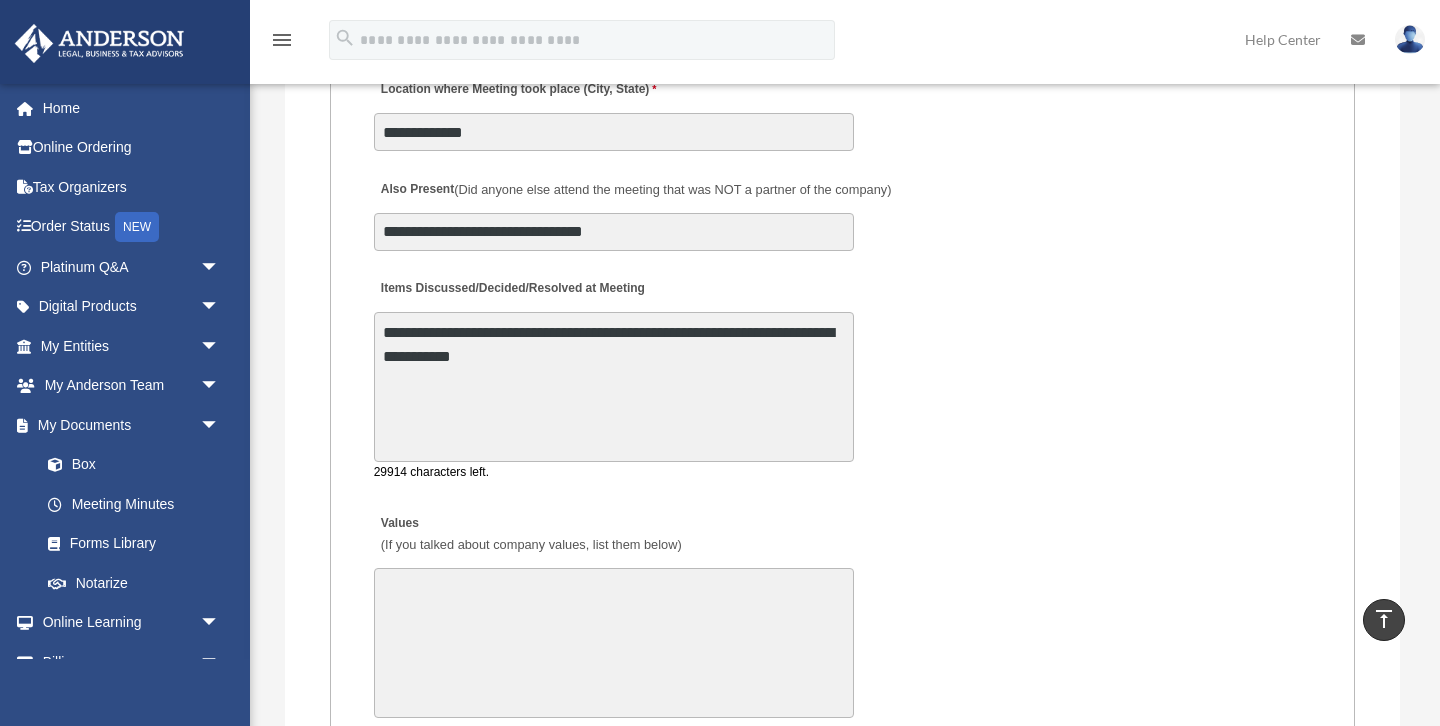 drag, startPoint x: 487, startPoint y: 363, endPoint x: 375, endPoint y: 364, distance: 112.00446 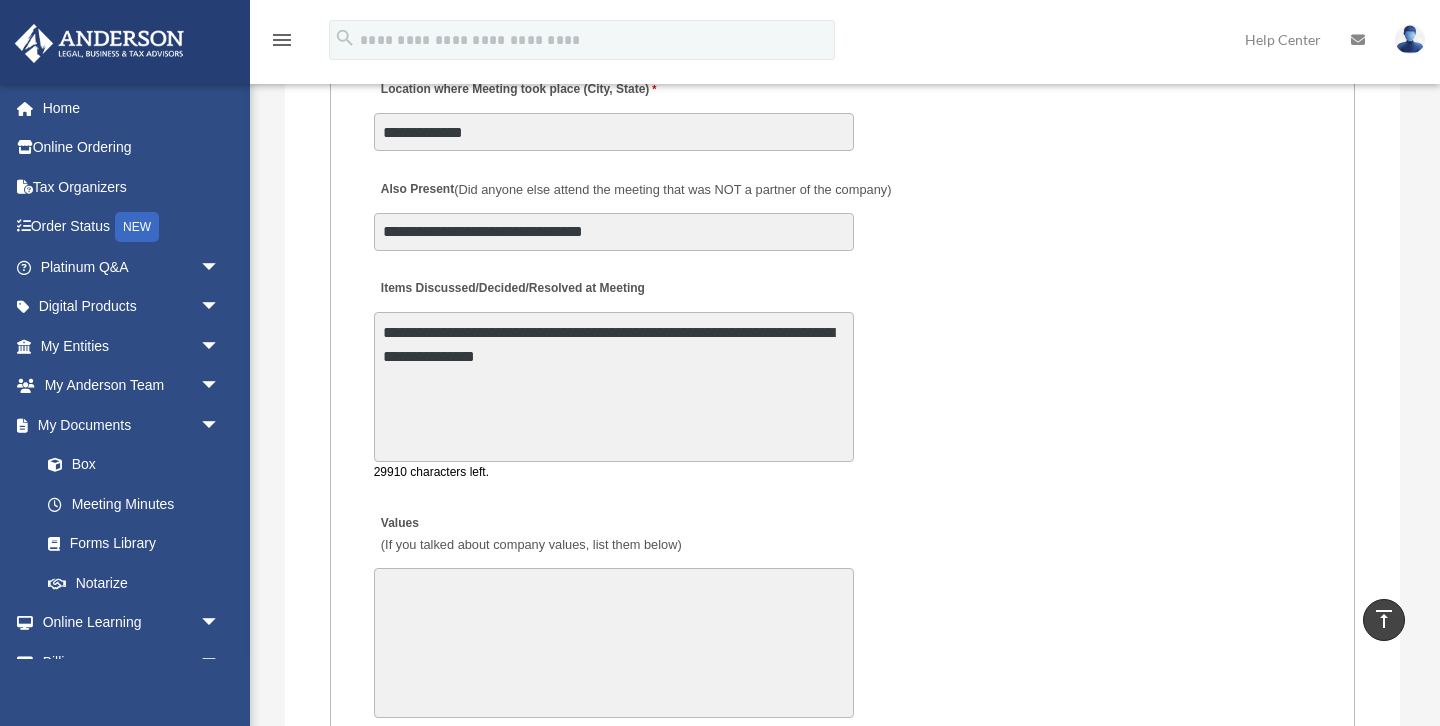 click on "**********" at bounding box center [614, 387] 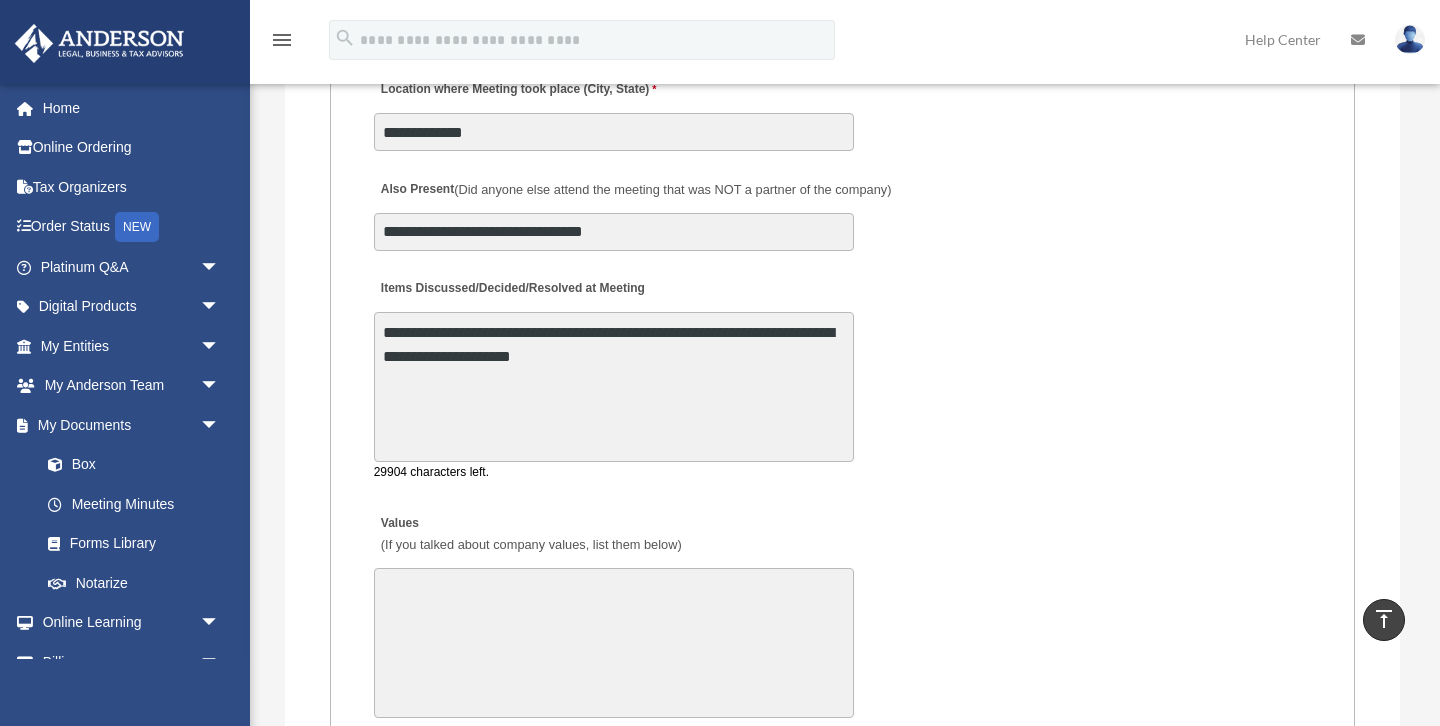 paste on "**********" 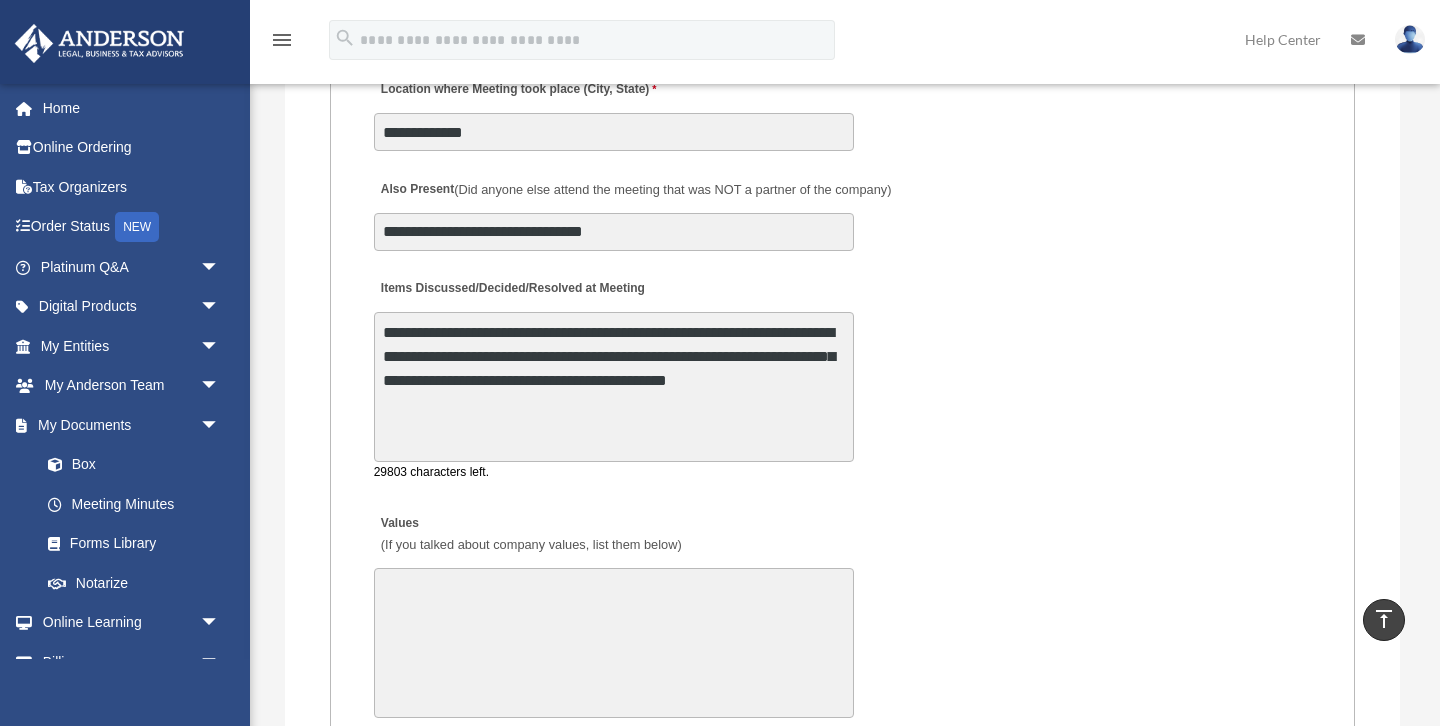 click on "**********" at bounding box center [614, 387] 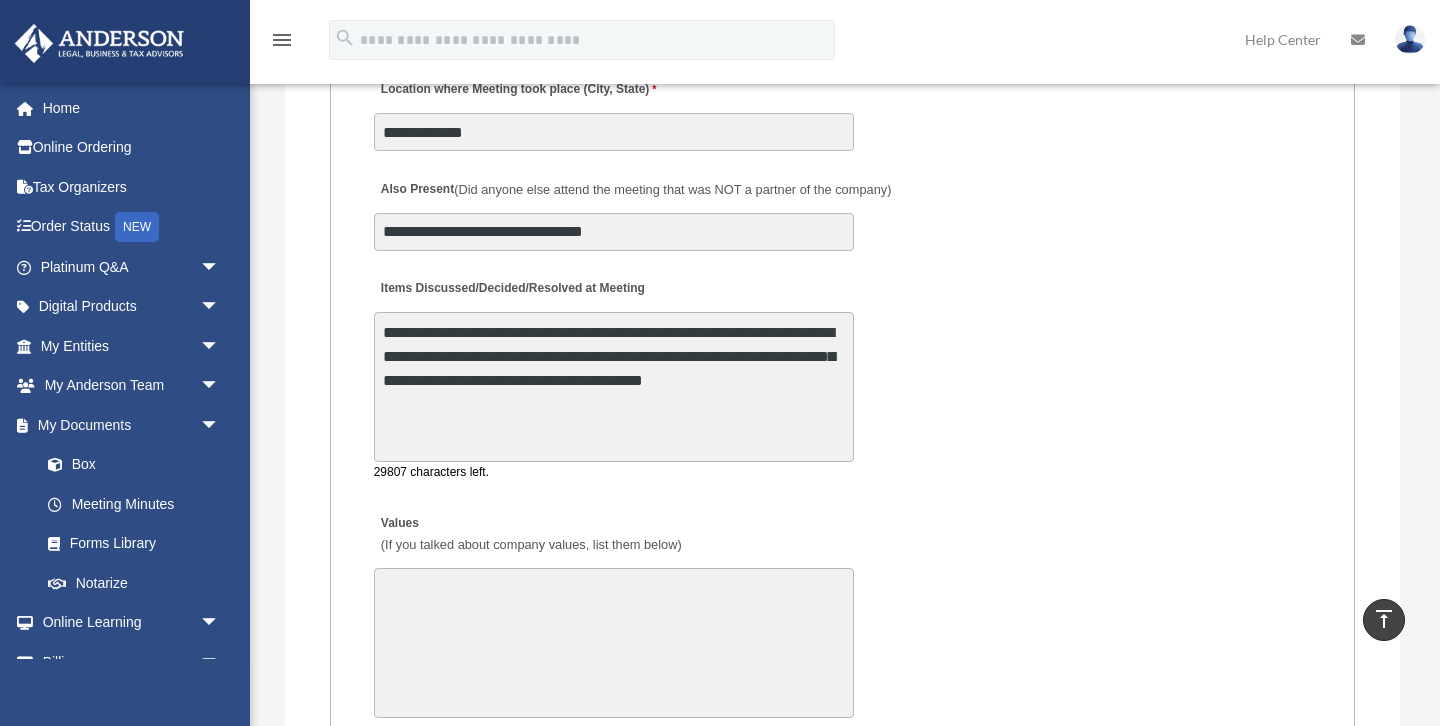 click on "**********" at bounding box center [614, 387] 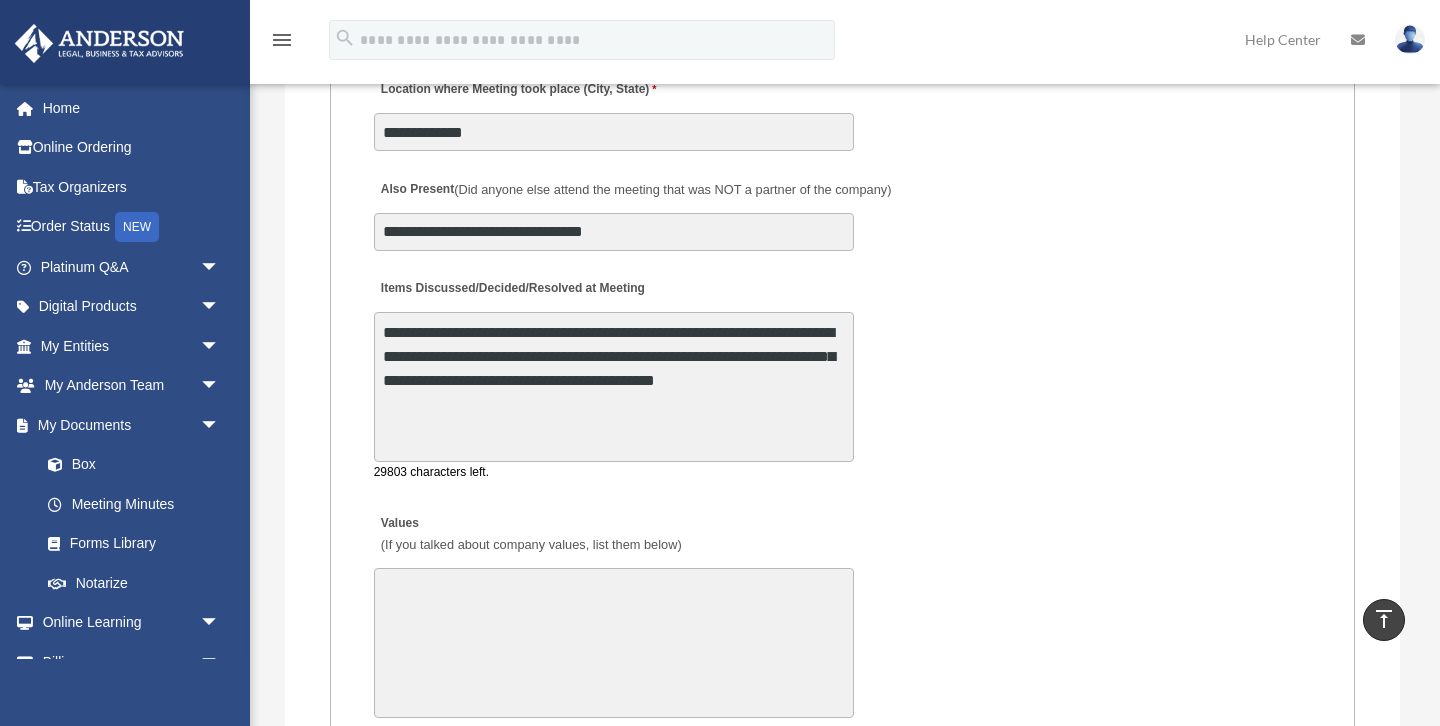 paste on "**********" 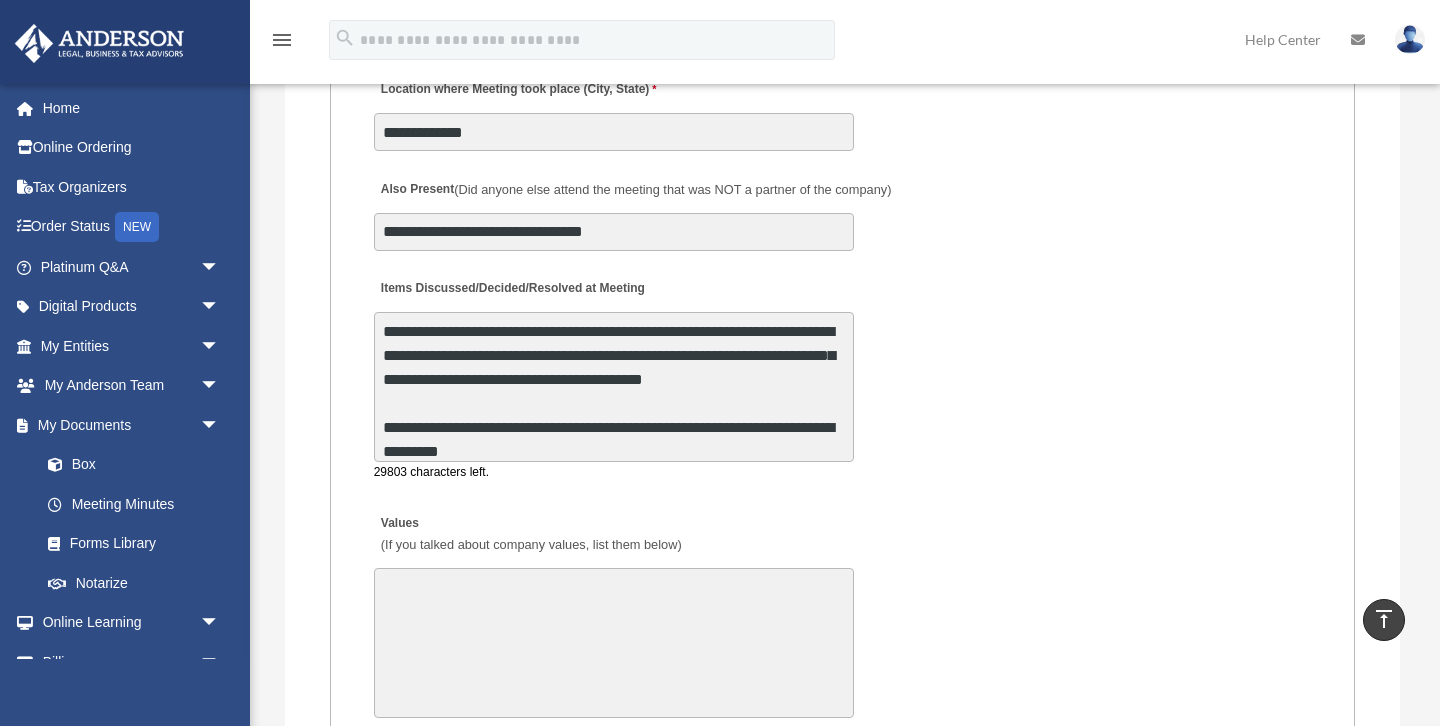 scroll, scrollTop: 25, scrollLeft: 0, axis: vertical 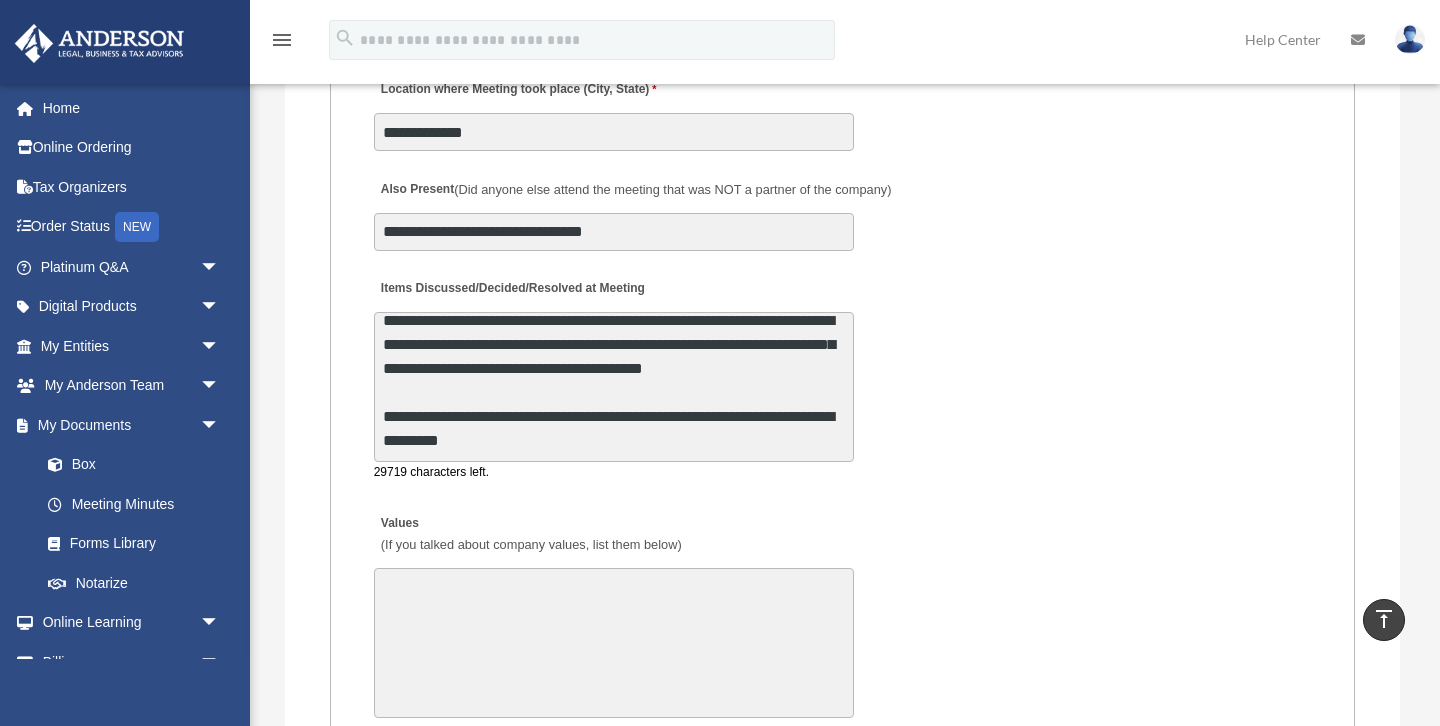 click on "**********" at bounding box center [614, 387] 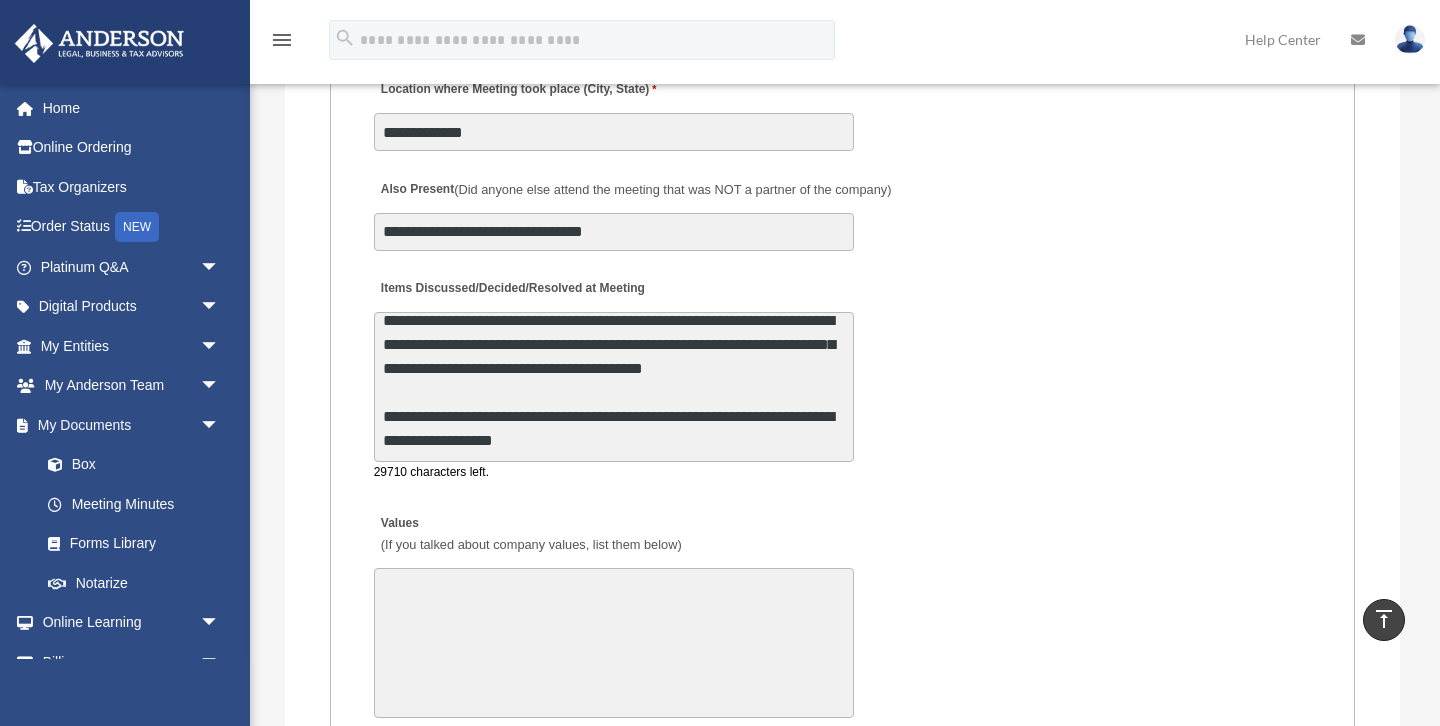 click on "**********" at bounding box center [614, 387] 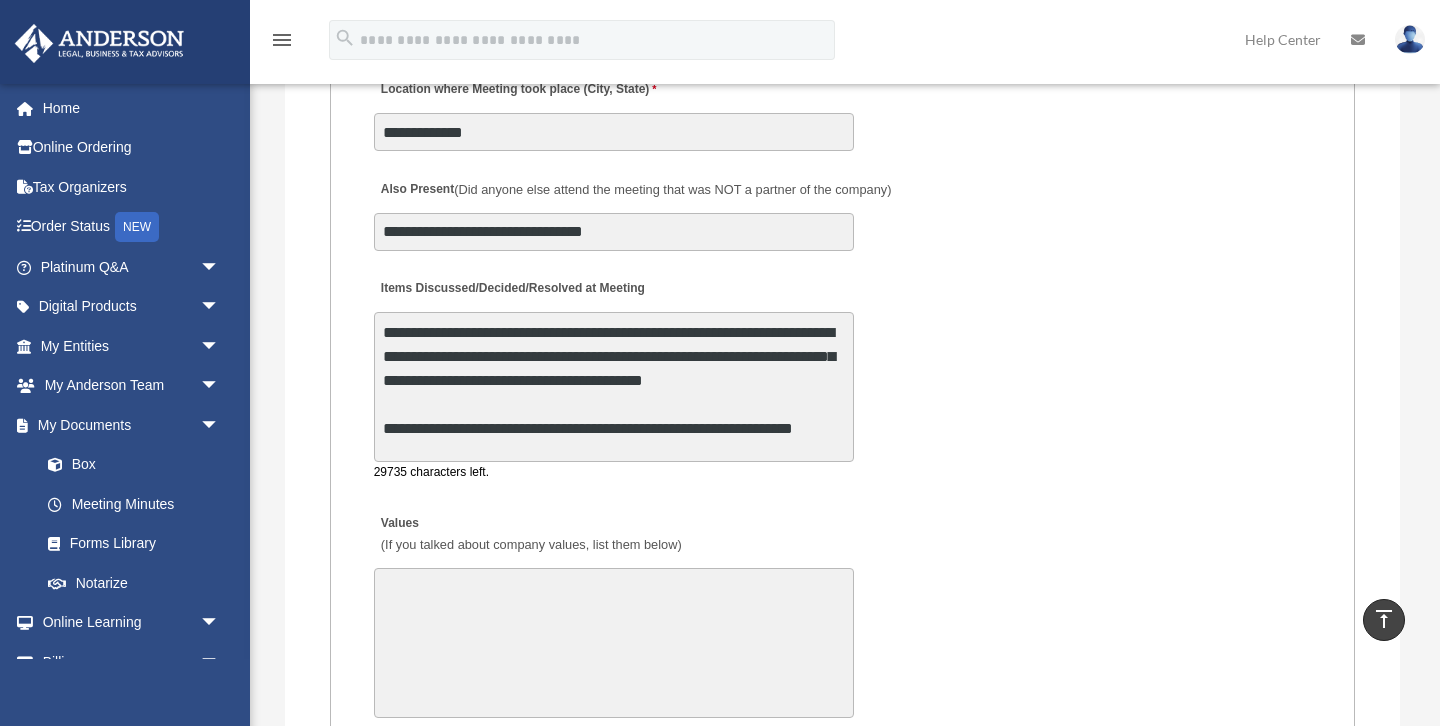 drag, startPoint x: 589, startPoint y: 332, endPoint x: 588, endPoint y: 385, distance: 53.009434 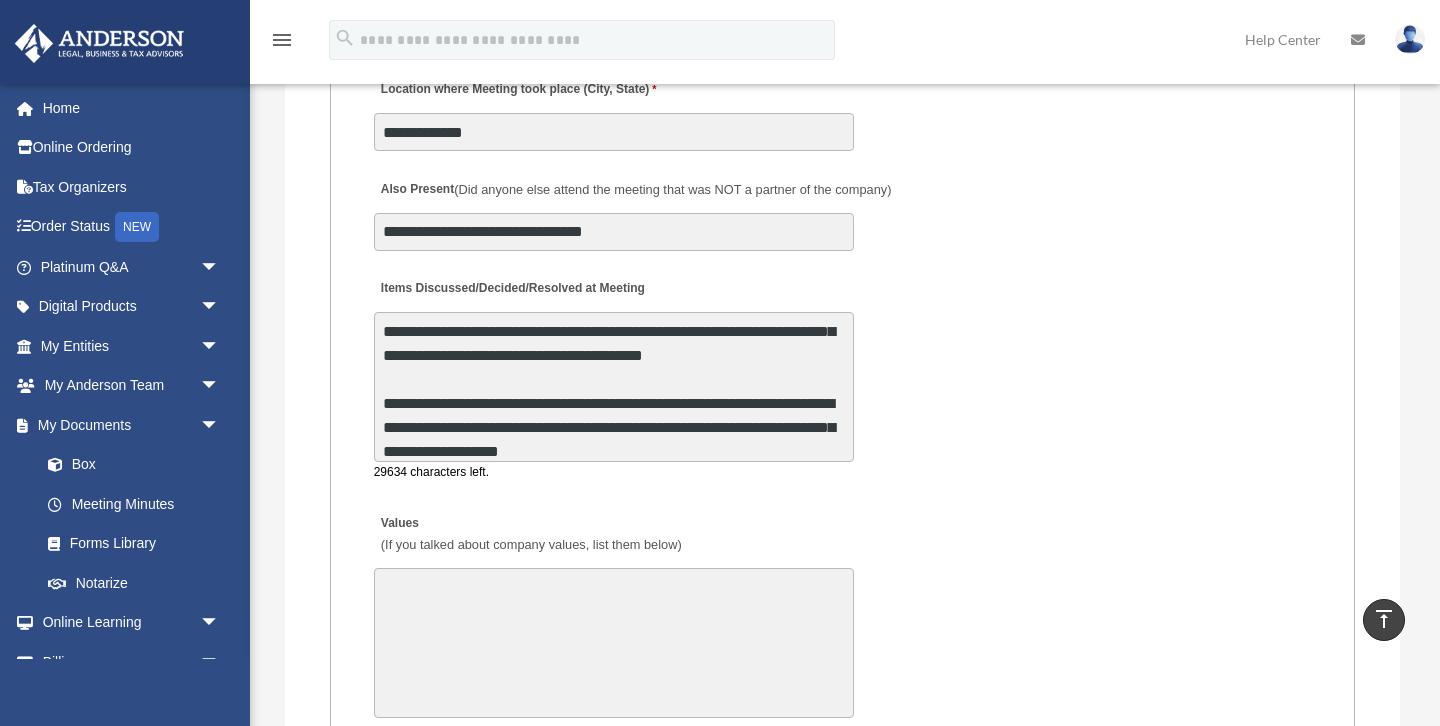 scroll, scrollTop: 49, scrollLeft: 0, axis: vertical 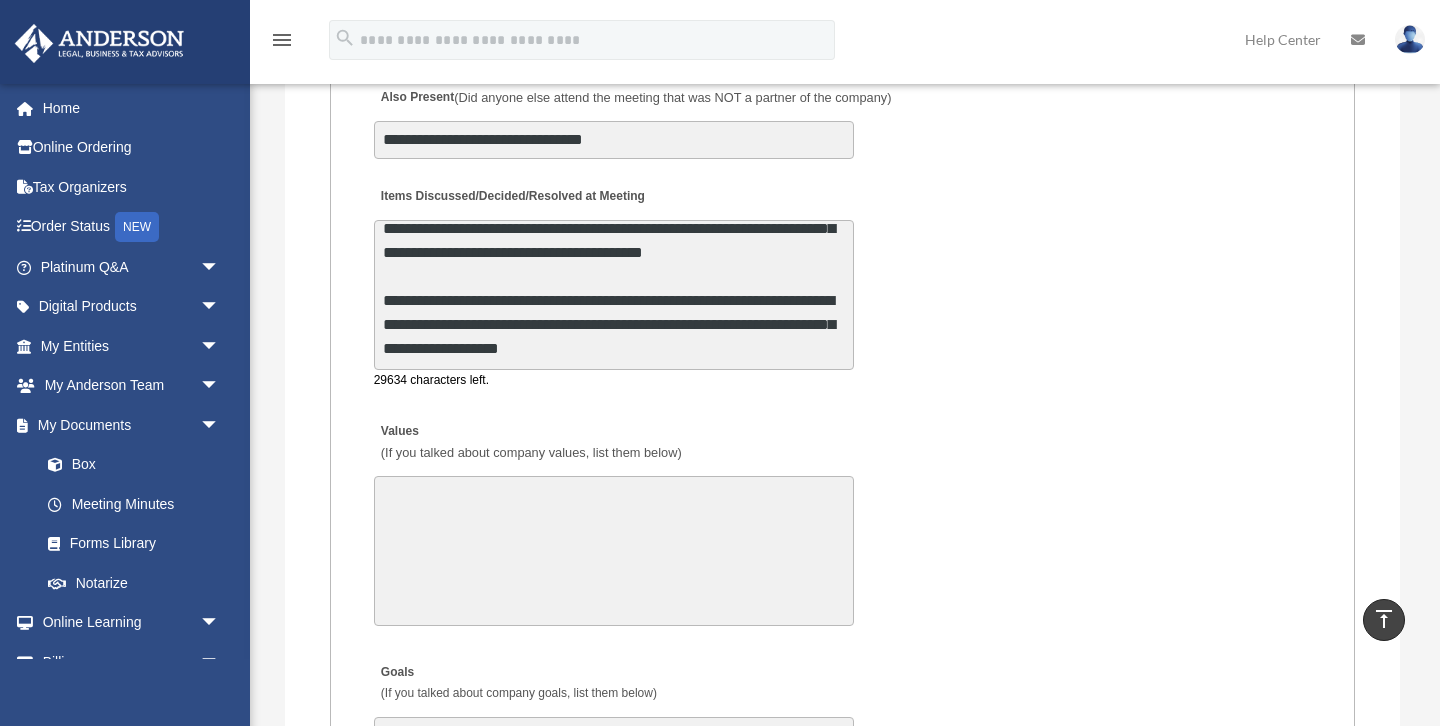 click on "**********" at bounding box center [614, 295] 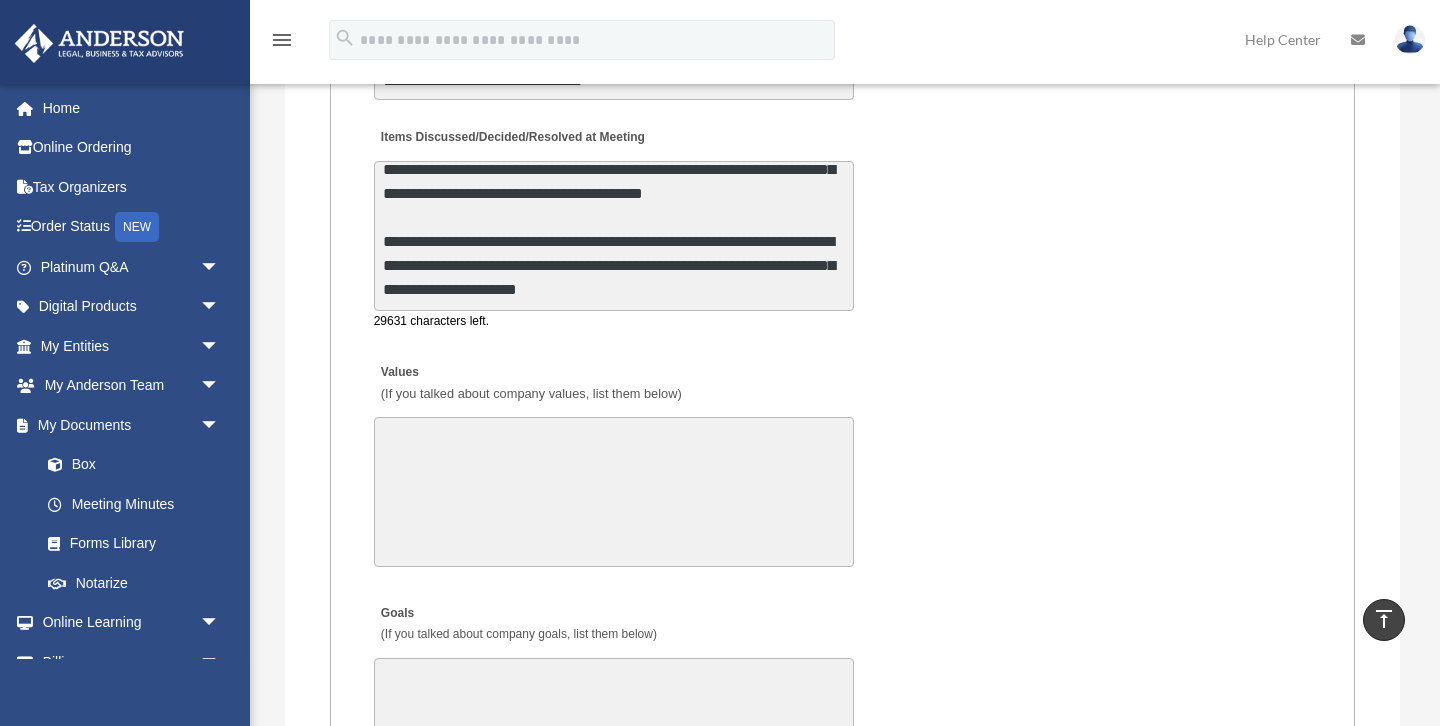 scroll, scrollTop: 3968, scrollLeft: 0, axis: vertical 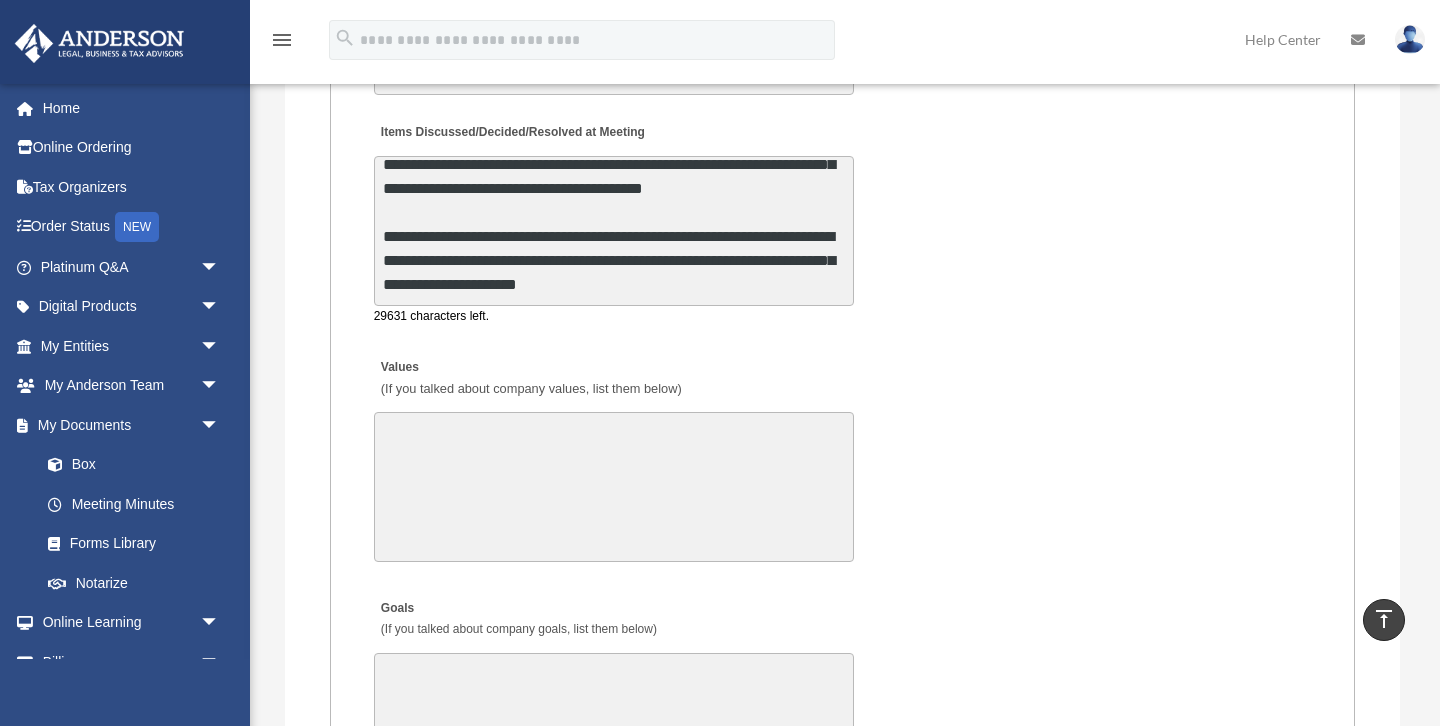 click on "**********" at bounding box center (614, 231) 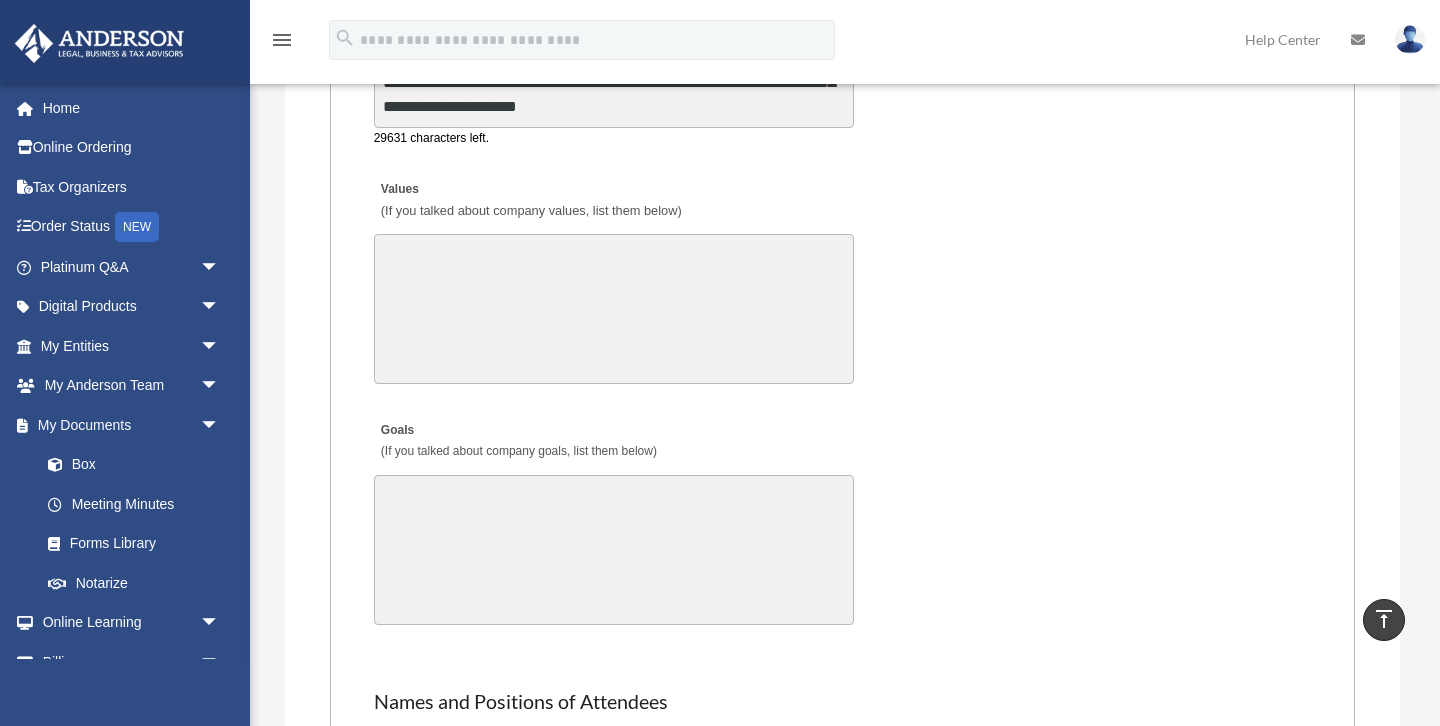 scroll, scrollTop: 4157, scrollLeft: 0, axis: vertical 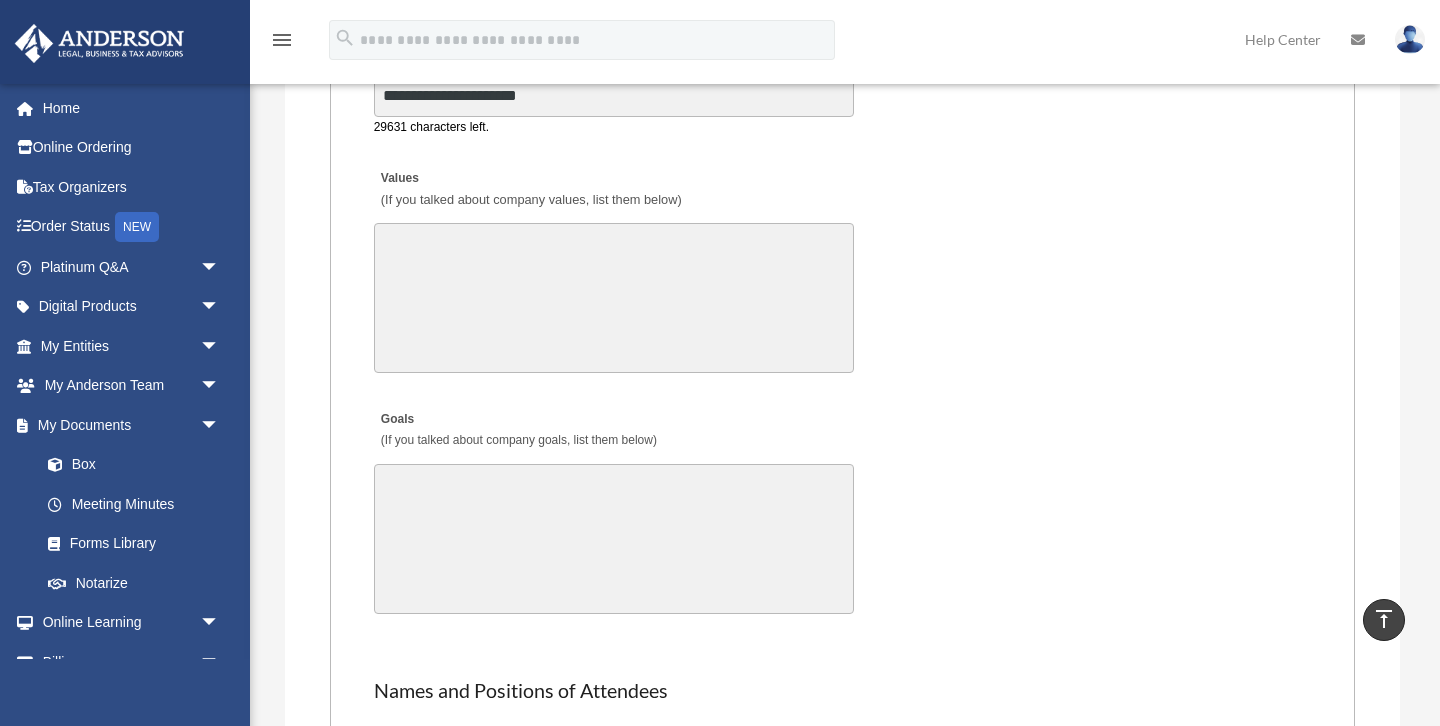 type on "**********" 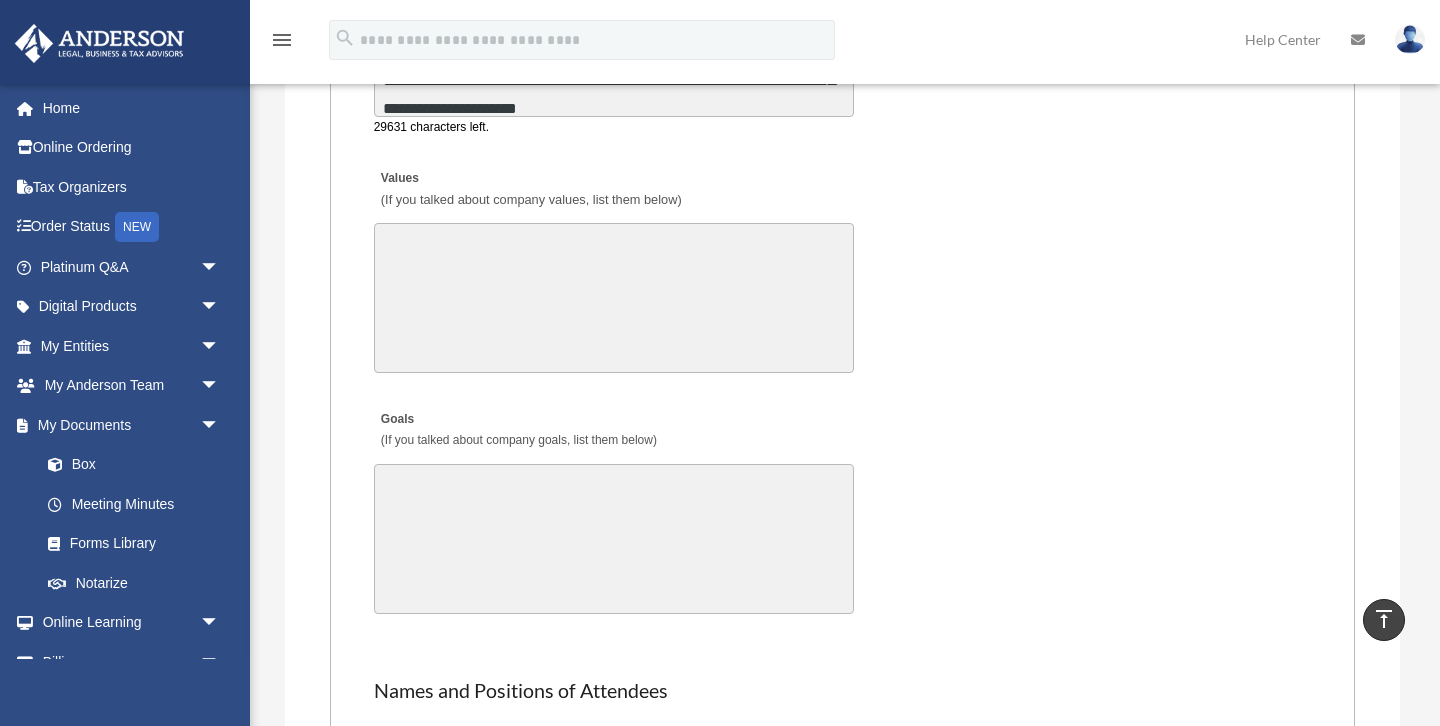 scroll, scrollTop: 51, scrollLeft: 0, axis: vertical 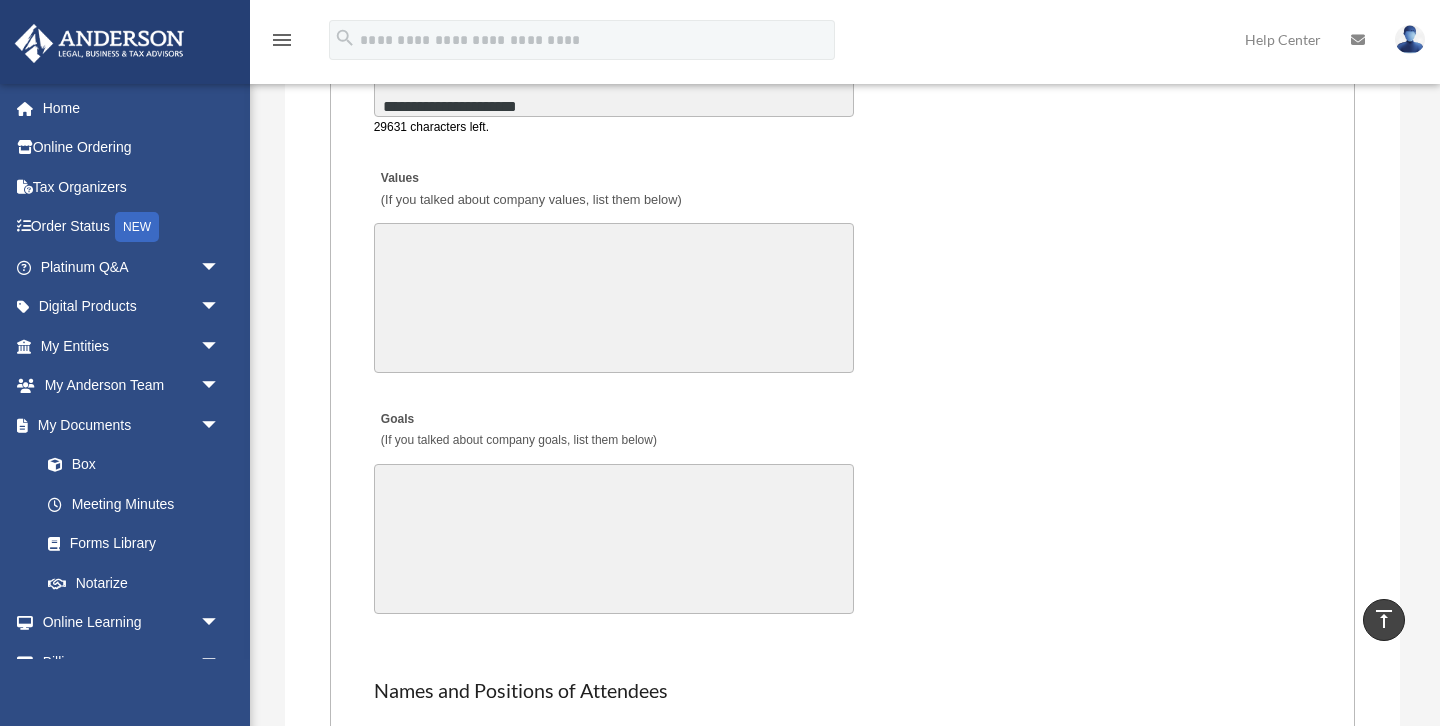 click on "Goals (If you talked about company goals, list them below)" at bounding box center (614, 539) 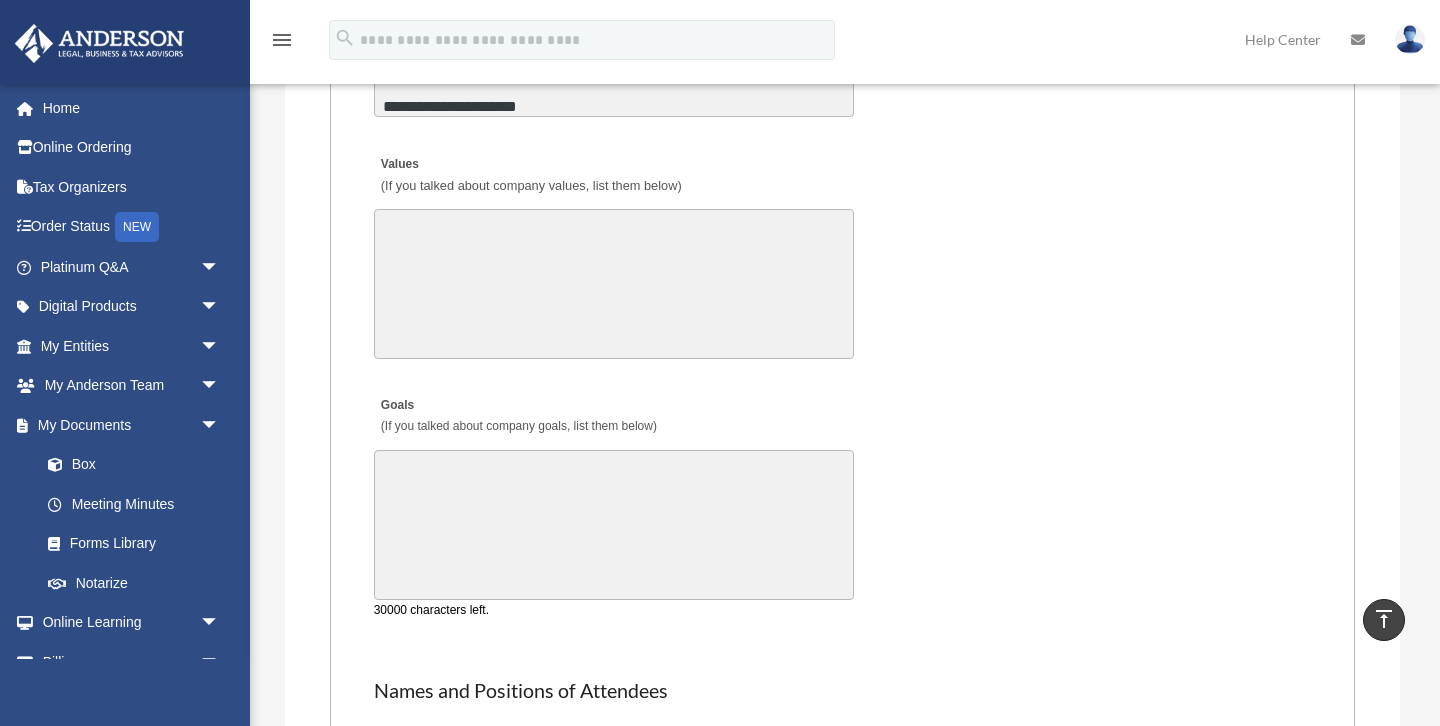 paste on "**********" 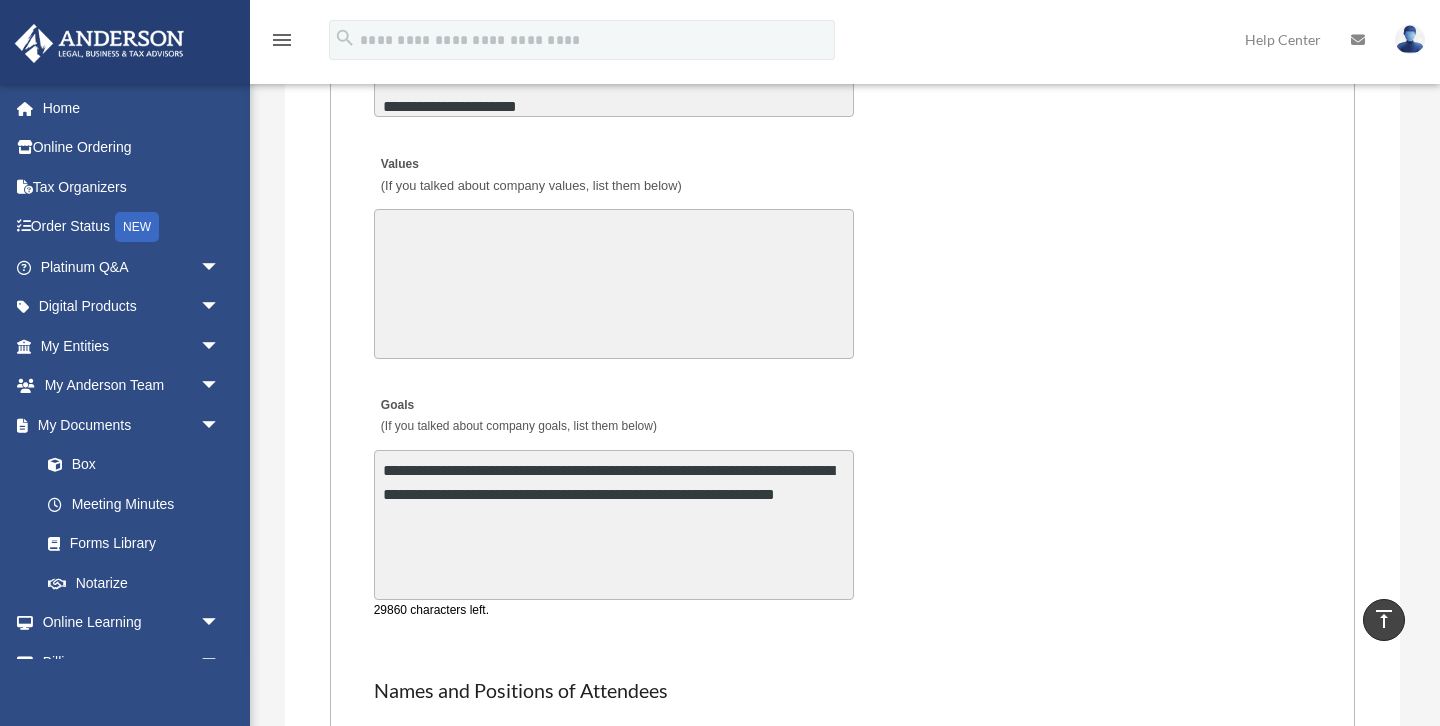 click on "**********" at bounding box center (614, 525) 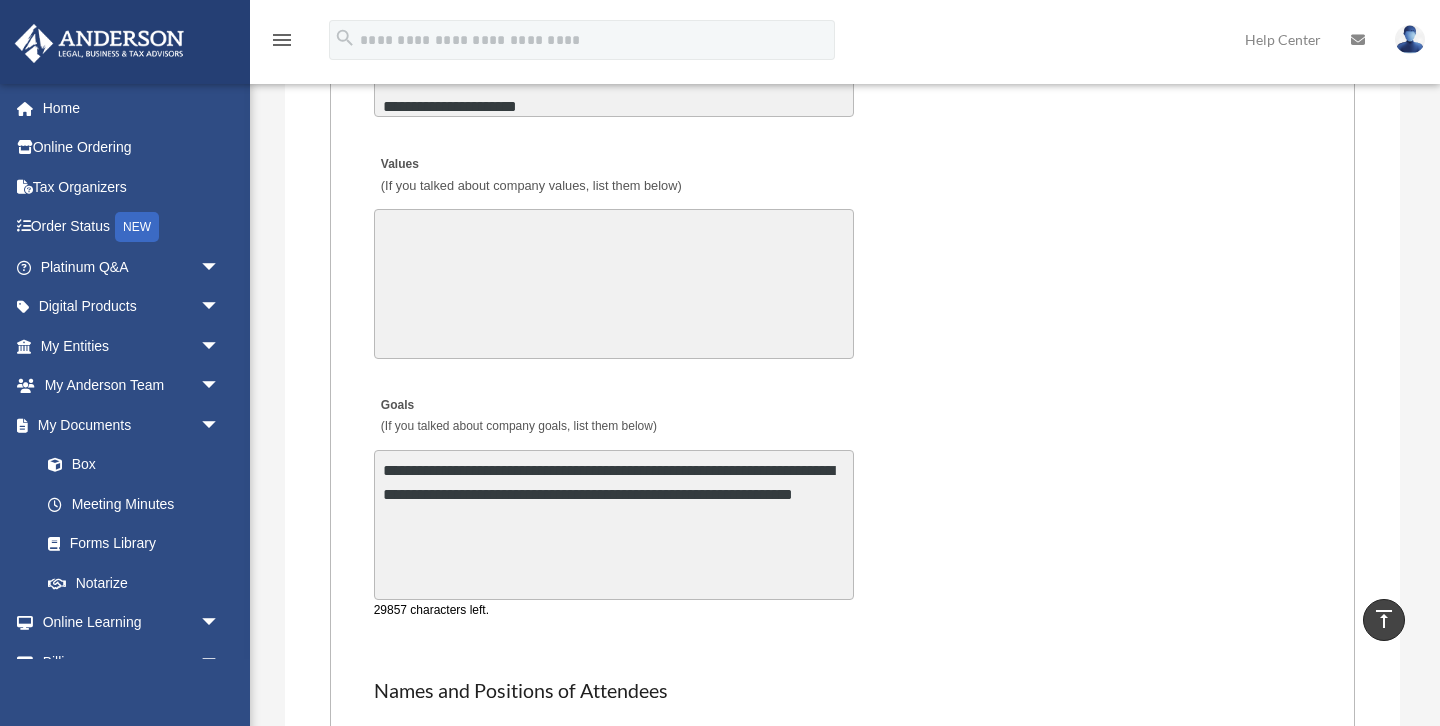 click on "**********" at bounding box center (614, 525) 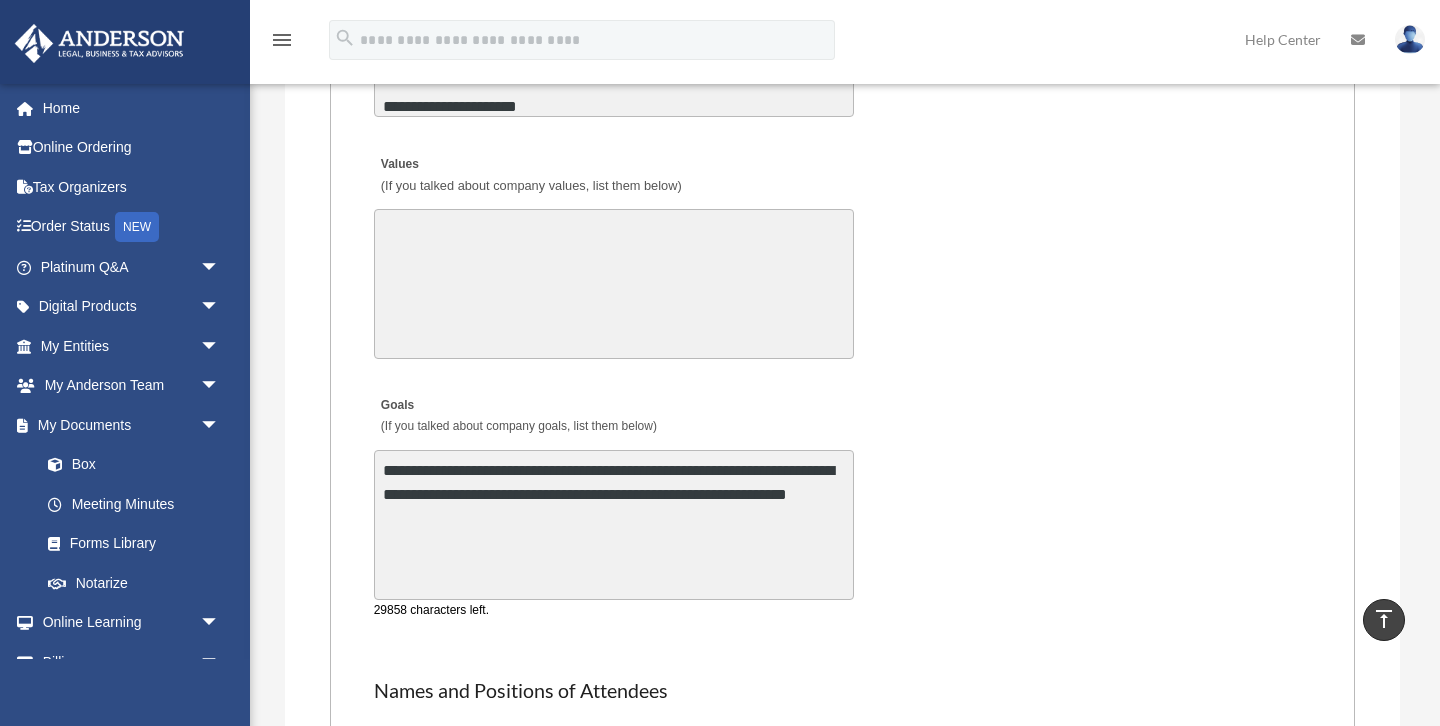 click on "**********" at bounding box center (614, 525) 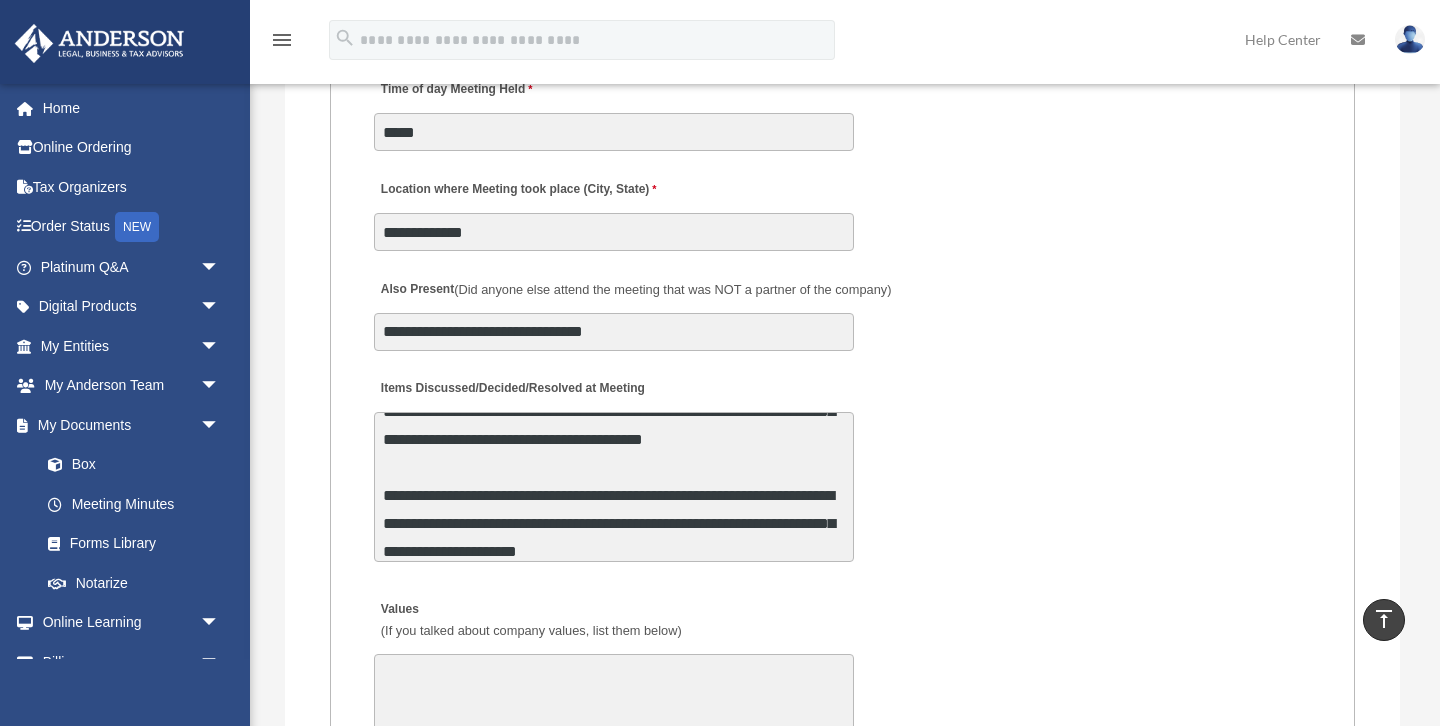 scroll, scrollTop: 3769, scrollLeft: 0, axis: vertical 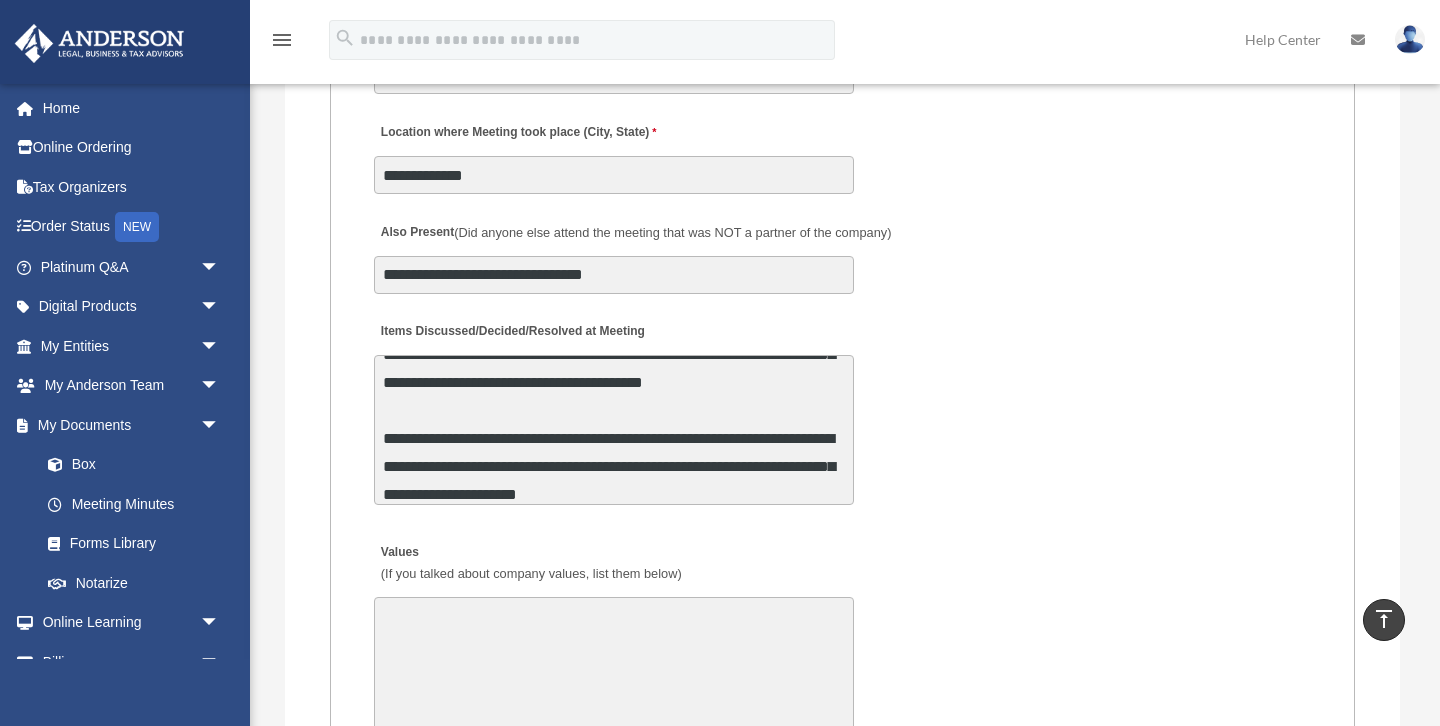 type on "**********" 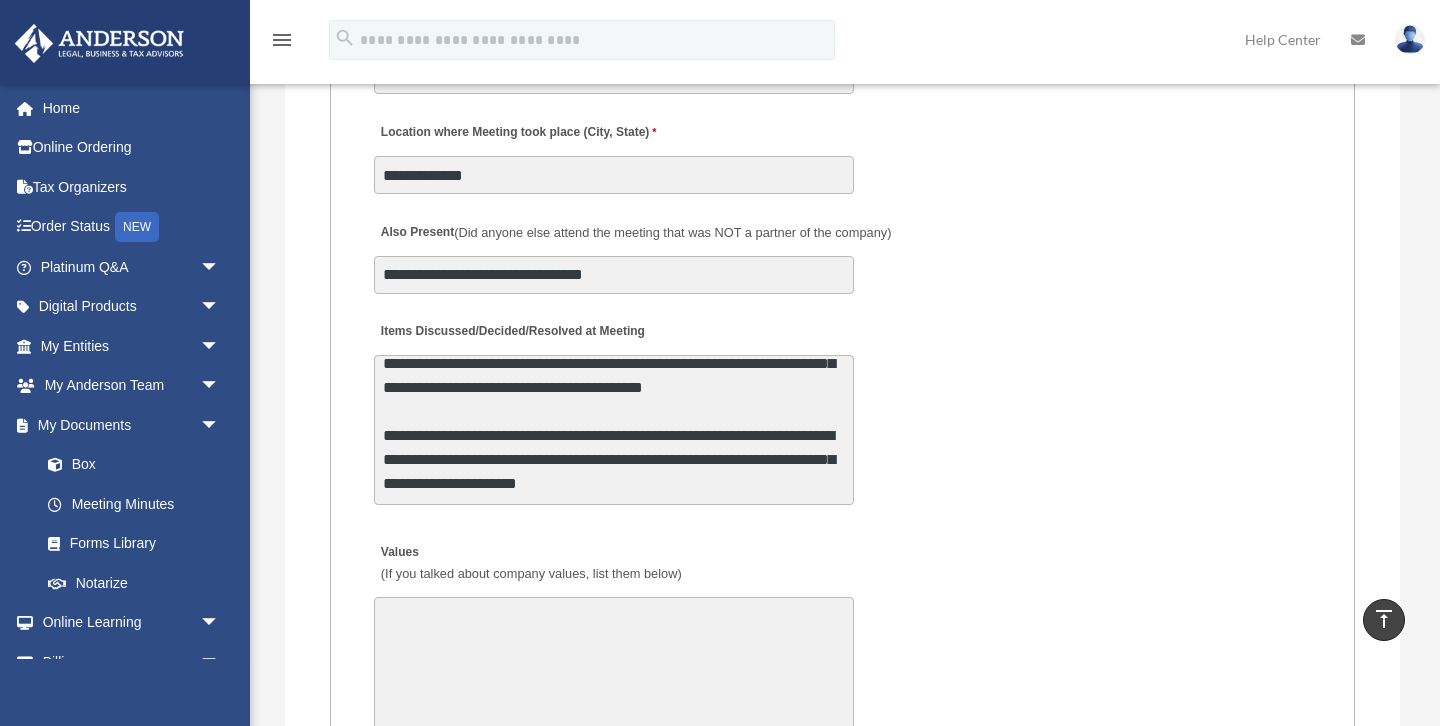 click on "**********" at bounding box center (614, 430) 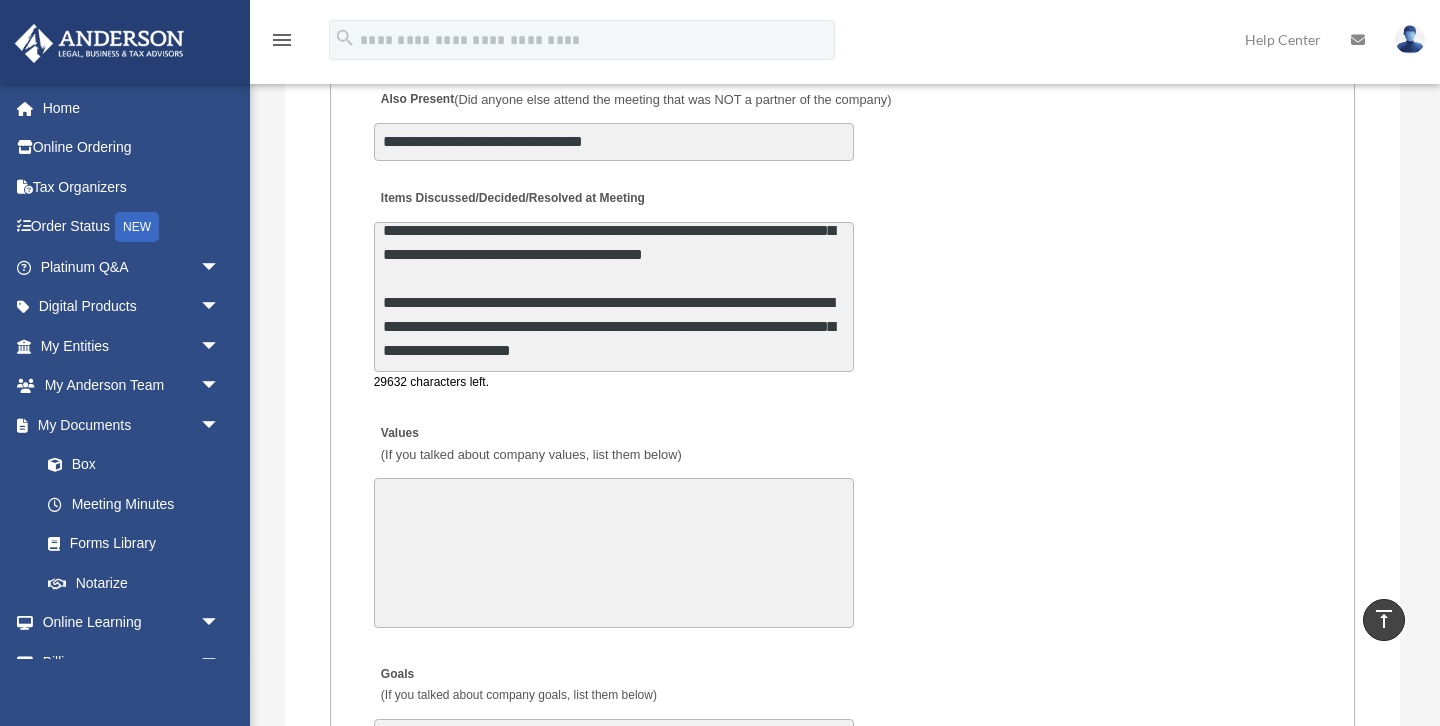 scroll, scrollTop: 3895, scrollLeft: 0, axis: vertical 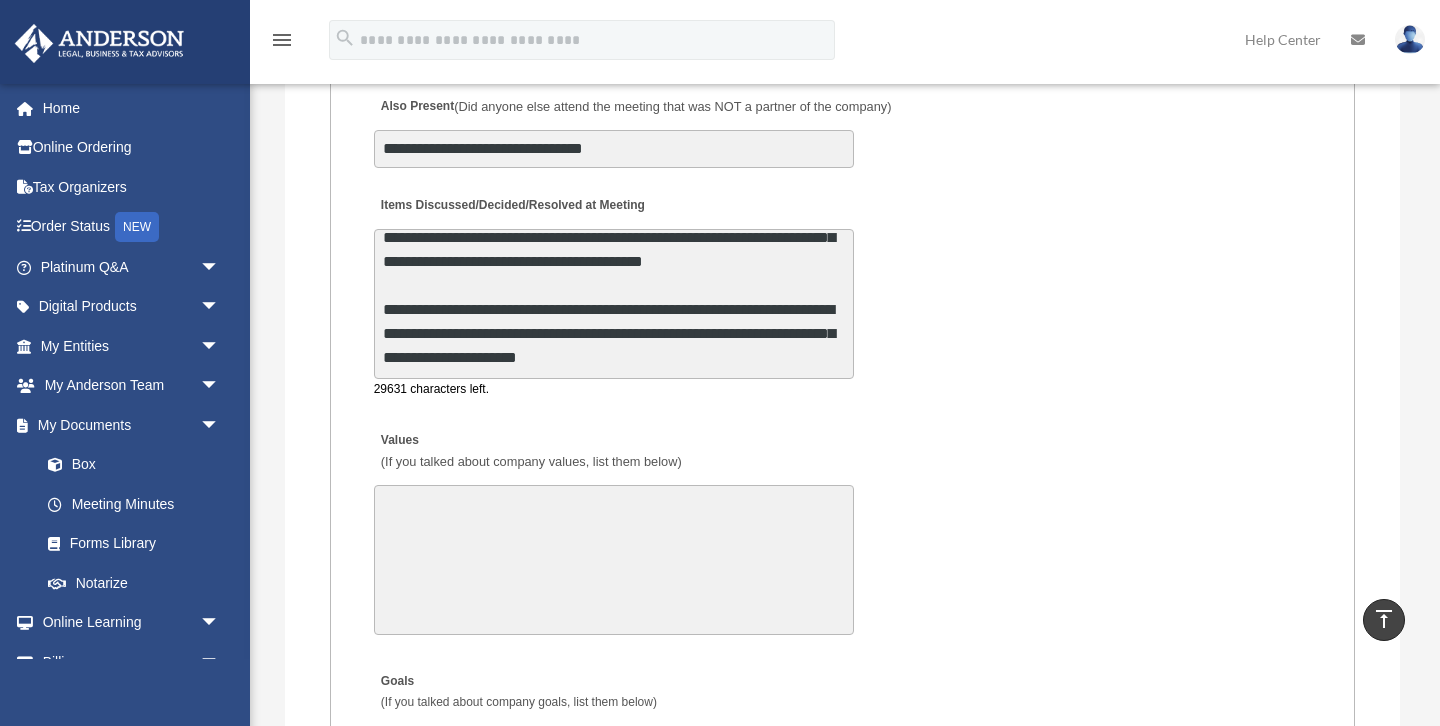 click on "**********" at bounding box center [614, 304] 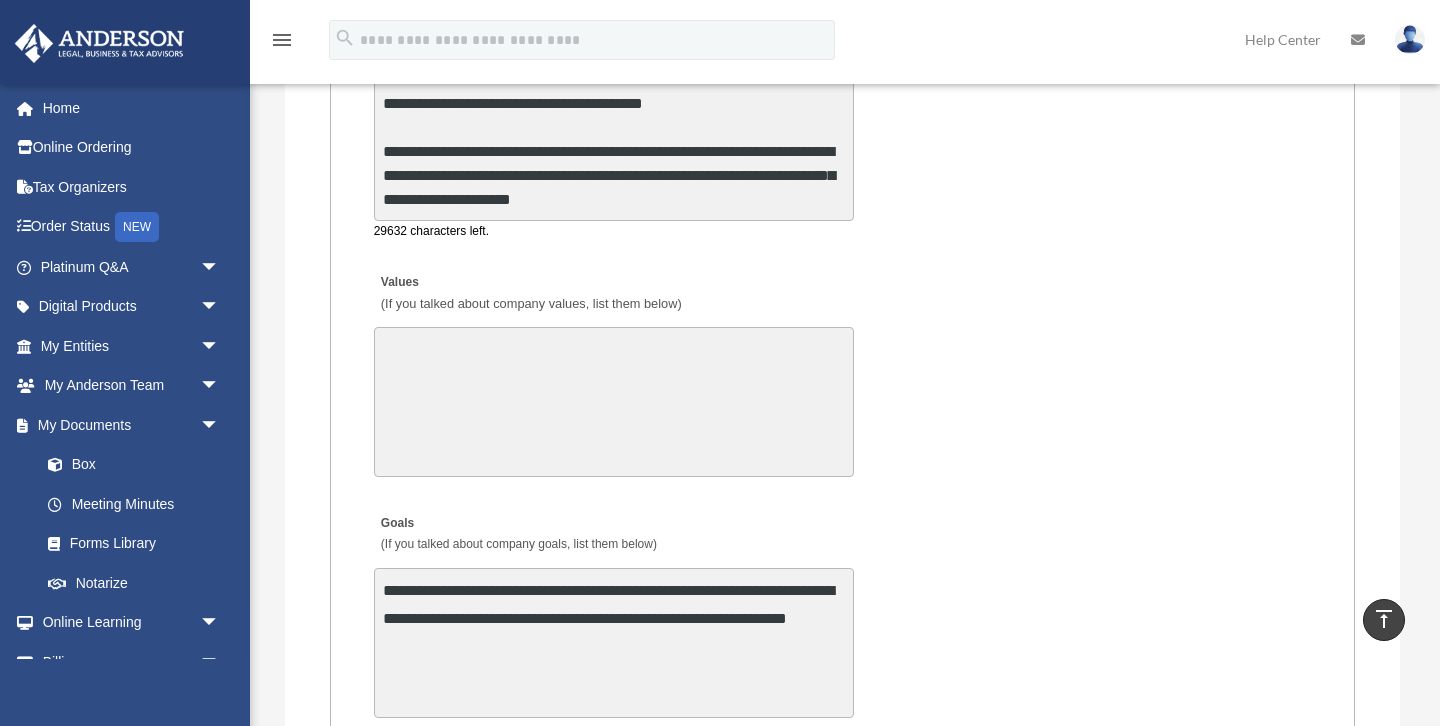 scroll, scrollTop: 4058, scrollLeft: 0, axis: vertical 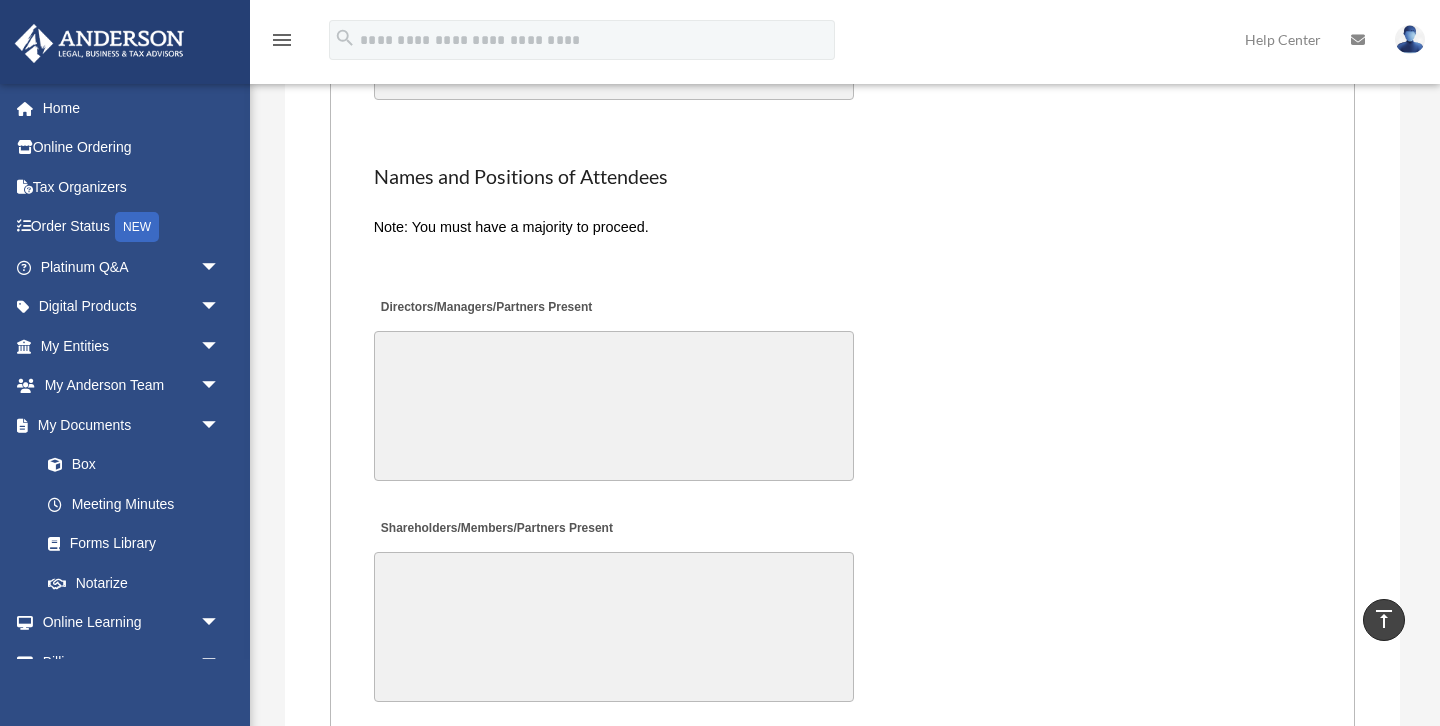 type on "**********" 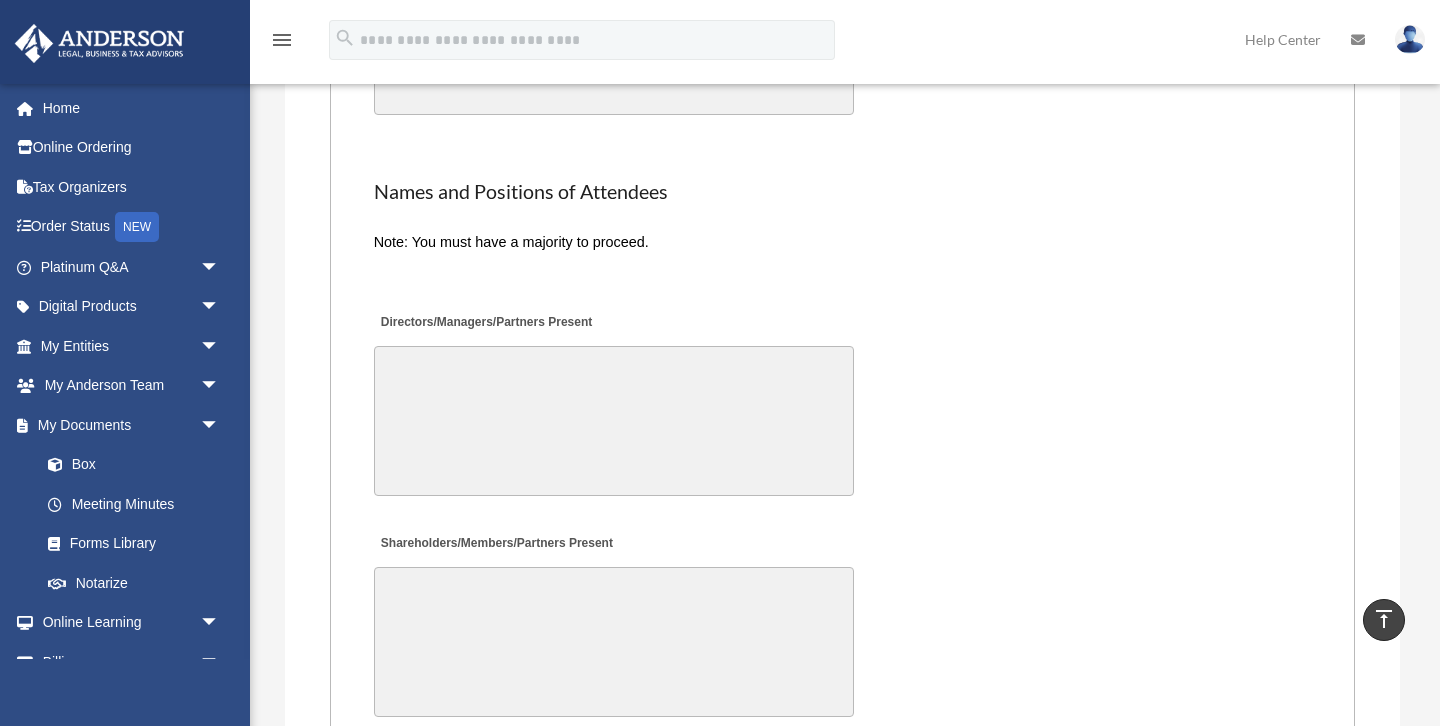 scroll, scrollTop: 51, scrollLeft: 0, axis: vertical 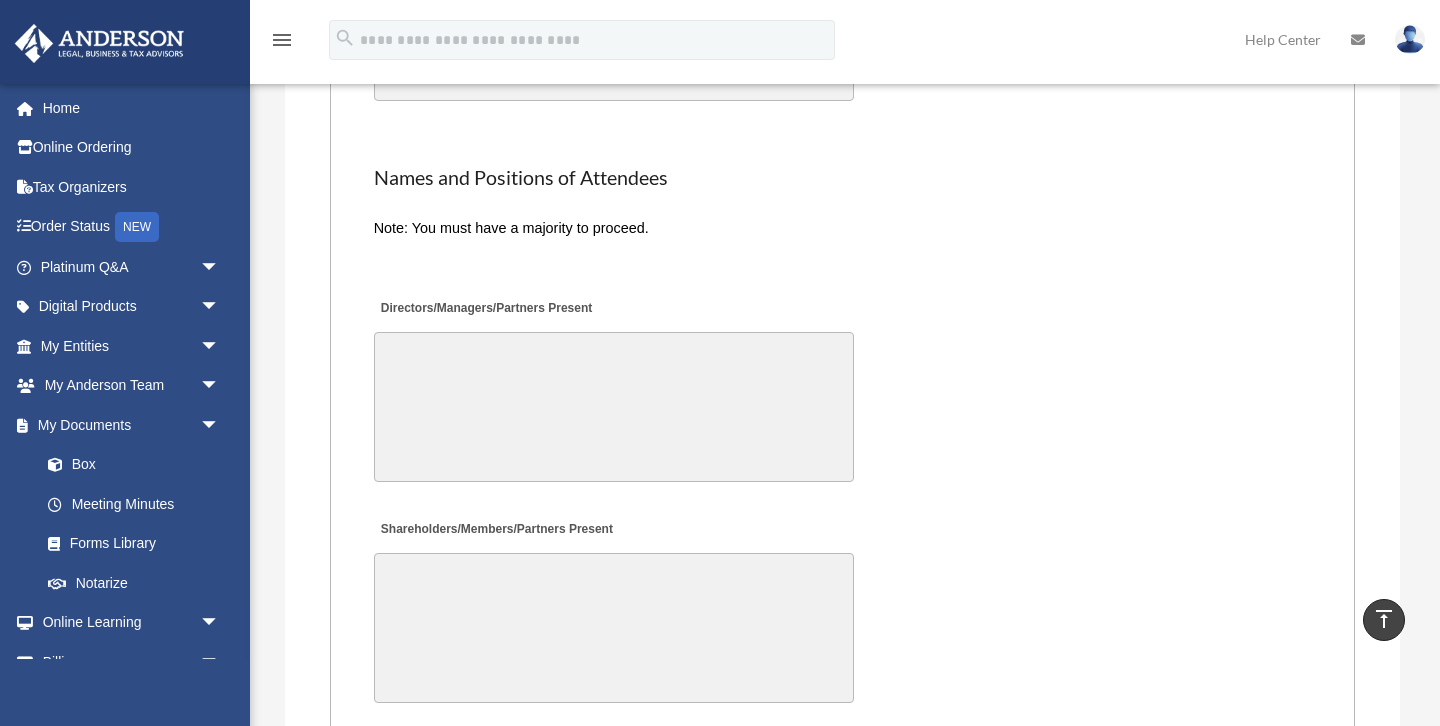 click on "Shareholders/Members/Partners Present" at bounding box center [614, 628] 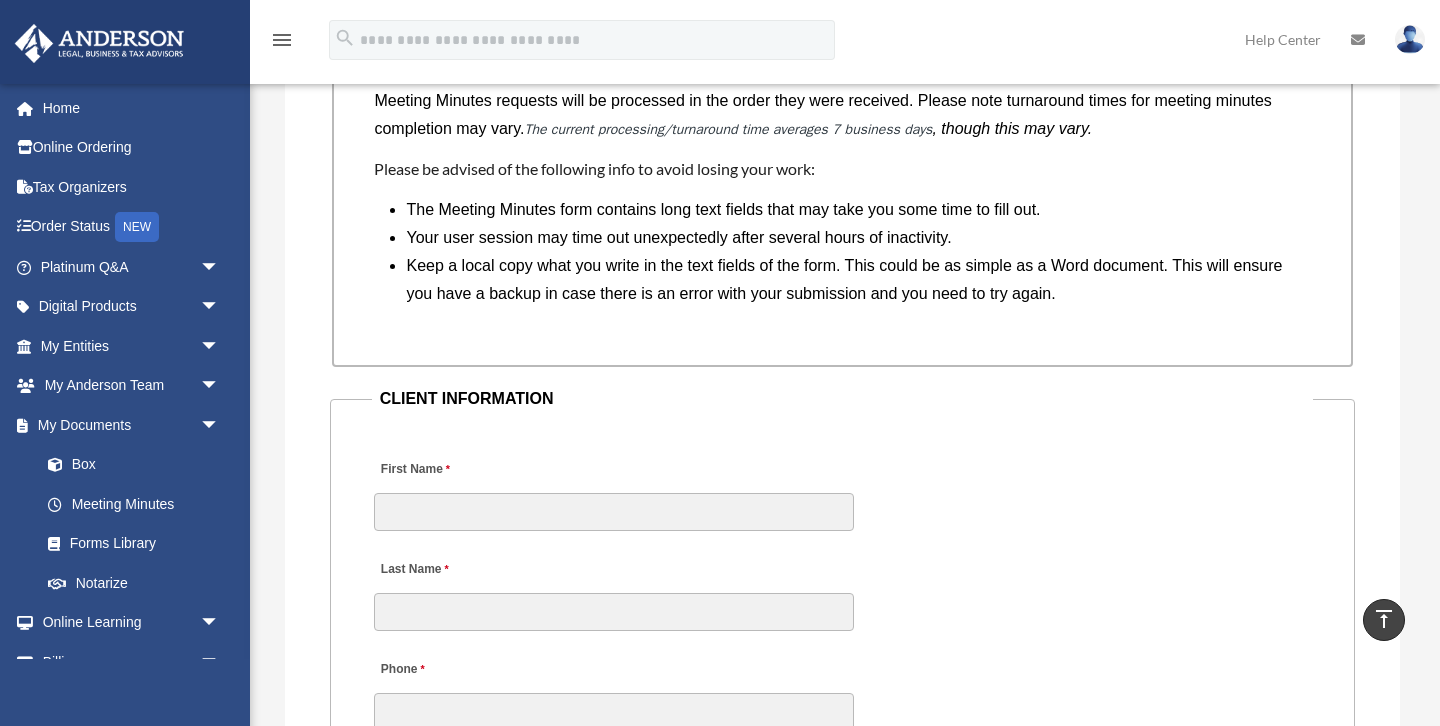 scroll, scrollTop: 1571, scrollLeft: 0, axis: vertical 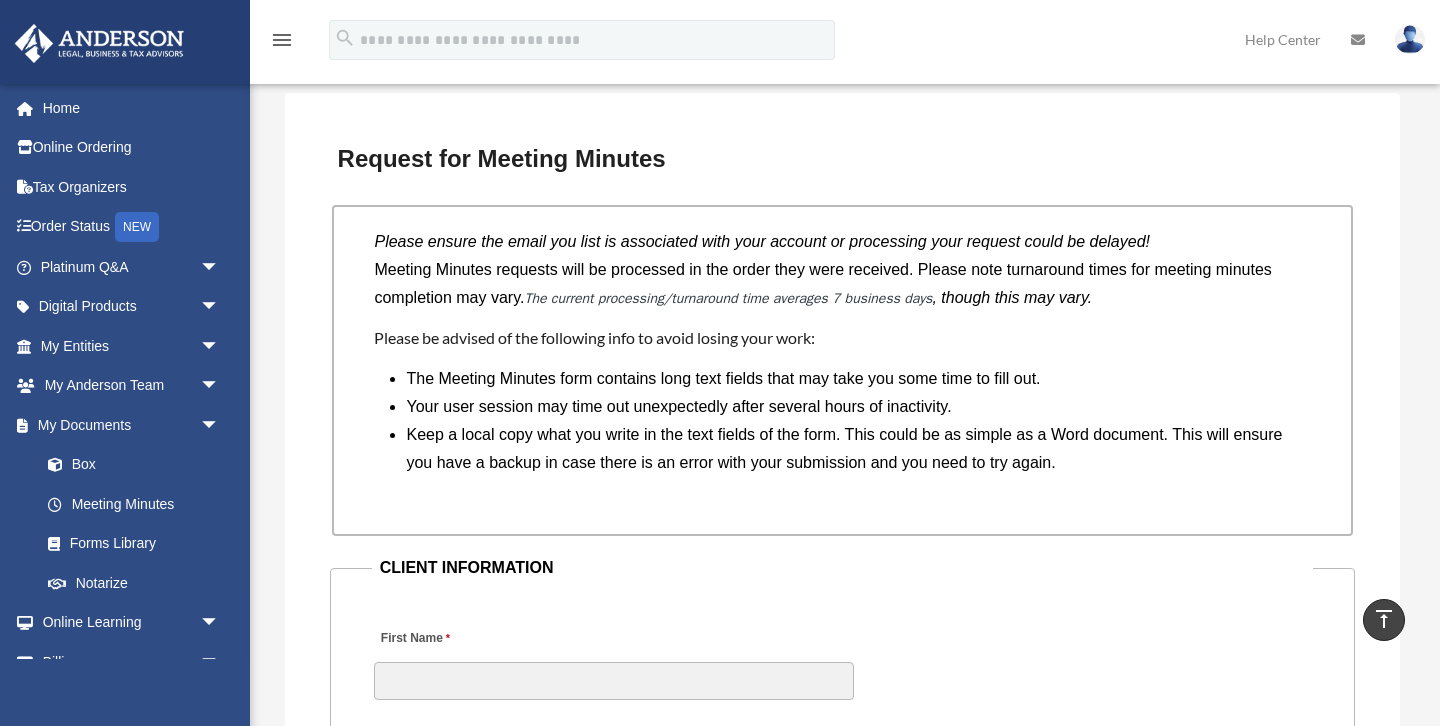 type on "**********" 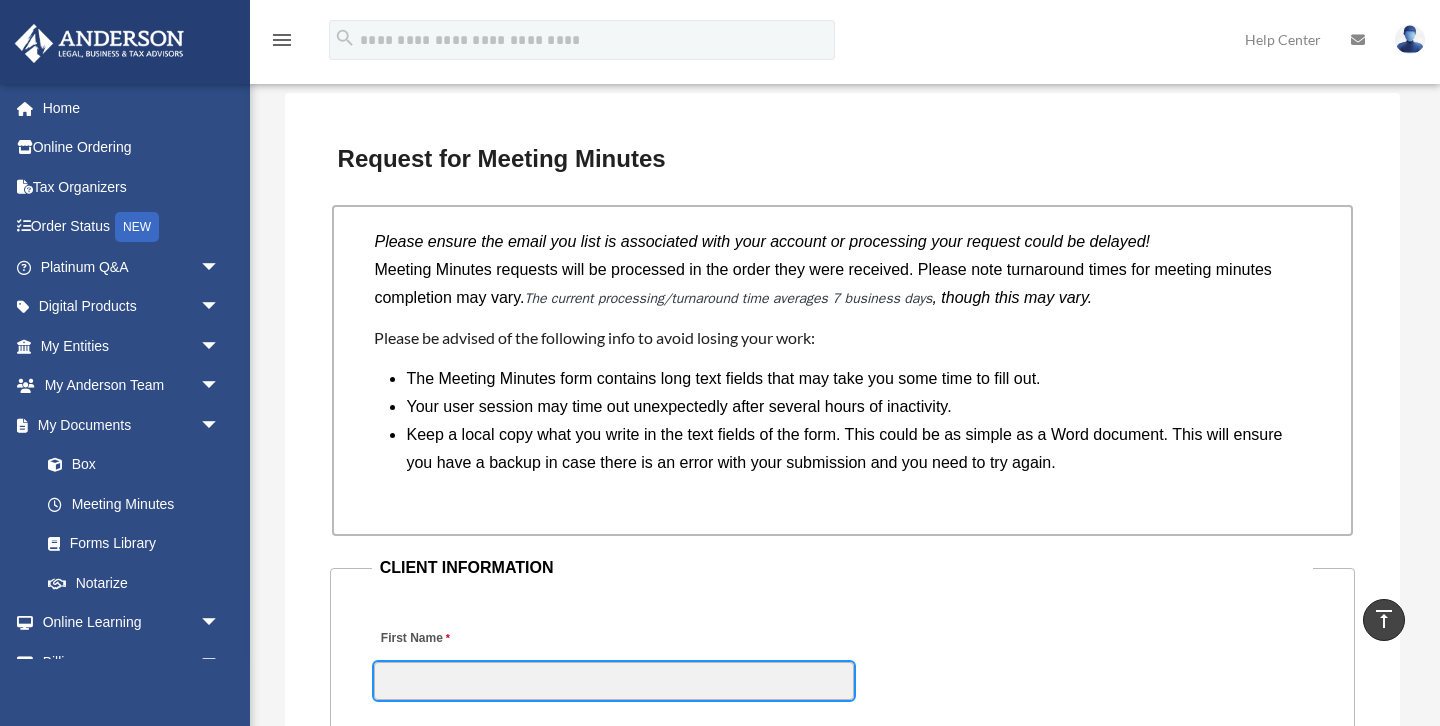 click on "First Name" at bounding box center [614, 681] 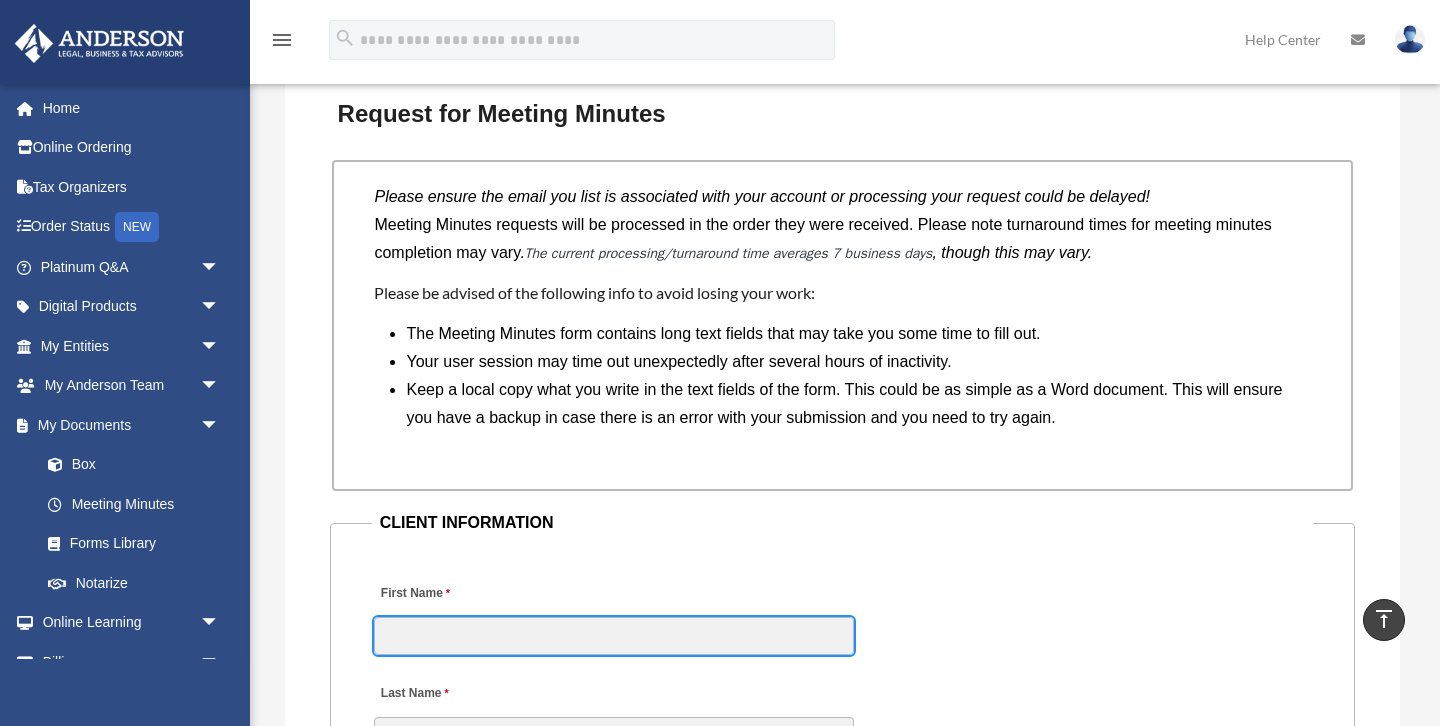 scroll, scrollTop: 1613, scrollLeft: 0, axis: vertical 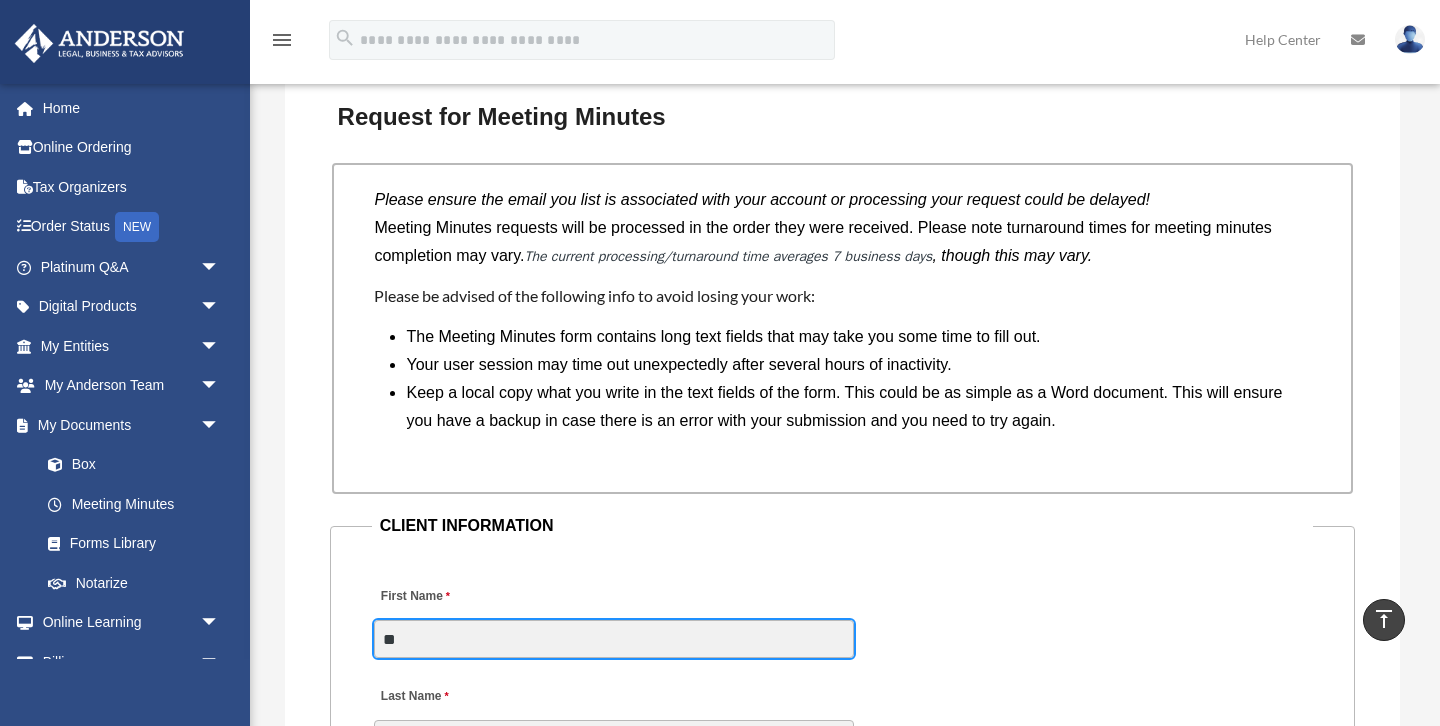 type on "********" 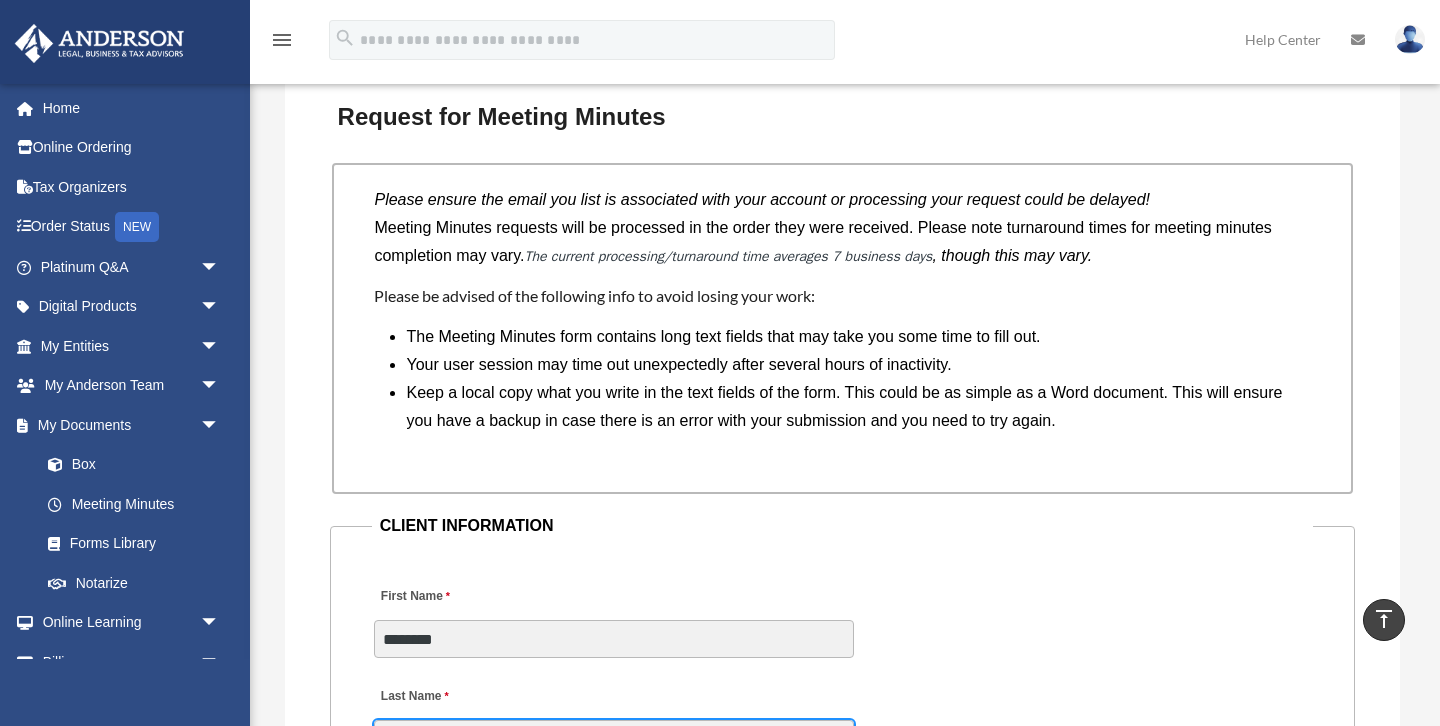type on "******" 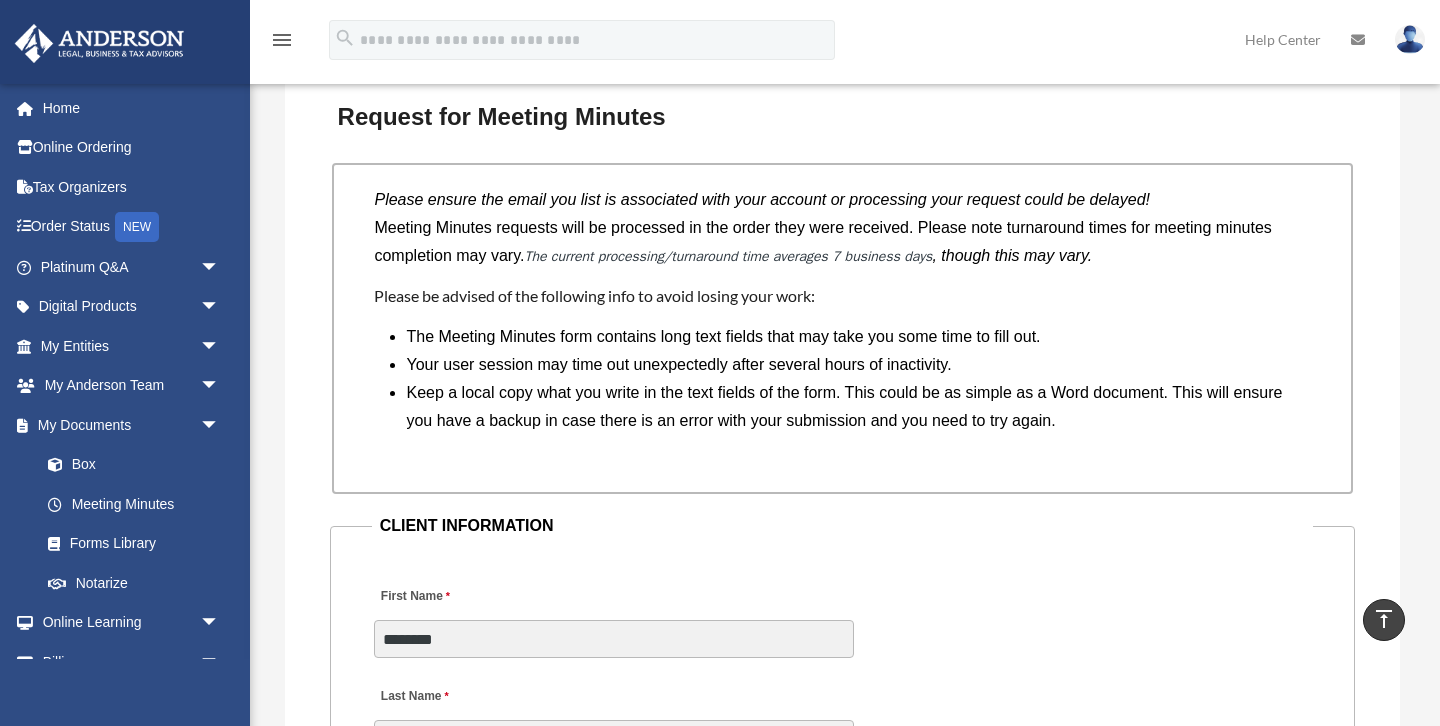 type on "**********" 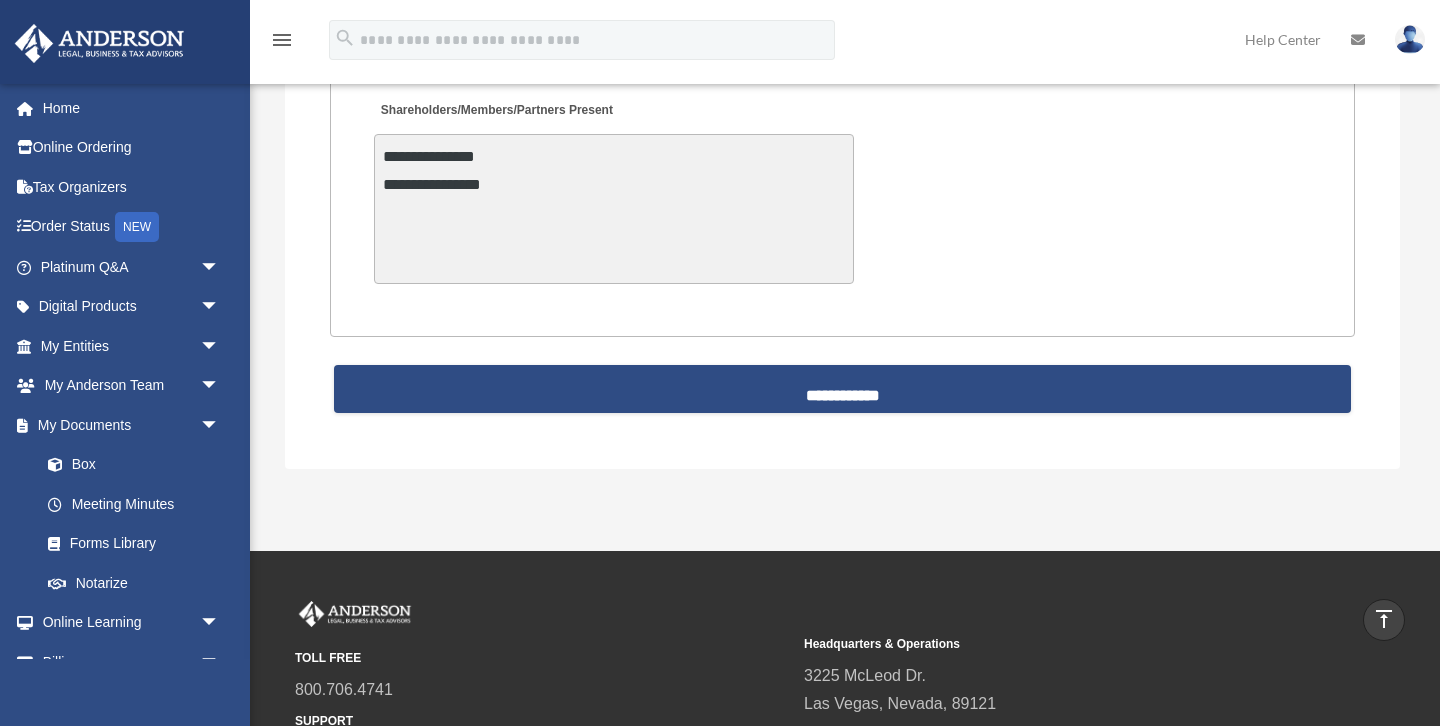 scroll, scrollTop: 5123, scrollLeft: 0, axis: vertical 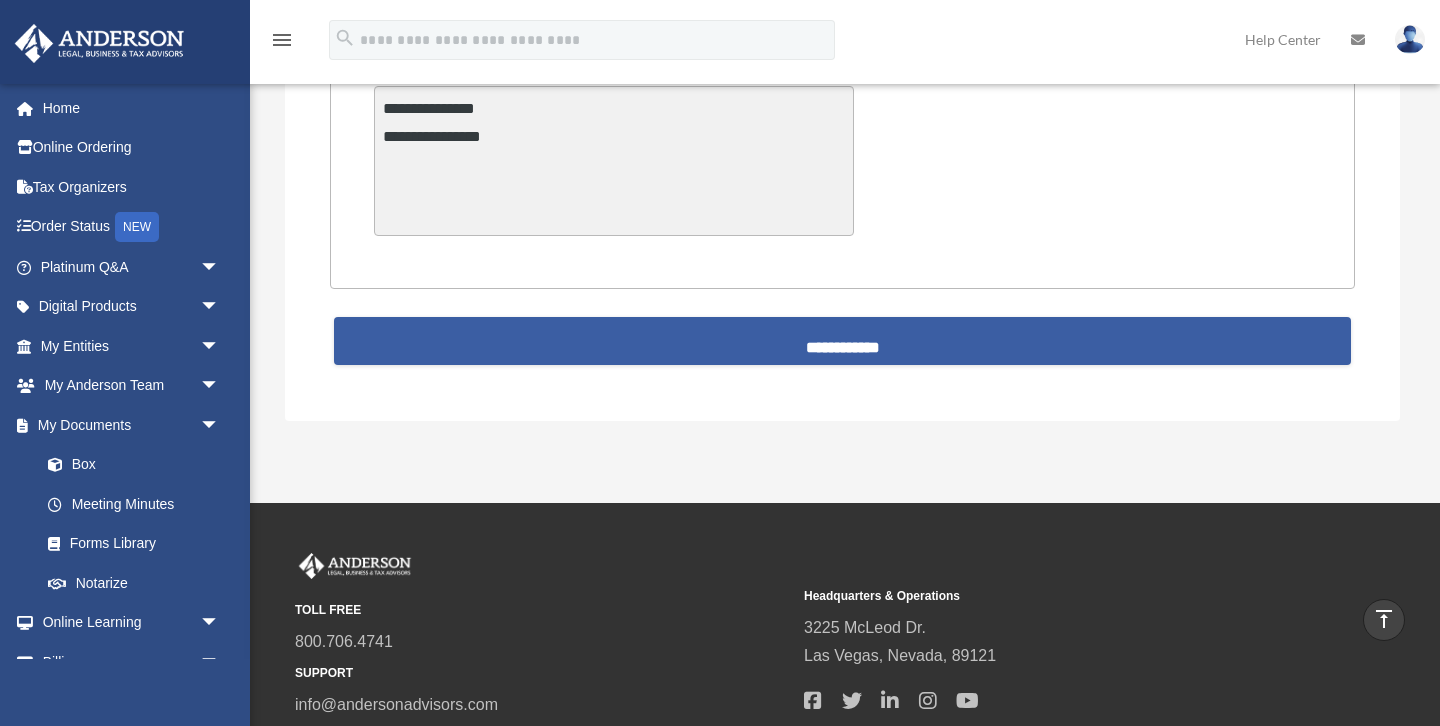 click on "**********" at bounding box center (843, 341) 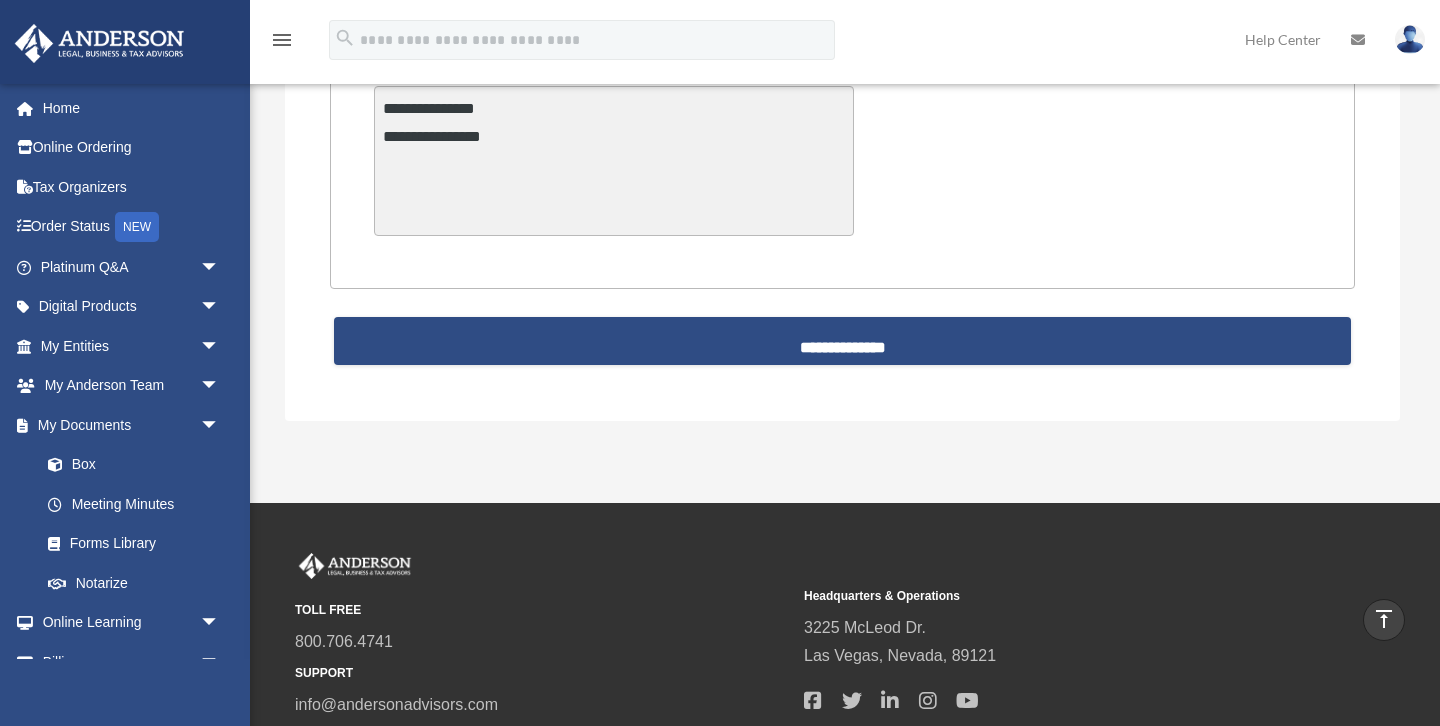 scroll, scrollTop: 5105, scrollLeft: 0, axis: vertical 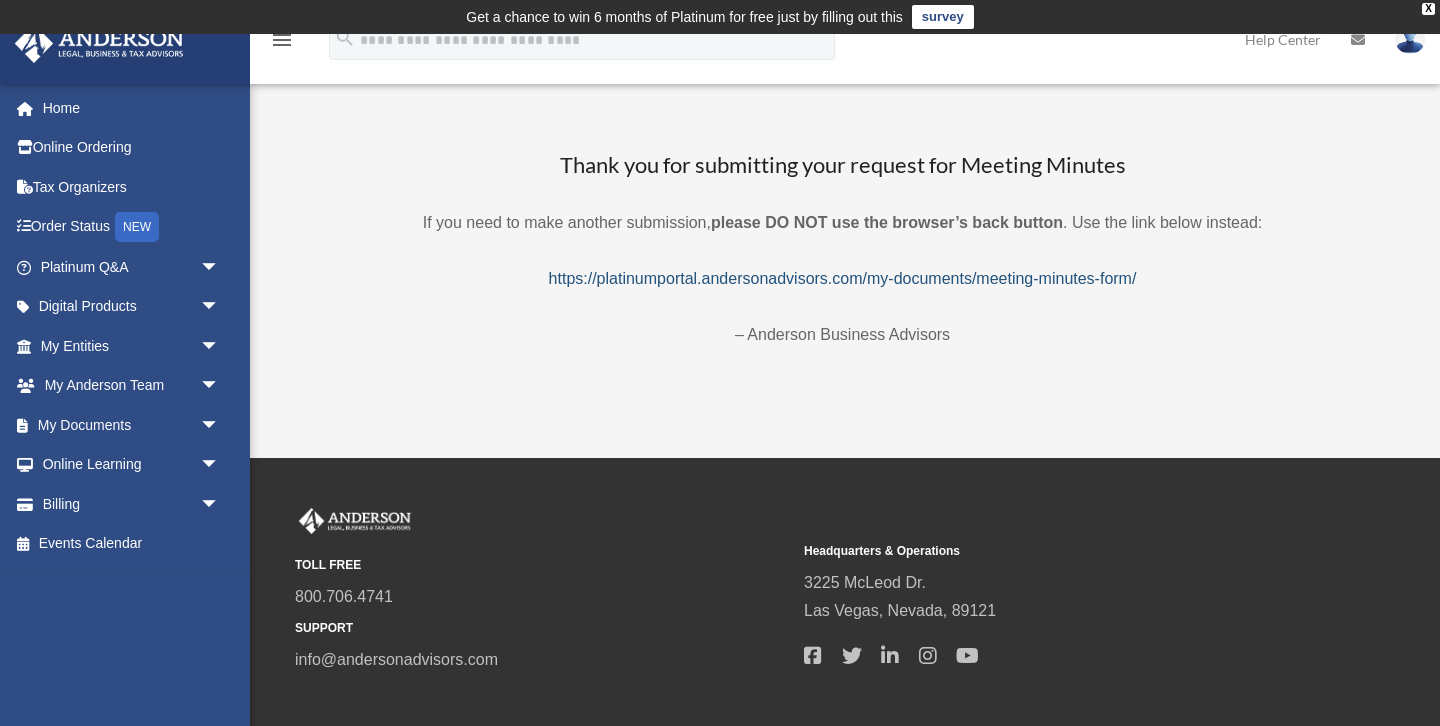 click on "https://platinumportal.andersonadvisors.com/my-documents/meeting-minutes-form/" at bounding box center [843, 278] 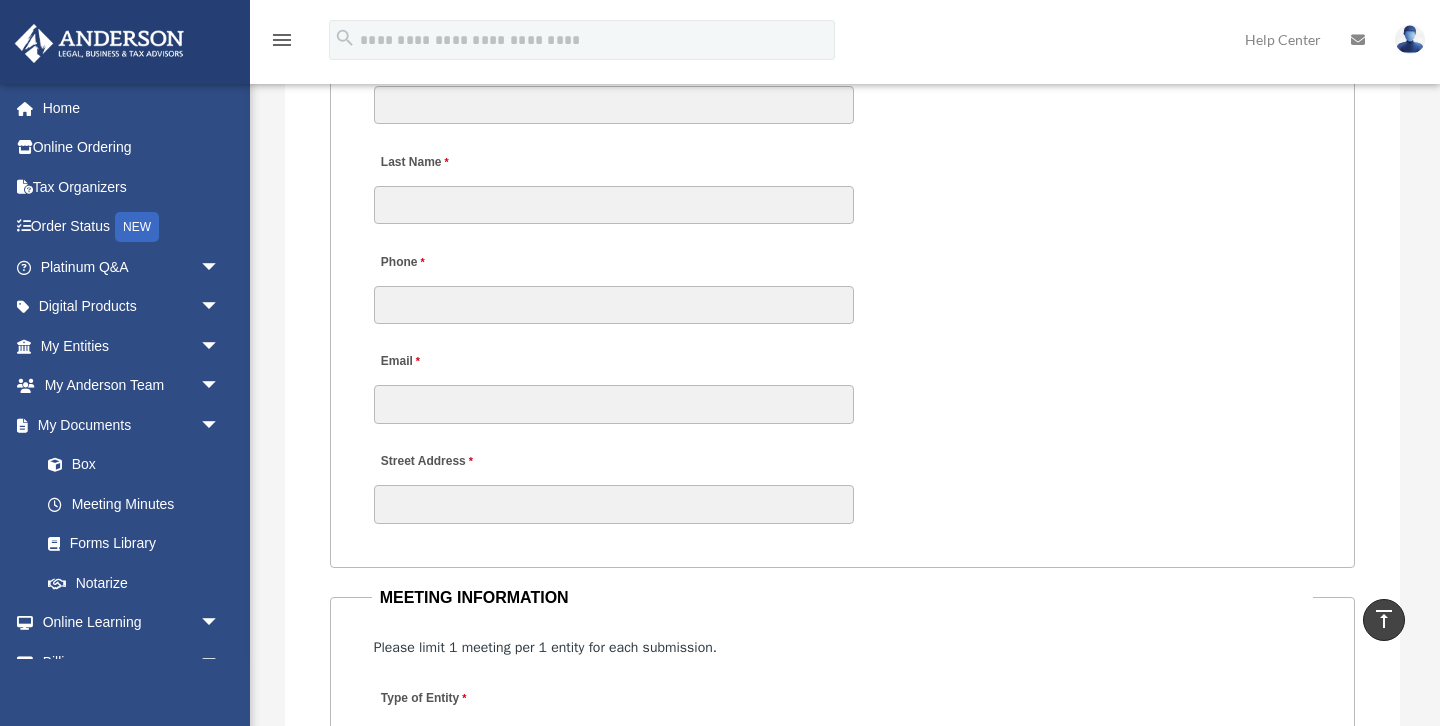 scroll, scrollTop: 1941, scrollLeft: 0, axis: vertical 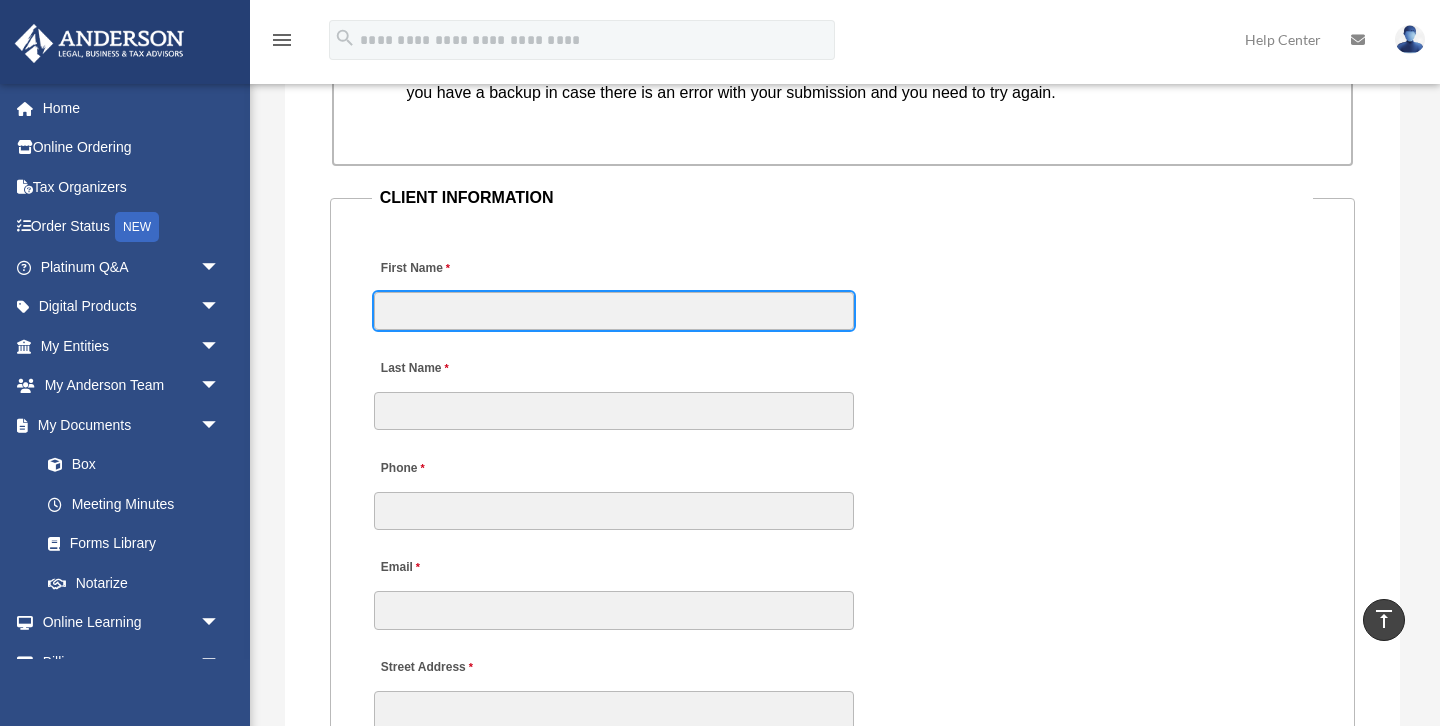 click on "First Name" at bounding box center [614, 311] 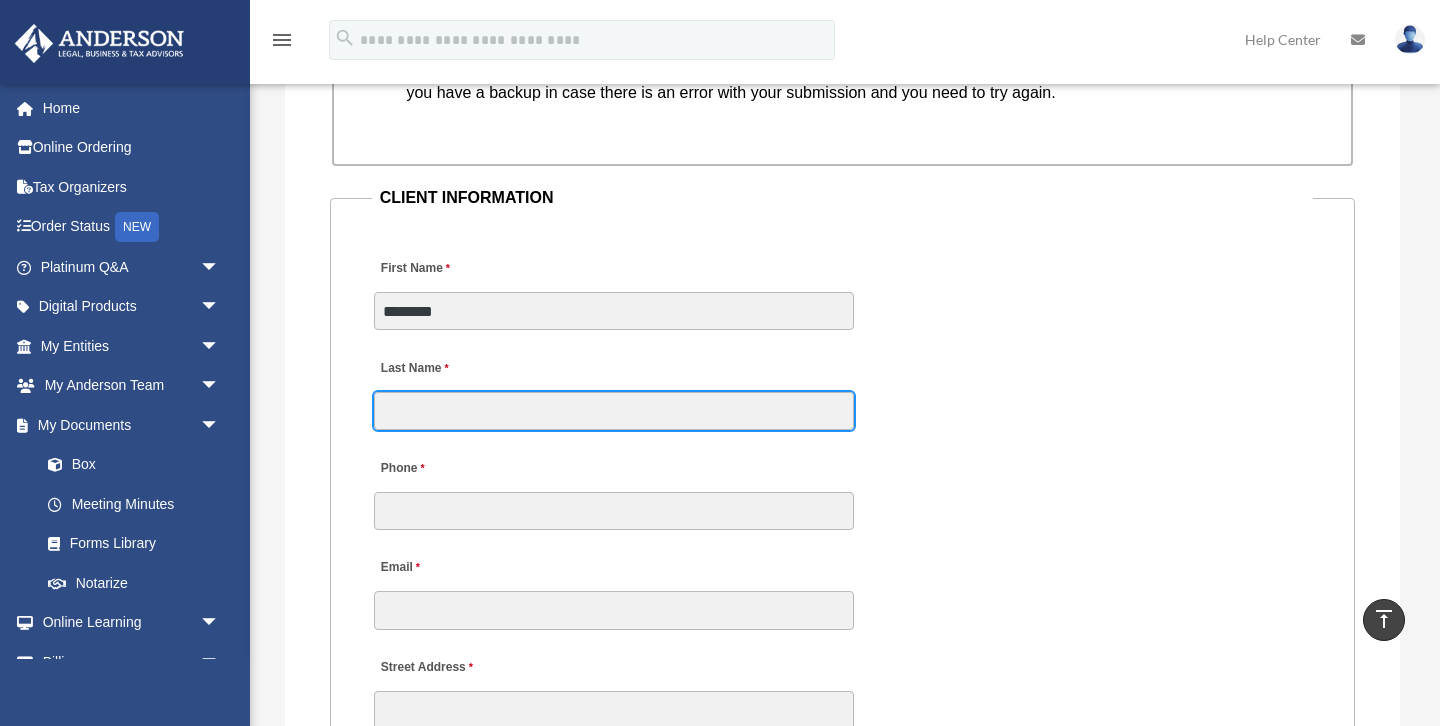 type on "******" 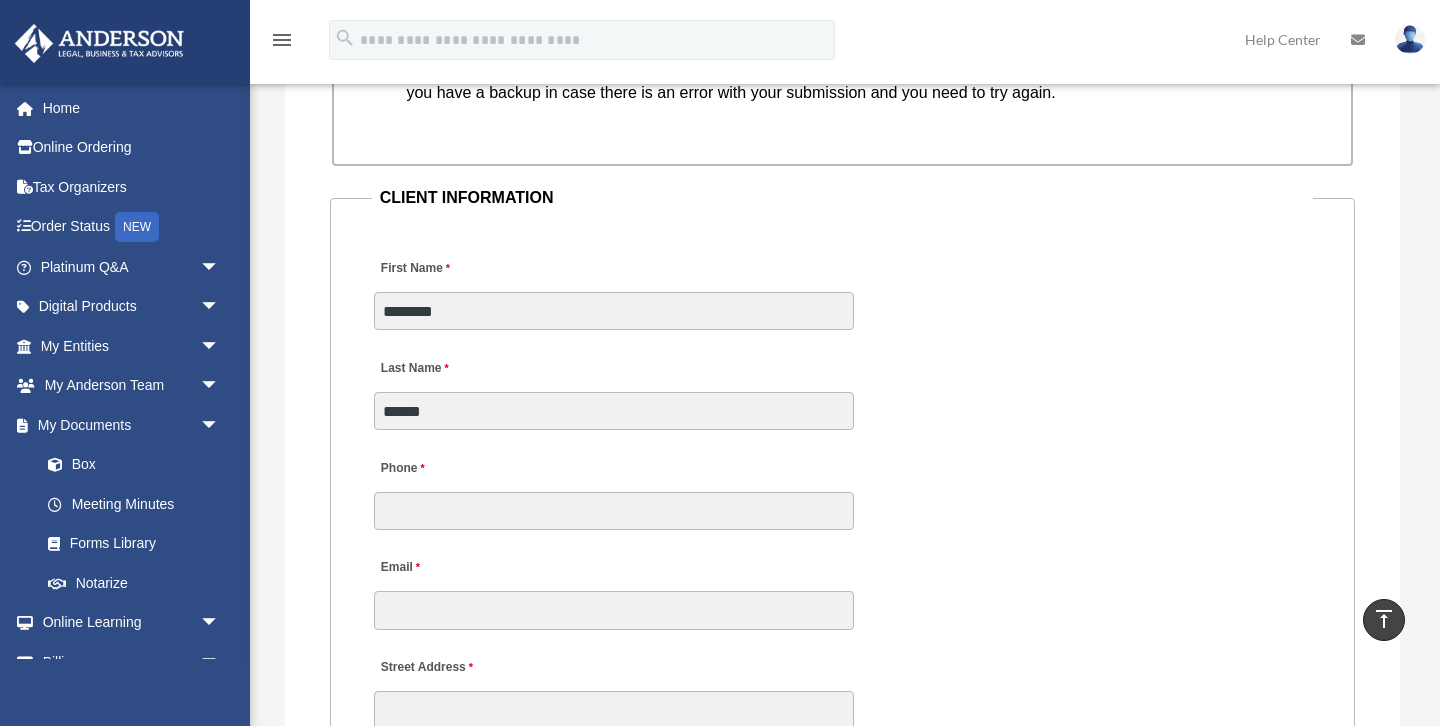 type on "**********" 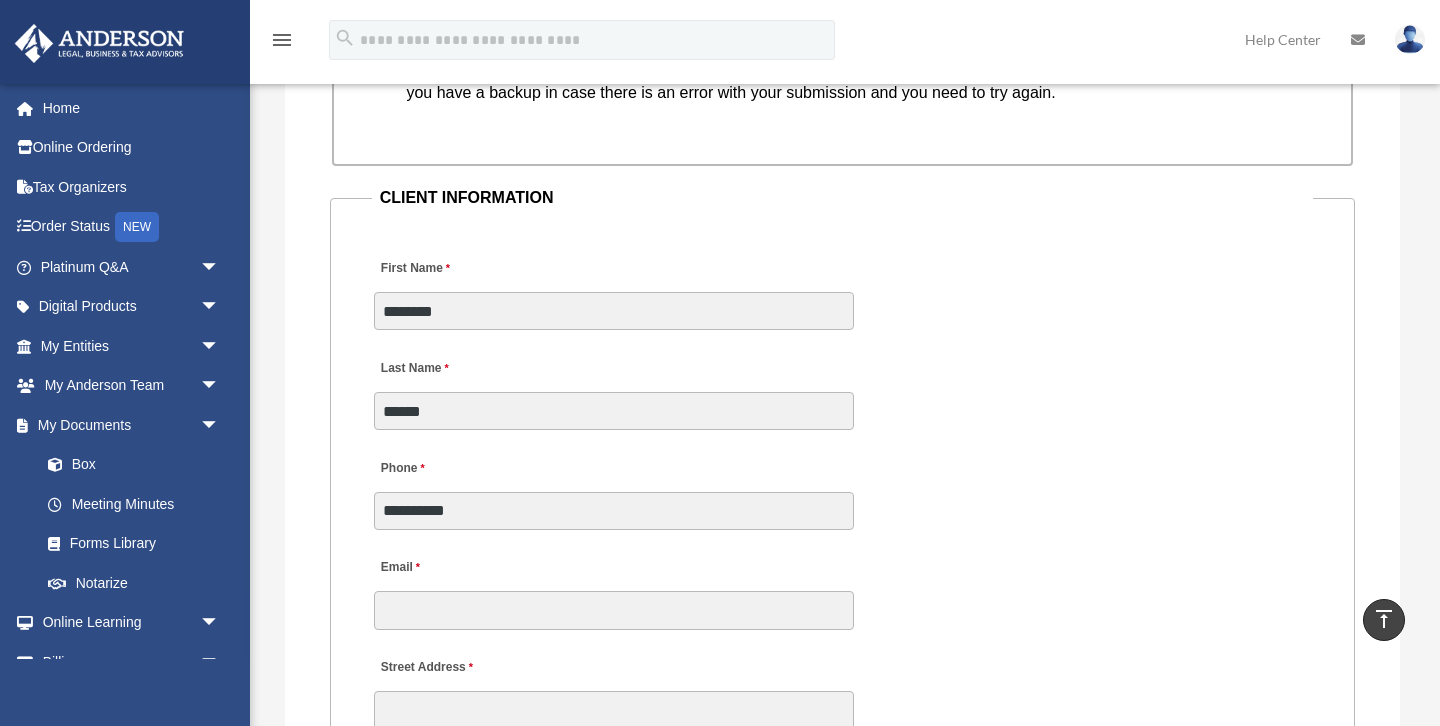type on "**********" 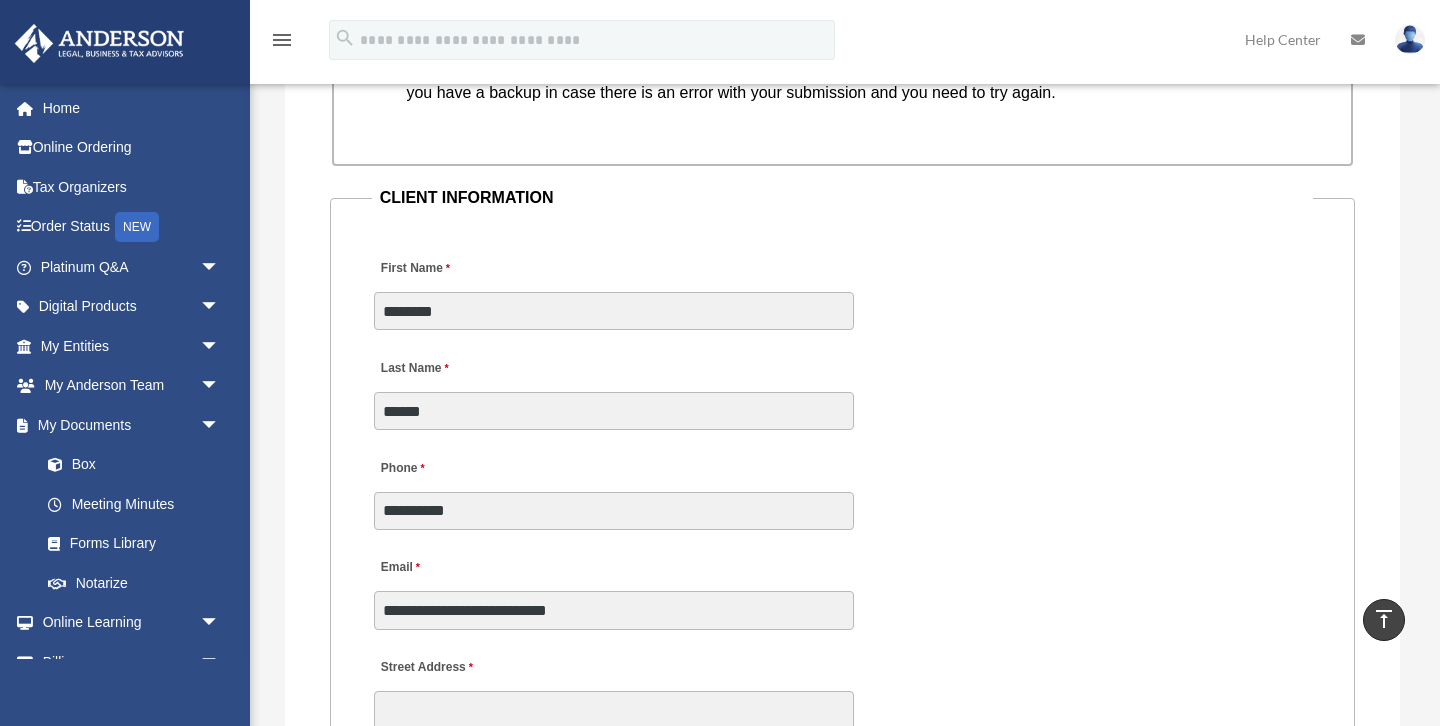 type on "**********" 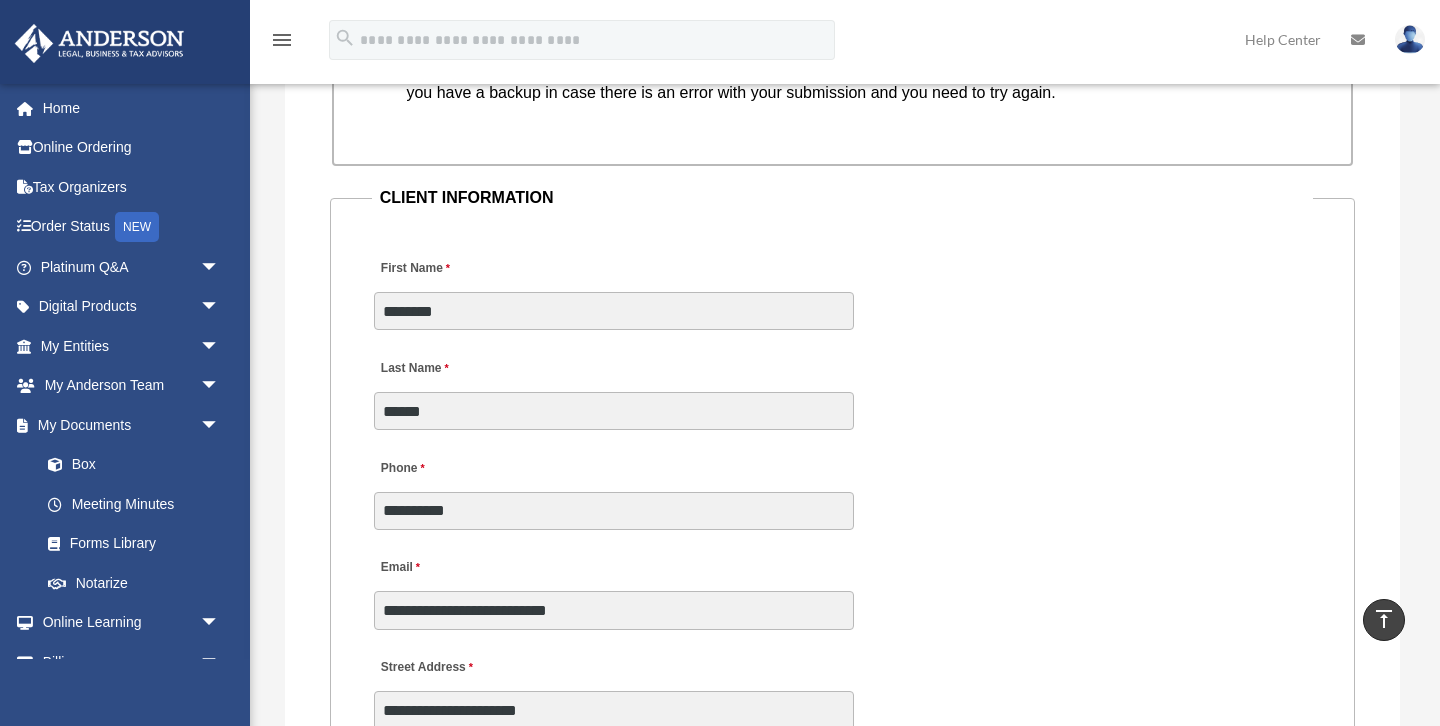 type on "**" 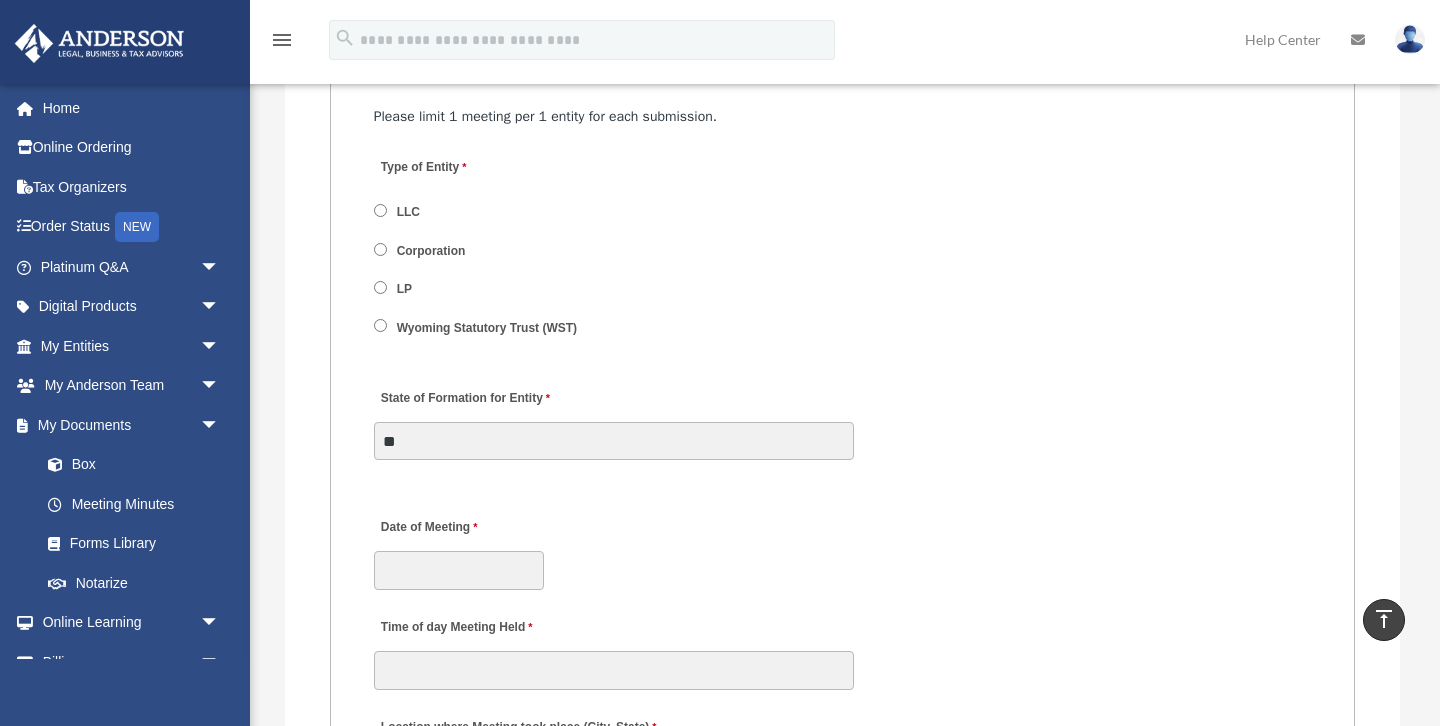 scroll, scrollTop: 2692, scrollLeft: 0, axis: vertical 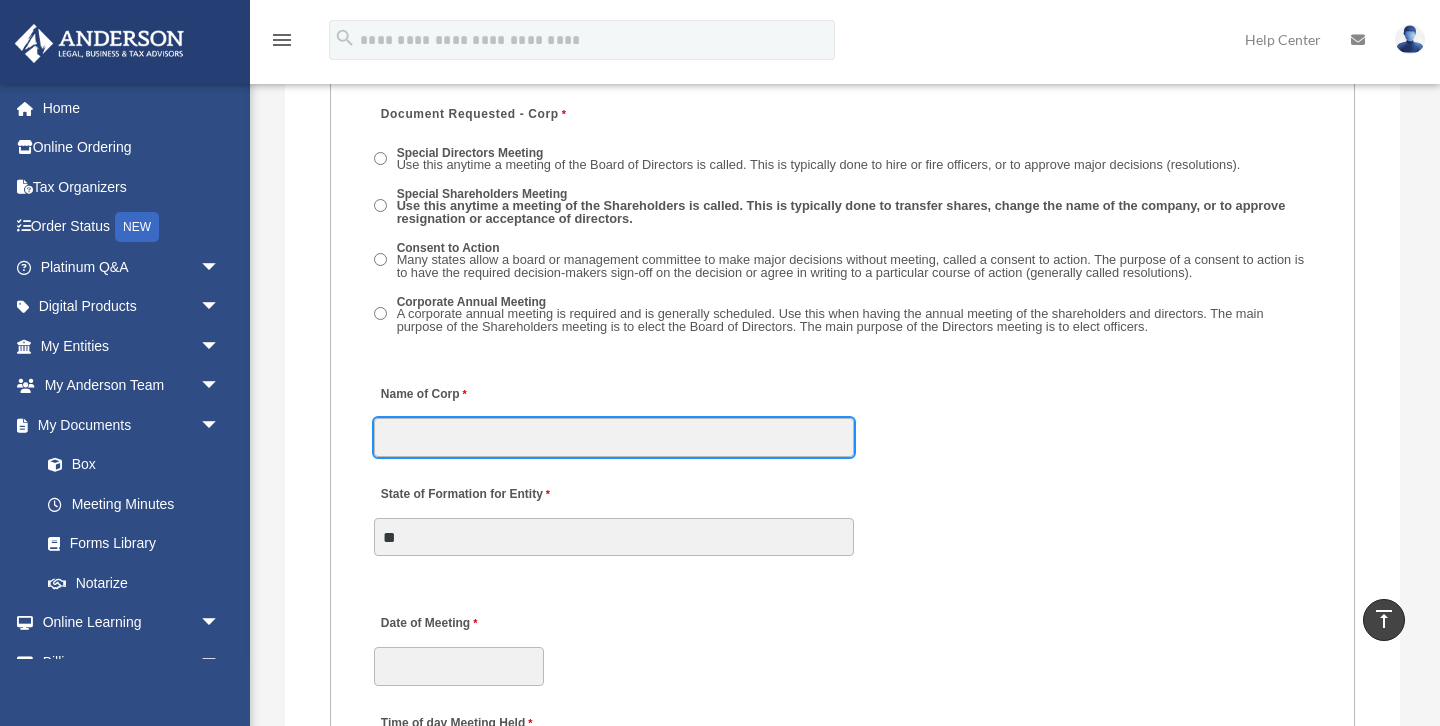 click on "Name of Corp" at bounding box center [614, 437] 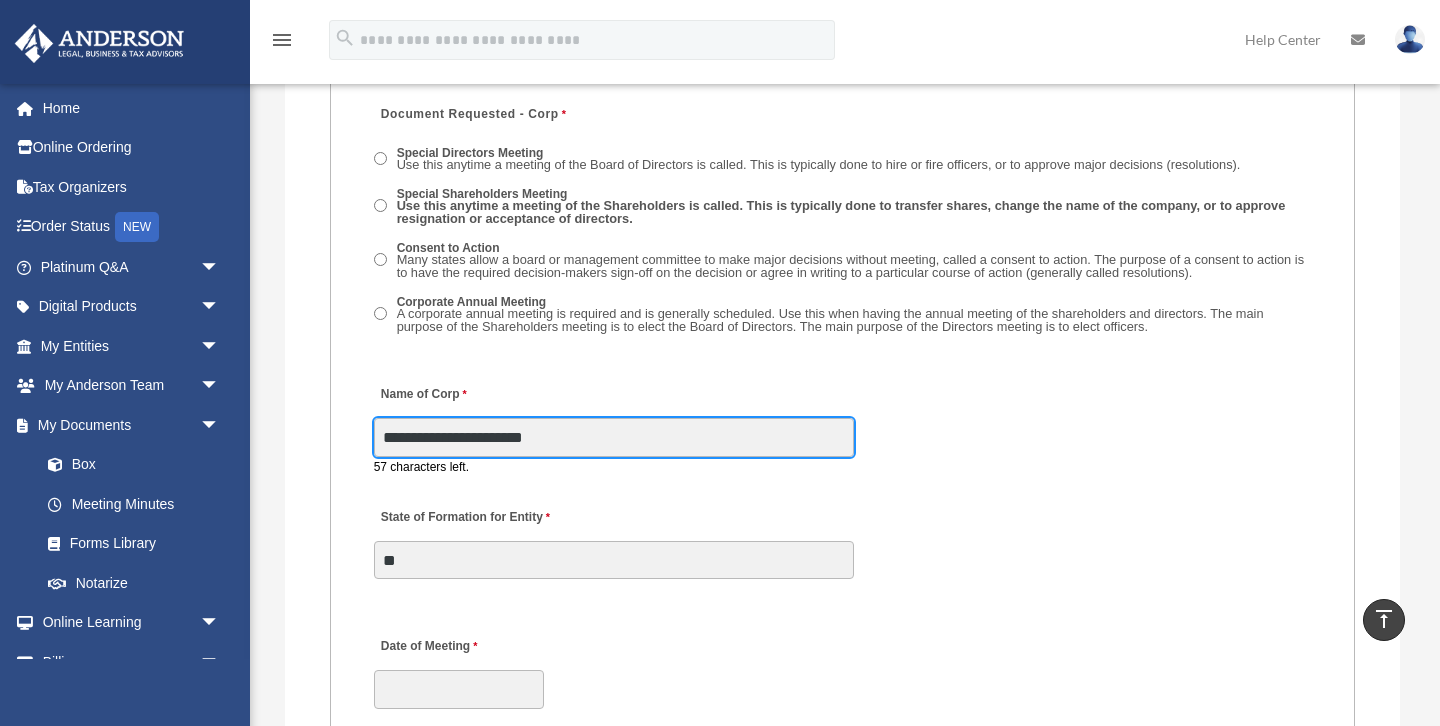 type on "**********" 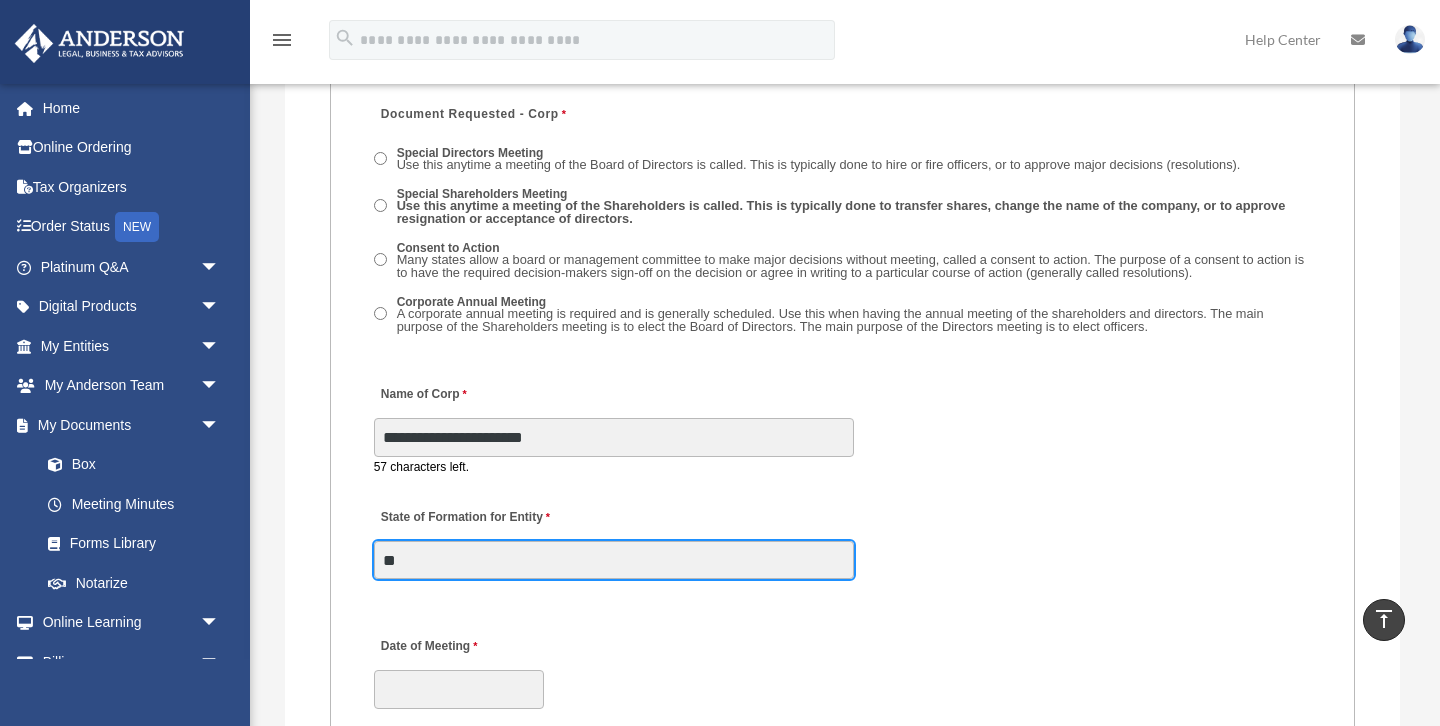 click on "State of Formation for Entity **" at bounding box center [614, 538] 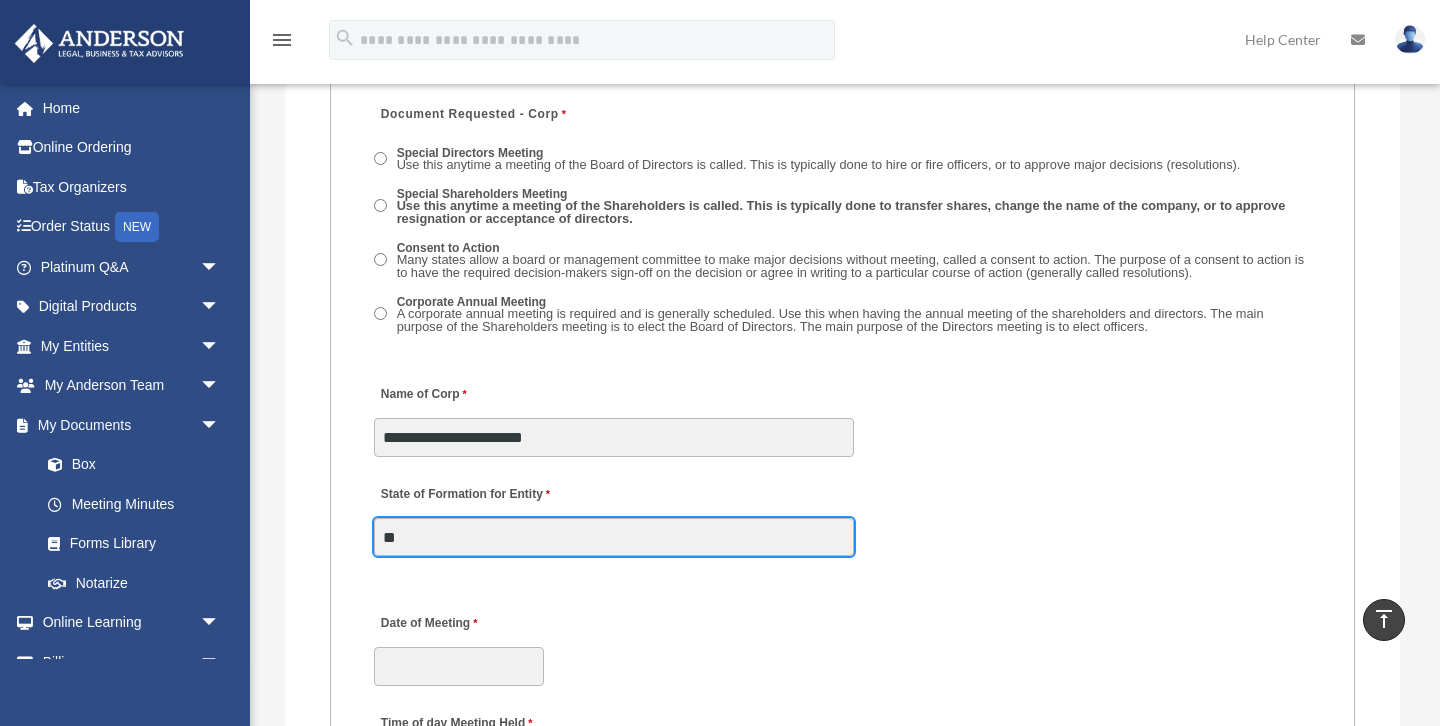 type on "*" 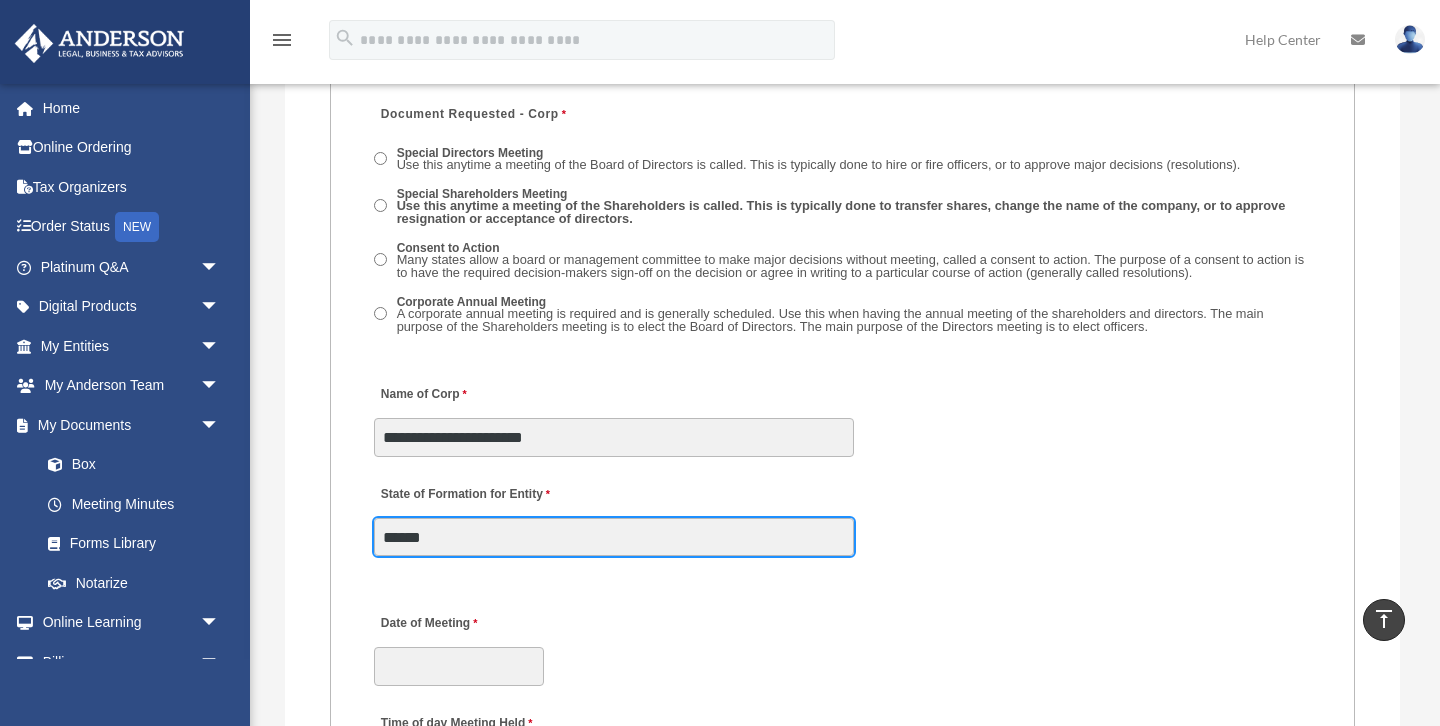 type on "*****" 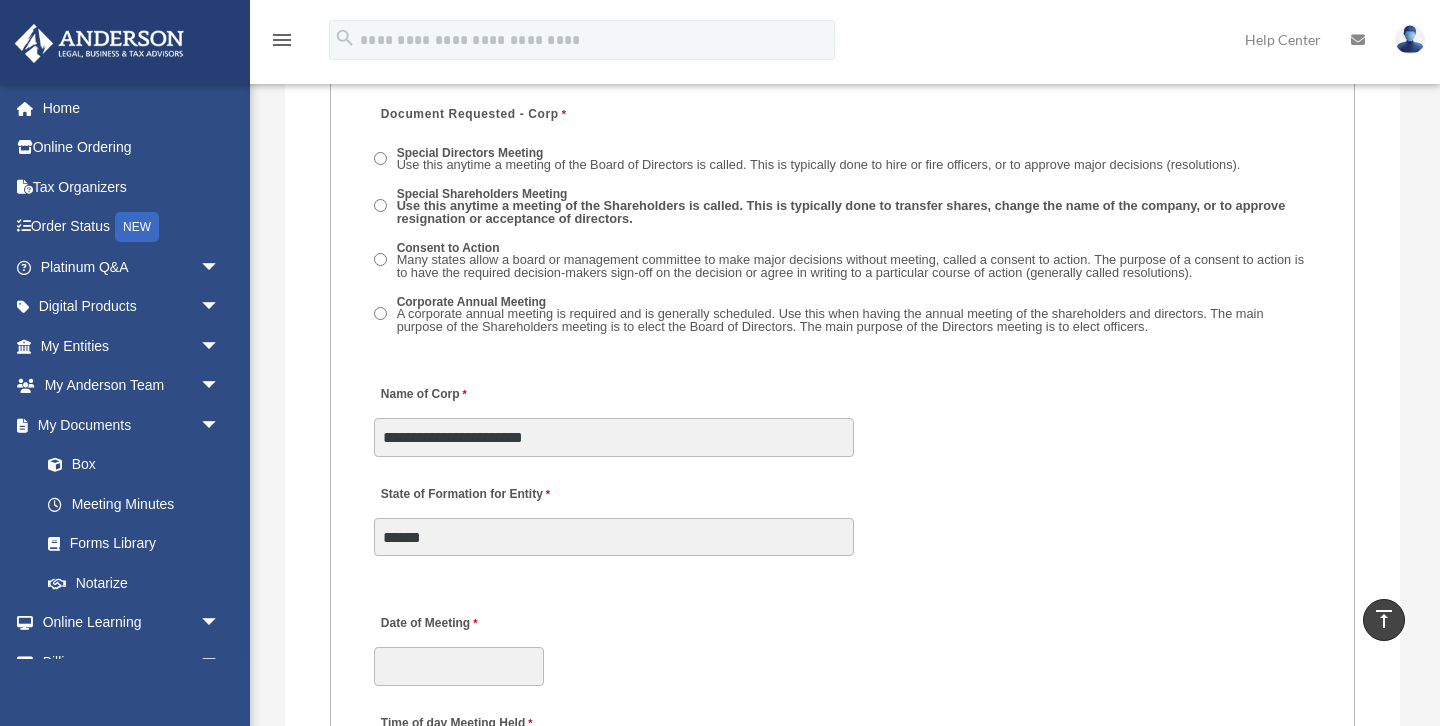 click on "Date of Meeting" at bounding box center (843, 644) 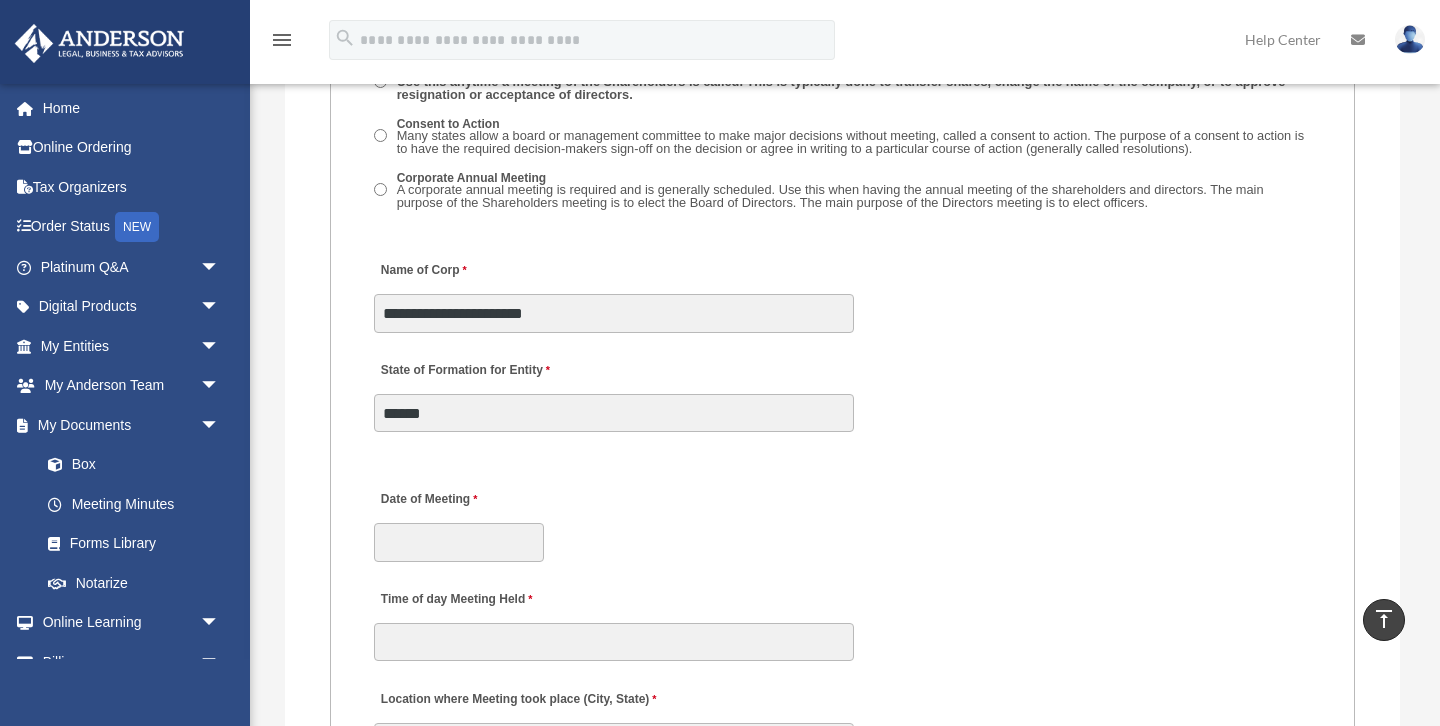 scroll, scrollTop: 3275, scrollLeft: 0, axis: vertical 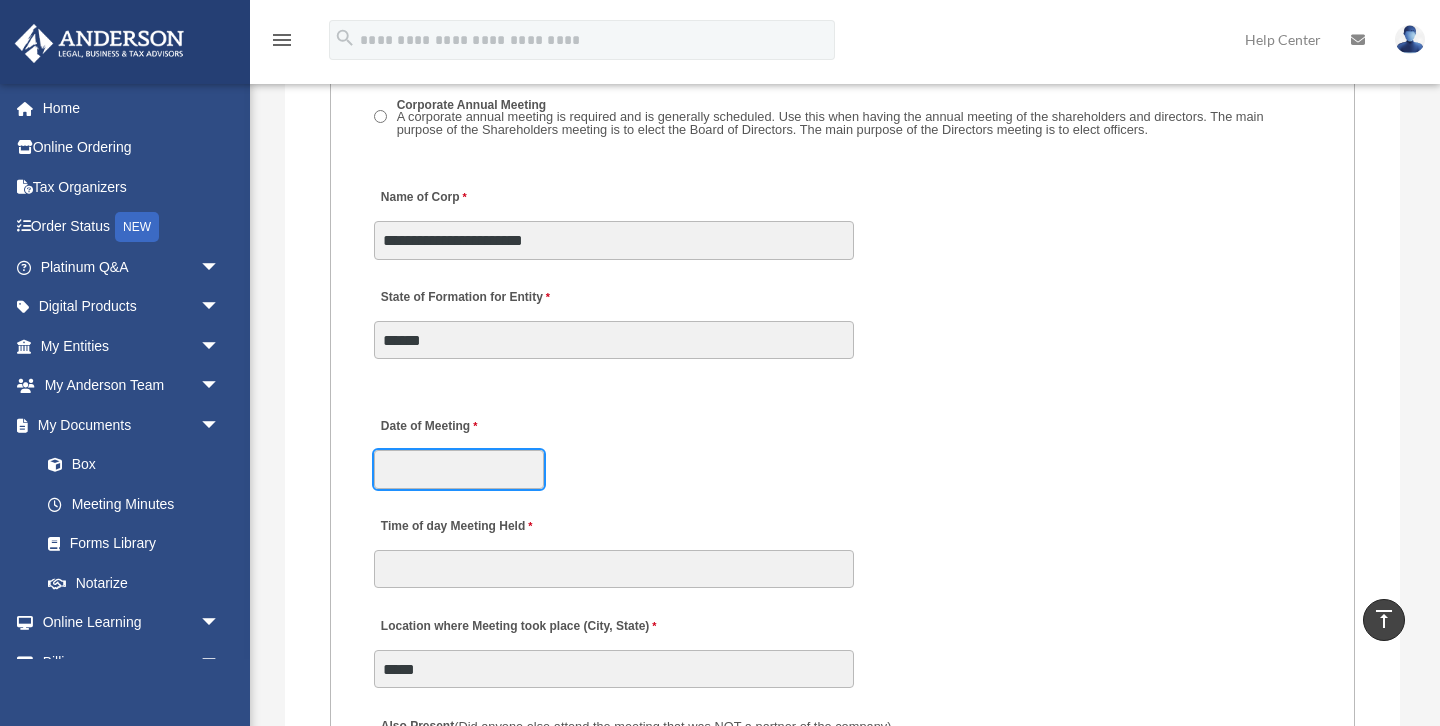 click on "Date of Meeting" at bounding box center (459, 469) 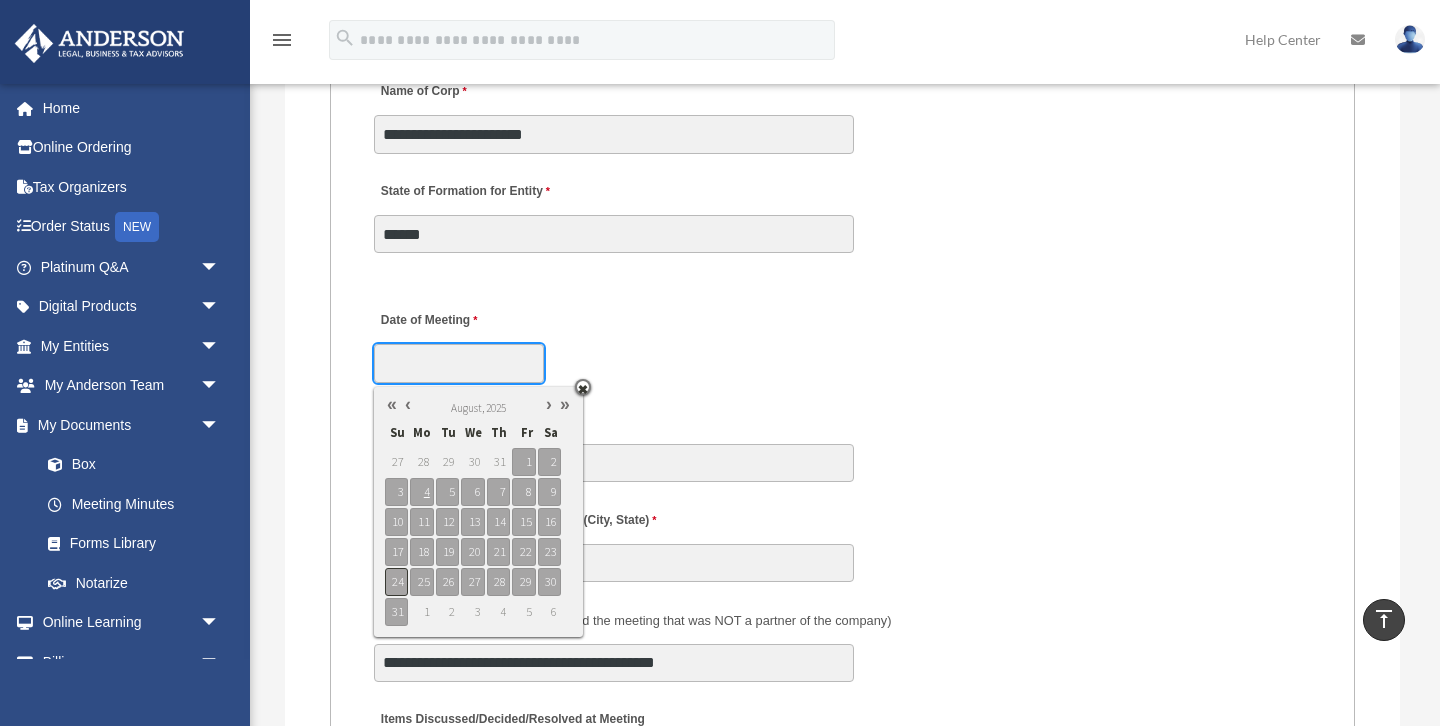 scroll, scrollTop: 3389, scrollLeft: 0, axis: vertical 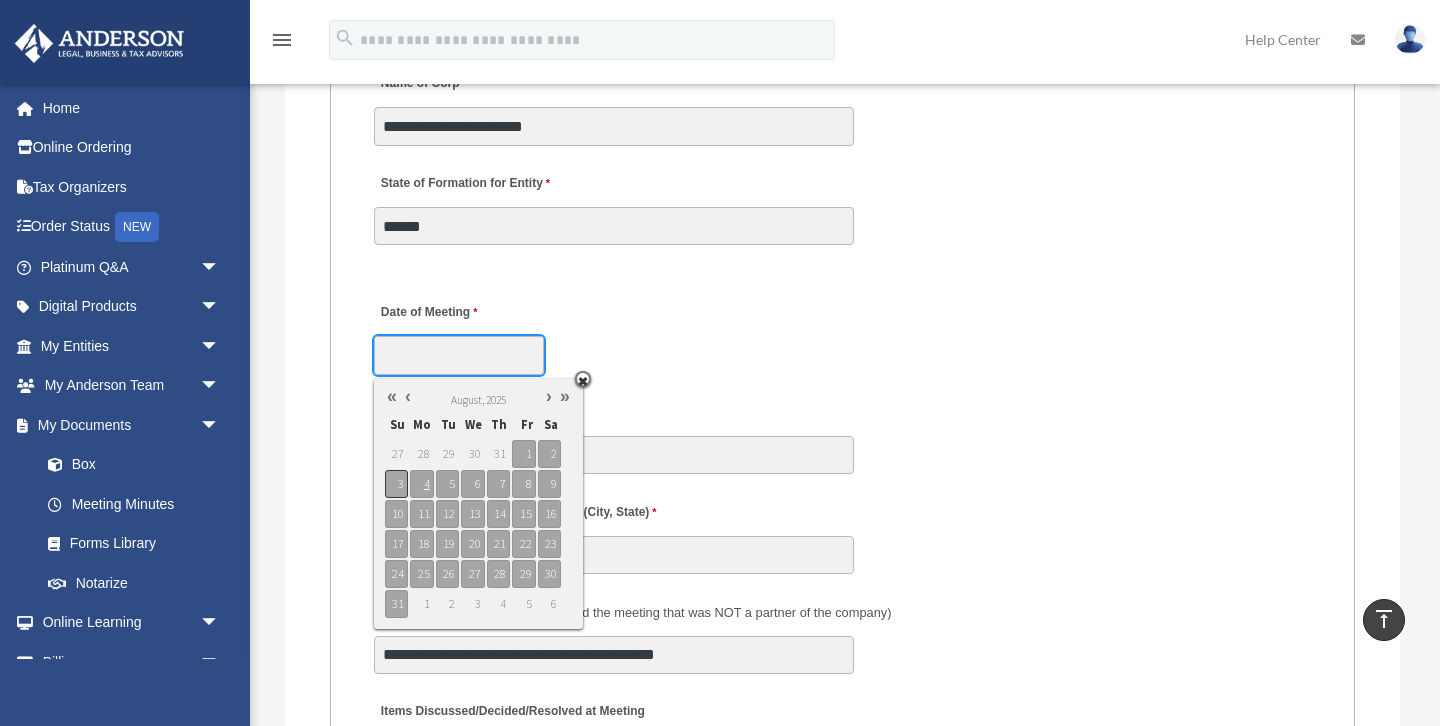 type on "**********" 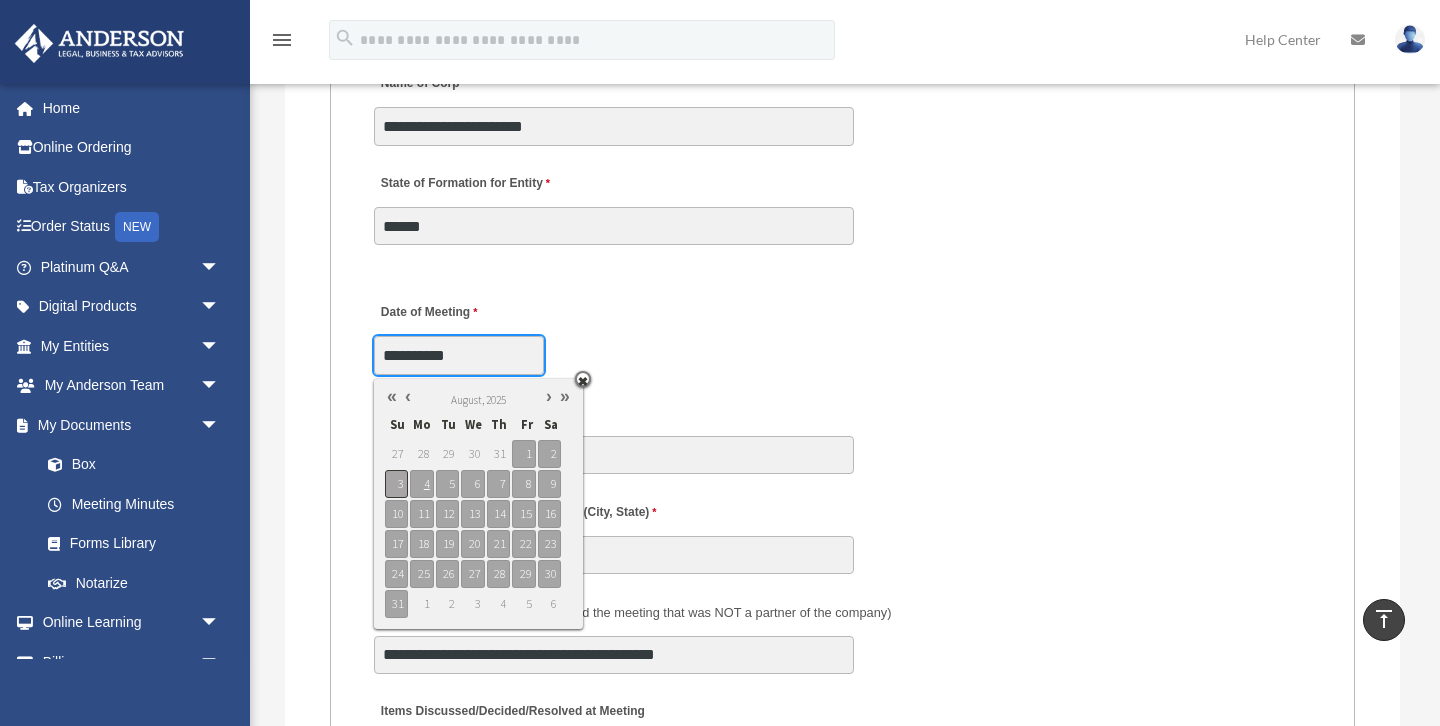click on "3" at bounding box center [396, 484] 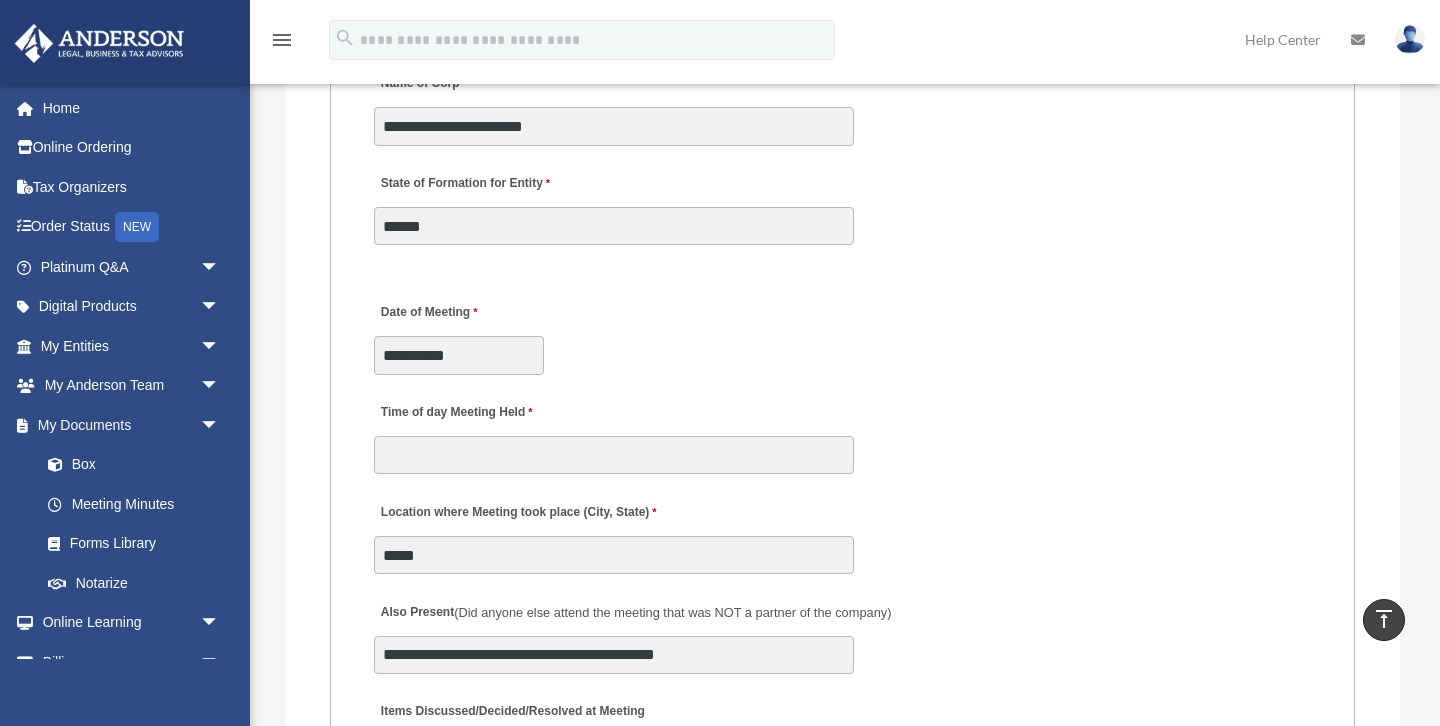 click on "**********" at bounding box center (843, 333) 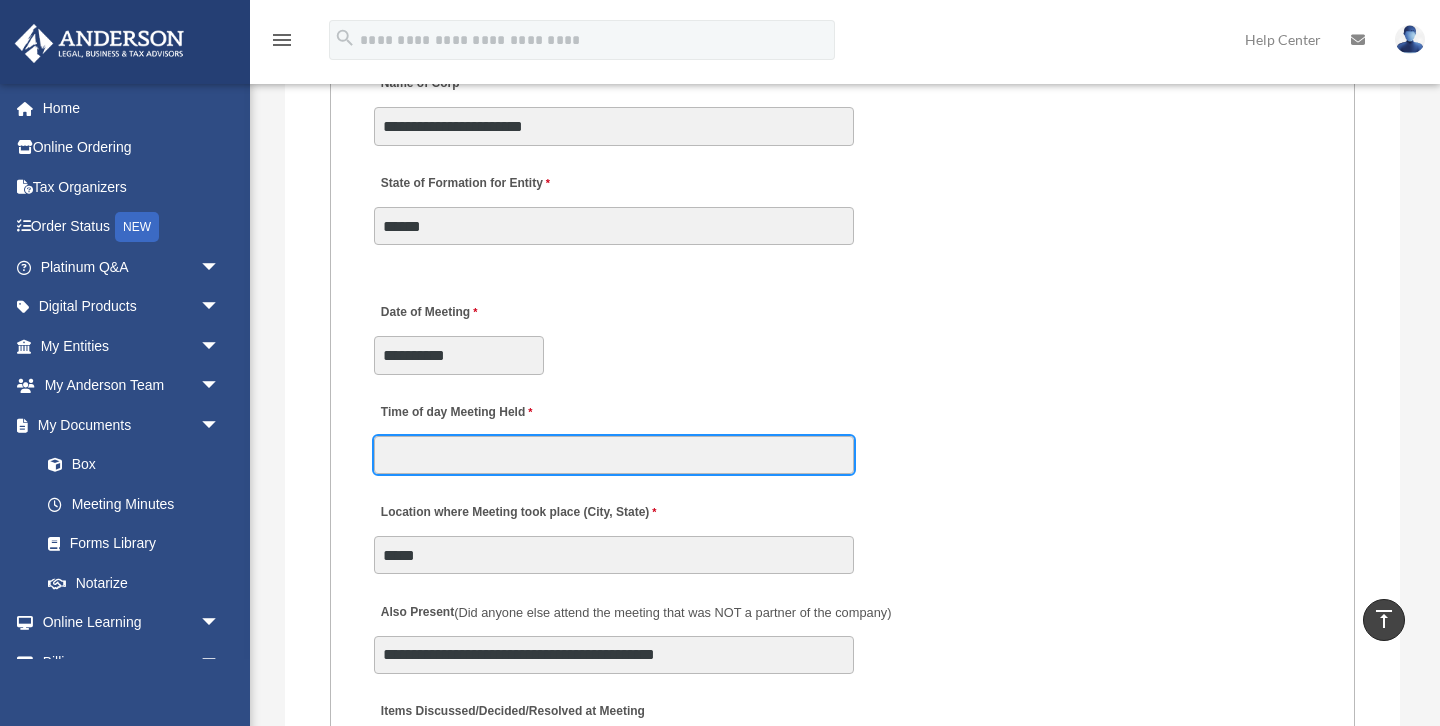 click on "Time of day Meeting Held" at bounding box center [614, 455] 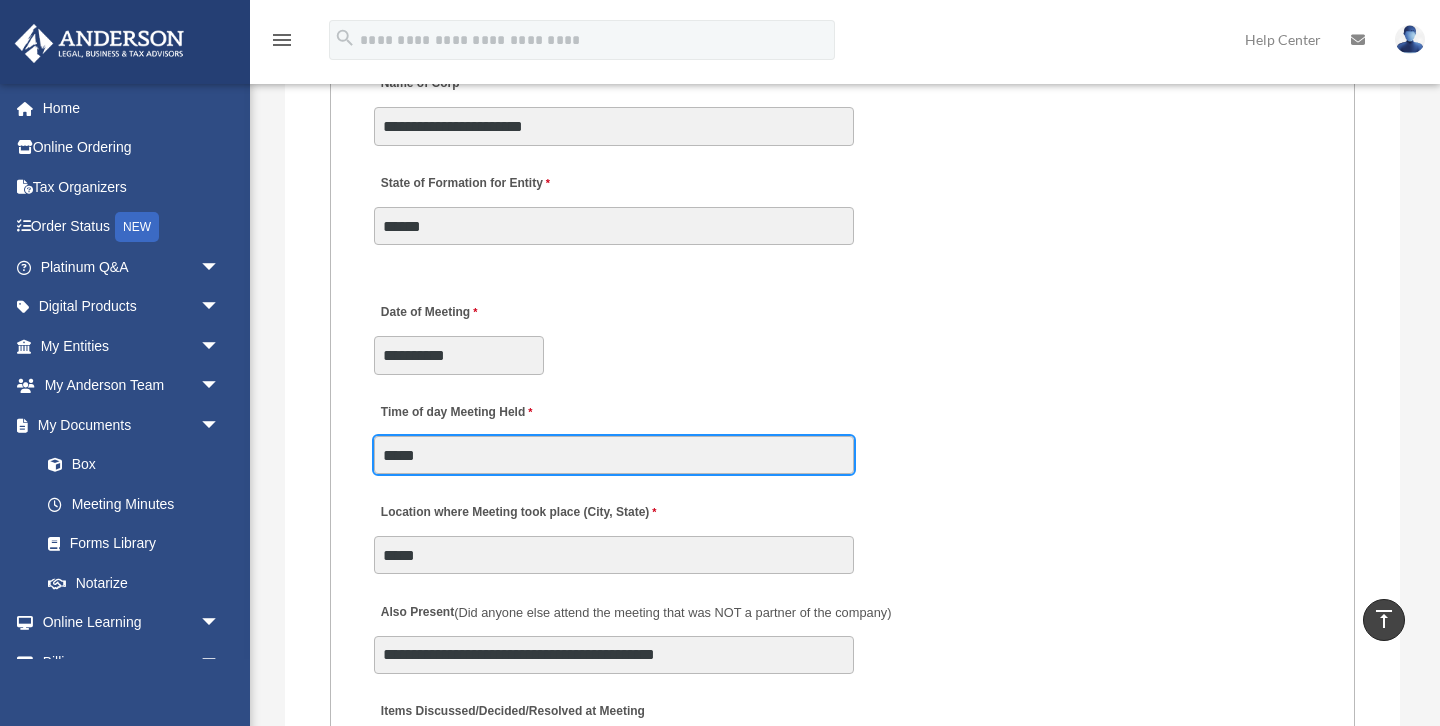 type on "****" 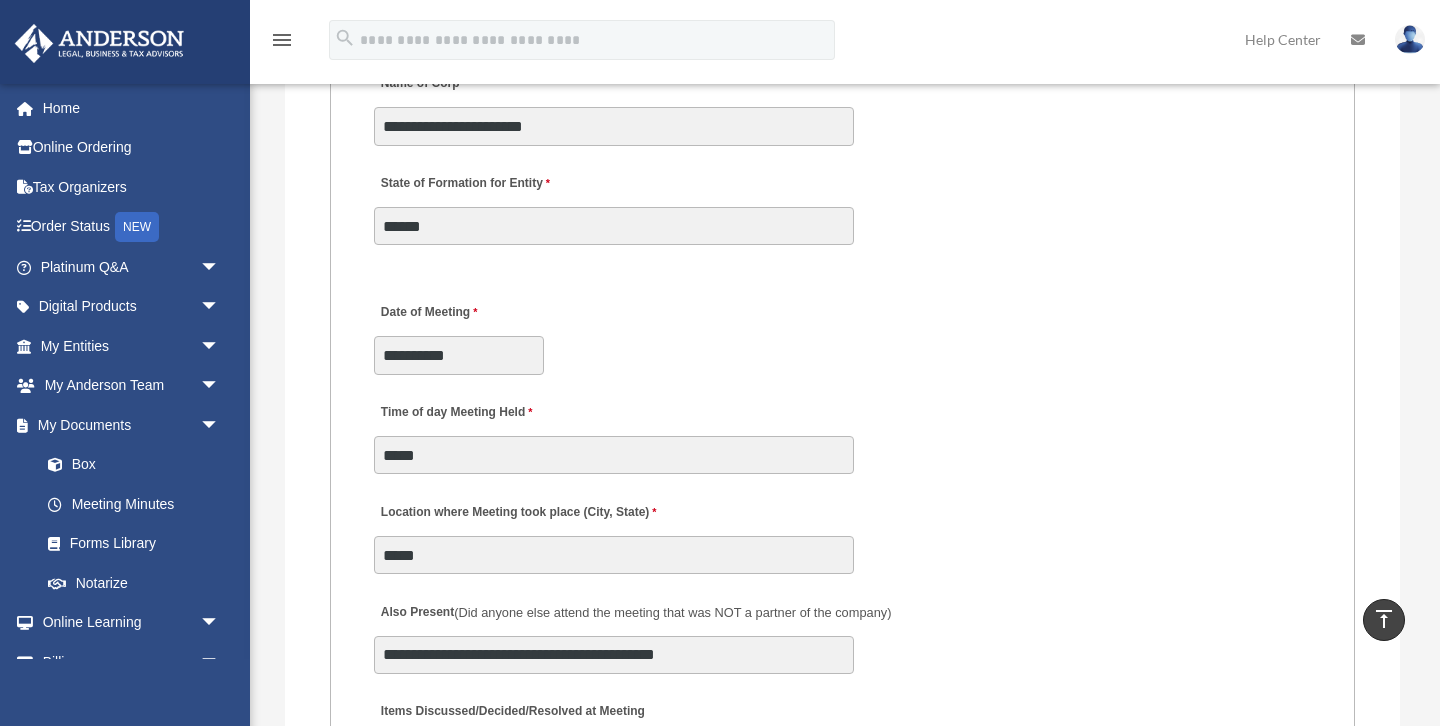 click on "Time of day Meeting Held ****" at bounding box center [843, 433] 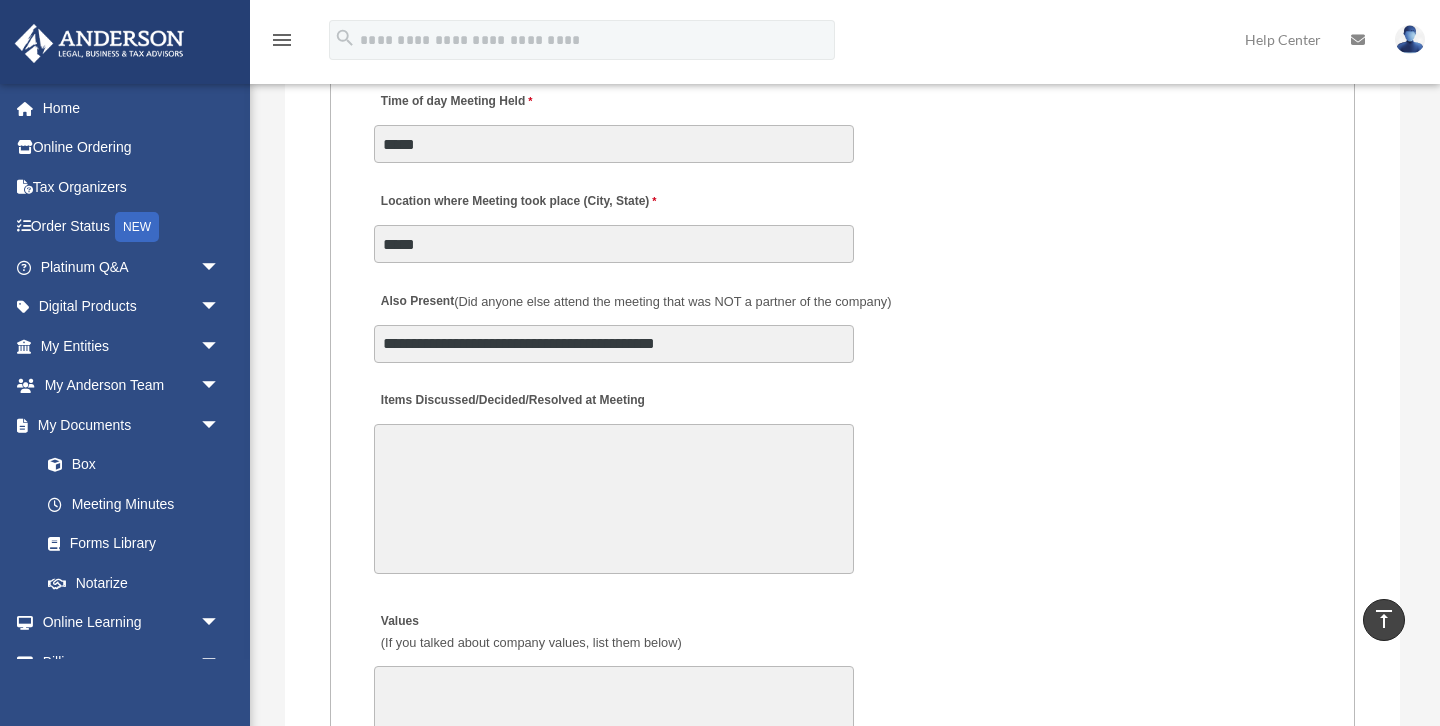 scroll, scrollTop: 3705, scrollLeft: 0, axis: vertical 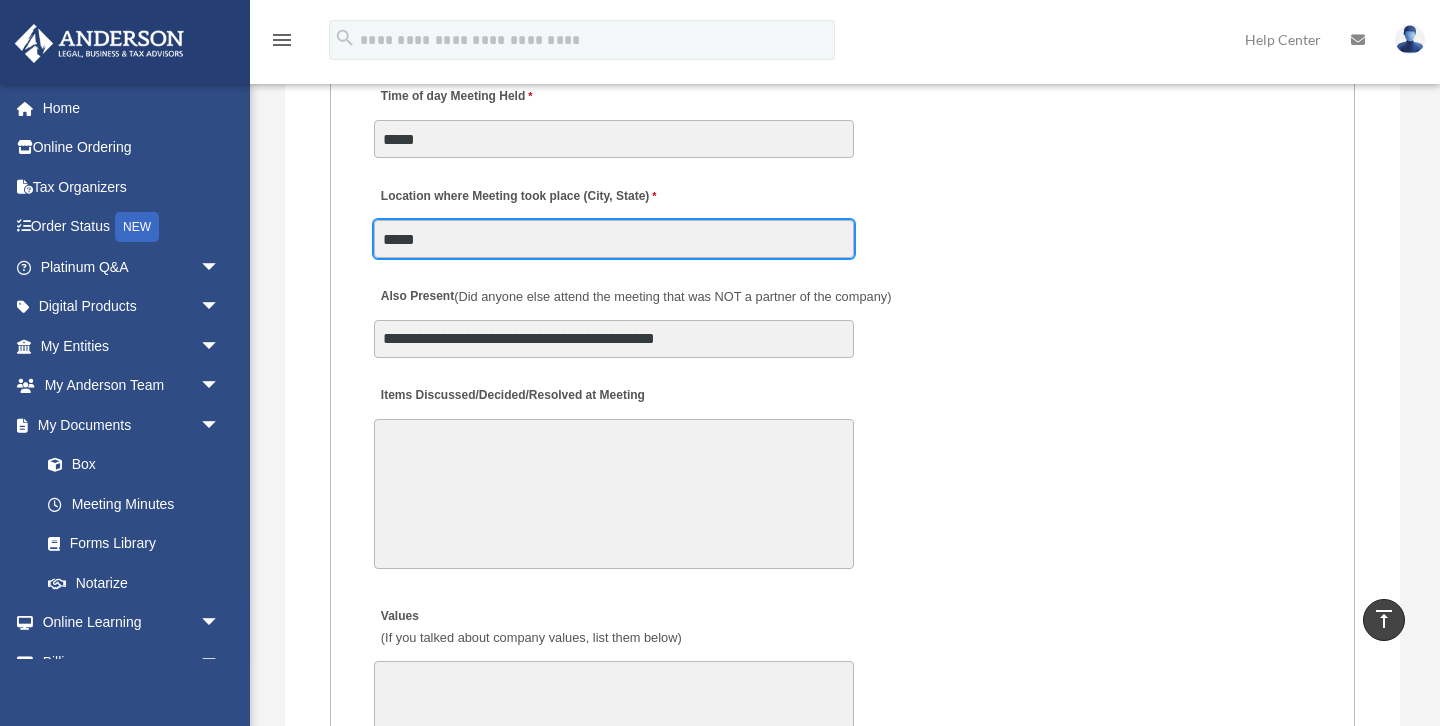 click on "*****" at bounding box center [614, 239] 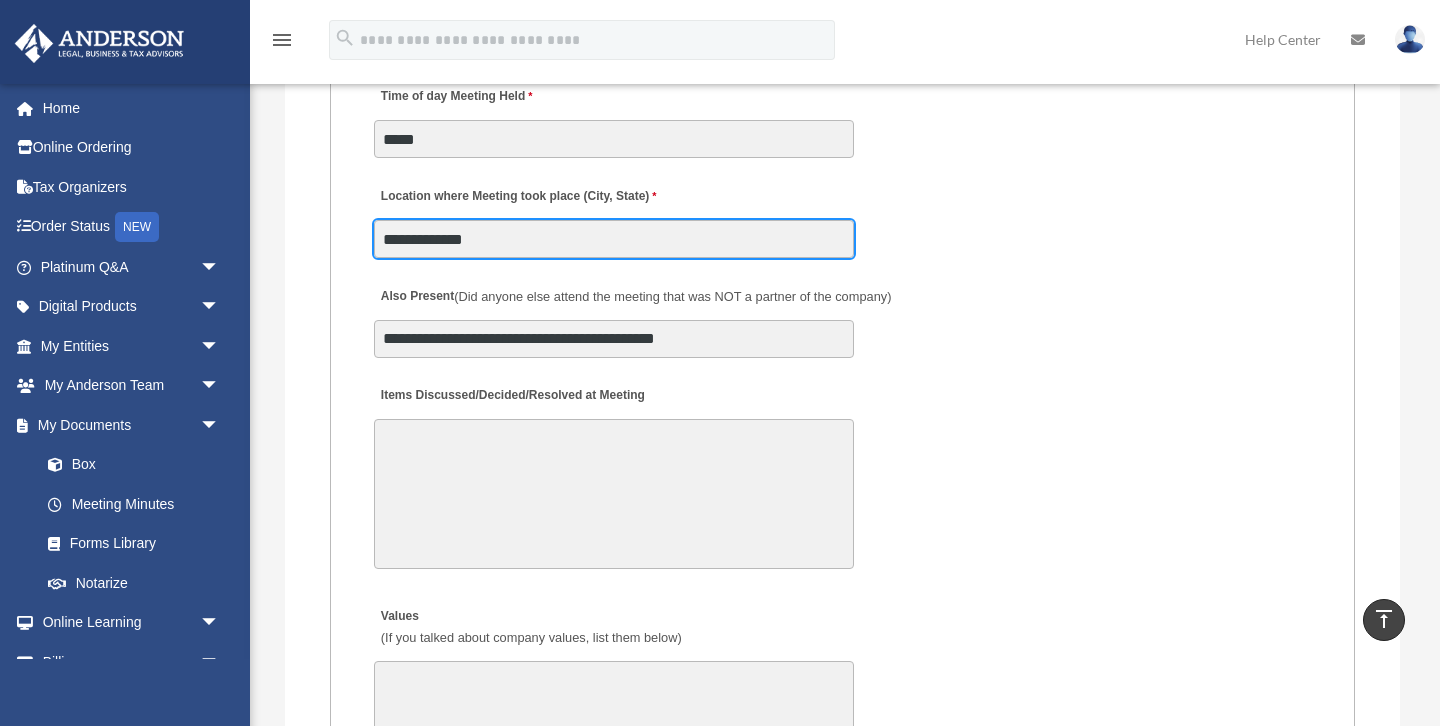 type on "**********" 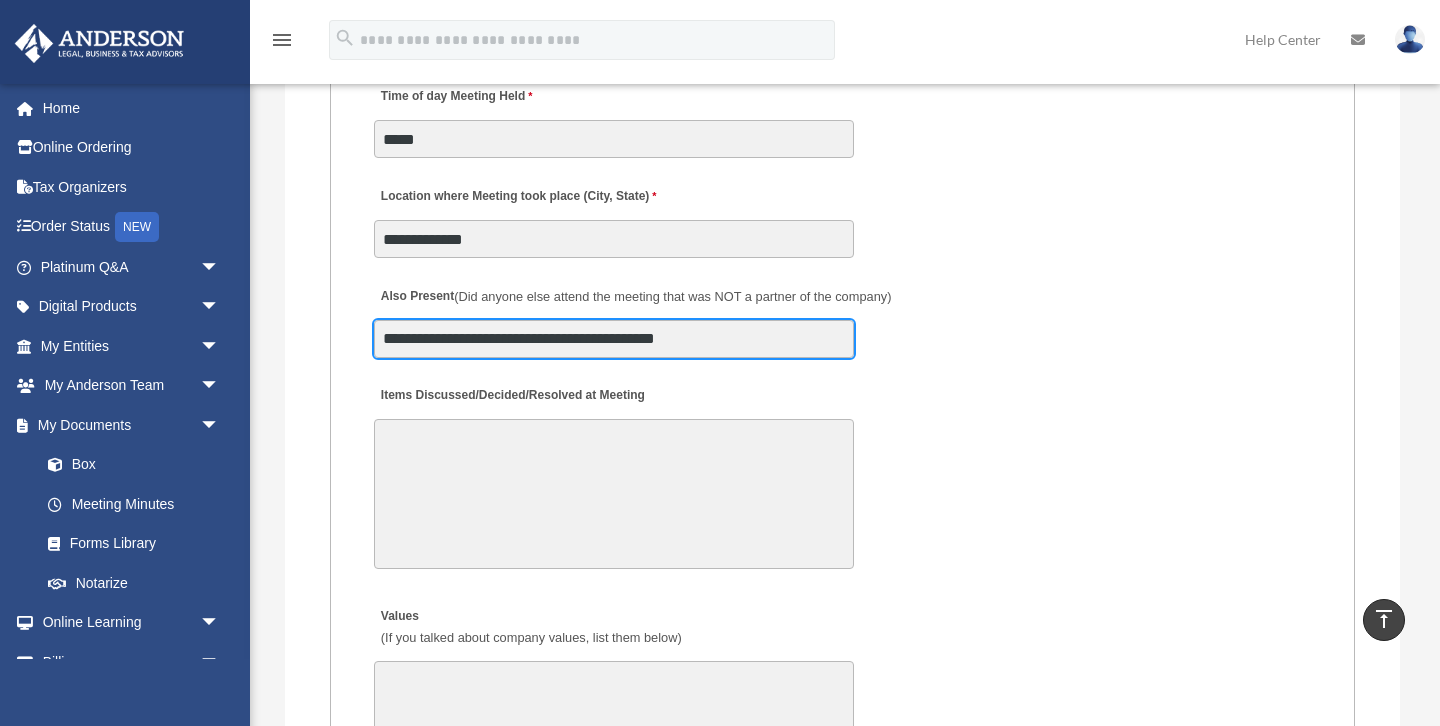 click on "**********" at bounding box center [614, 339] 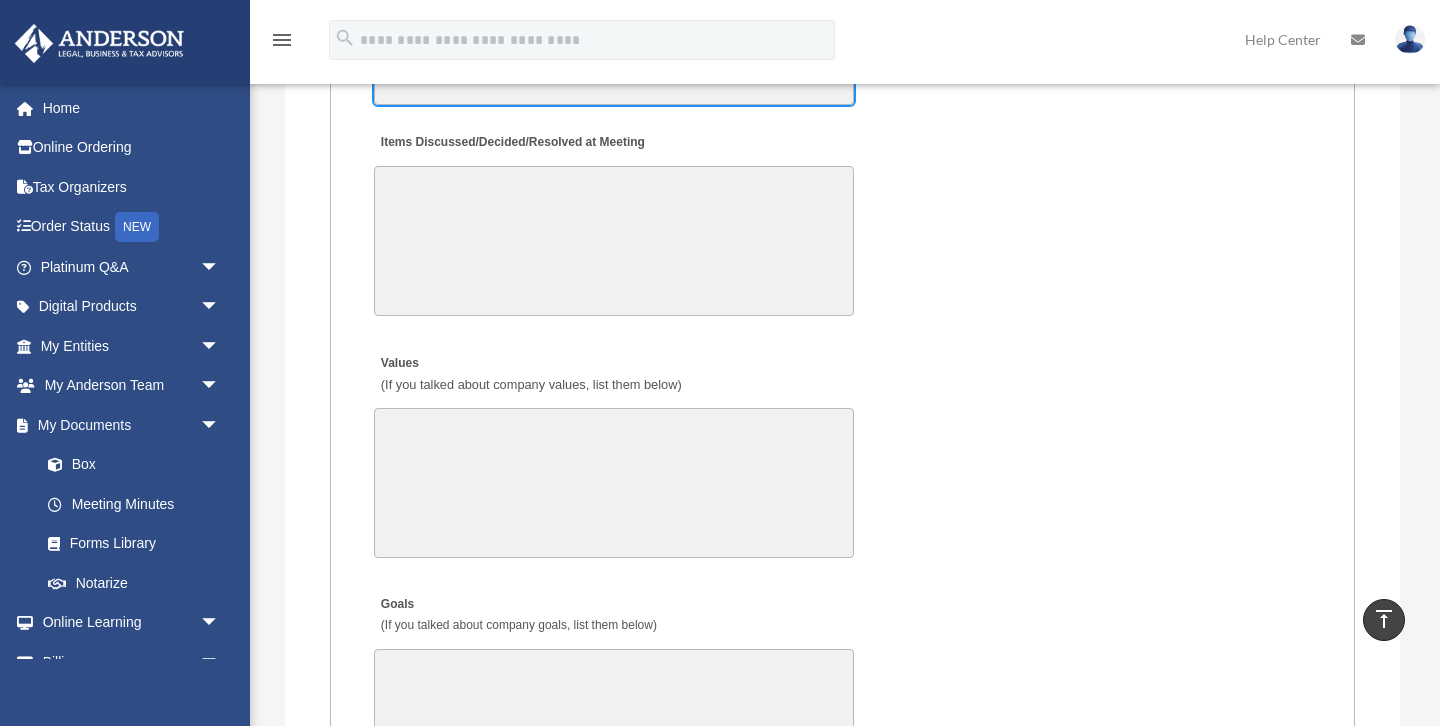 scroll, scrollTop: 3968, scrollLeft: 0, axis: vertical 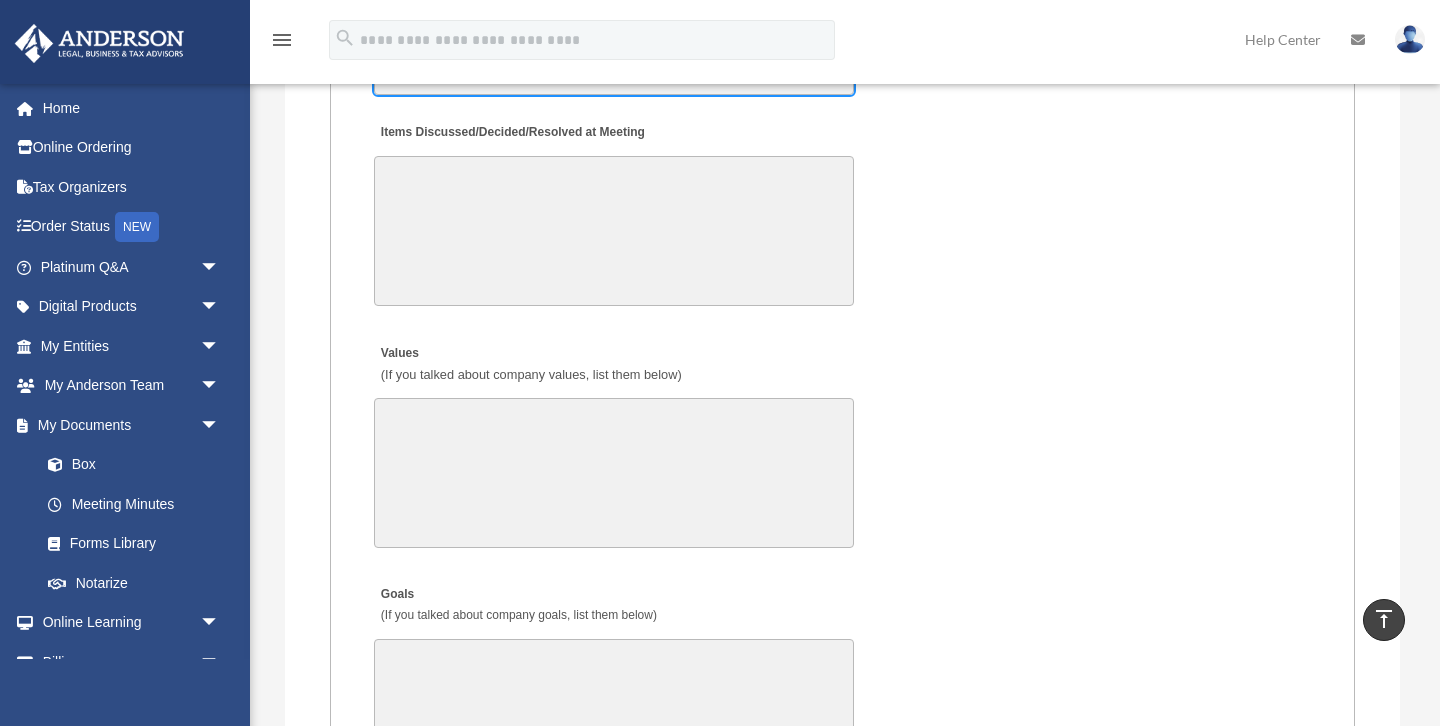 type 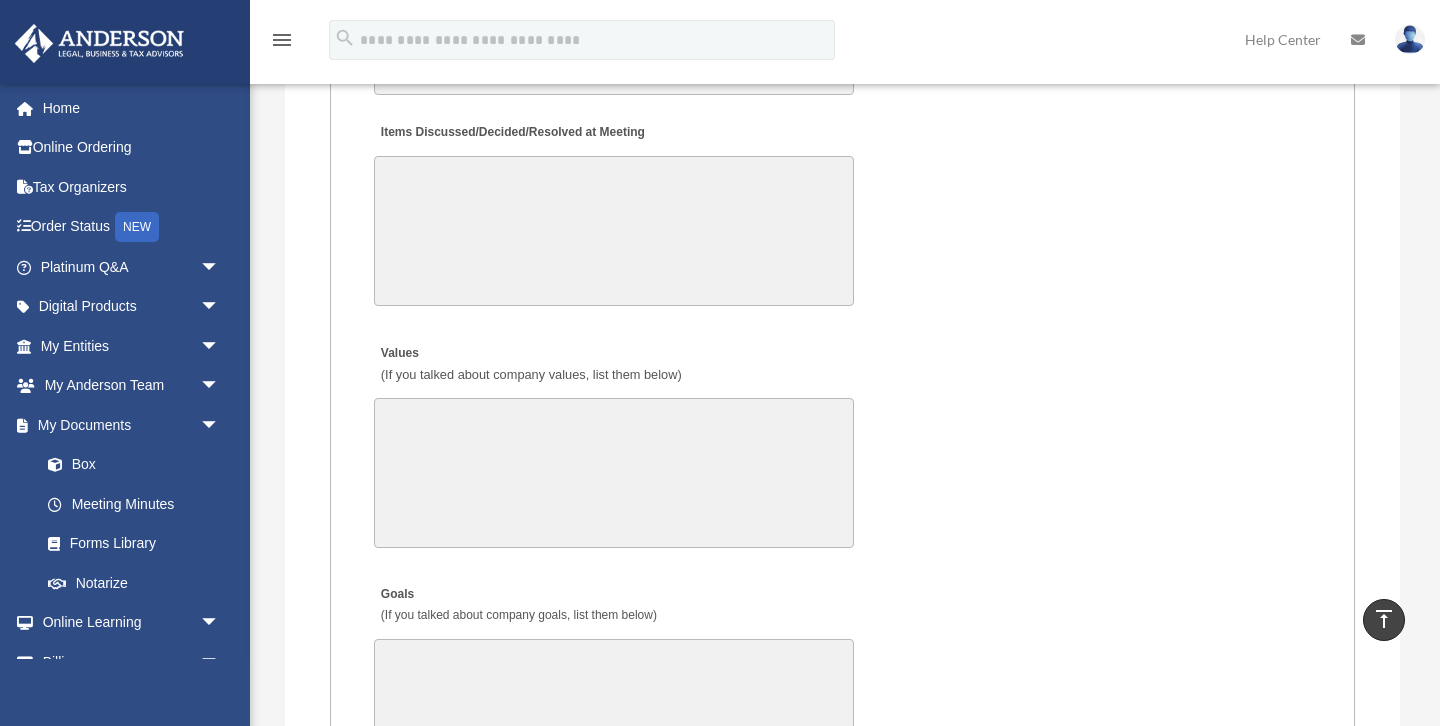 click on "Items Discussed/Decided/Resolved at Meeting 30000 characters left." at bounding box center (843, 213) 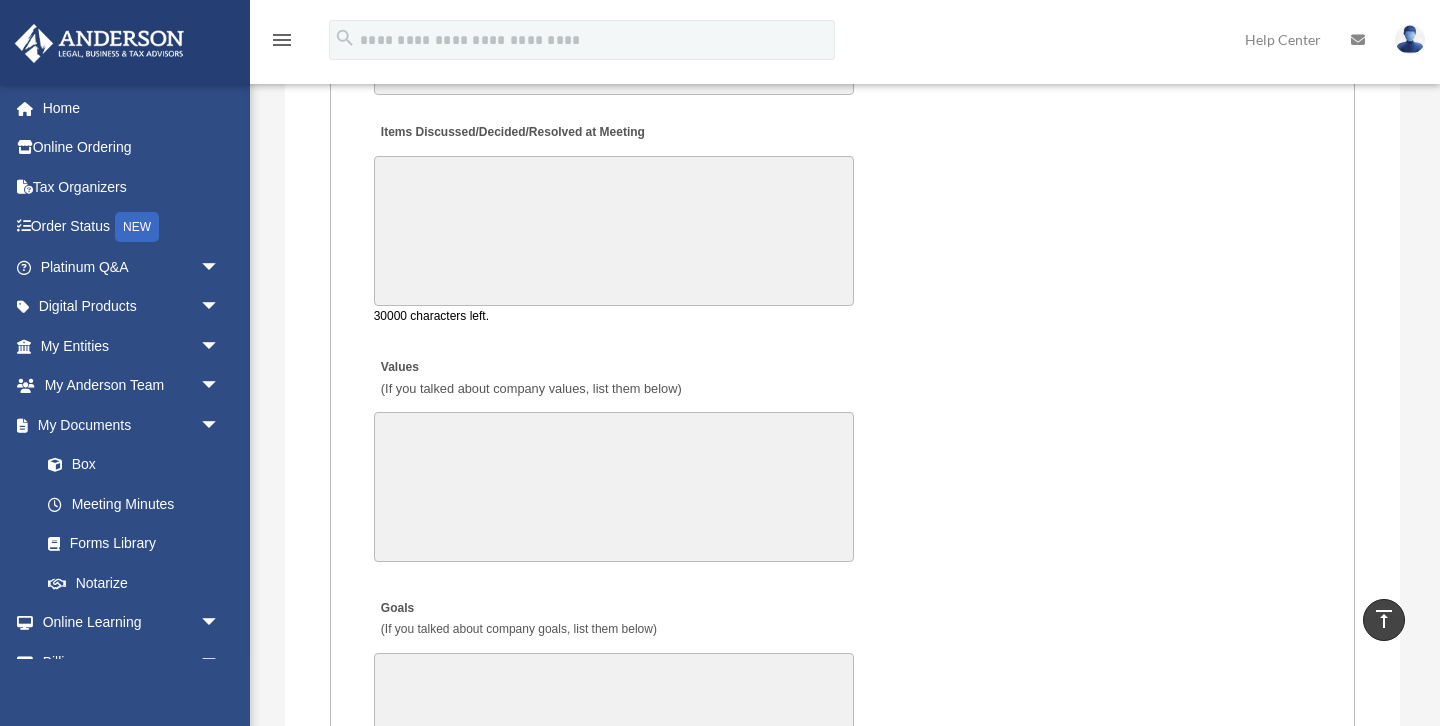 click on "Items Discussed/Decided/Resolved at Meeting" at bounding box center (614, 231) 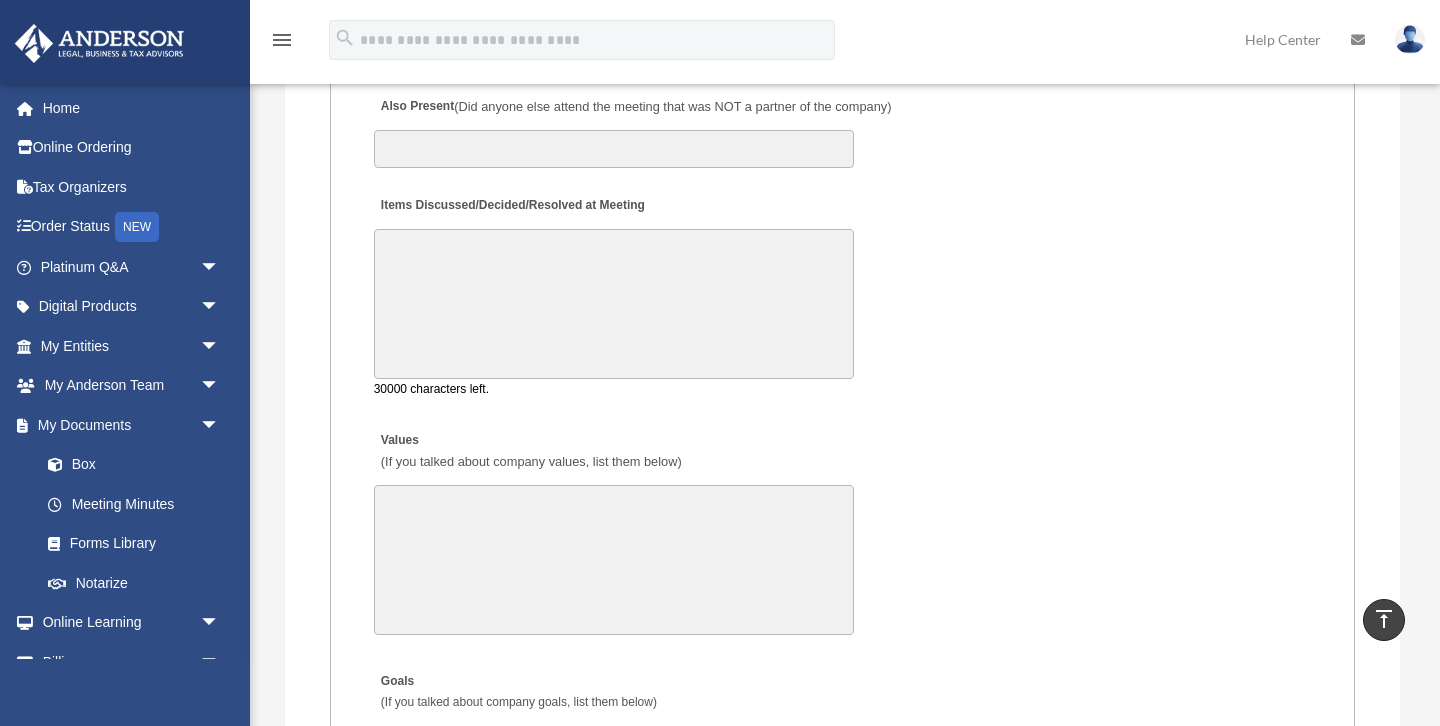 scroll, scrollTop: 3895, scrollLeft: 0, axis: vertical 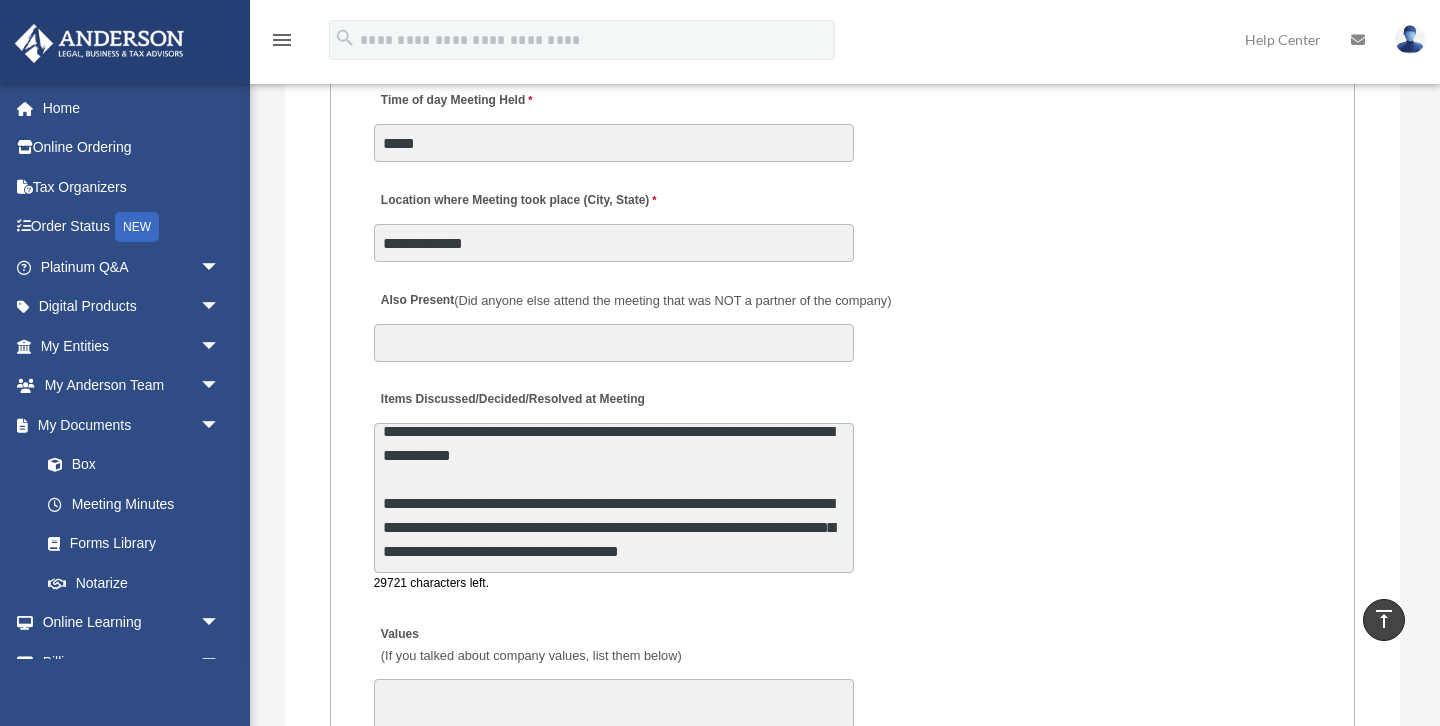click on "**********" at bounding box center (614, 498) 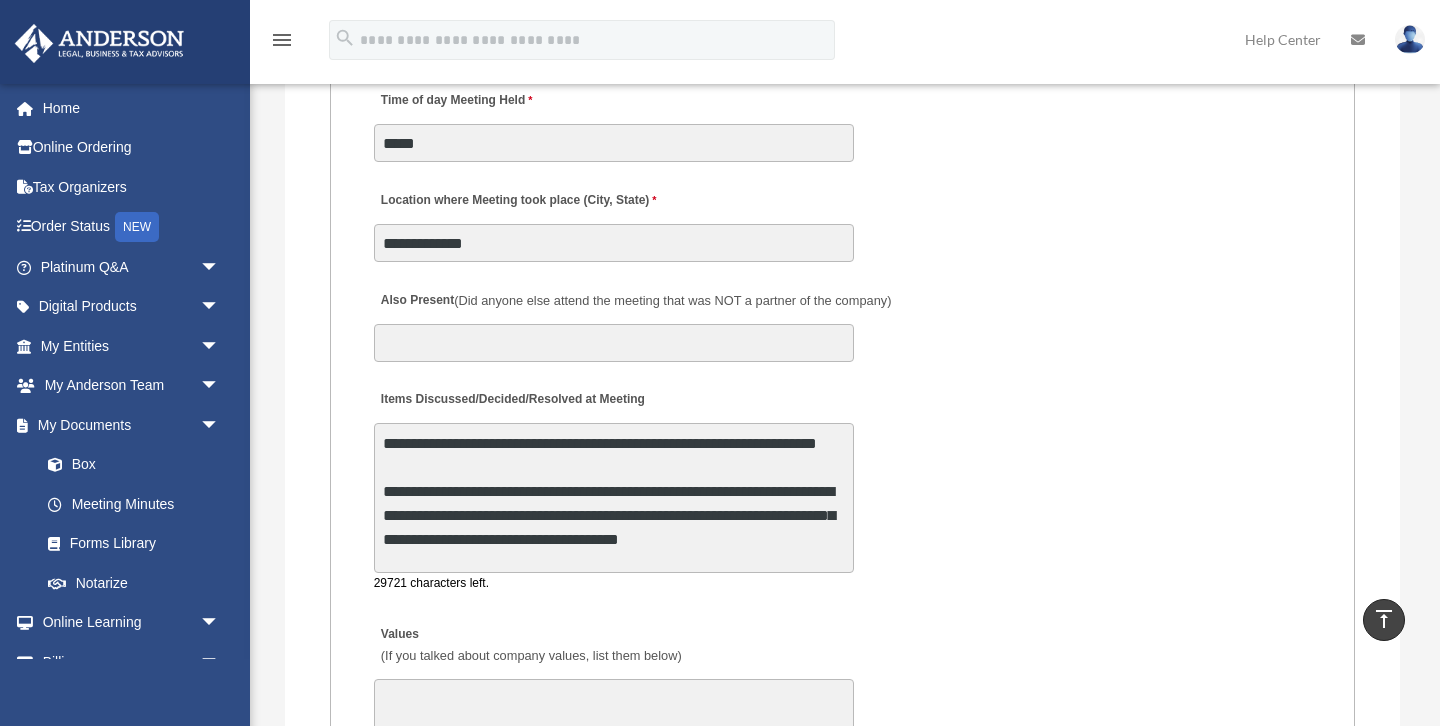 scroll, scrollTop: 10, scrollLeft: 0, axis: vertical 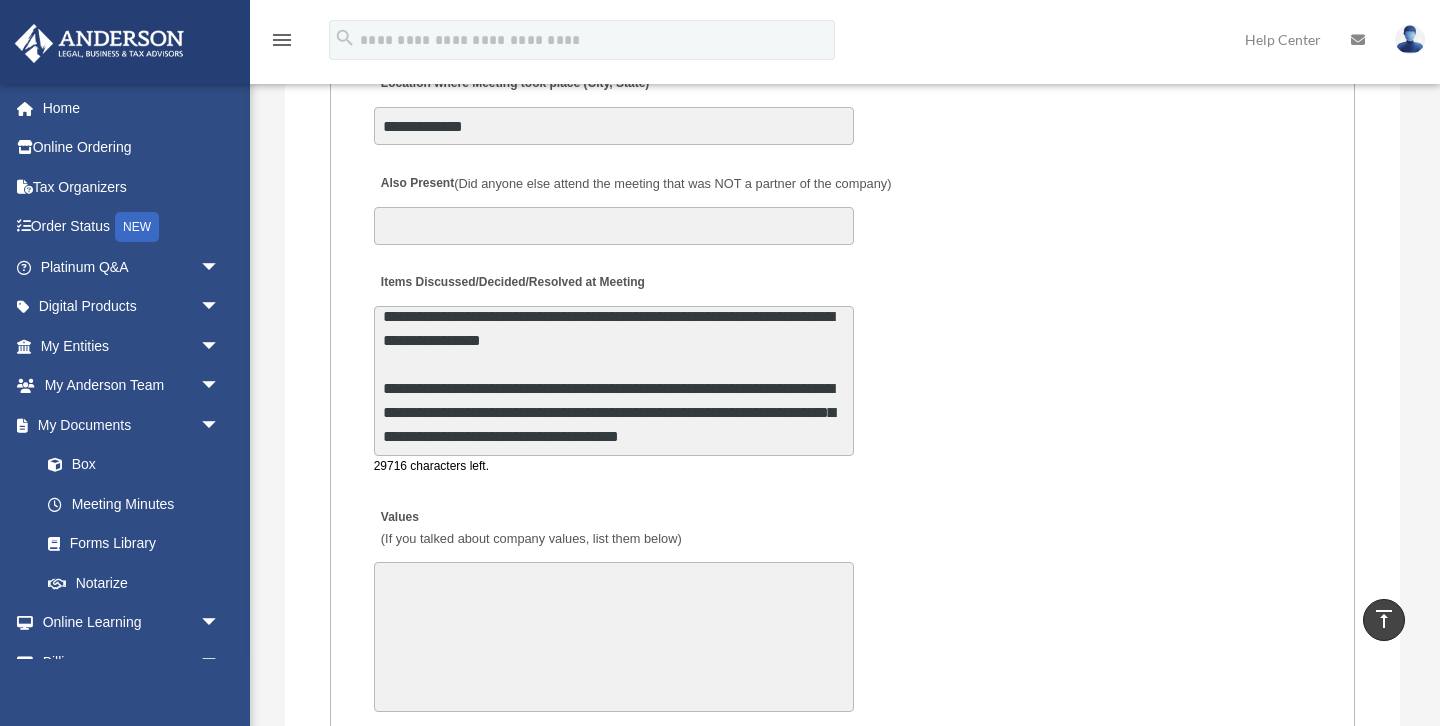 drag, startPoint x: 487, startPoint y: 421, endPoint x: 359, endPoint y: 406, distance: 128.87592 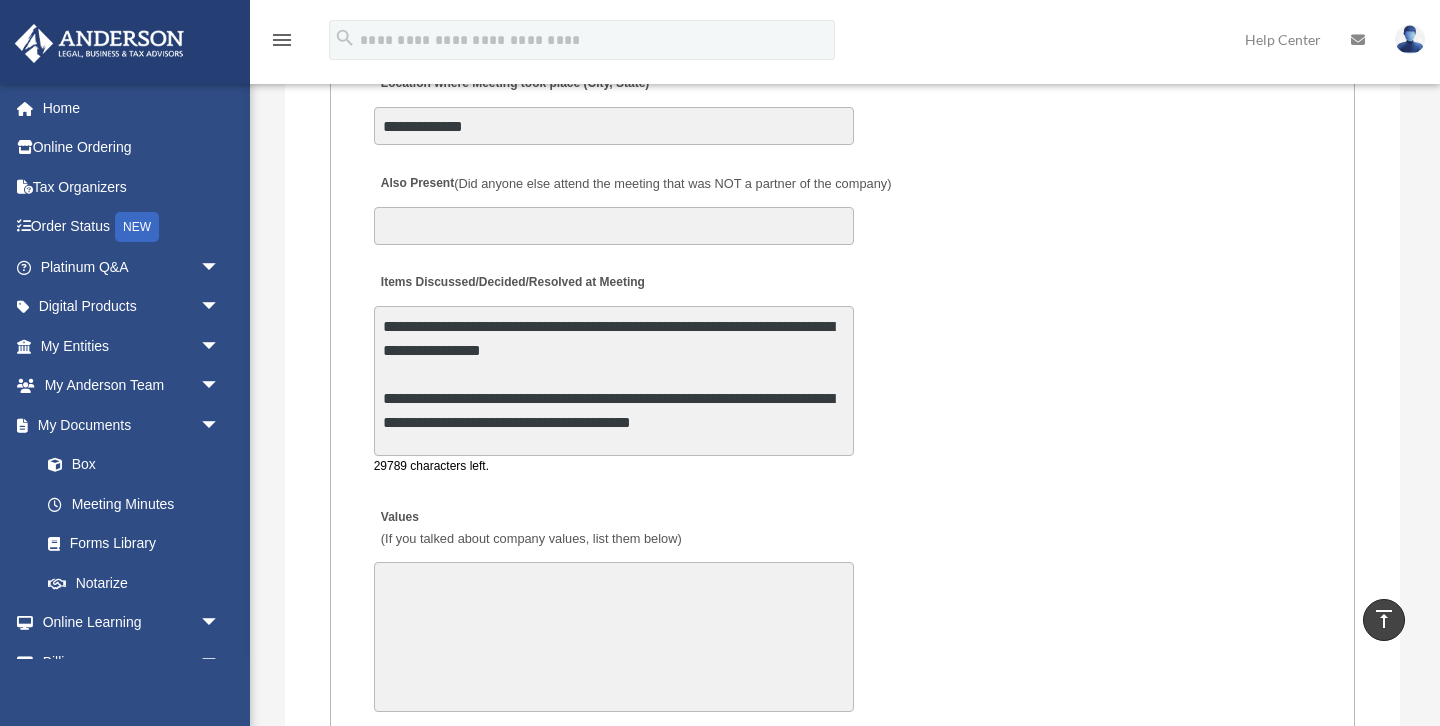 scroll, scrollTop: 0, scrollLeft: 0, axis: both 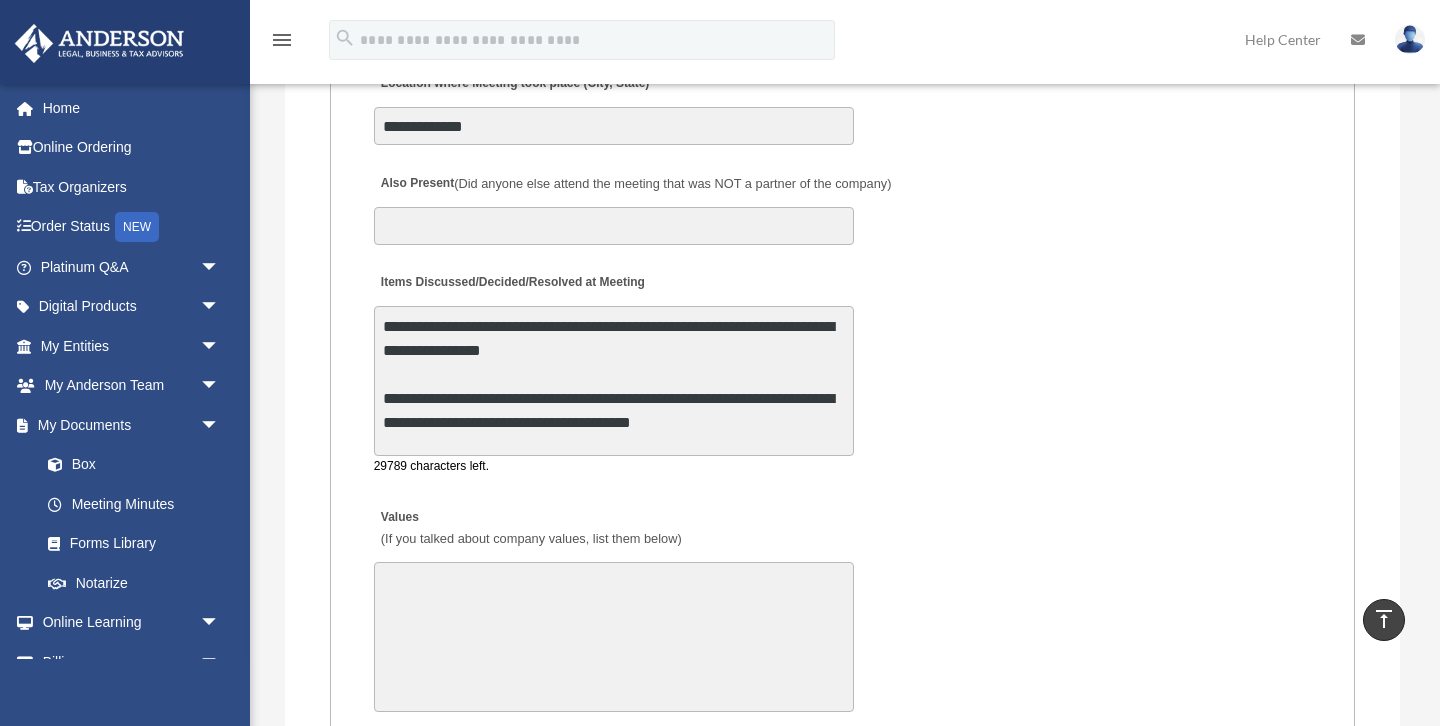 paste on "**********" 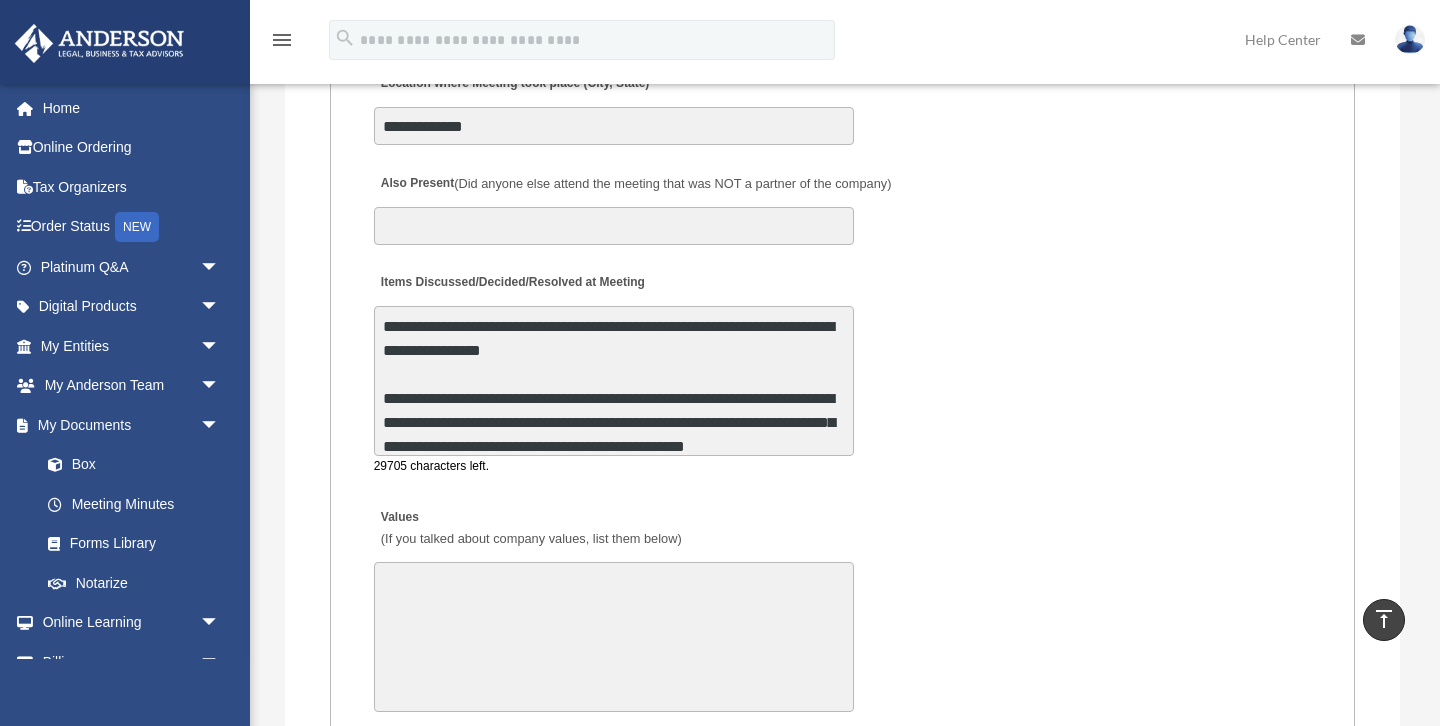 click on "**********" at bounding box center [614, 381] 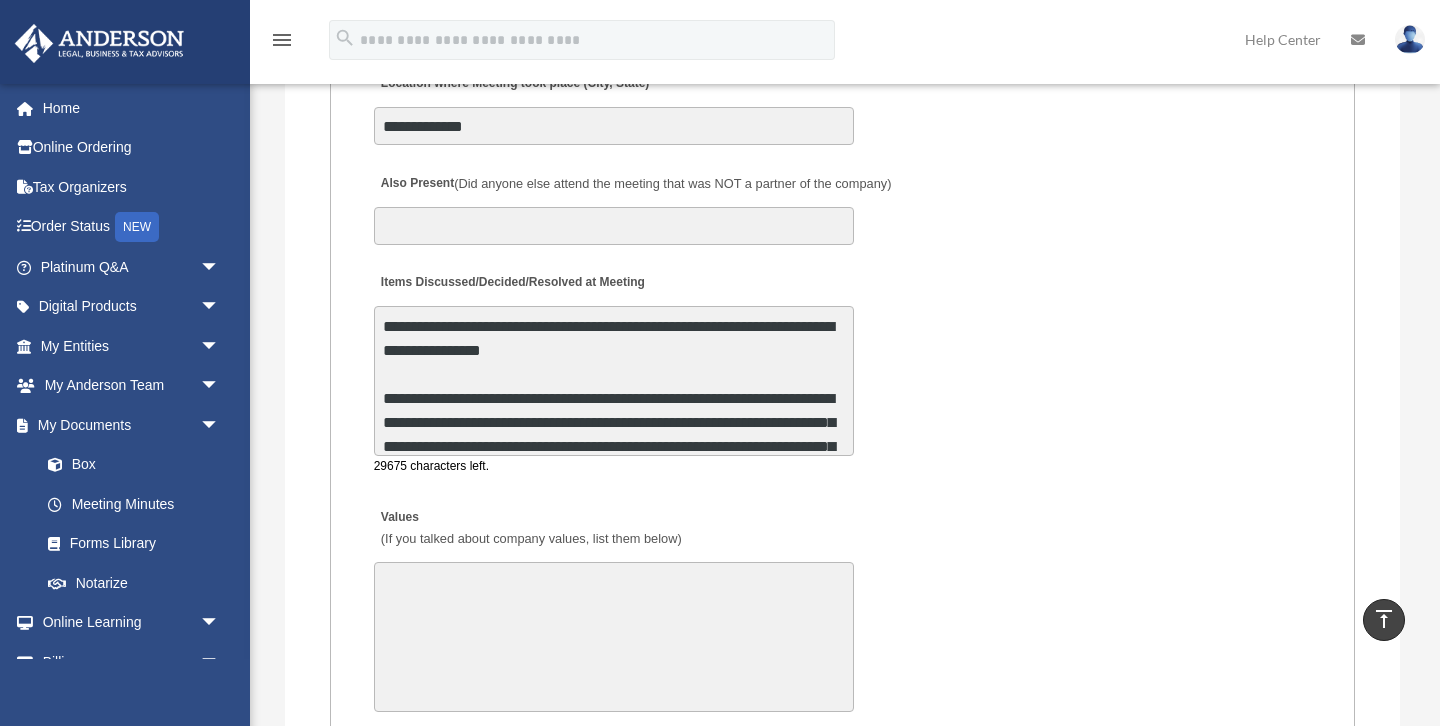 click on "**********" at bounding box center [614, 381] 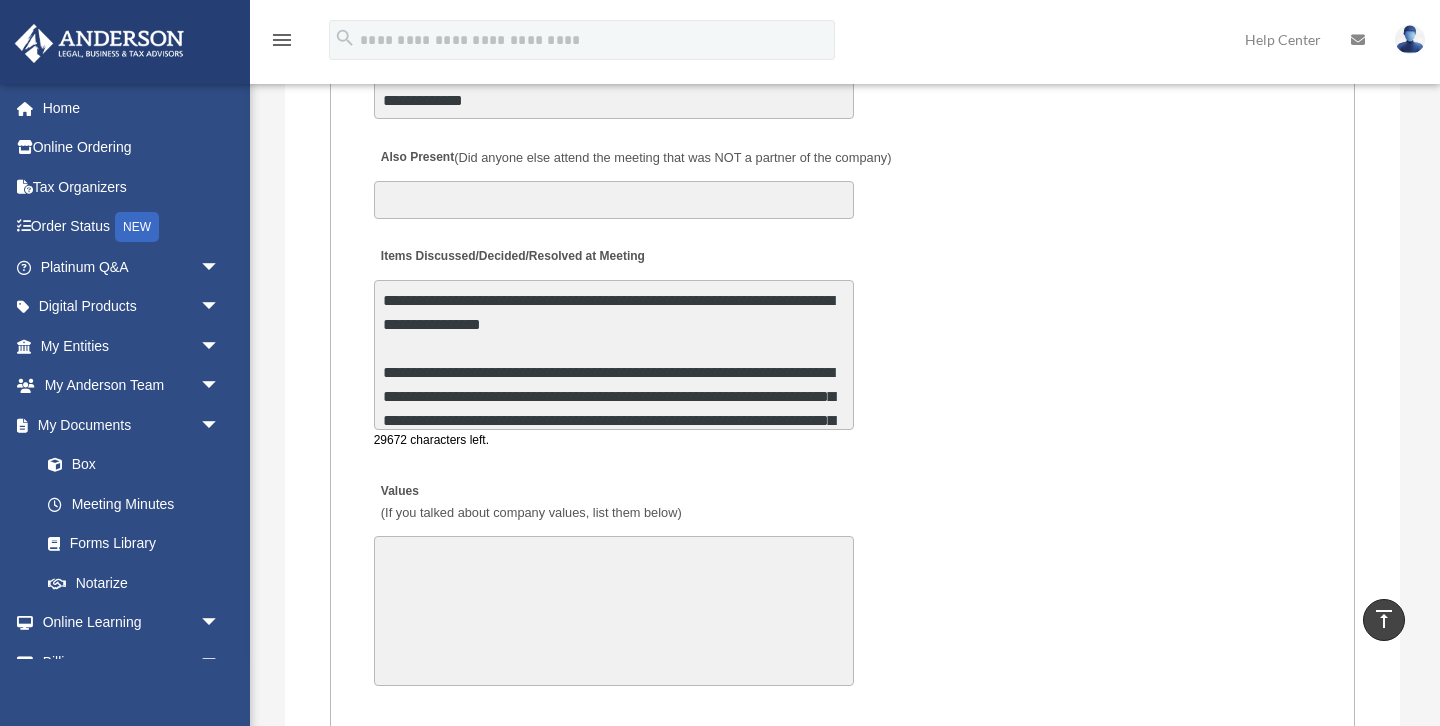 scroll, scrollTop: 3853, scrollLeft: 0, axis: vertical 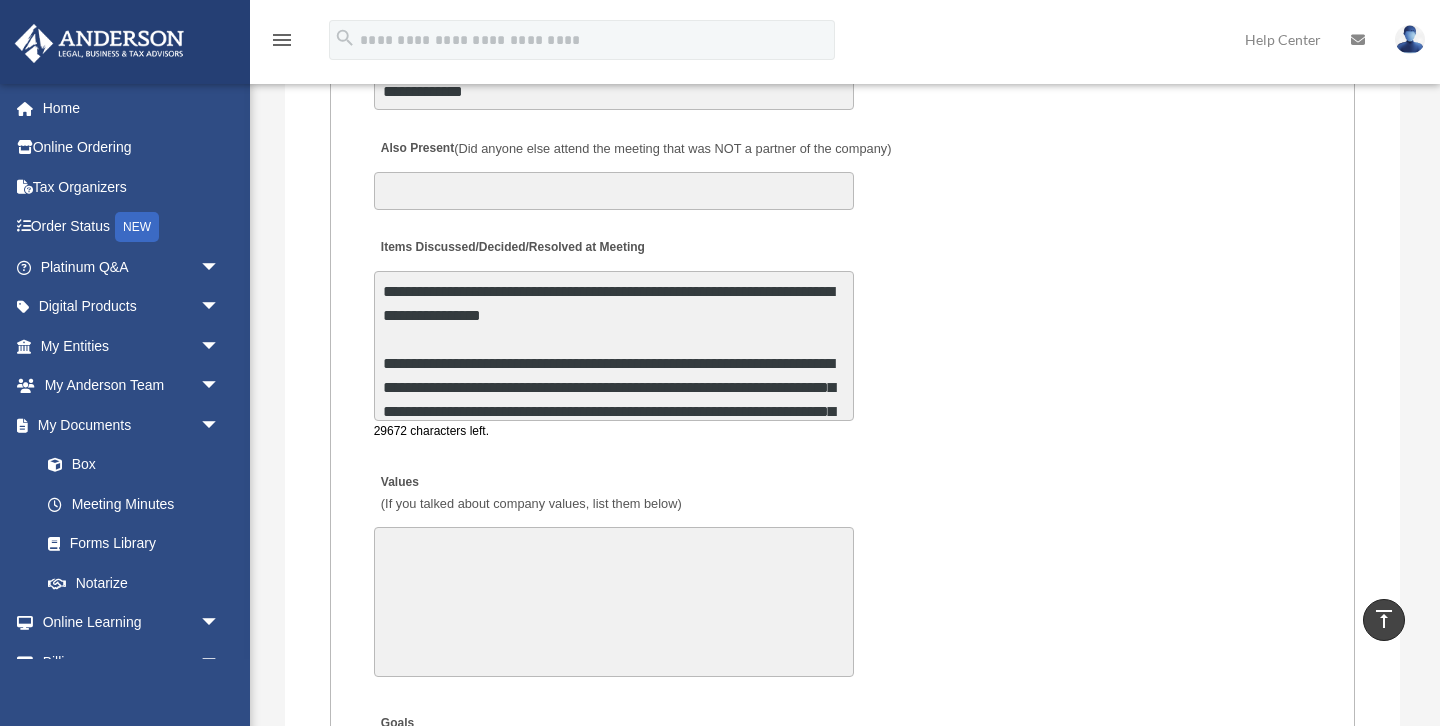 click on "**********" at bounding box center [614, 346] 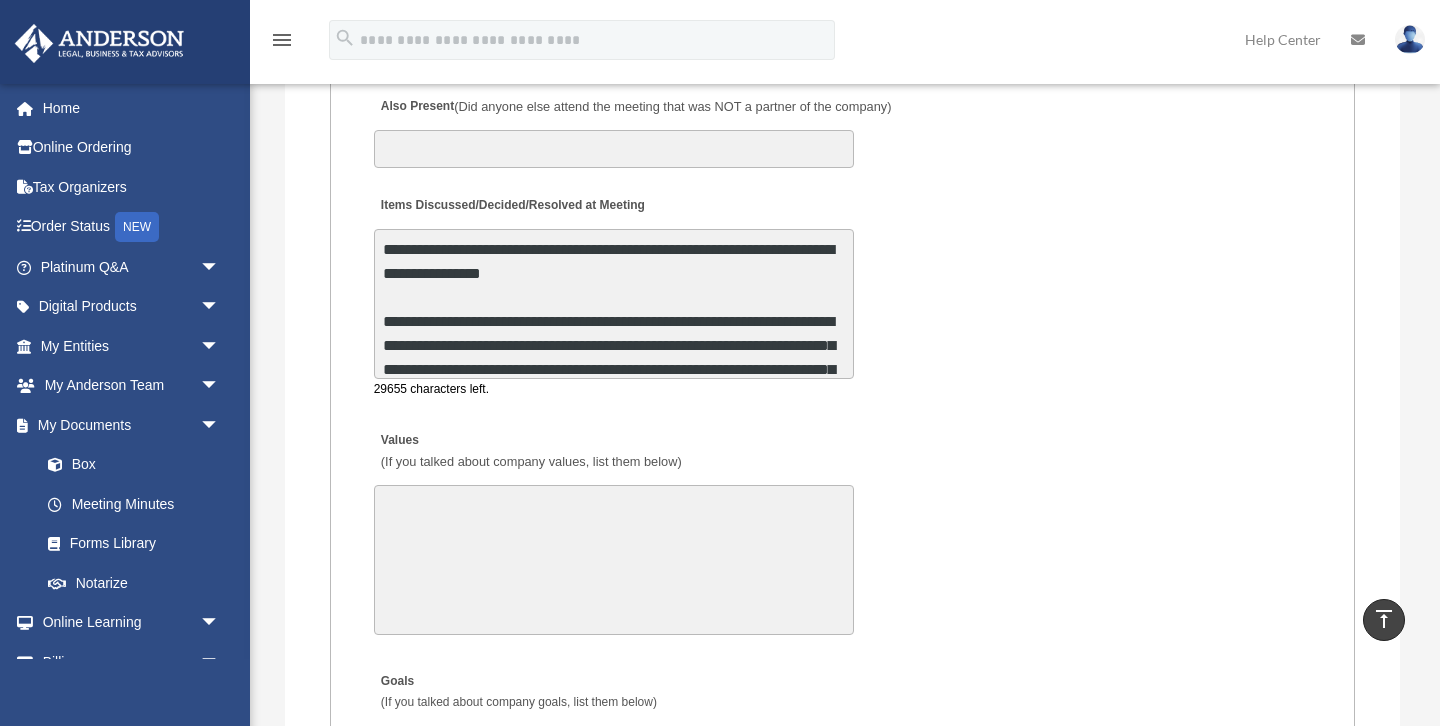 scroll, scrollTop: 3897, scrollLeft: 0, axis: vertical 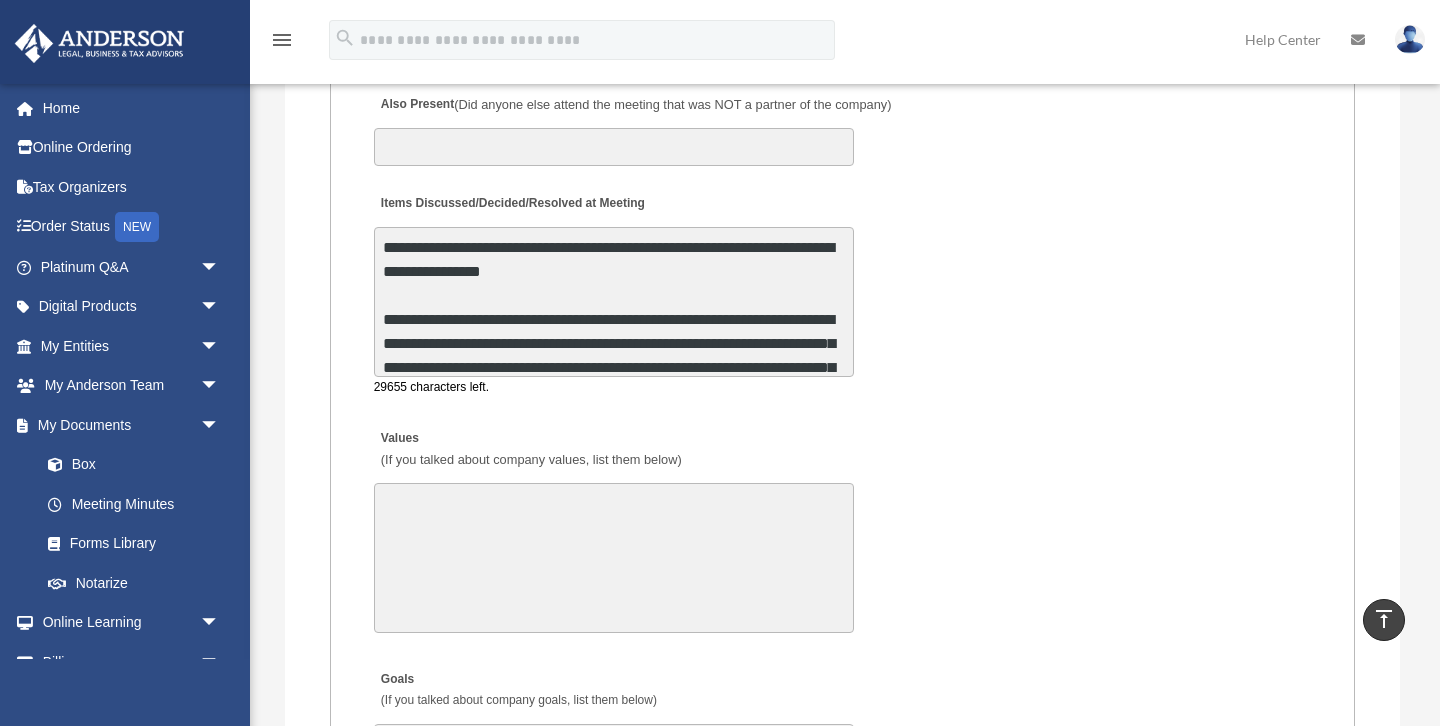 click on "**********" at bounding box center [614, 302] 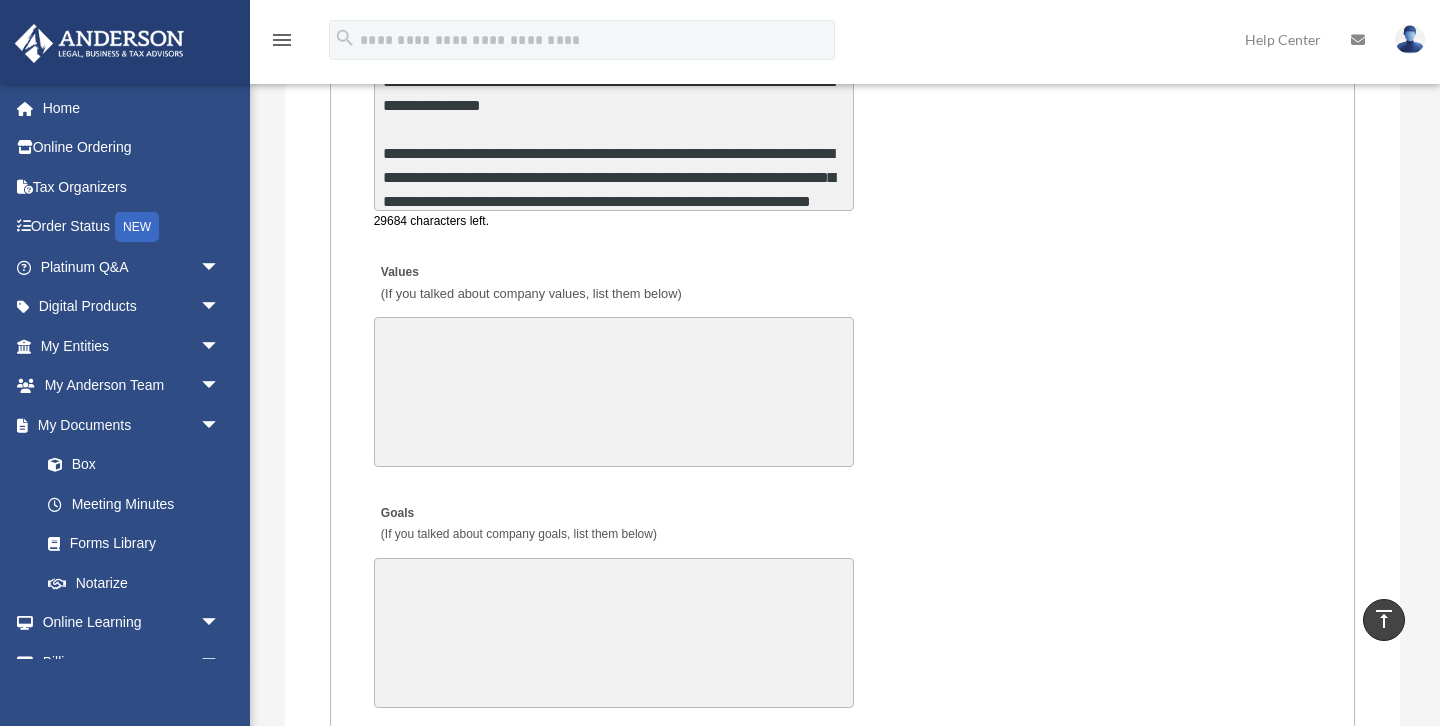 scroll, scrollTop: 4069, scrollLeft: 0, axis: vertical 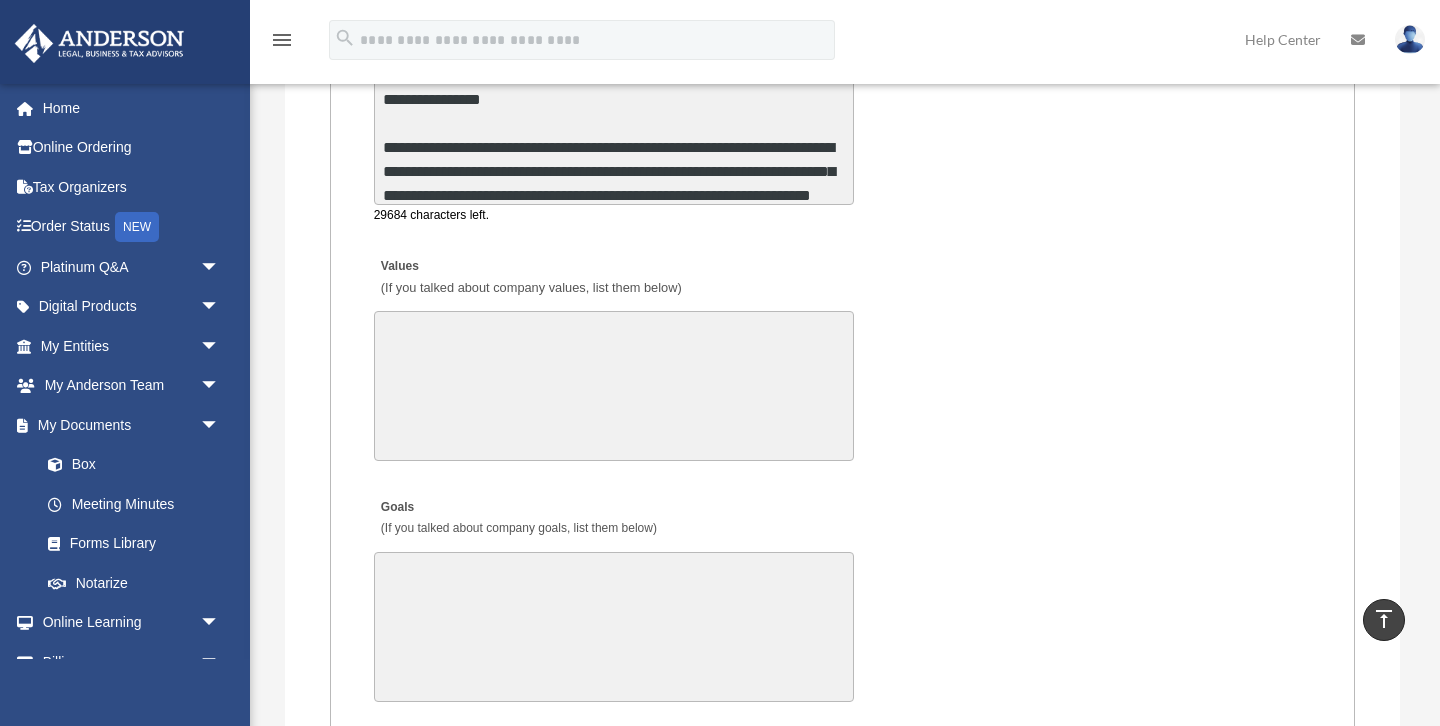click on "**********" at bounding box center [614, 130] 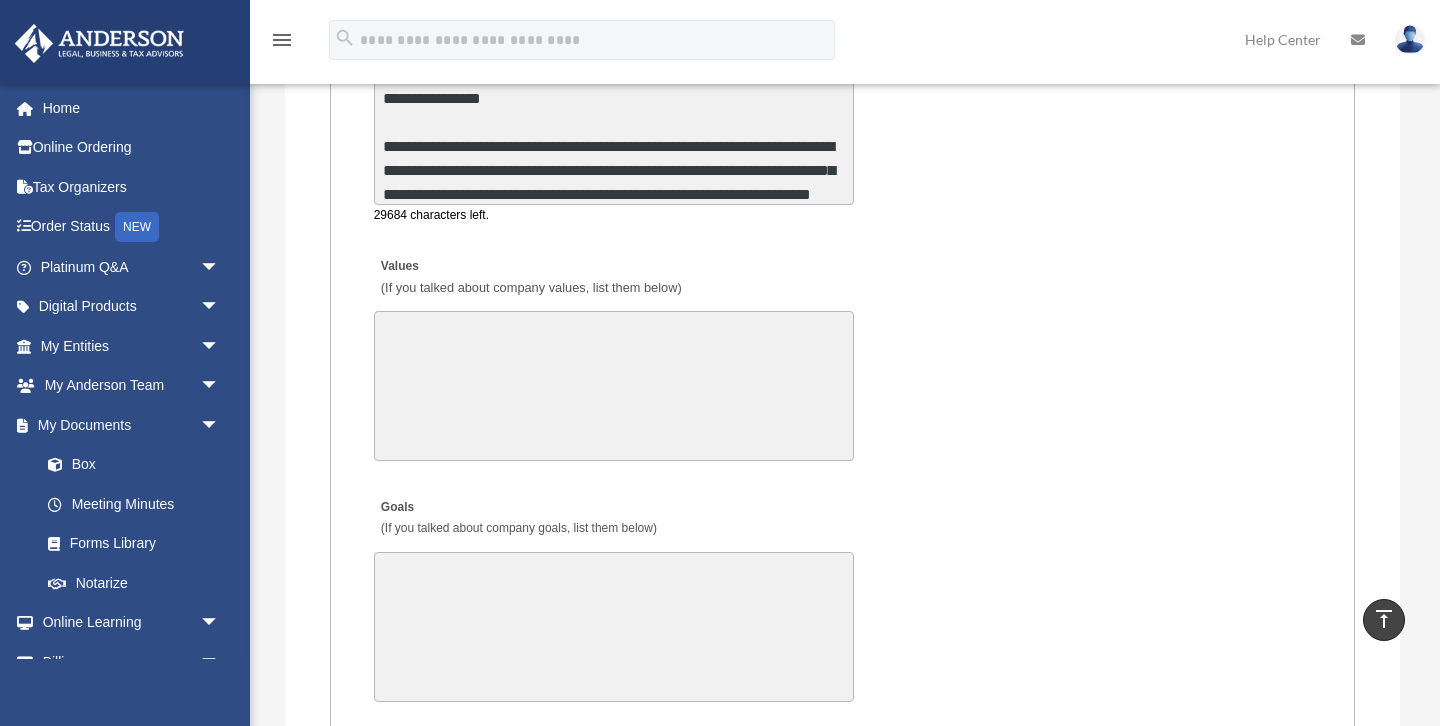 scroll, scrollTop: 36, scrollLeft: 0, axis: vertical 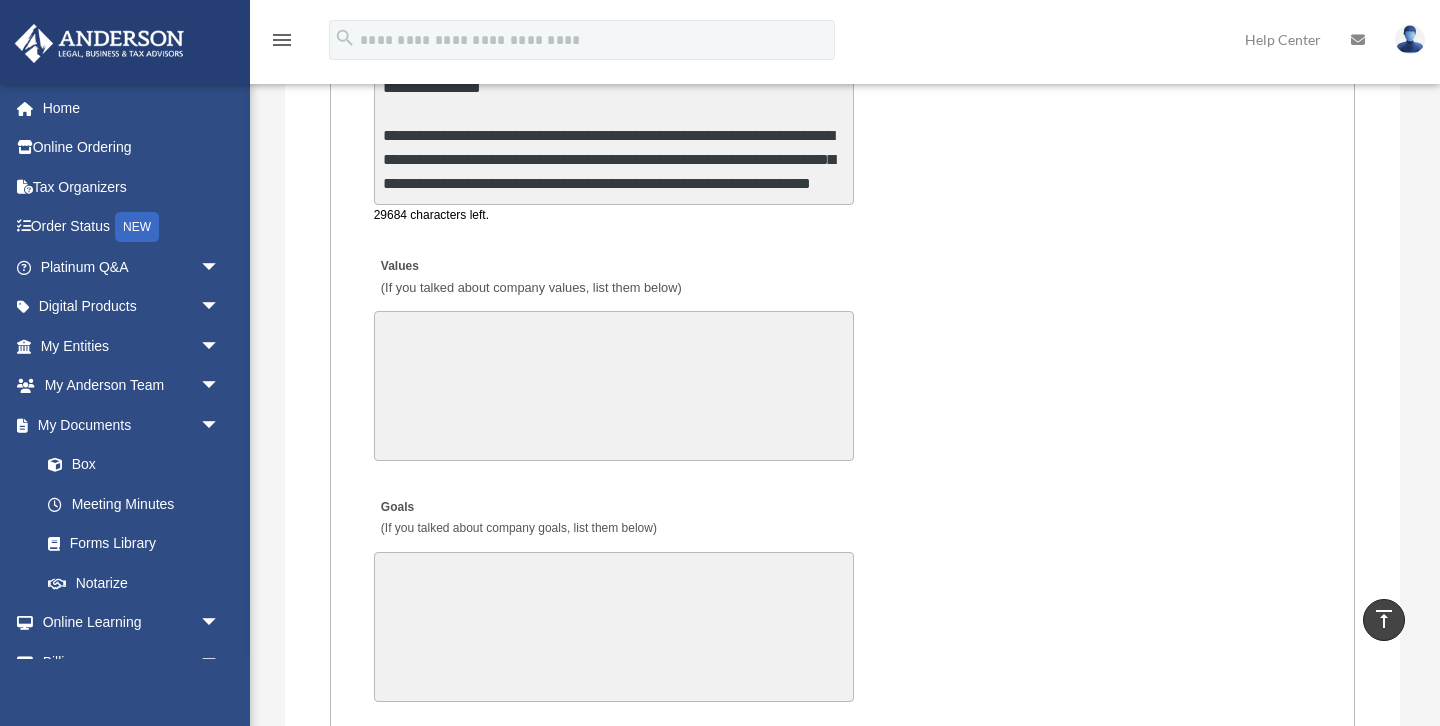 click on "**********" at bounding box center [614, 130] 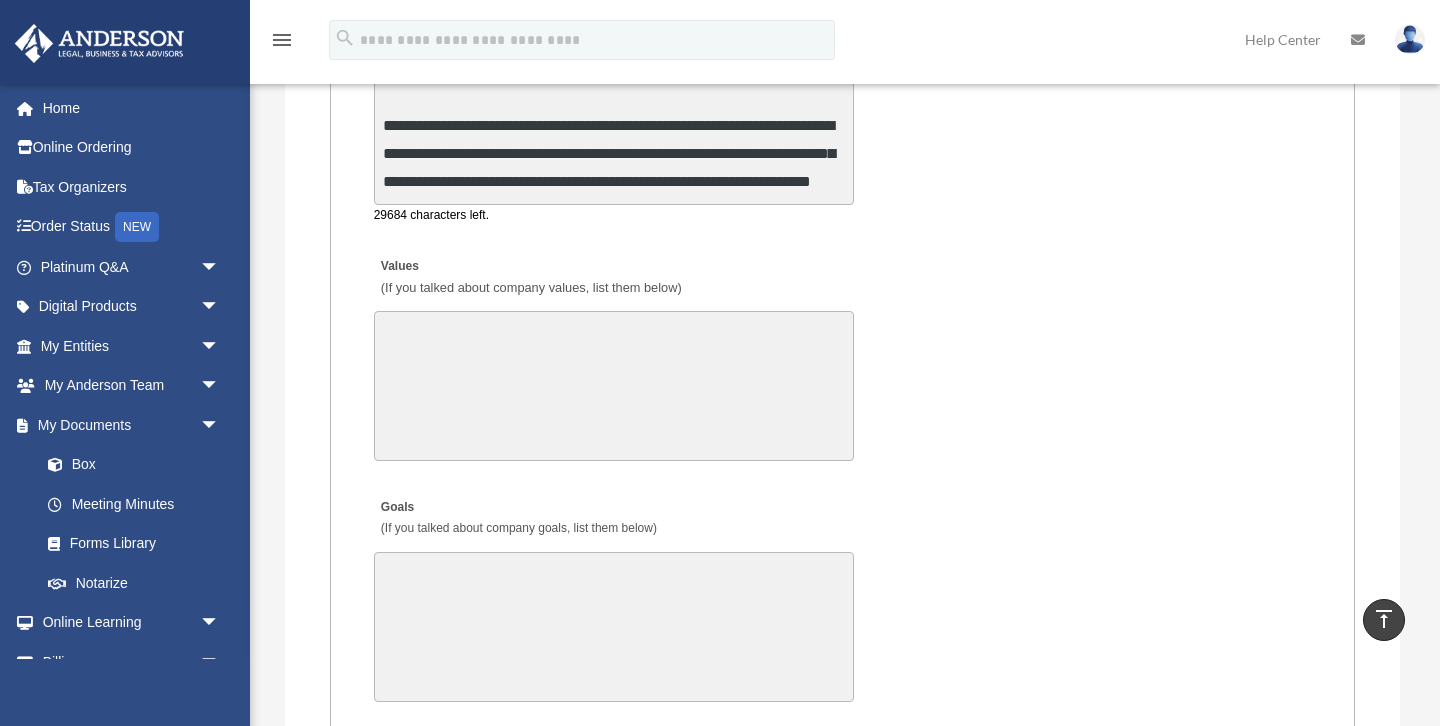 click on "Values (If you talked about company values, list them below)" at bounding box center [614, 386] 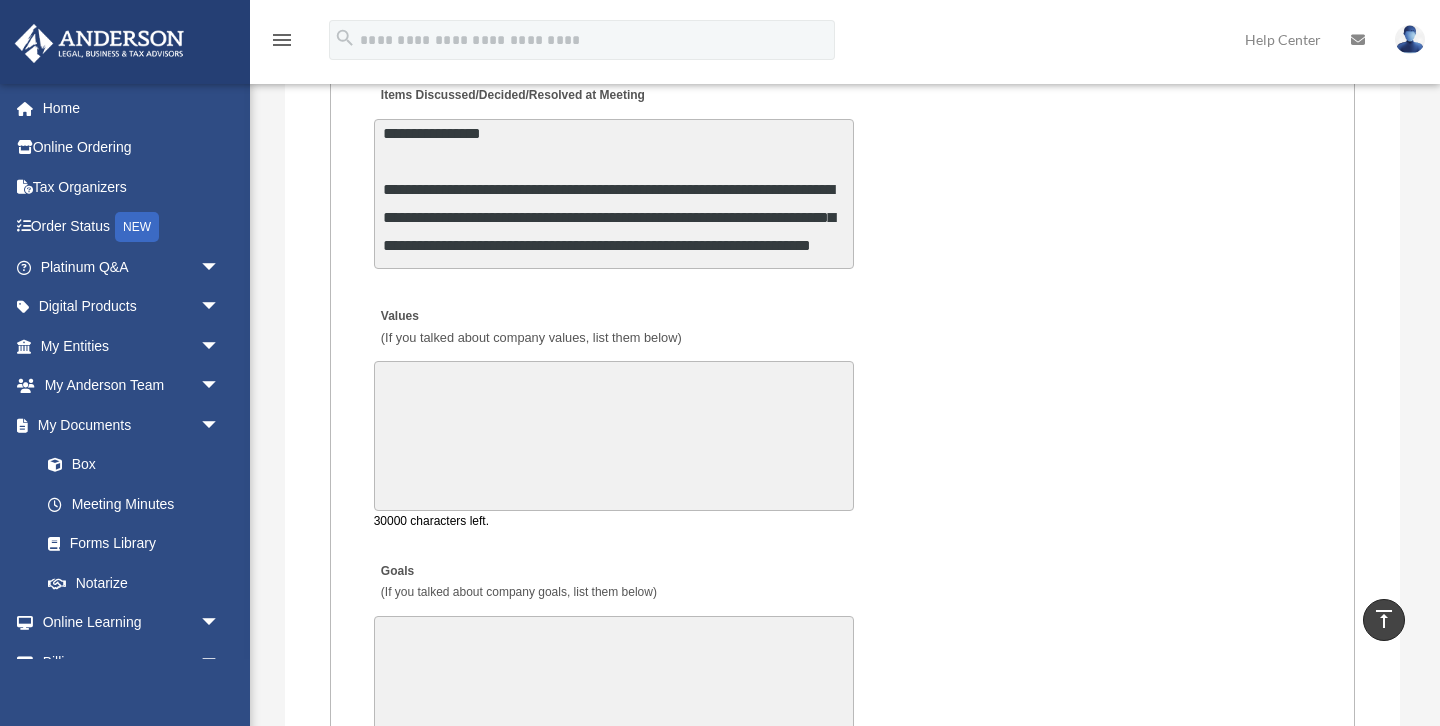scroll, scrollTop: 4021, scrollLeft: 0, axis: vertical 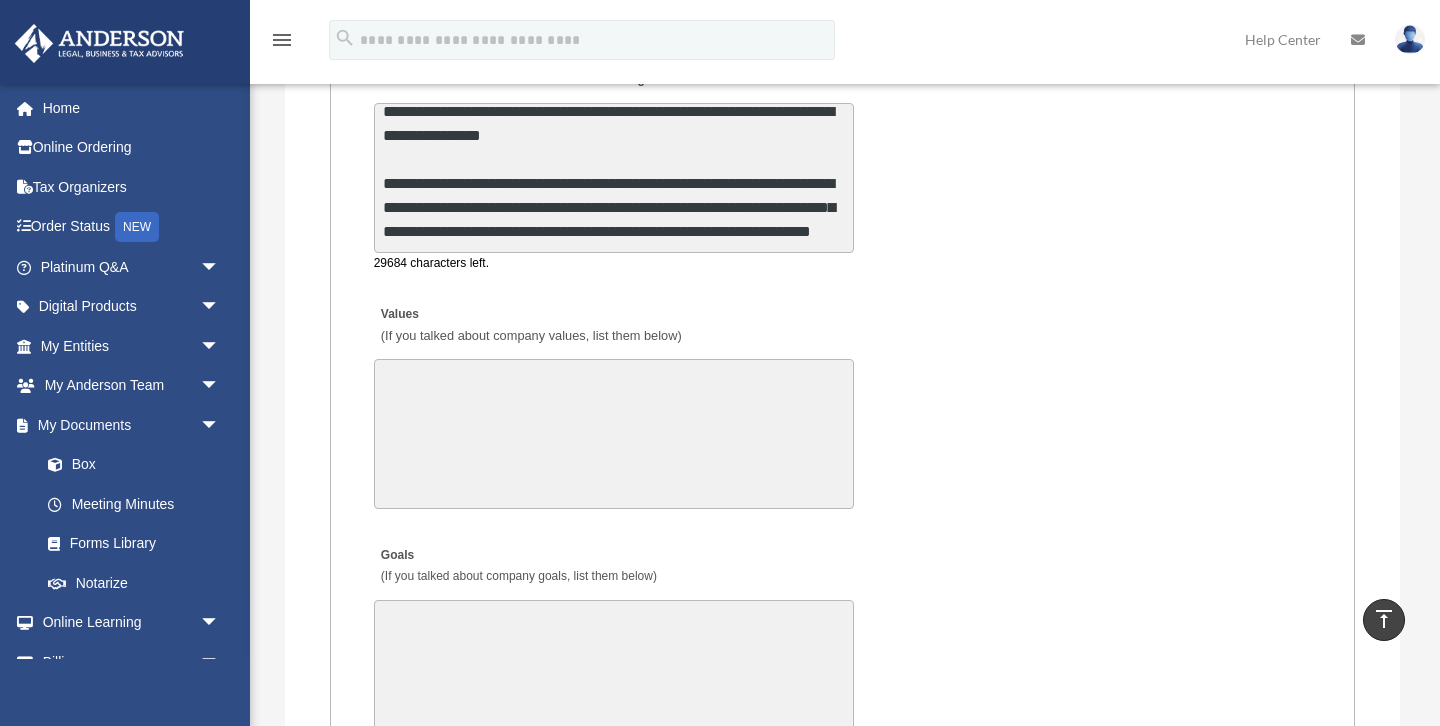 drag, startPoint x: 386, startPoint y: 175, endPoint x: 646, endPoint y: 268, distance: 276.1322 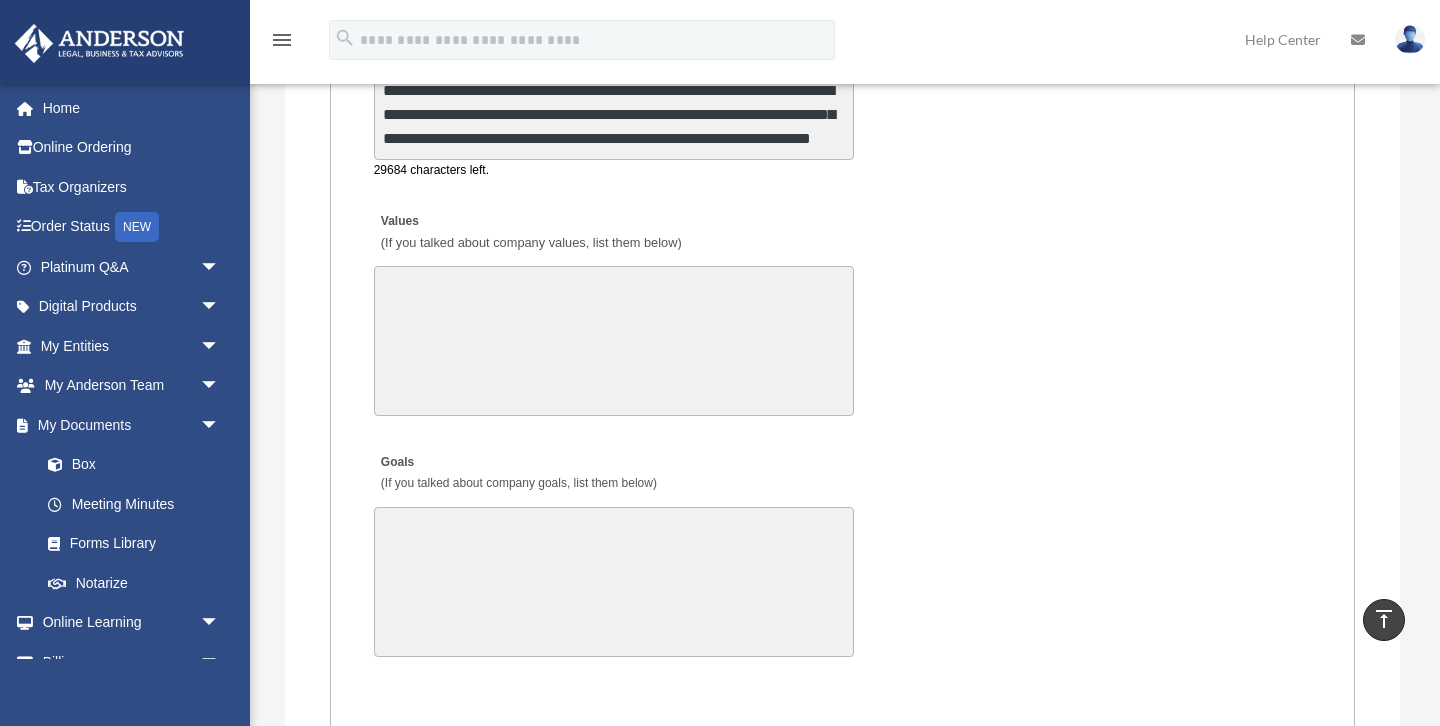 scroll, scrollTop: 4129, scrollLeft: 0, axis: vertical 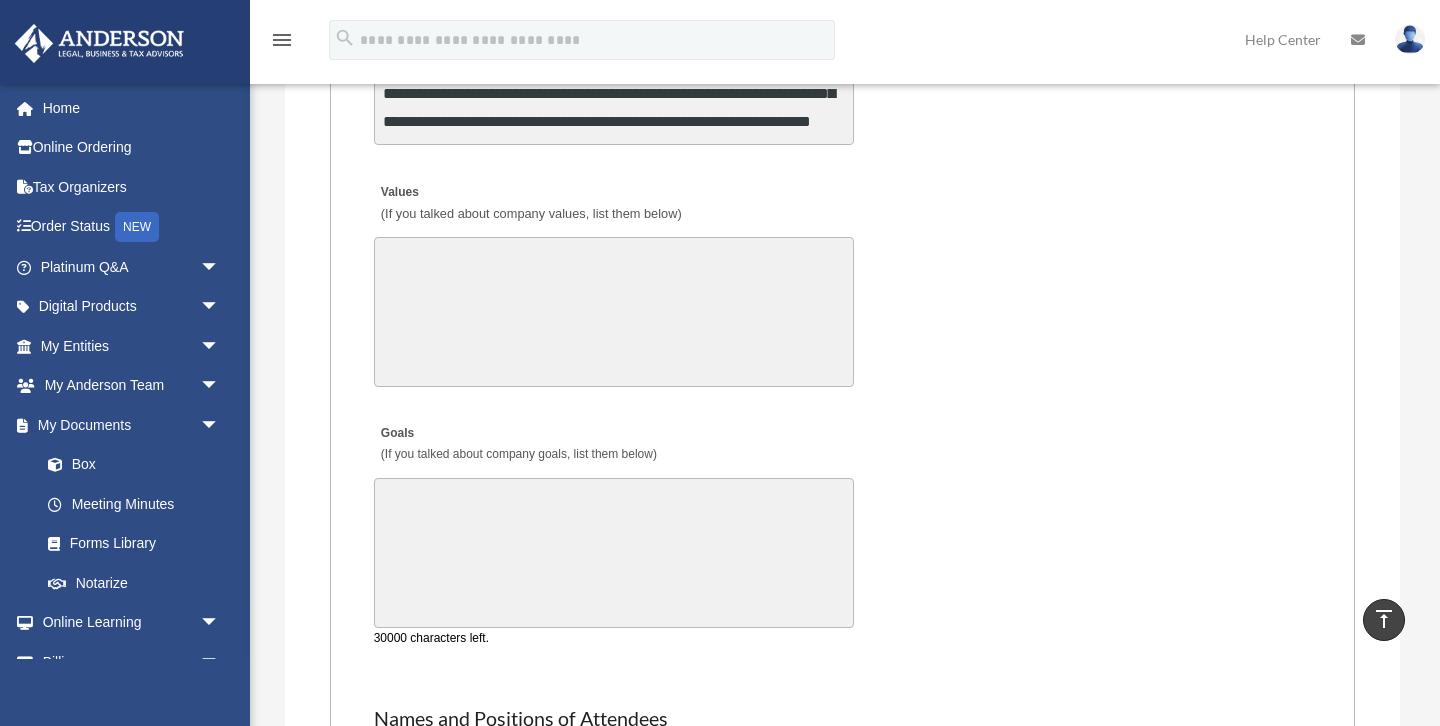 click on "Goals (If you talked about company goals, list them below)" at bounding box center [614, 553] 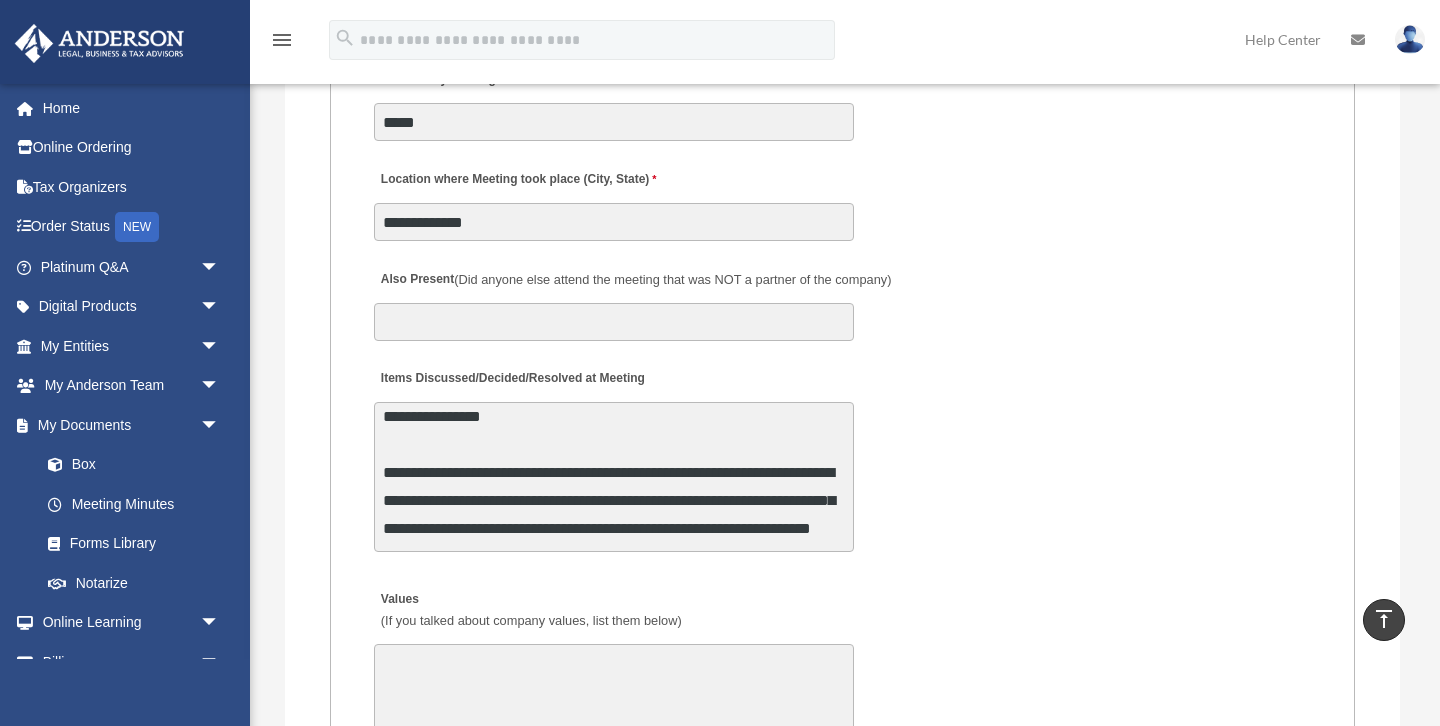 scroll, scrollTop: 3721, scrollLeft: 0, axis: vertical 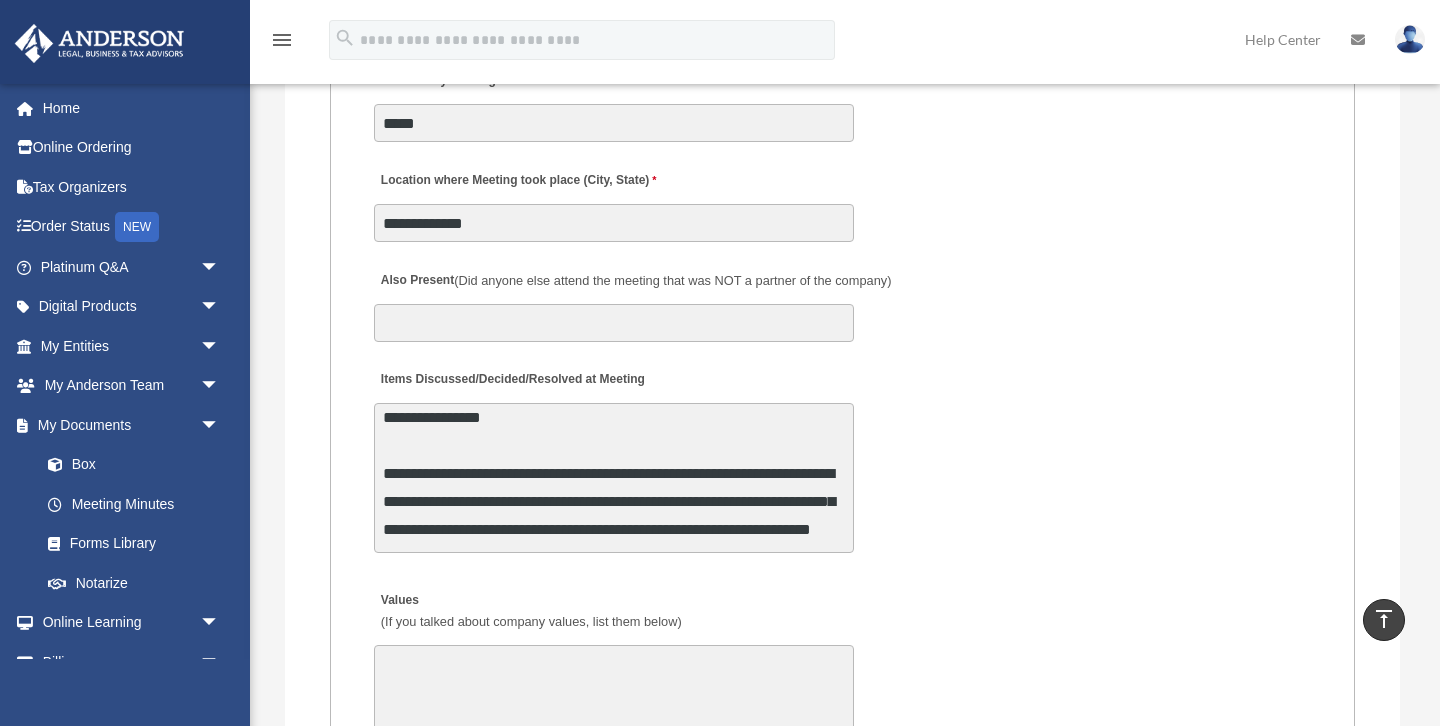 type on "**********" 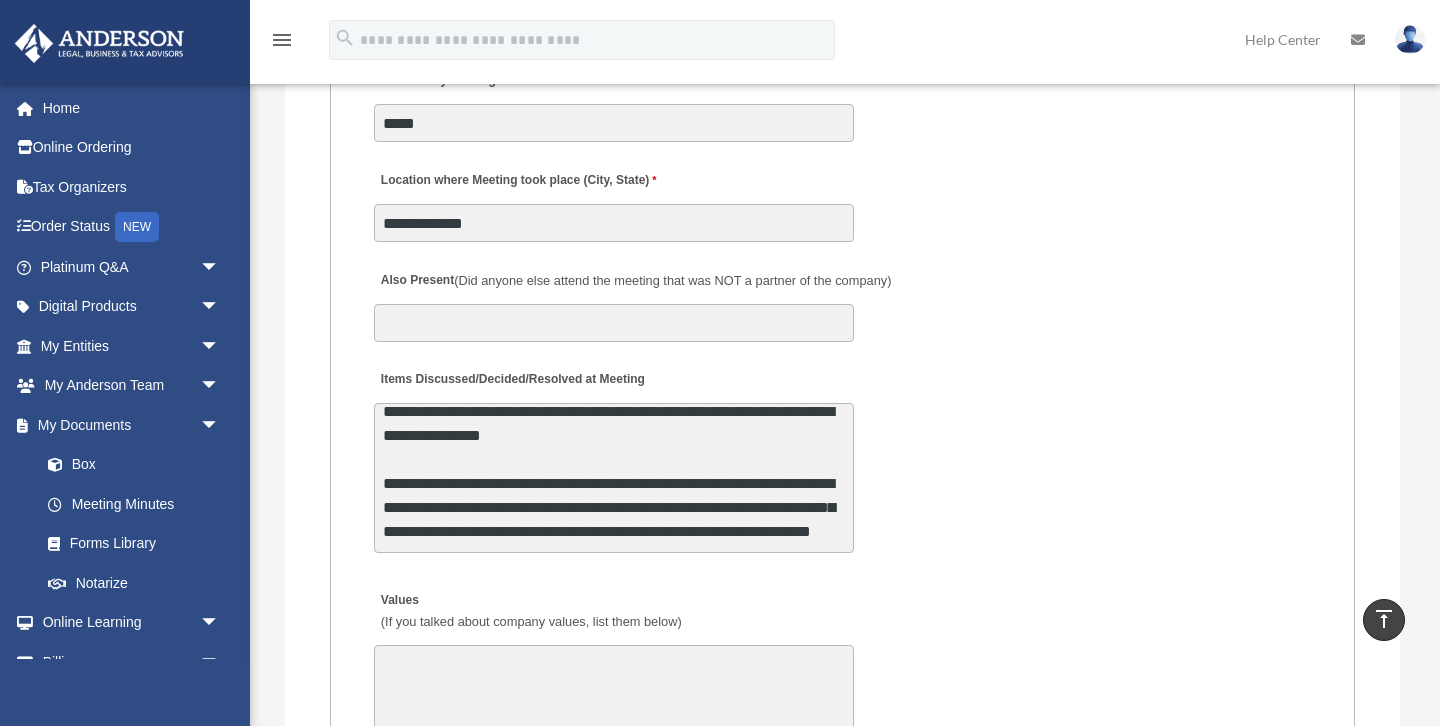 click on "**********" at bounding box center [614, 478] 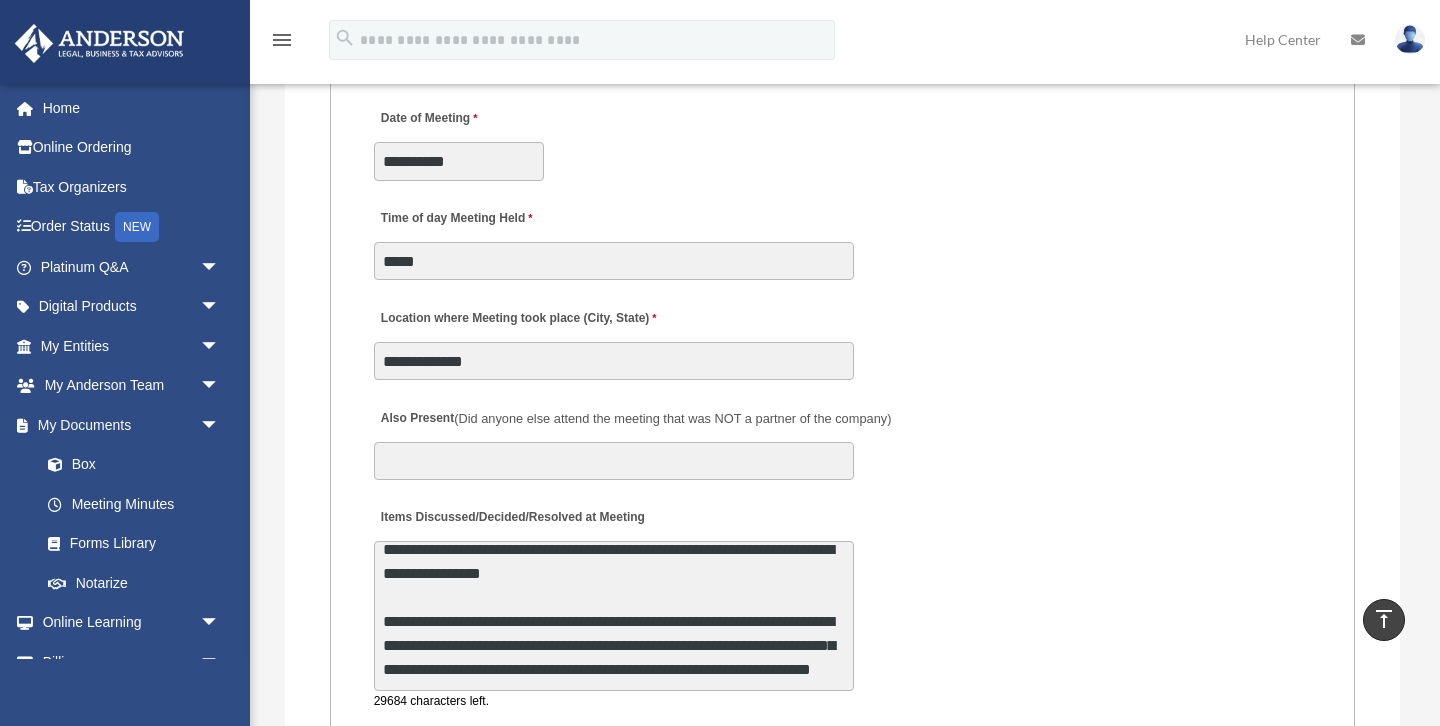 scroll, scrollTop: 3566, scrollLeft: 0, axis: vertical 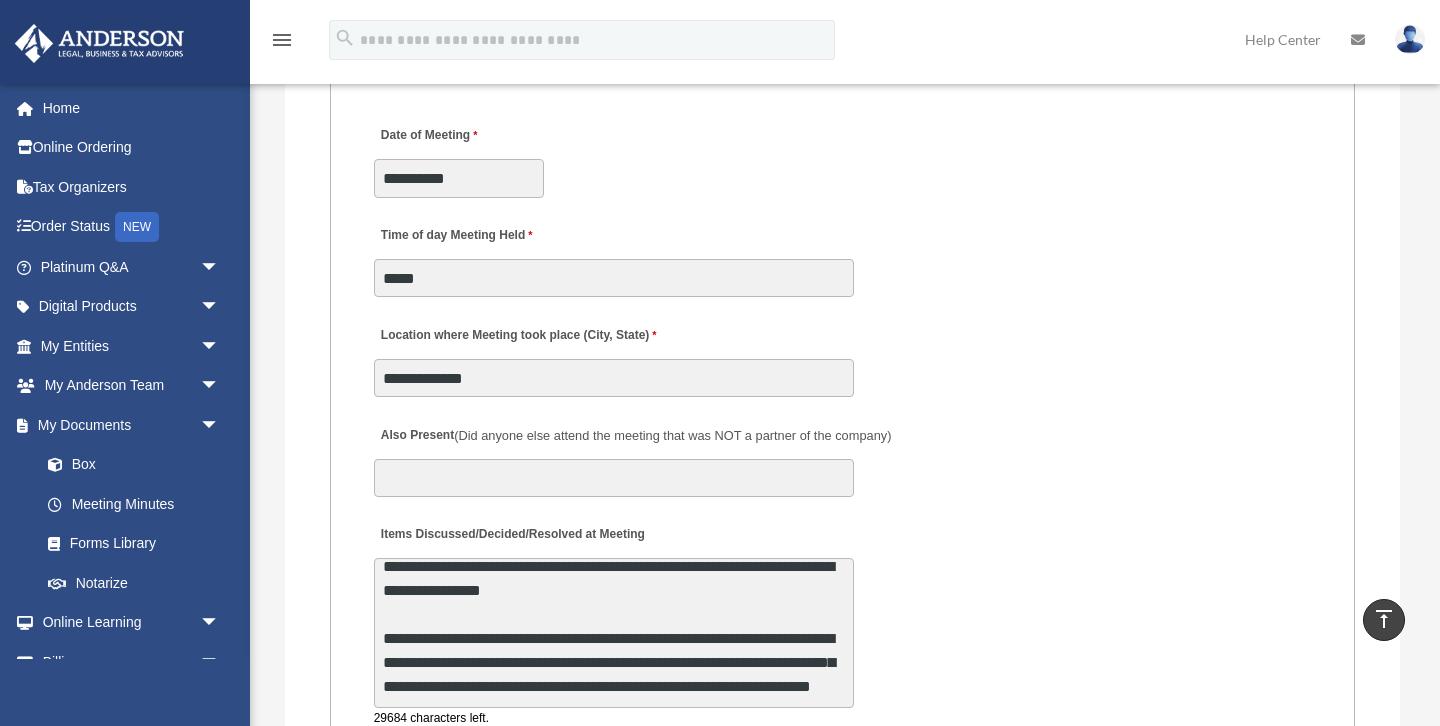 click on "**********" at bounding box center [614, 633] 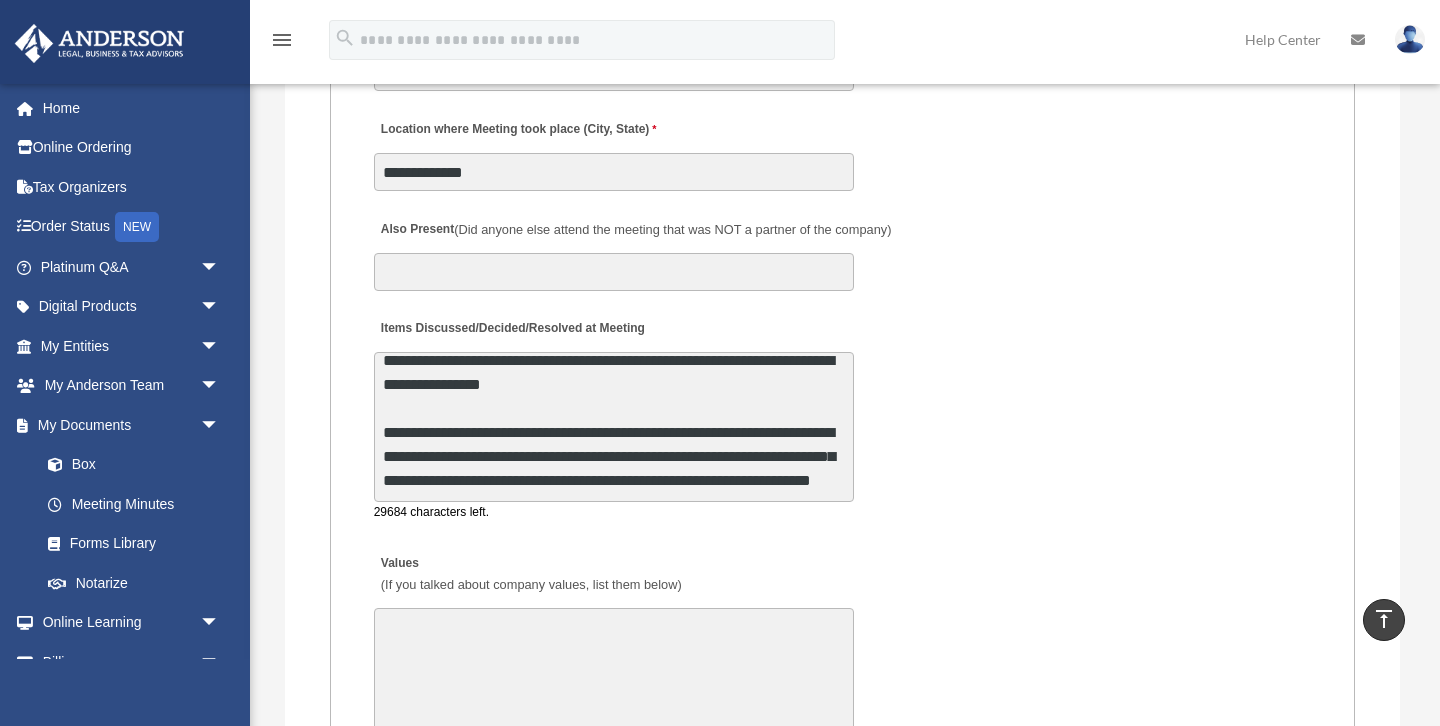 scroll, scrollTop: 3780, scrollLeft: 0, axis: vertical 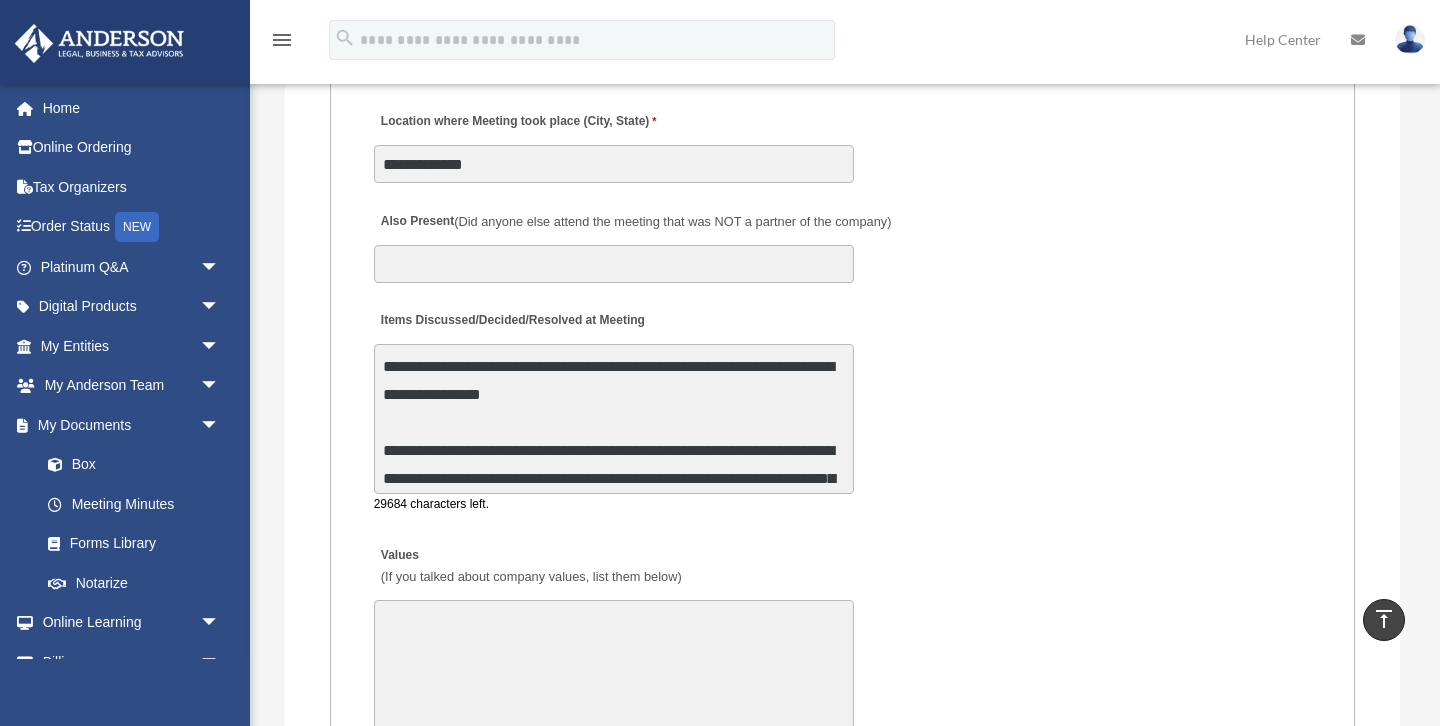 click on "**********" at bounding box center [843, 408] 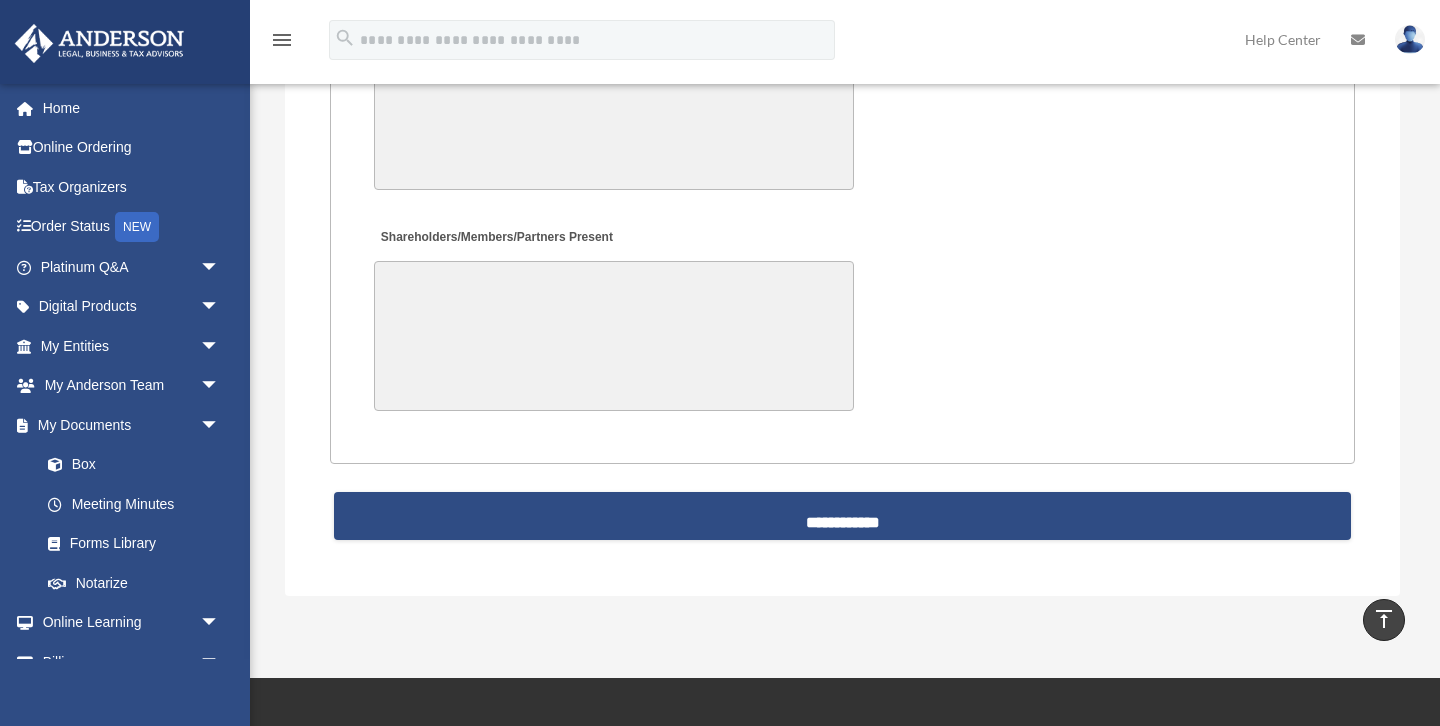 scroll, scrollTop: 4968, scrollLeft: 0, axis: vertical 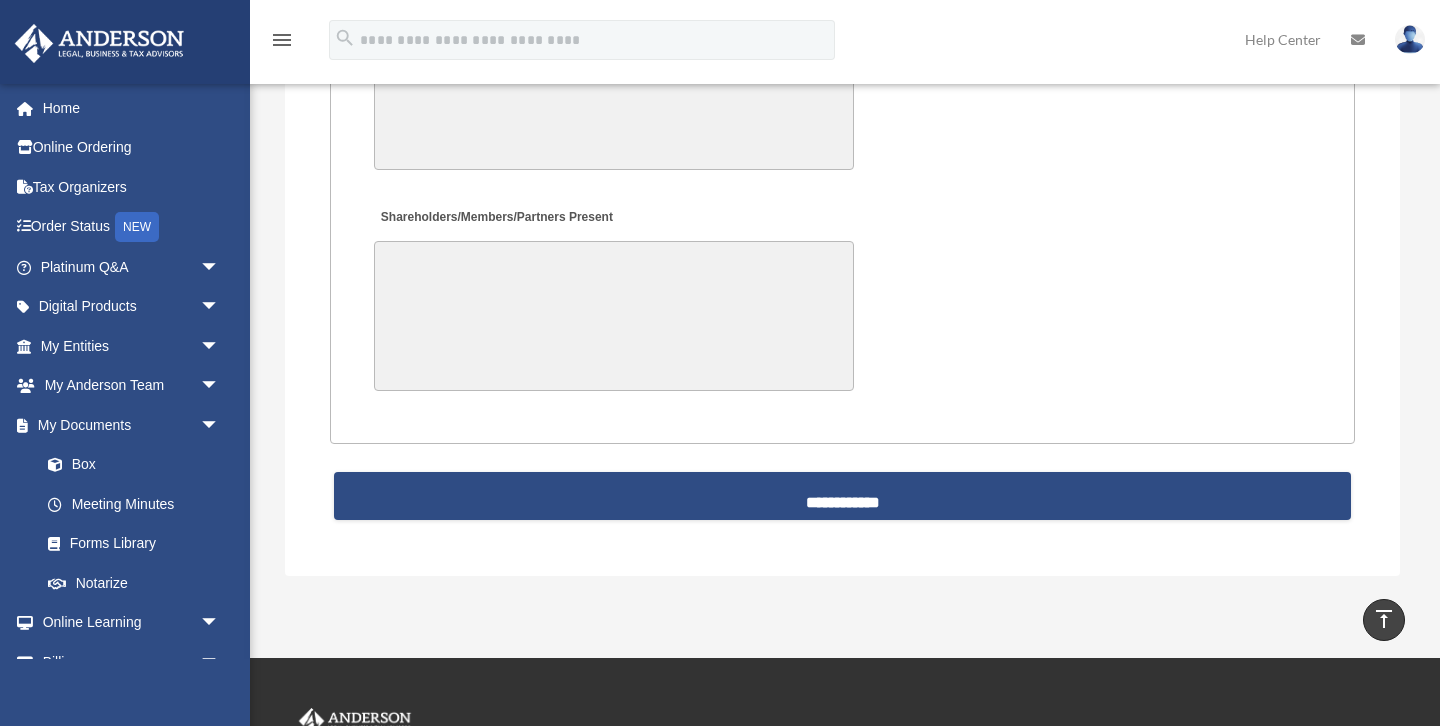 click on "Shareholders/Members/Partners Present" at bounding box center [614, 316] 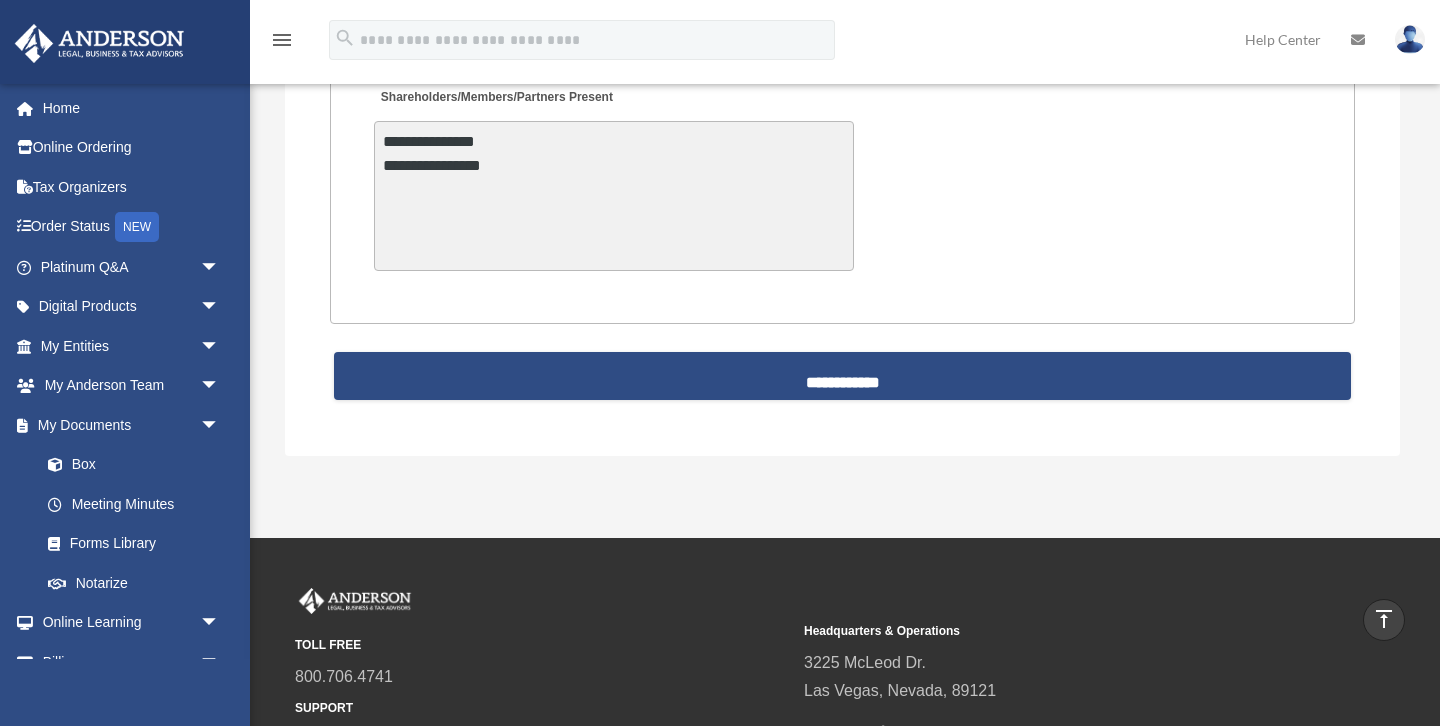 scroll, scrollTop: 5138, scrollLeft: 0, axis: vertical 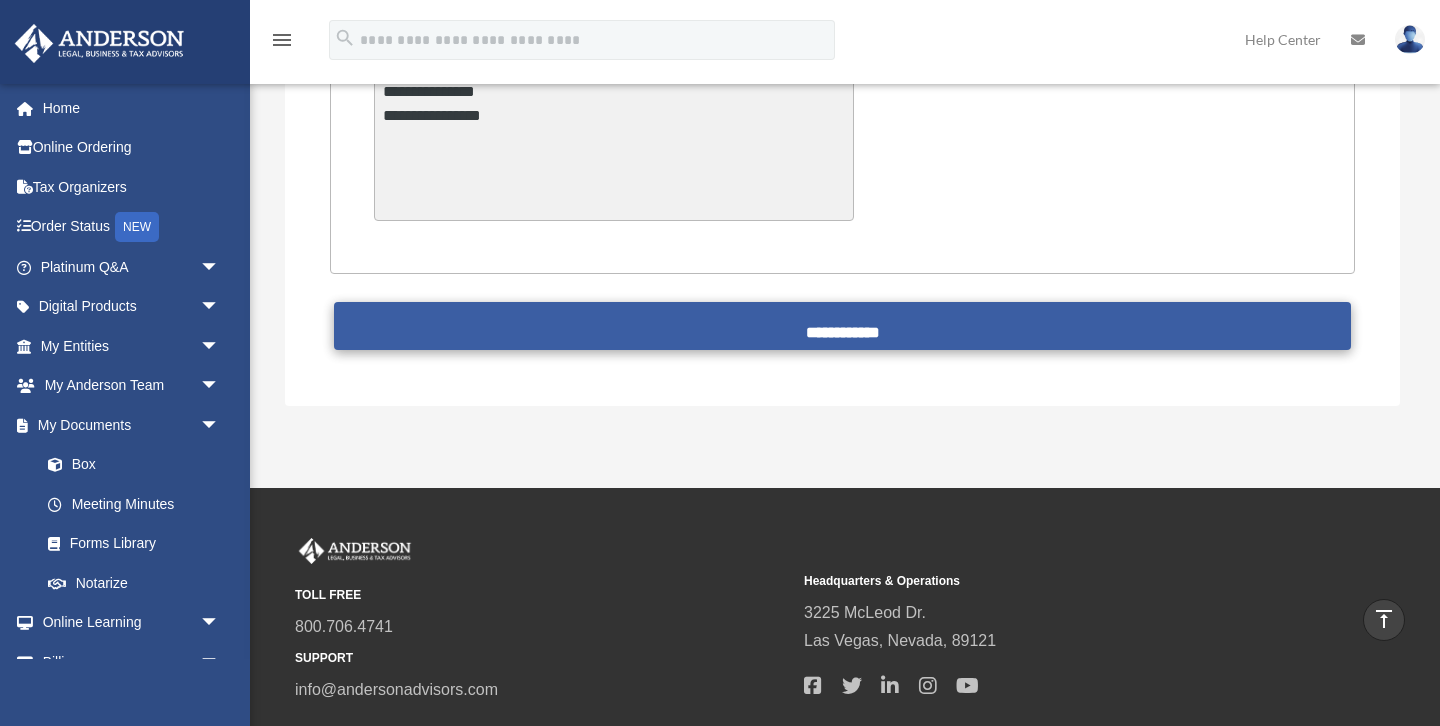type on "**********" 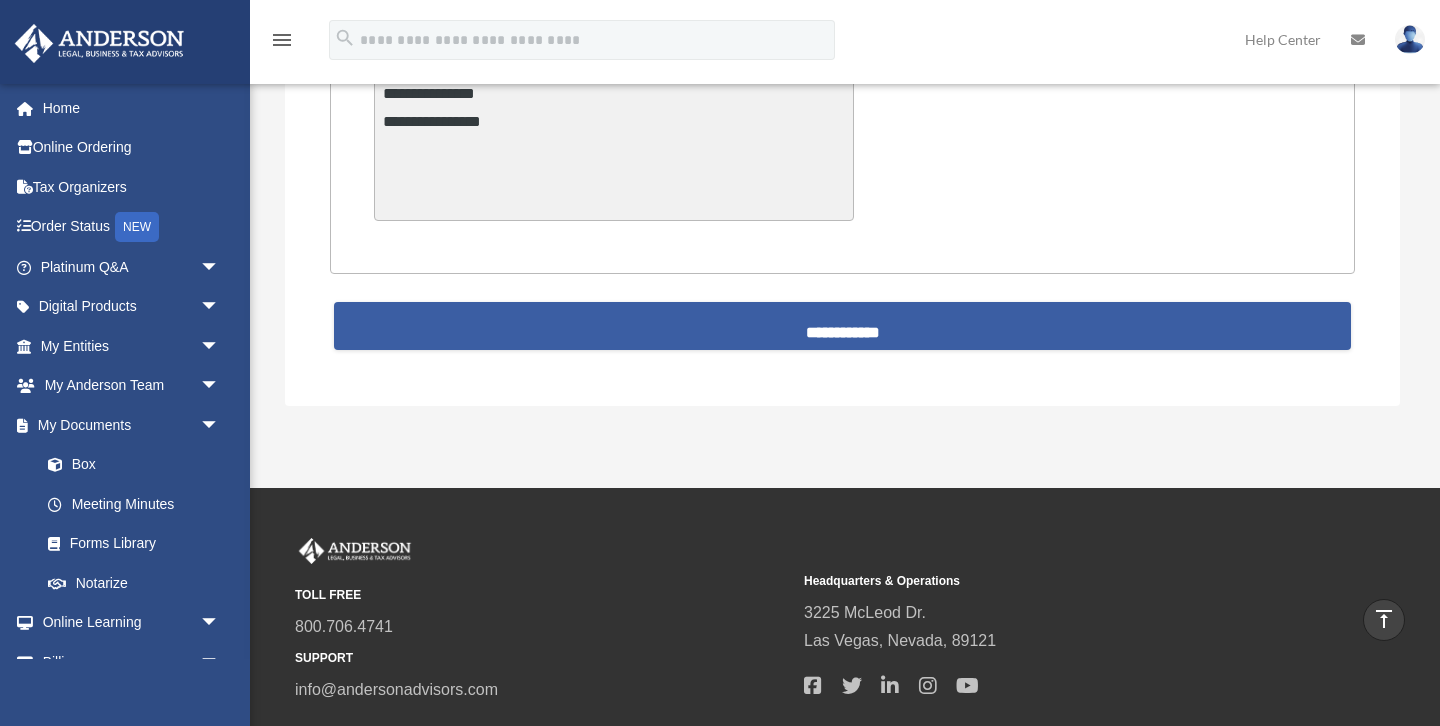 click on "**********" at bounding box center [843, 326] 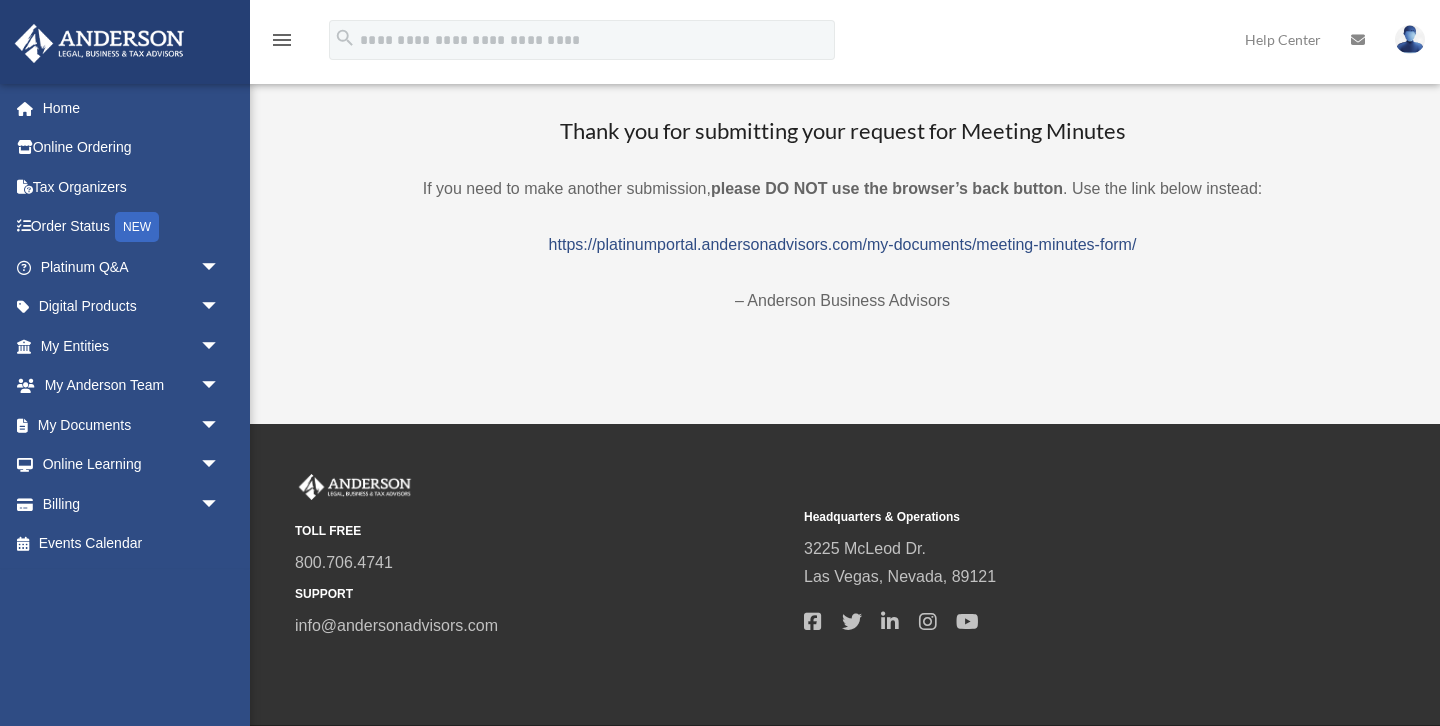 scroll, scrollTop: 0, scrollLeft: 0, axis: both 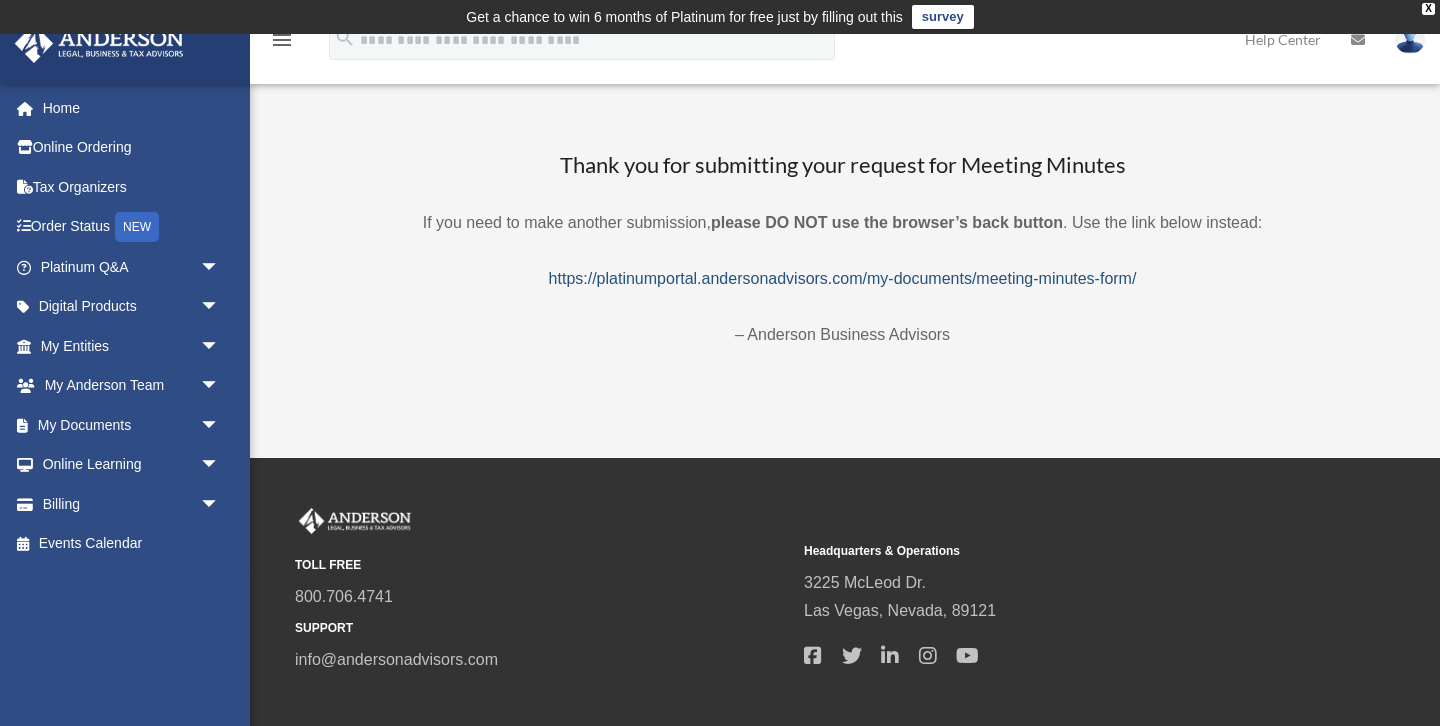 click on "https://platinumportal.andersonadvisors.com/my-documents/meeting-minutes-form/" at bounding box center [843, 278] 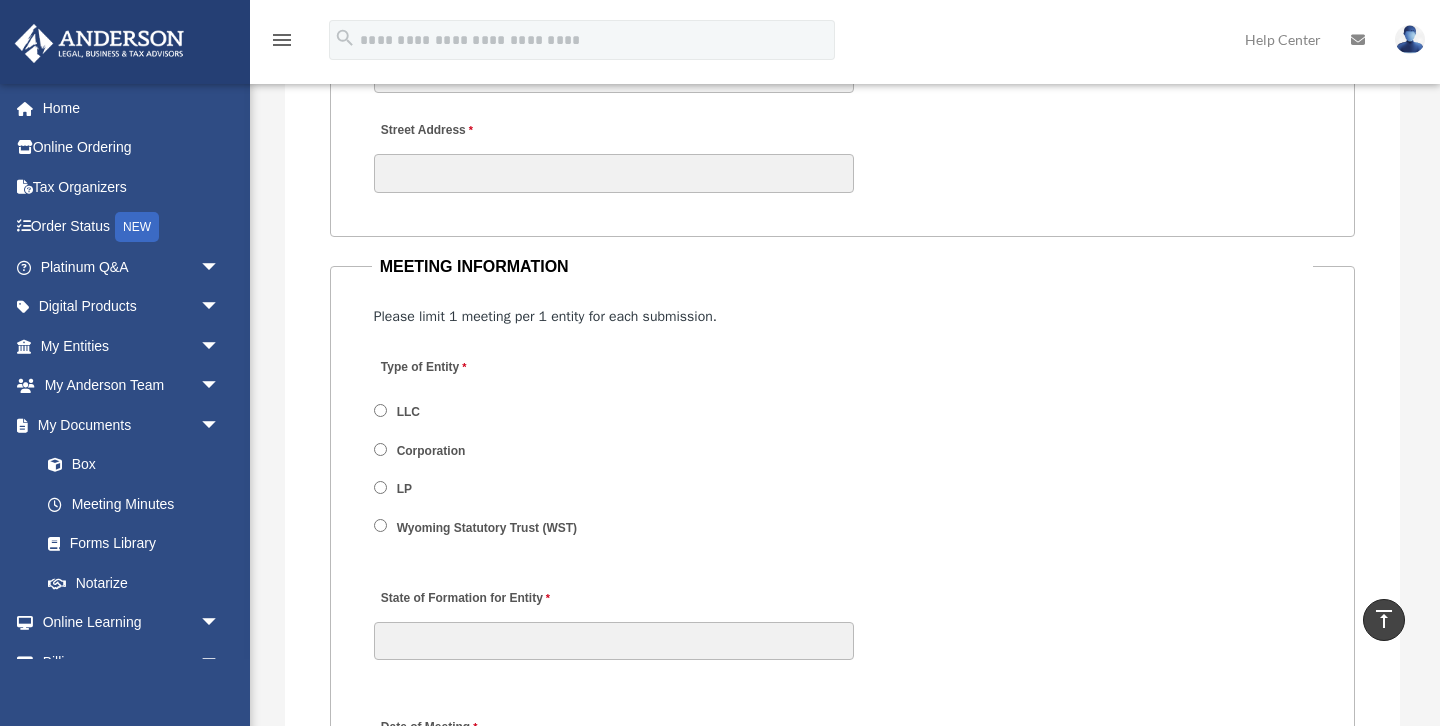 scroll, scrollTop: 2479, scrollLeft: 0, axis: vertical 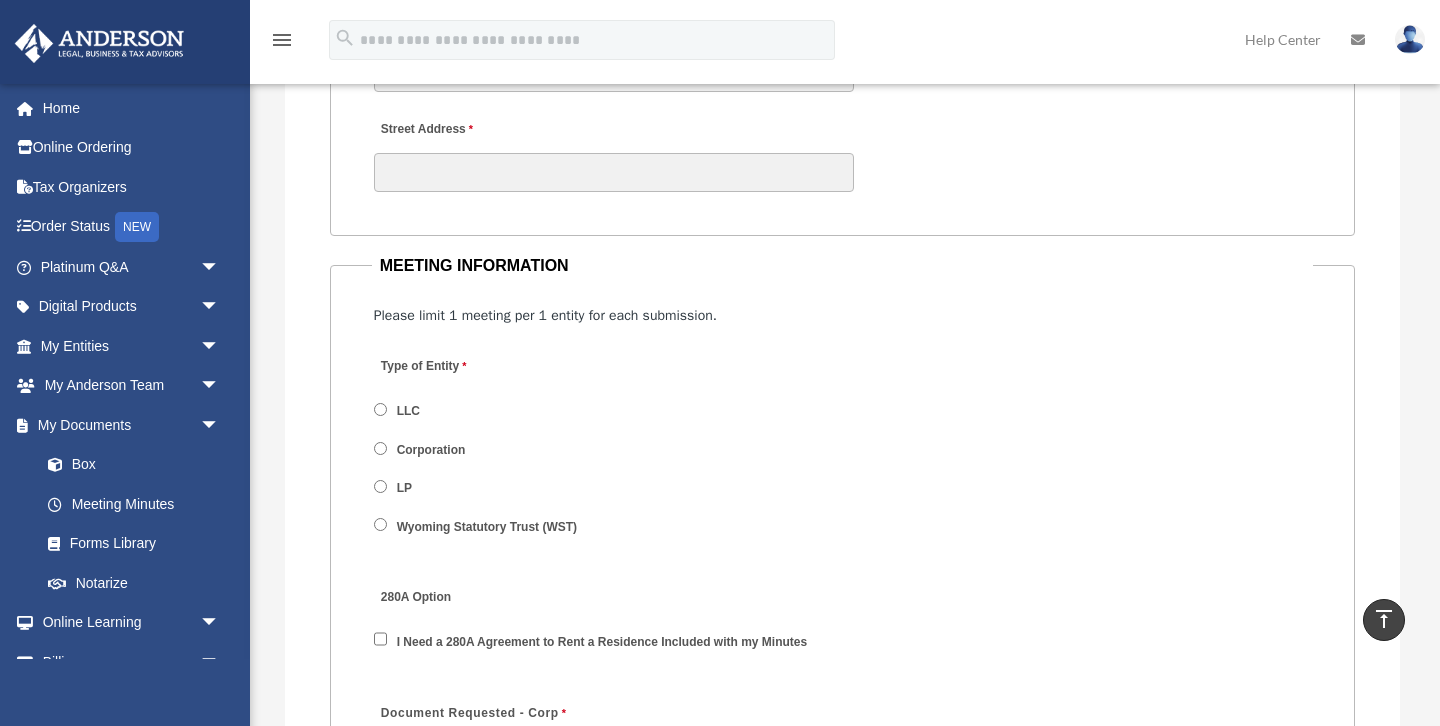 click on "MEETING INFORMATION
Please limit 1 meeting per 1 entity for each submission.
Type of Entity LLC Corporation LP Wyoming Statutory Trust (WST)
280A Option I Need a 280A Agreement to Rent a Residence Included with my Minutes
The 280A Option should only be checked if the LLC is Taxed as a C or S Corporation
WST Option Special Trustees Meeting
Use this when a meeting of trustees is called for a Wyoming Statutory Trust. Please note that technically there are no requirements for meetings in a WST so there are no annual meetings, just trustee meetings.
Name of Wyoming Statutory Trust
I need a Valuation Worksheet included with my minutes
Is this LLC Member Managed or Manager Managed? Member Managed Manager Managed
Document Requested - LLC Member Managed Special Members Meeting LLC Annual Meeting Consent to Action
Document Requested - LLC Manager Managed Special Managers Meeting LLC Annual Meeting Consent to Action Special Document - Special Members Meeting" at bounding box center [843, 1592] 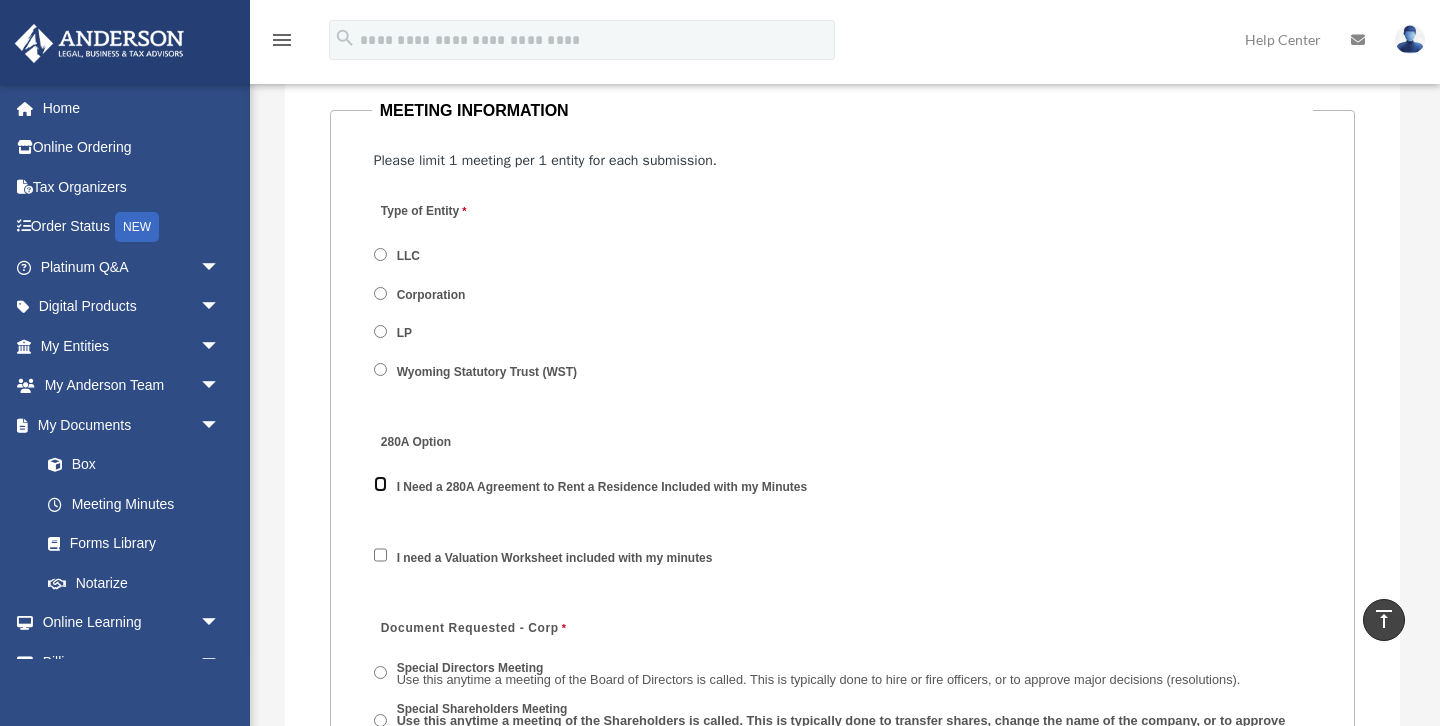 scroll, scrollTop: 2653, scrollLeft: 0, axis: vertical 